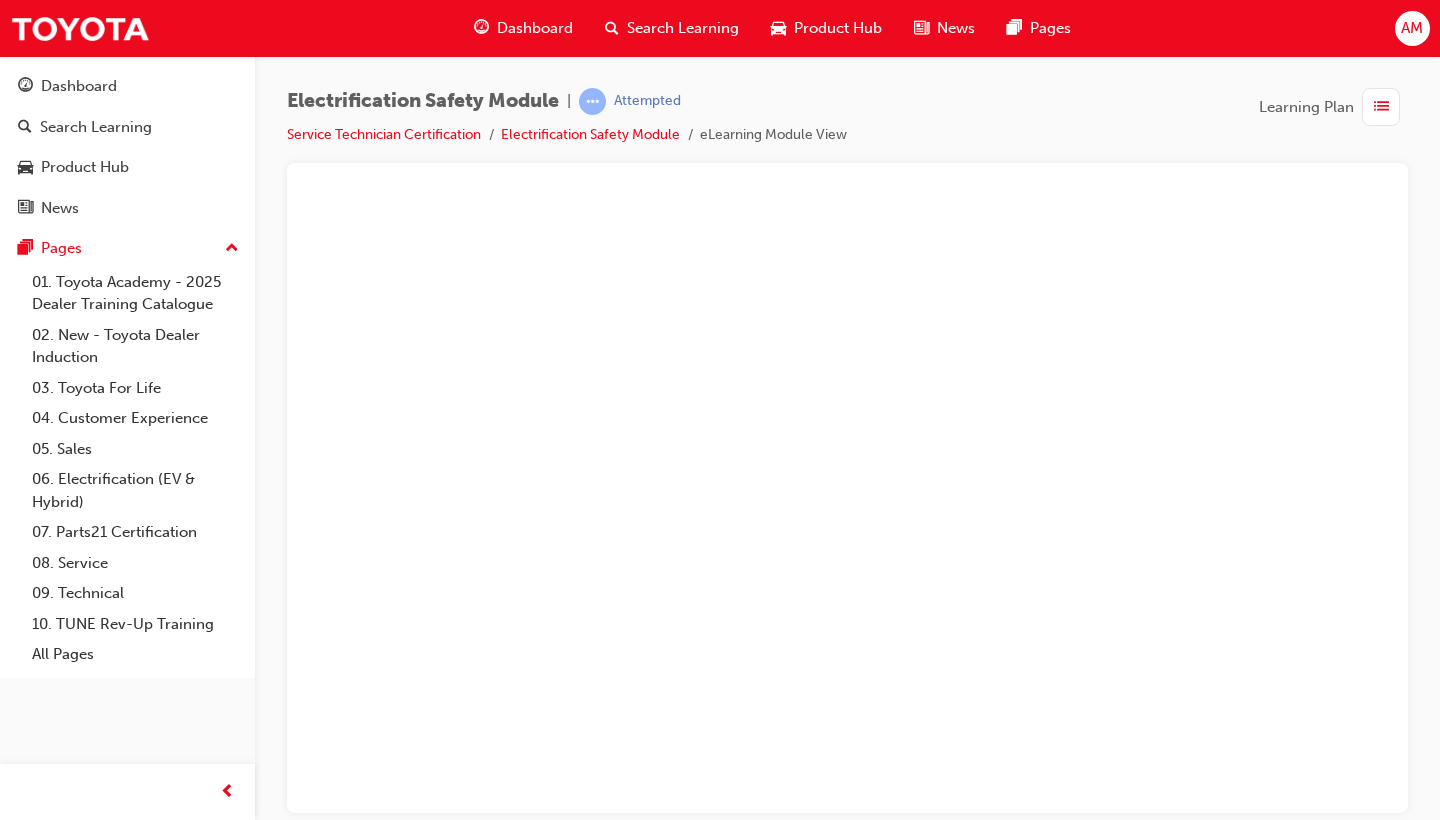 scroll, scrollTop: 0, scrollLeft: 0, axis: both 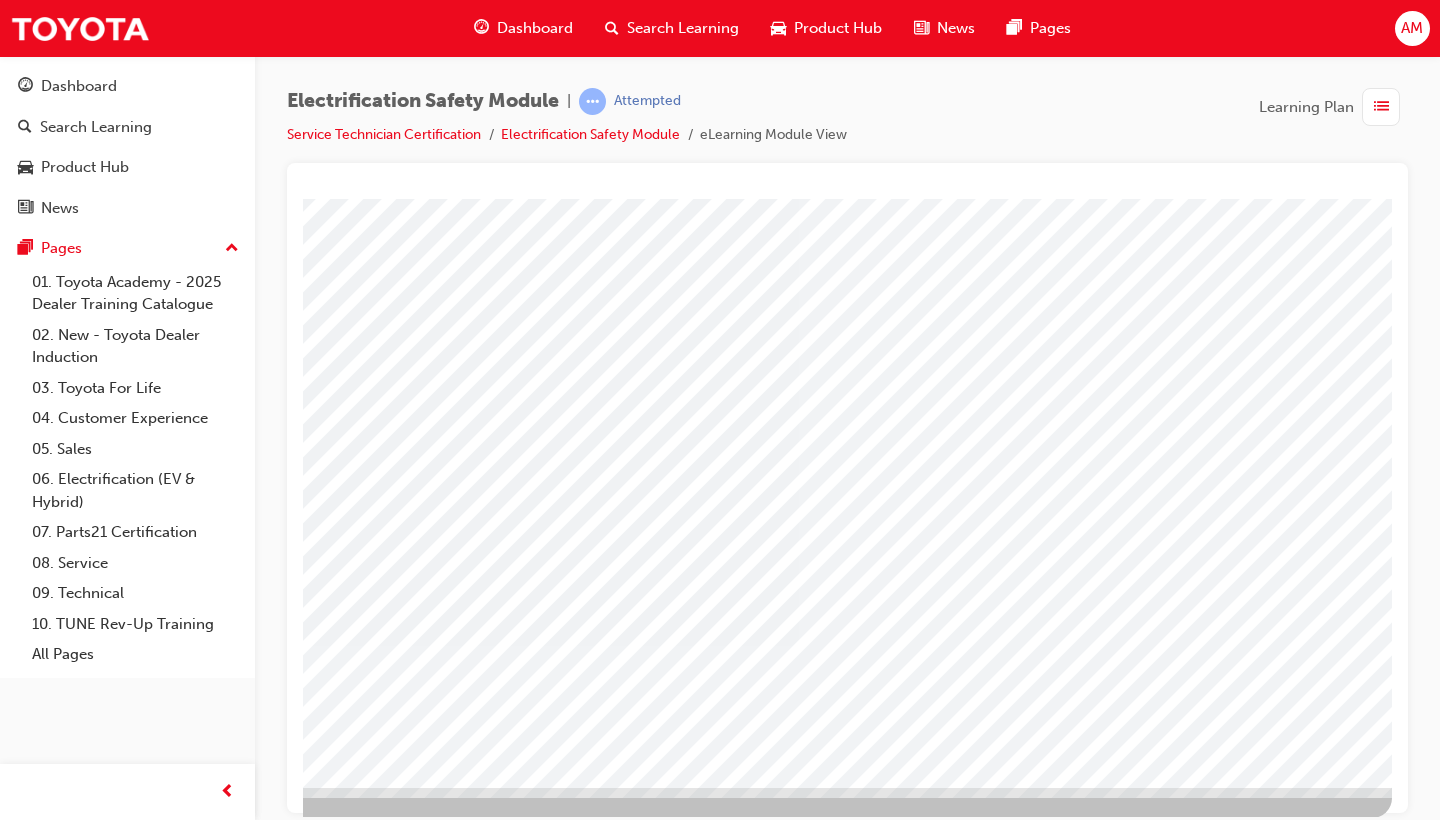 click at bounding box center [95, 3096] 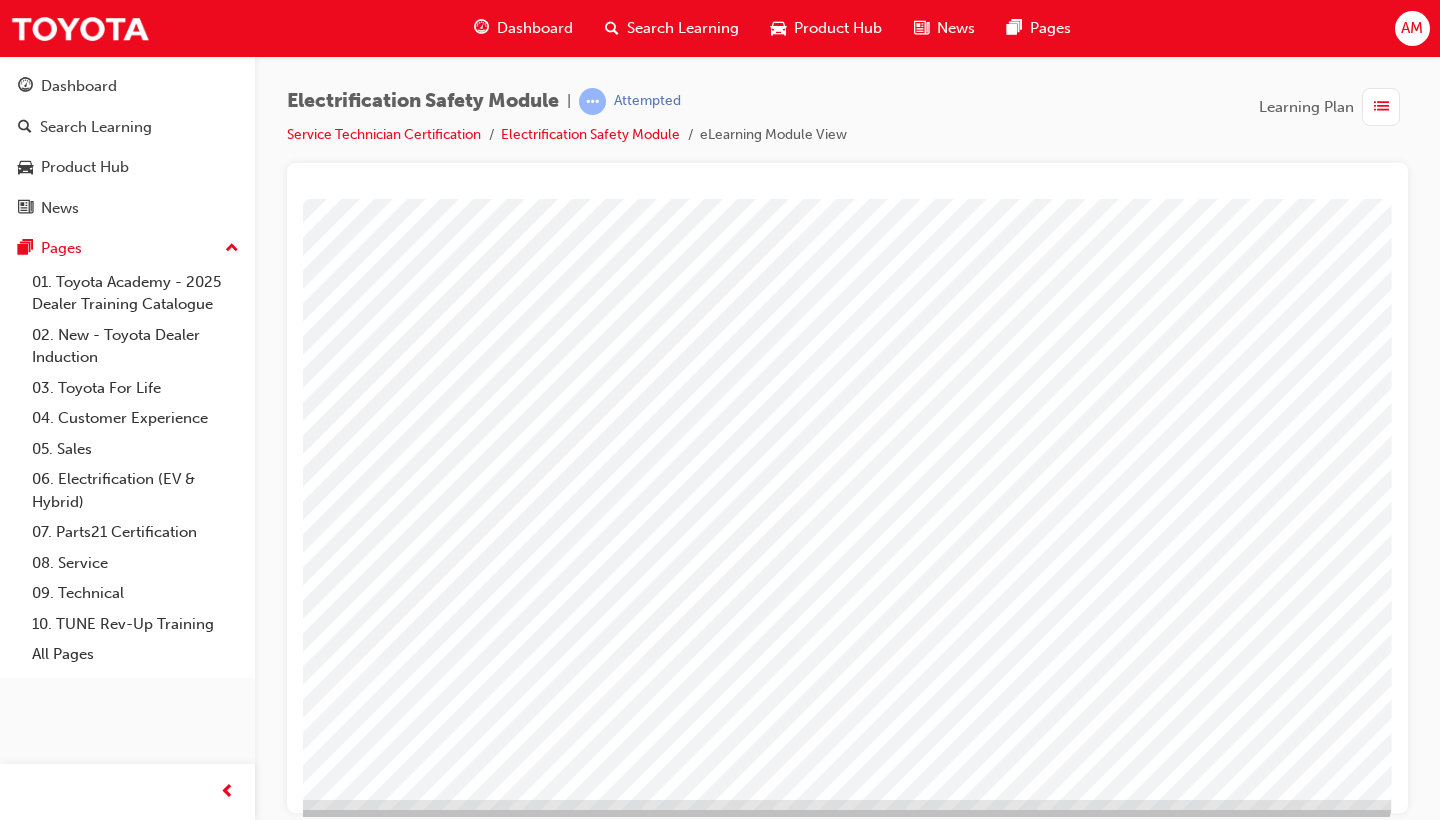 scroll, scrollTop: 119, scrollLeft: 271, axis: both 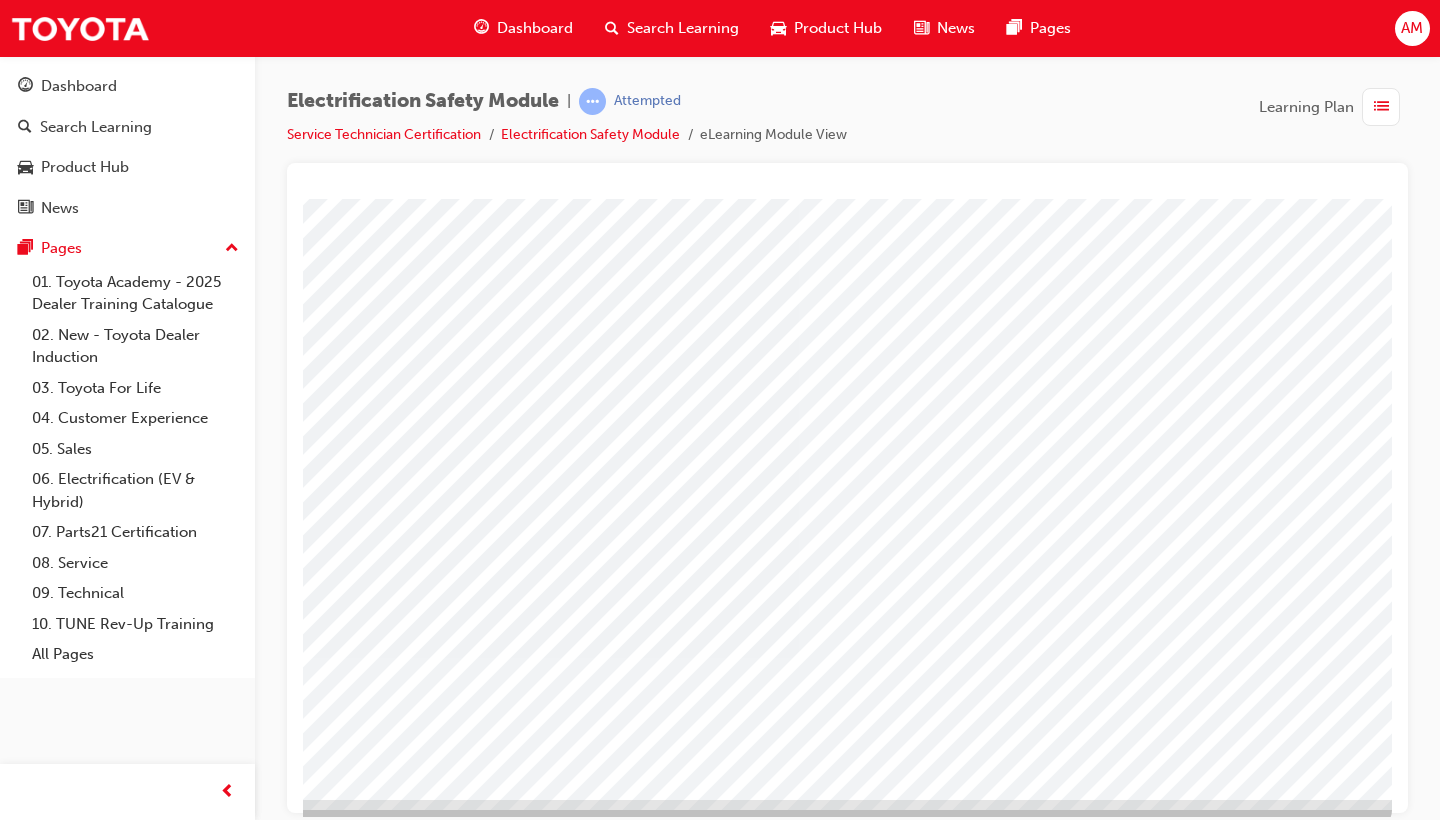 click at bounding box center (95, 3205) 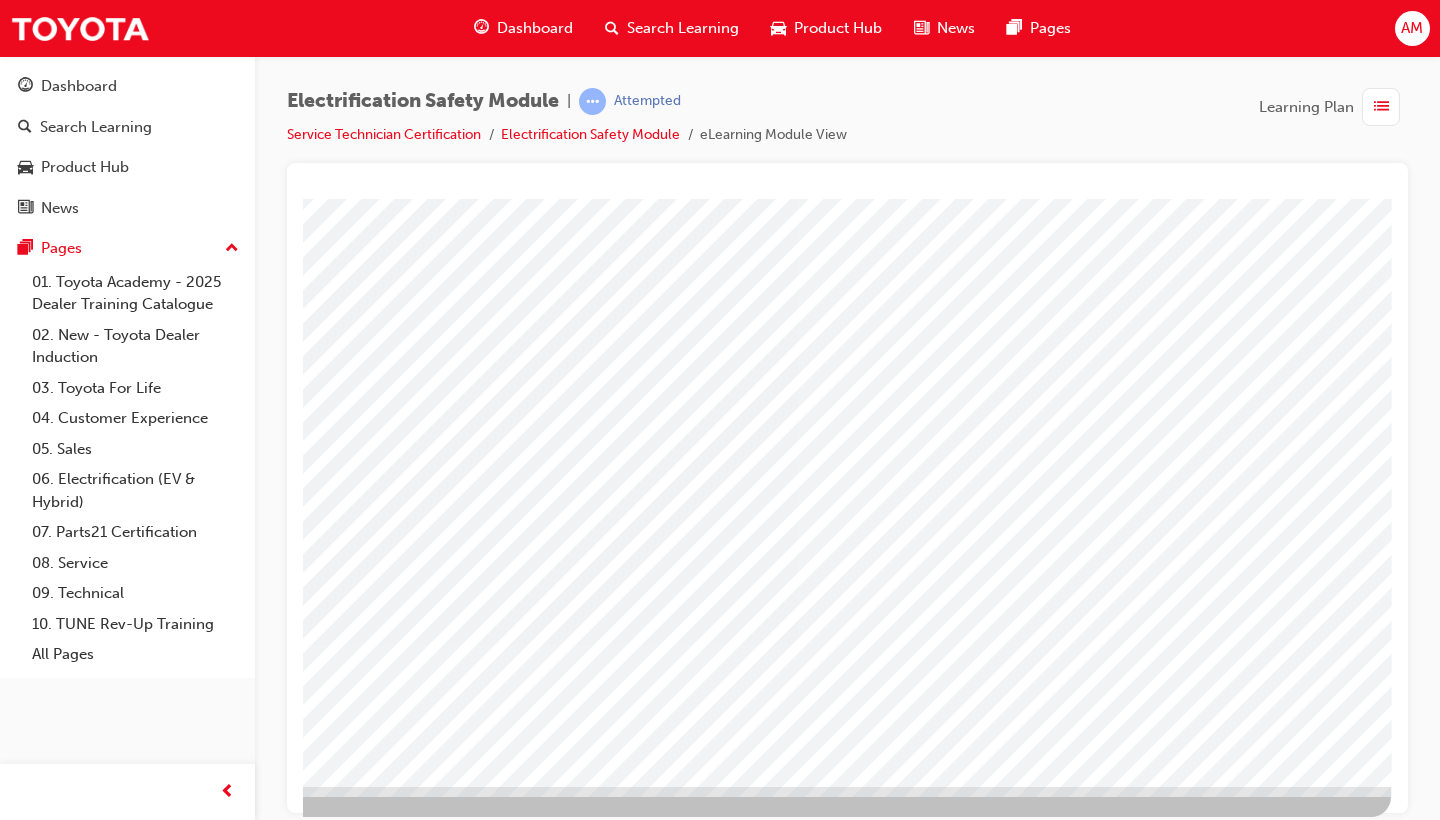 scroll, scrollTop: 132, scrollLeft: 271, axis: both 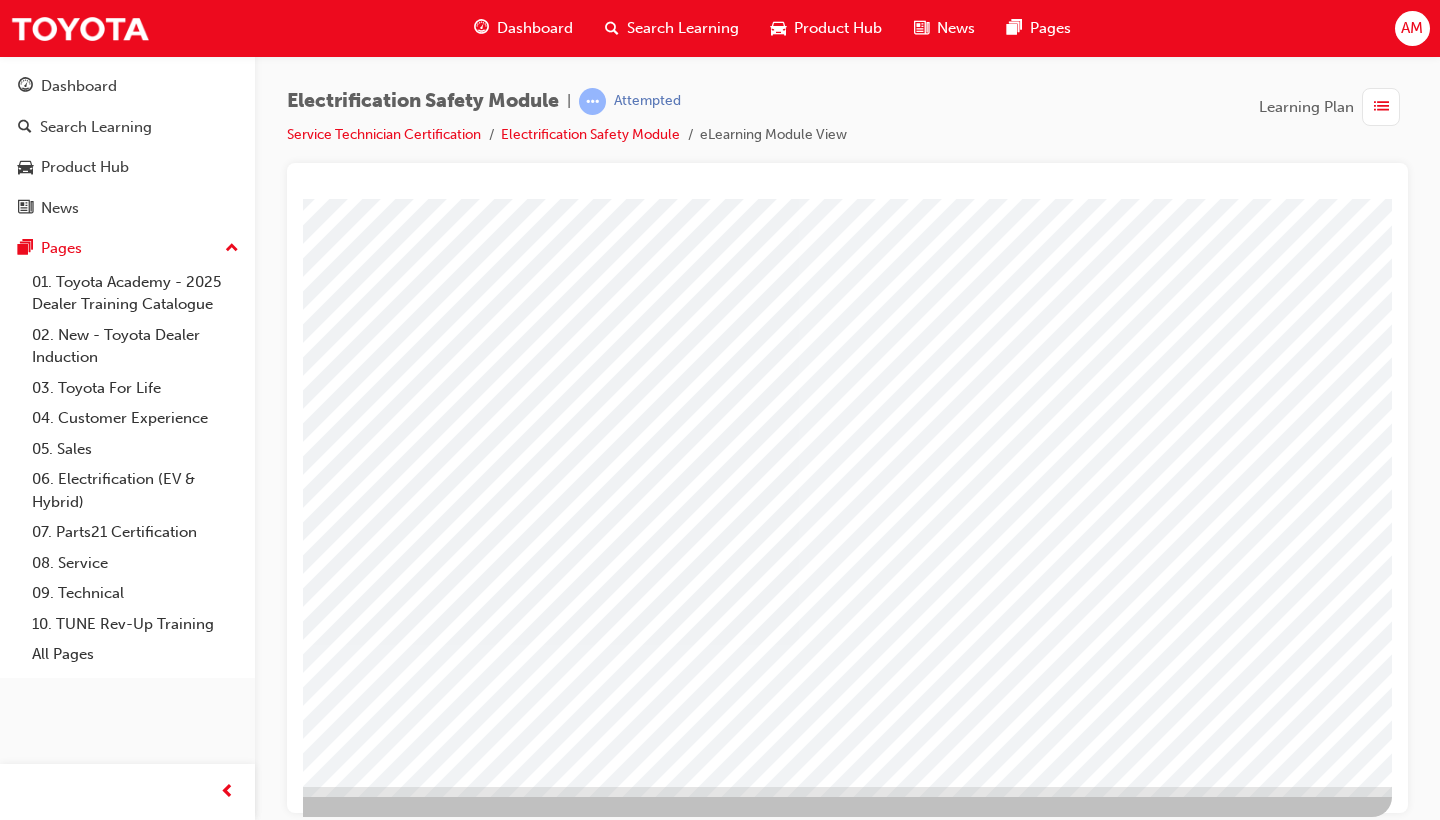 click at bounding box center (95, 2852) 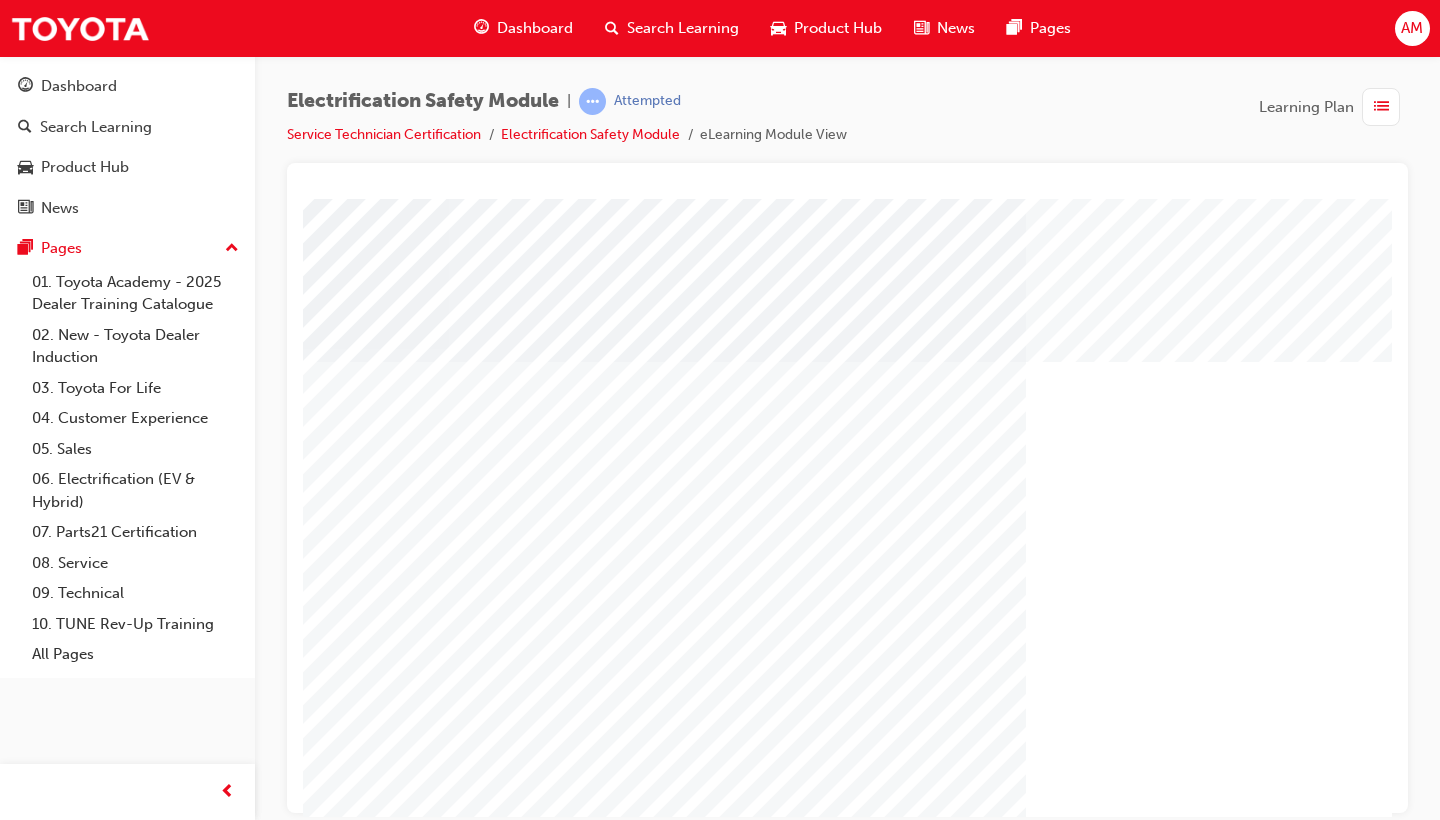 scroll, scrollTop: 2, scrollLeft: 180, axis: both 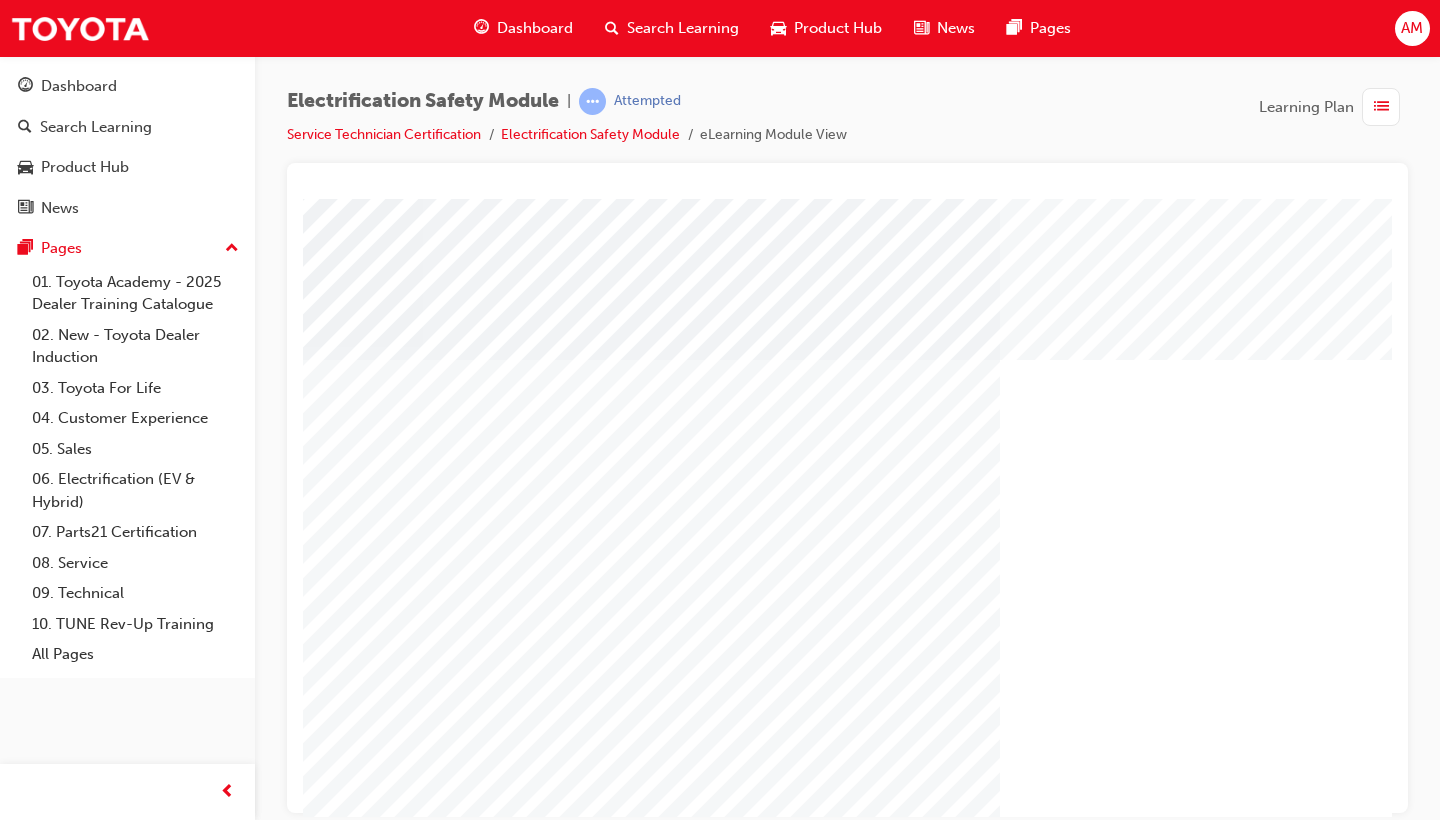 click at bounding box center [498, 1141] 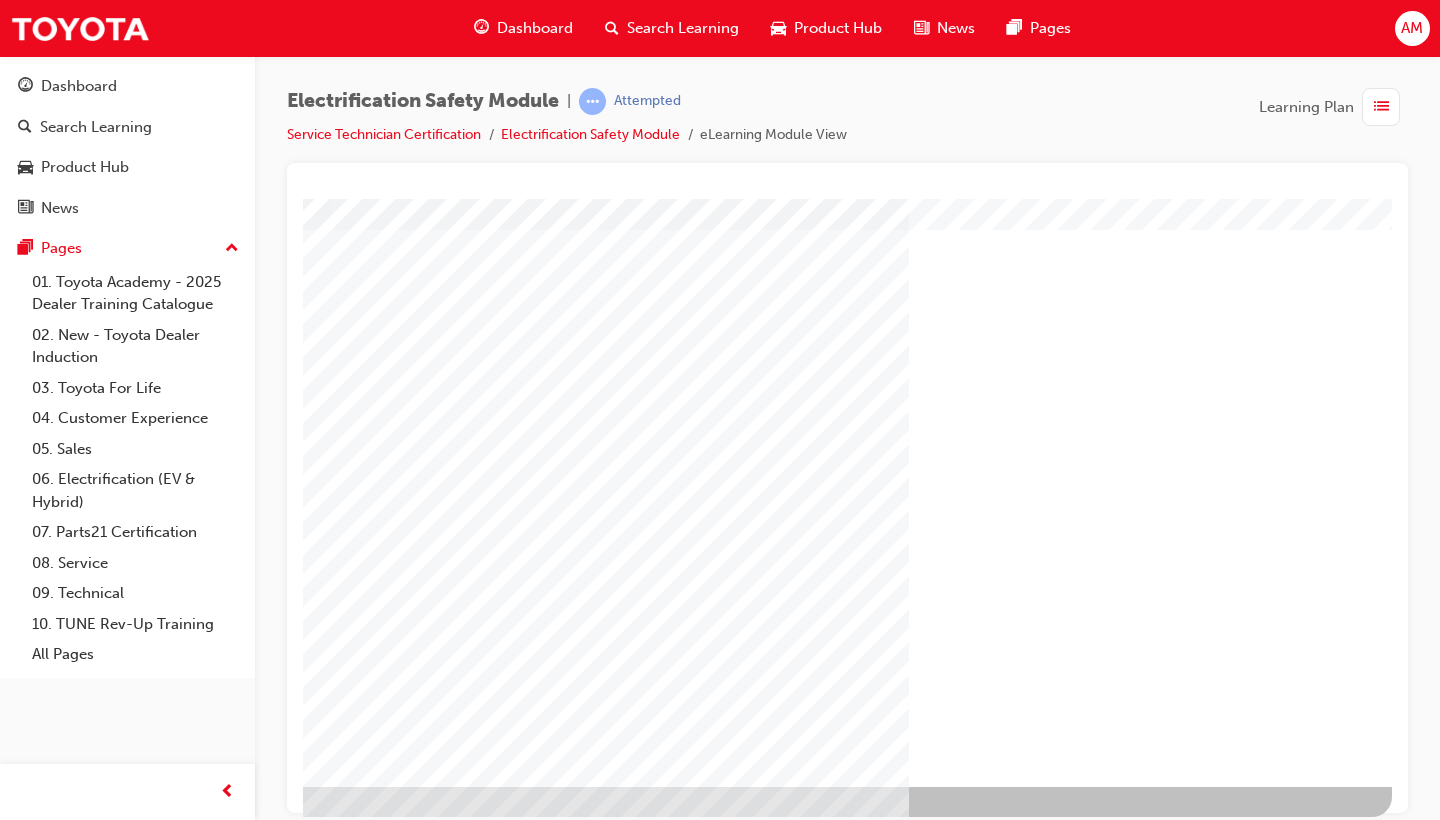 scroll, scrollTop: 132, scrollLeft: 271, axis: both 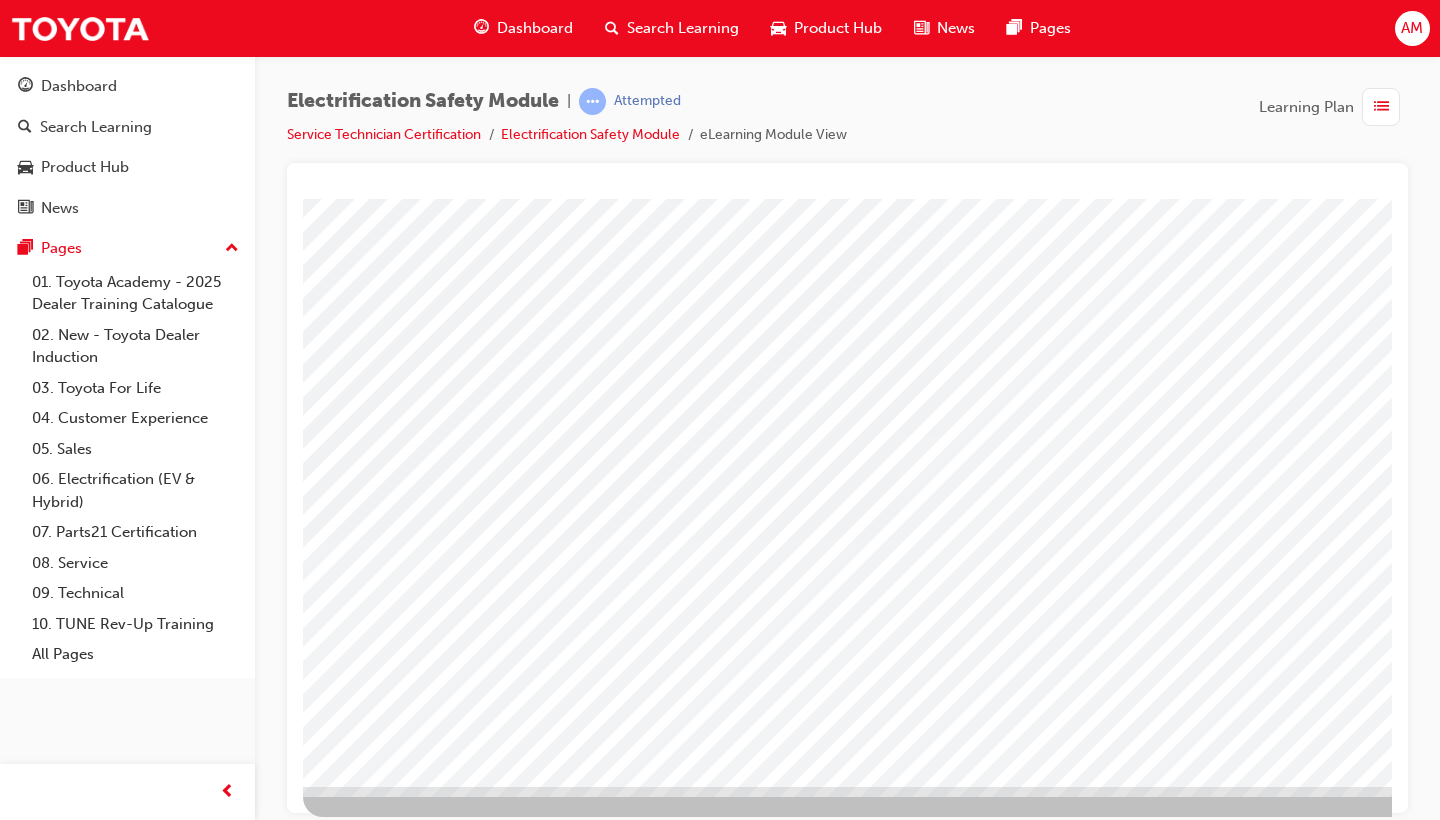 click at bounding box center (601, 3142) 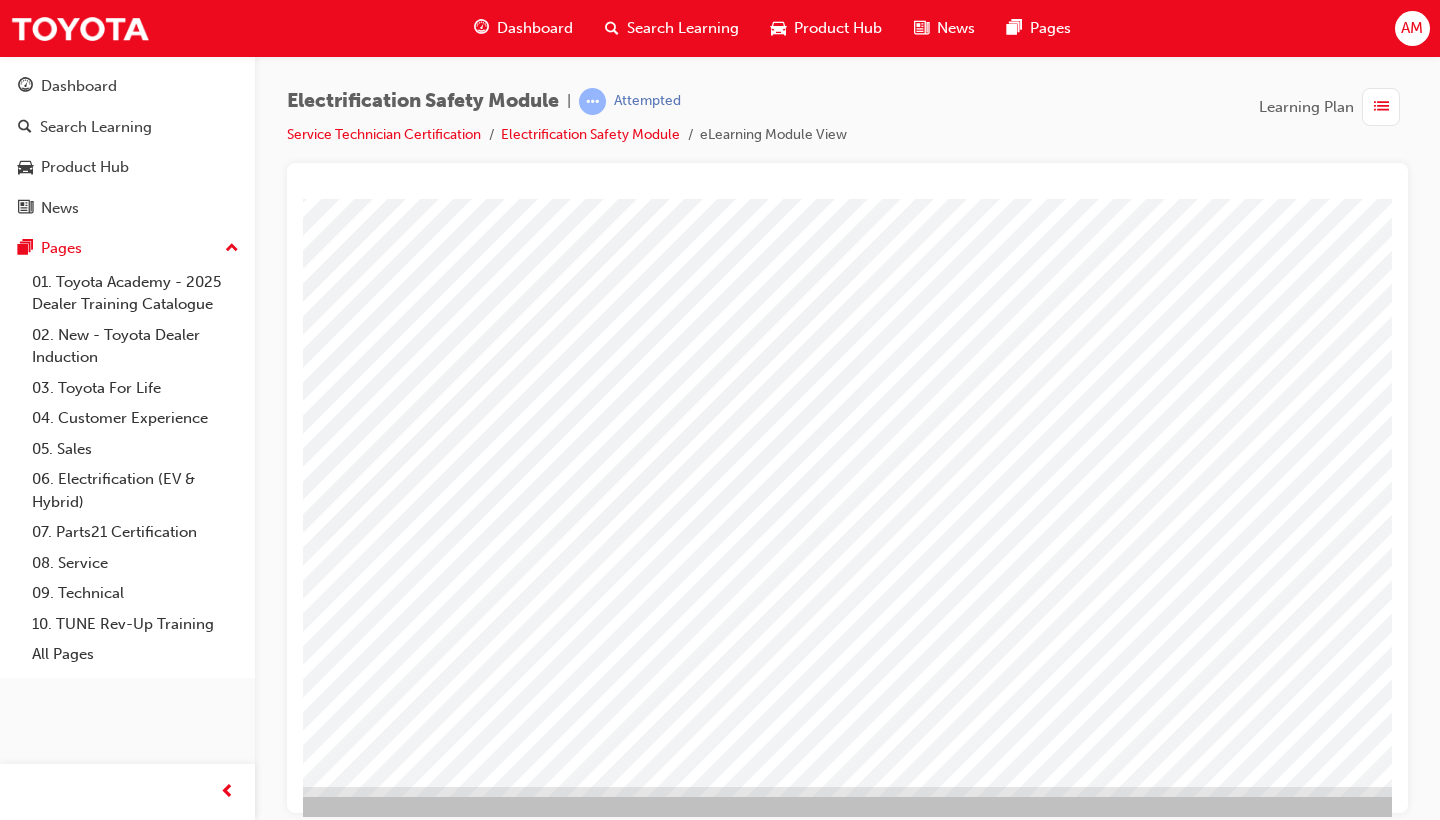 scroll, scrollTop: 132, scrollLeft: 116, axis: both 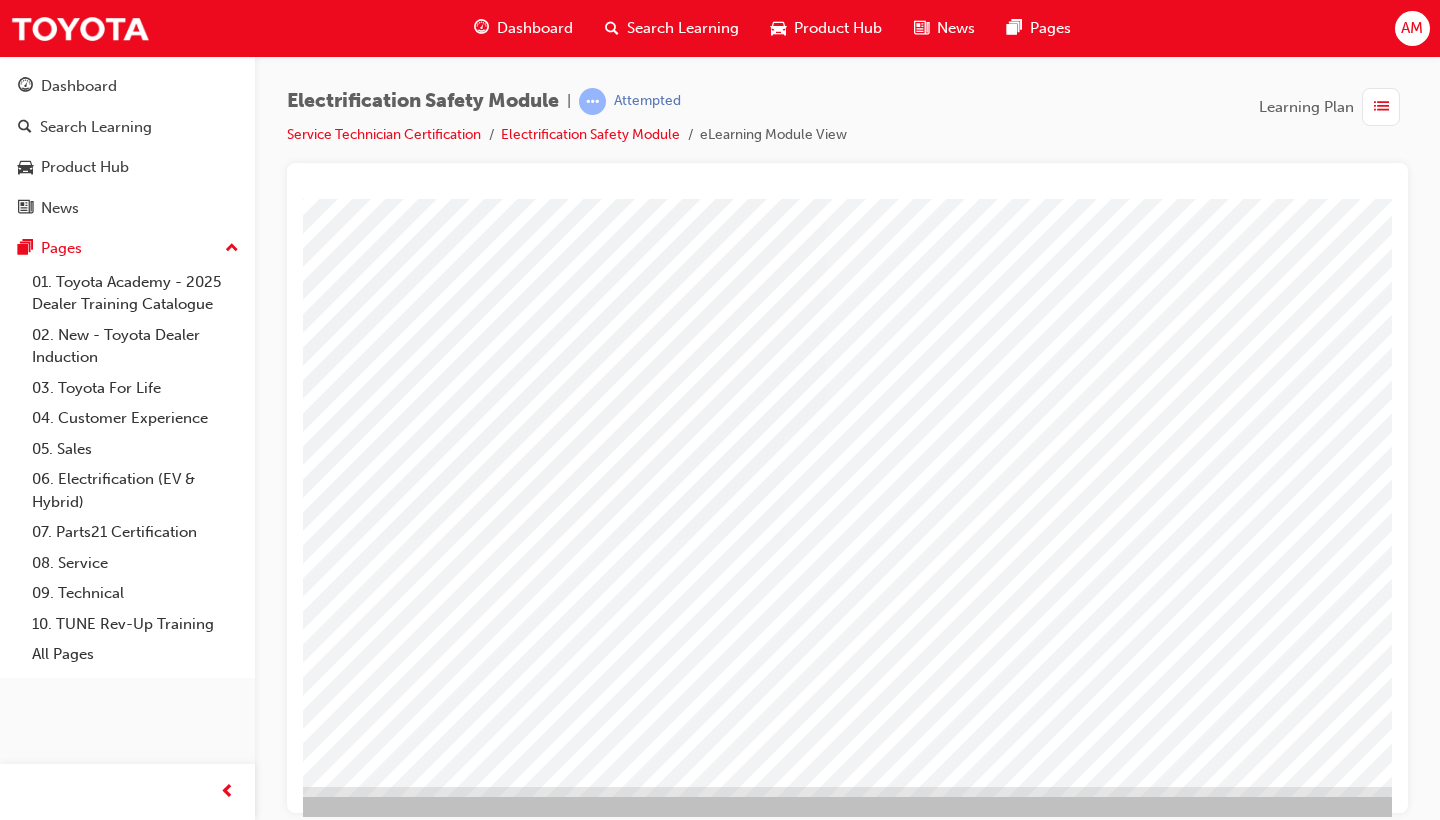 click at bounding box center [216, 4048] 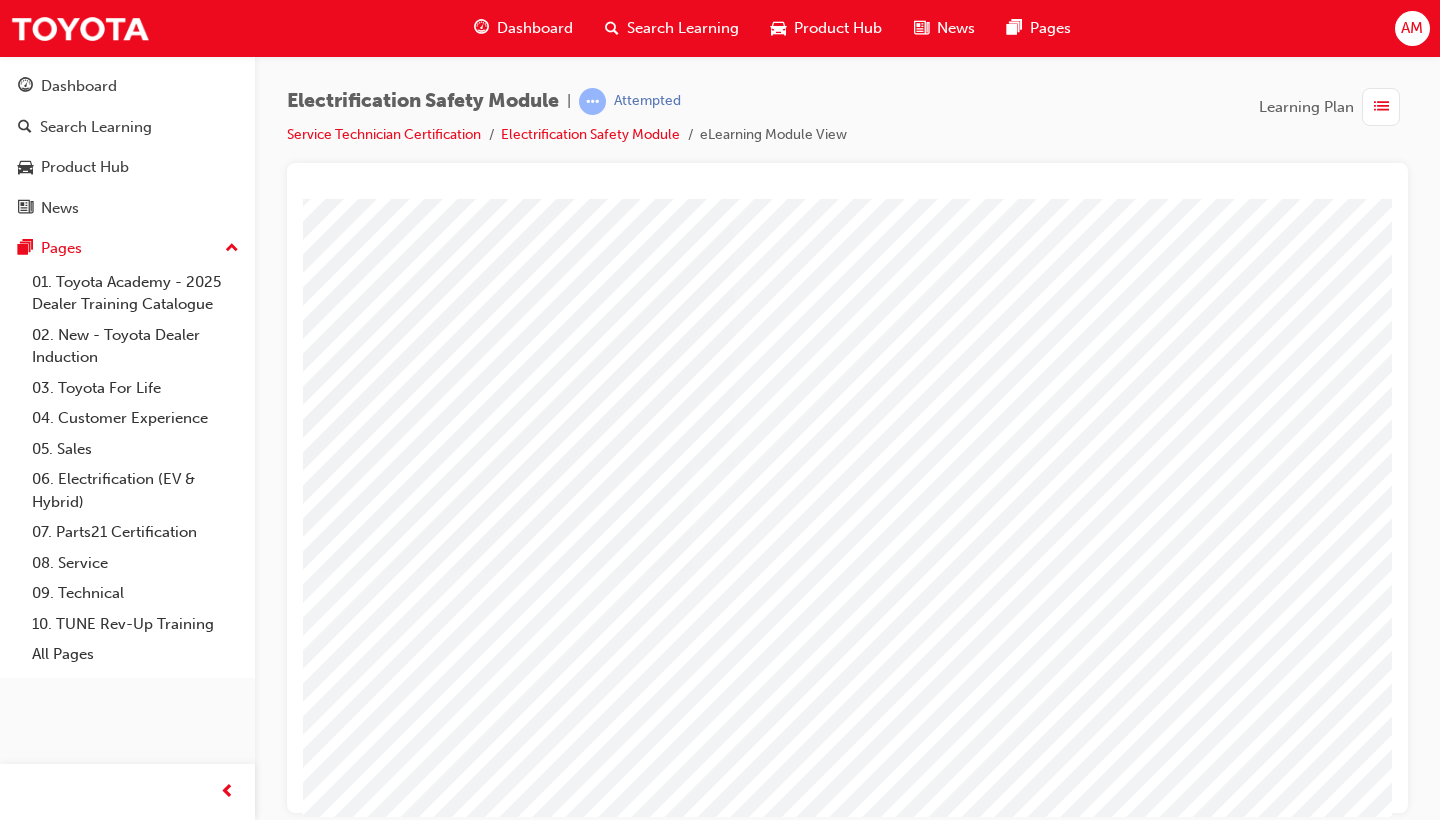 scroll, scrollTop: 100, scrollLeft: 236, axis: both 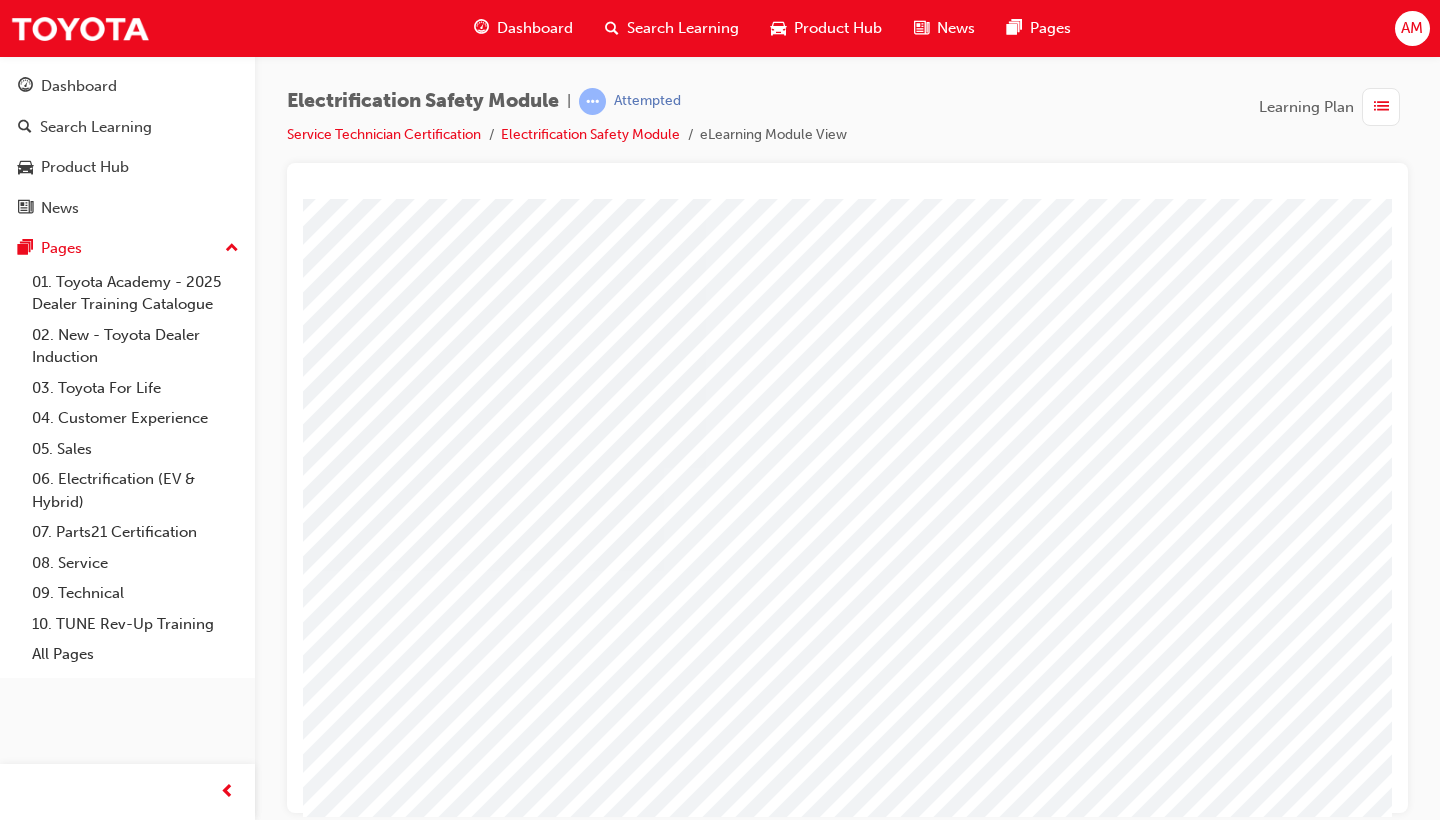 click at bounding box center (96, 3903) 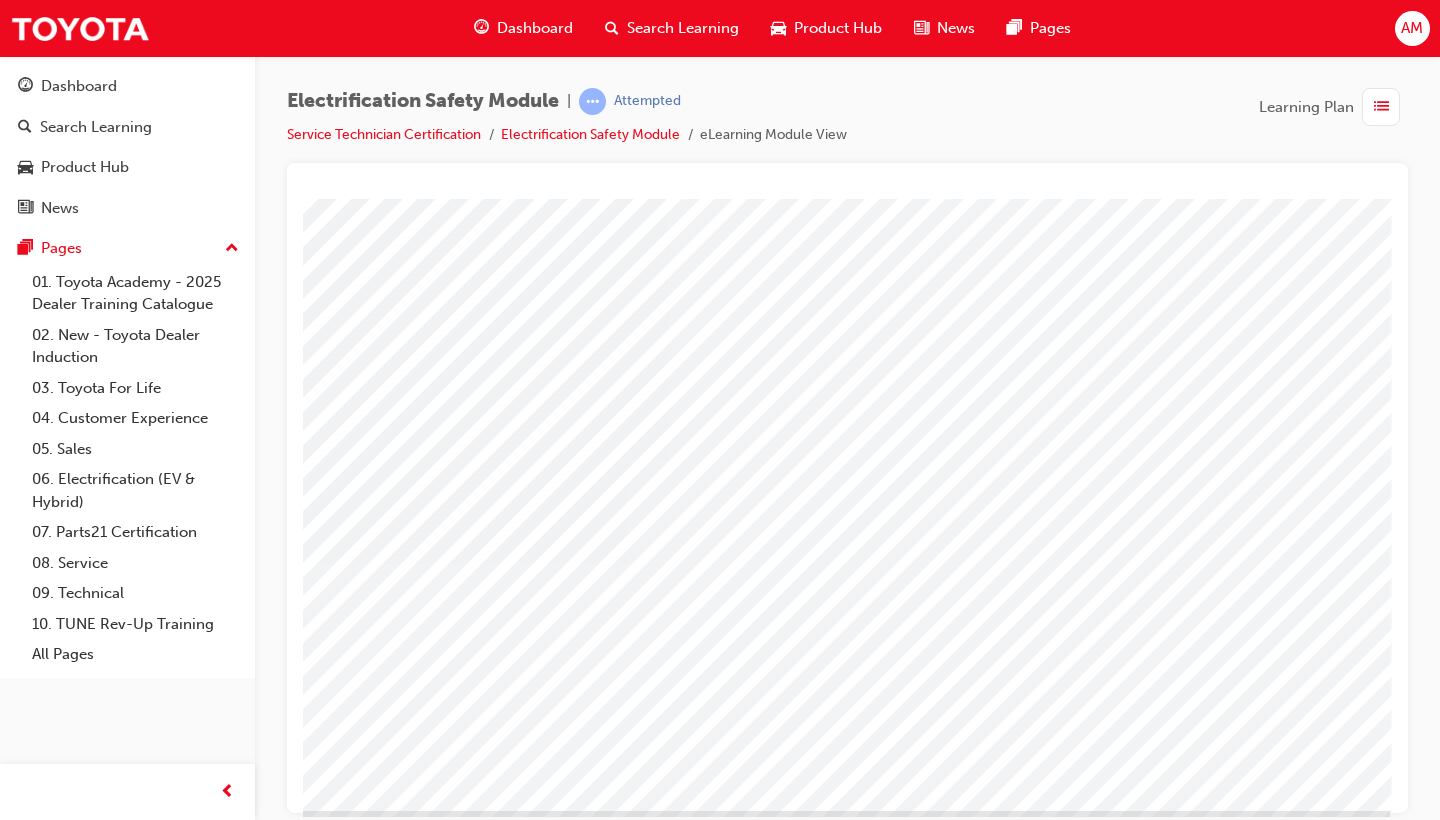 scroll, scrollTop: 112, scrollLeft: 271, axis: both 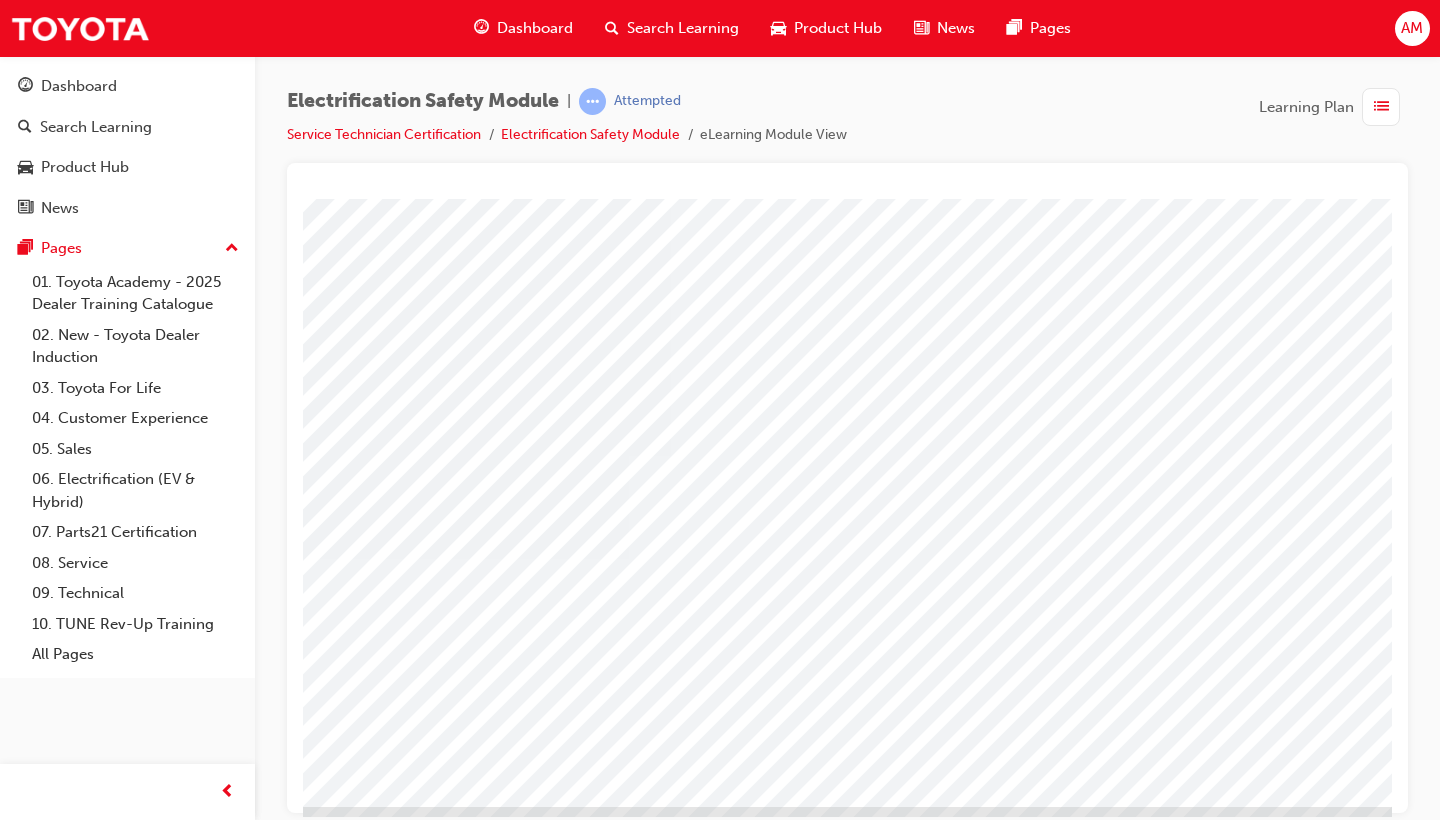 click at bounding box center [61, 3950] 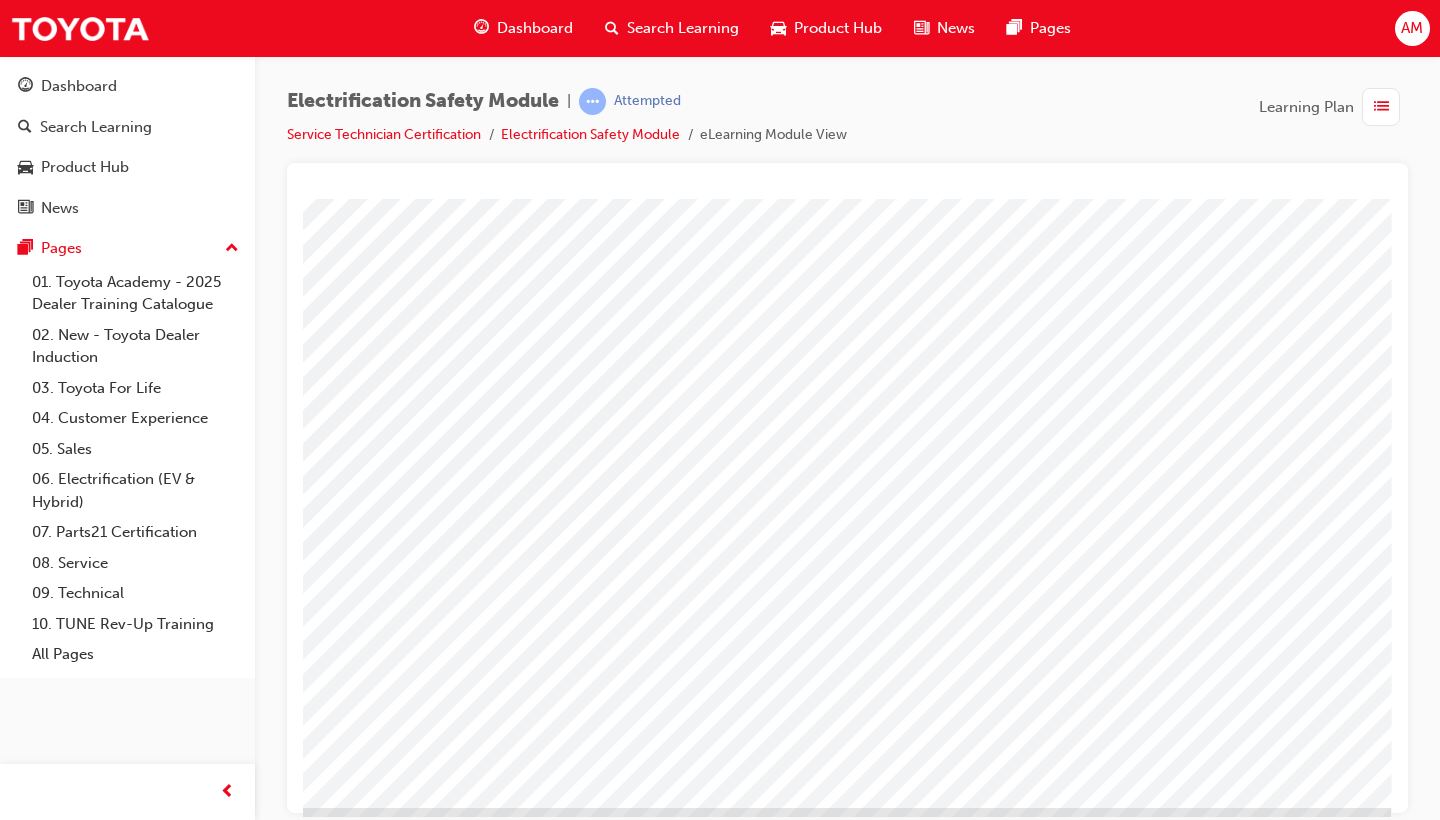scroll, scrollTop: 111, scrollLeft: 271, axis: both 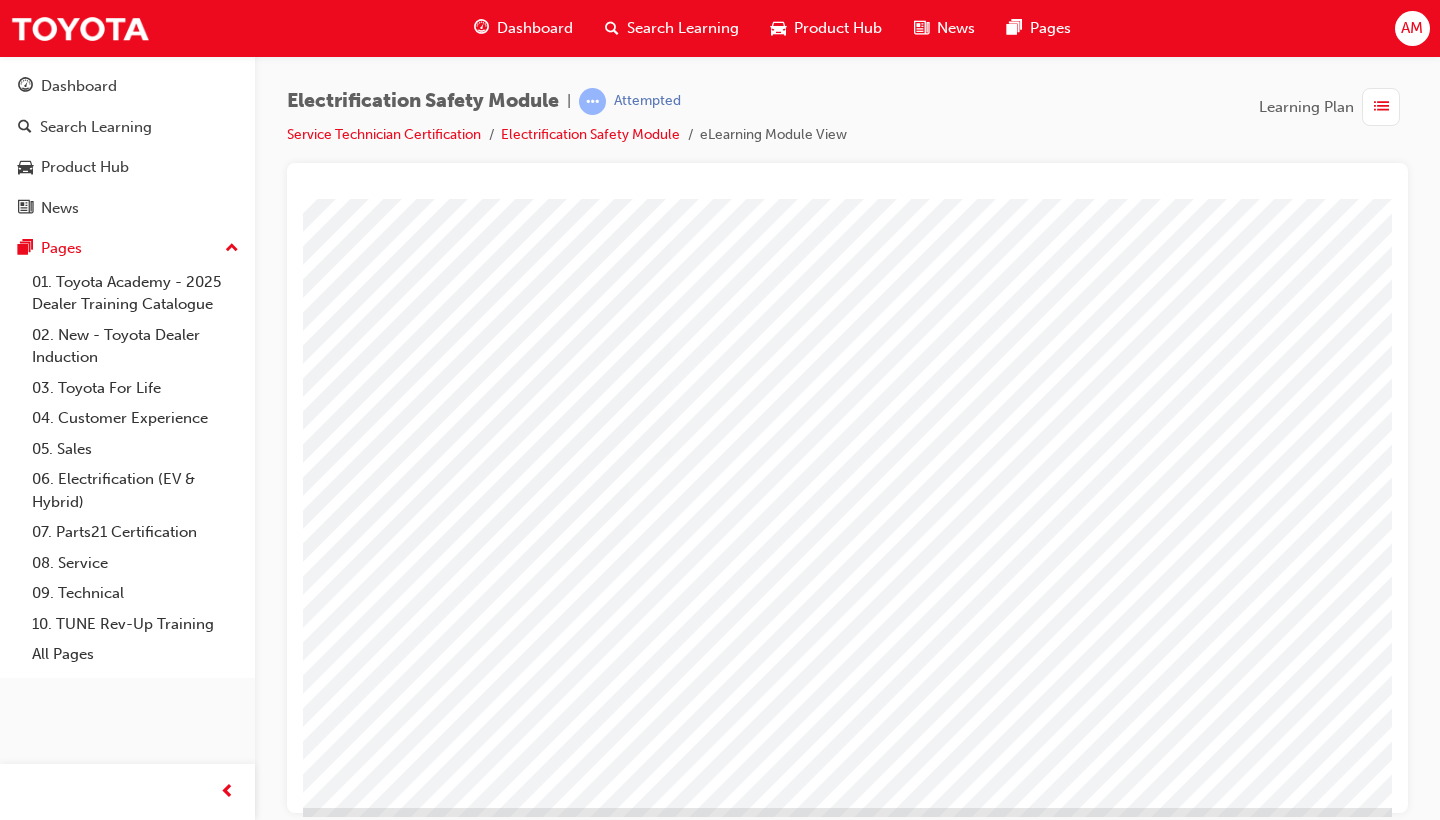 click at bounding box center (61, 4010) 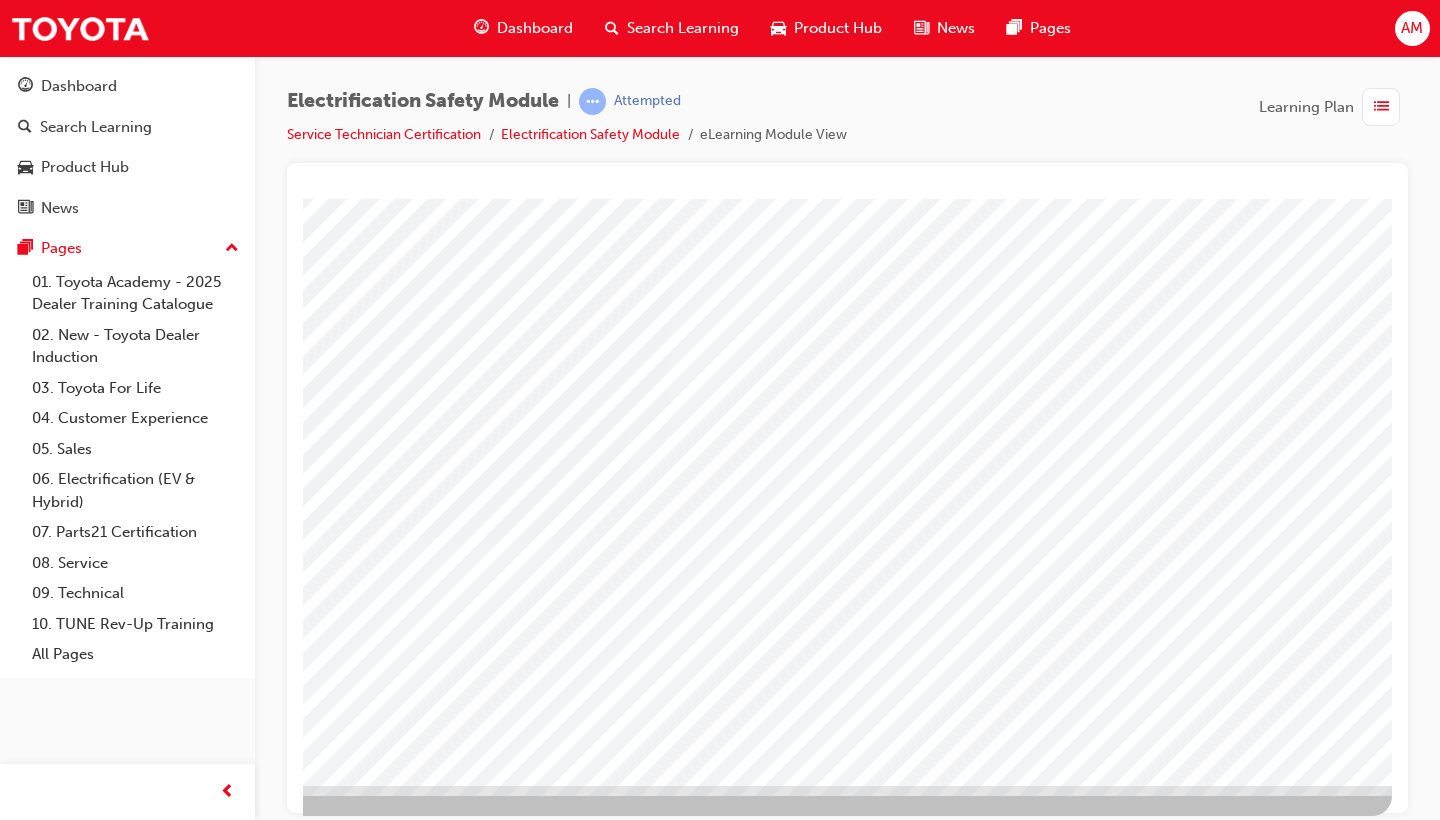scroll, scrollTop: 132, scrollLeft: 271, axis: both 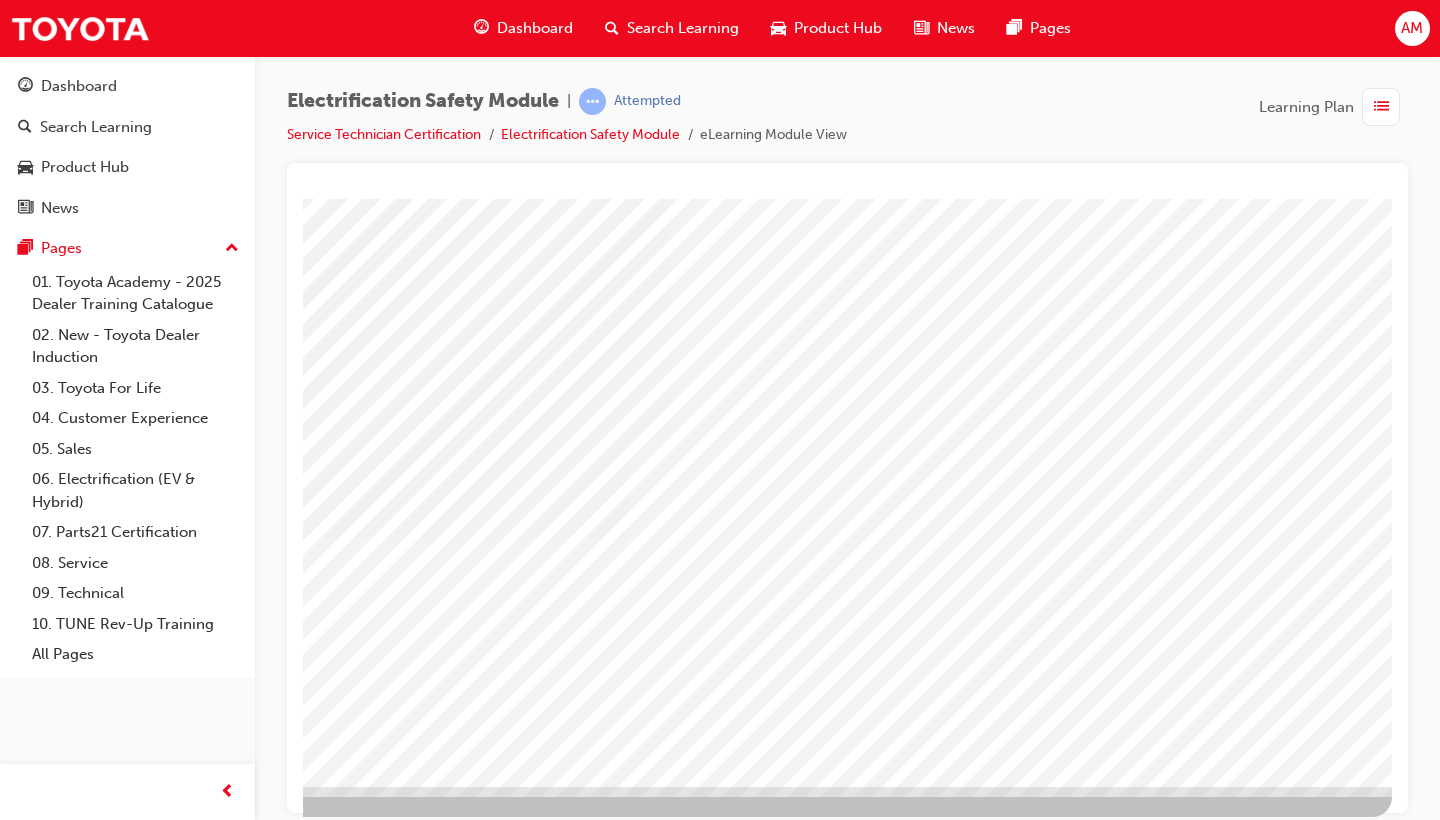 click at bounding box center [95, 2852] 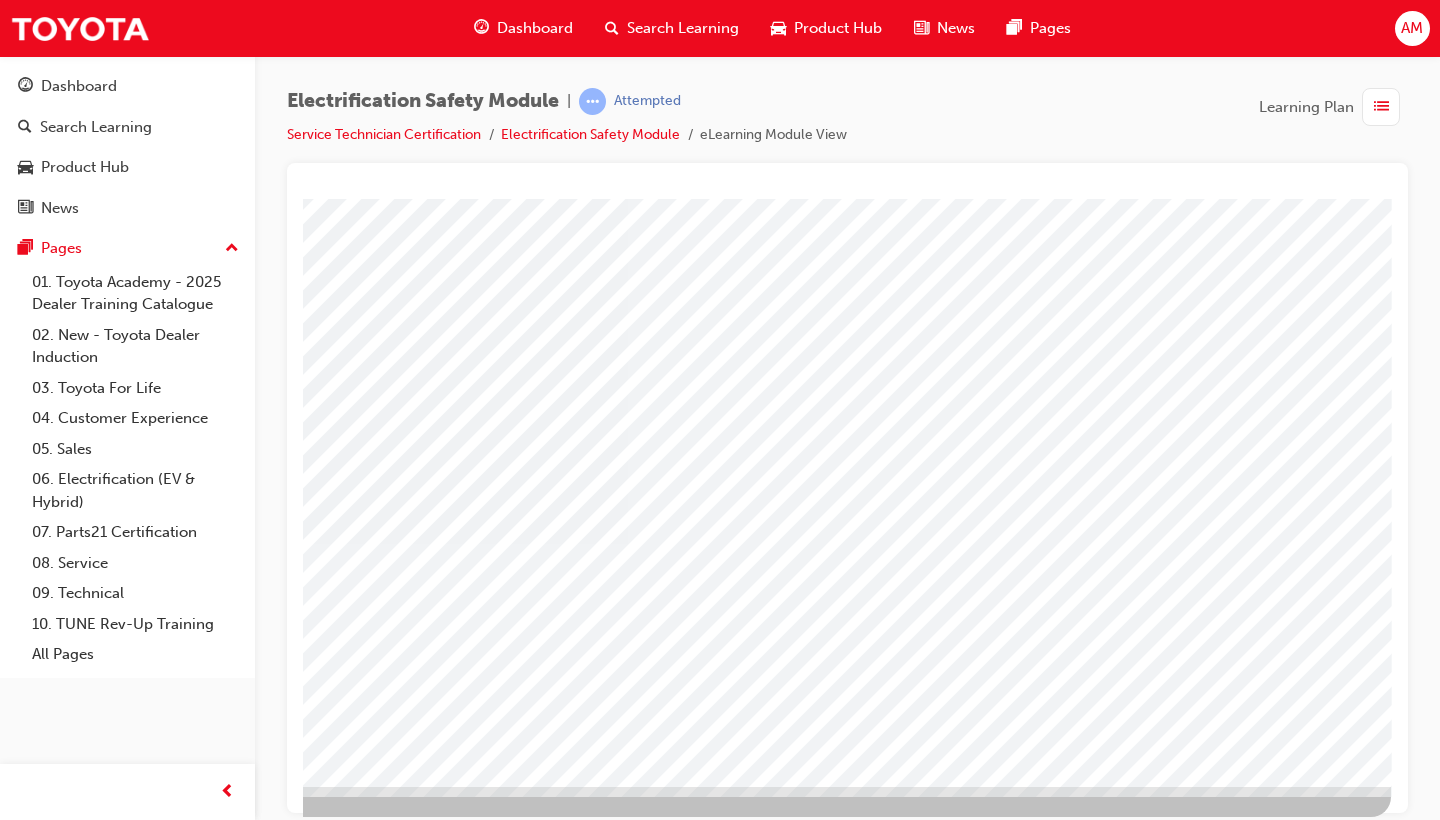 scroll, scrollTop: 132, scrollLeft: 271, axis: both 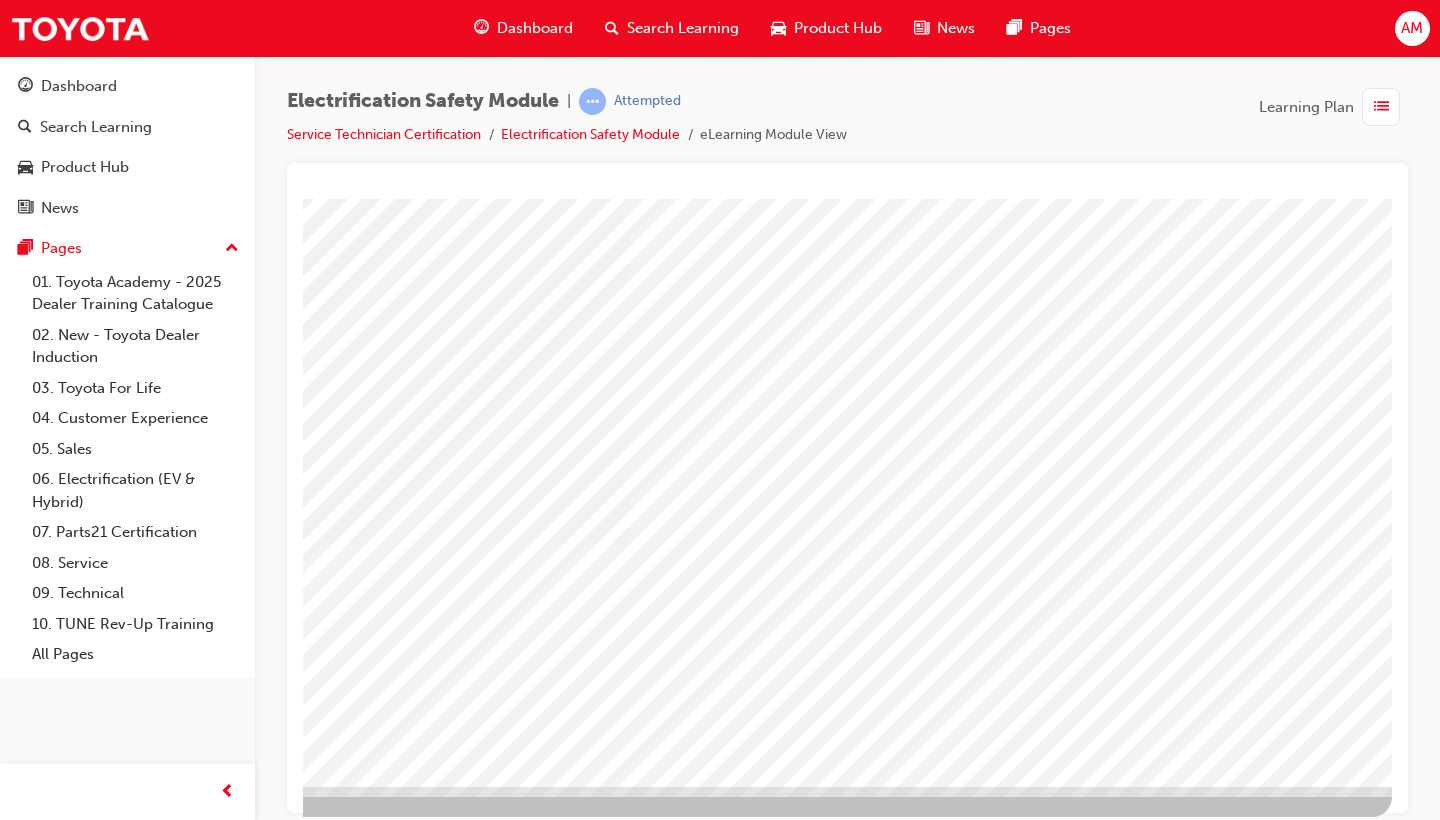 click at bounding box center [61, 3866] 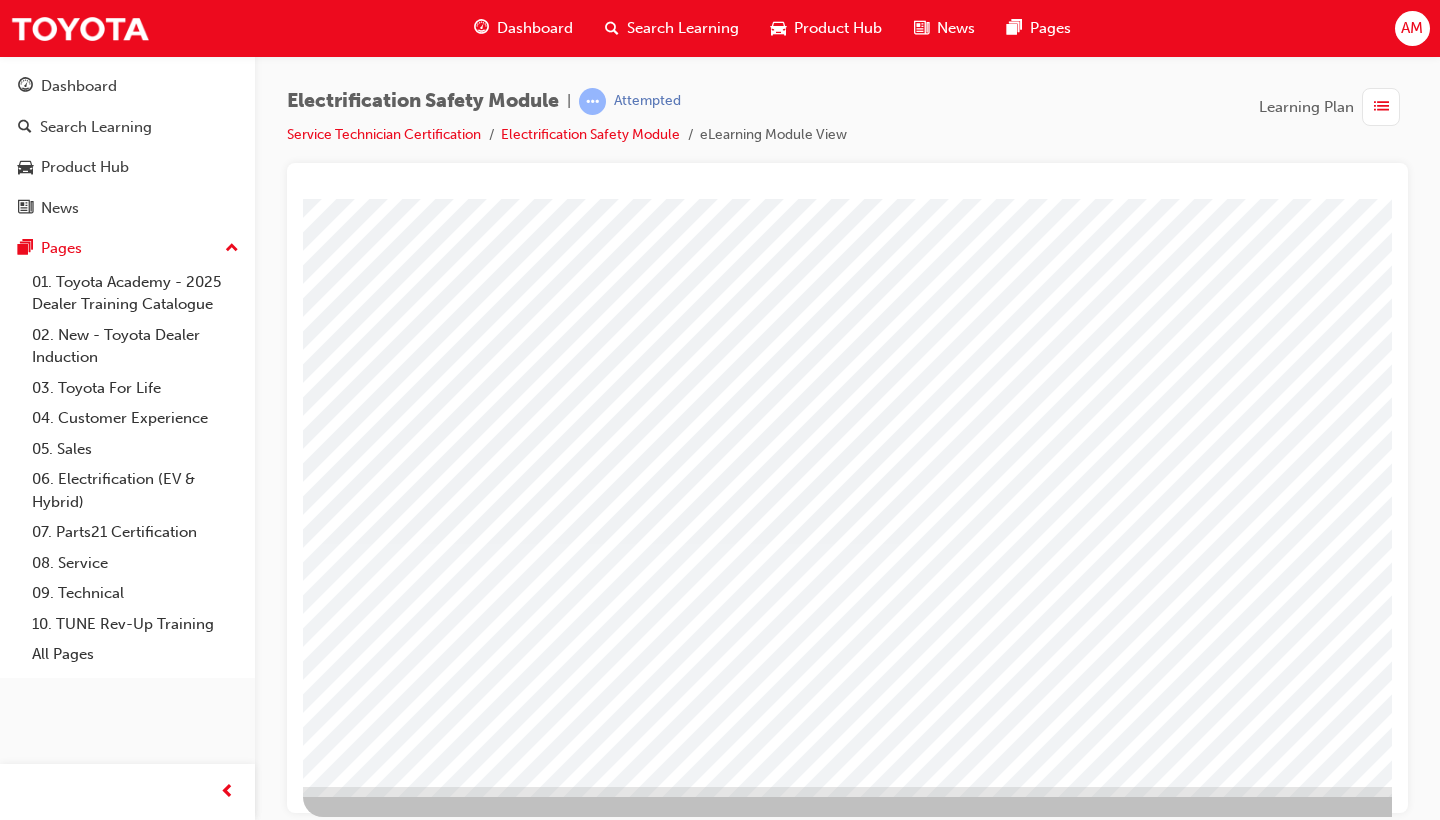 scroll, scrollTop: 132, scrollLeft: 0, axis: vertical 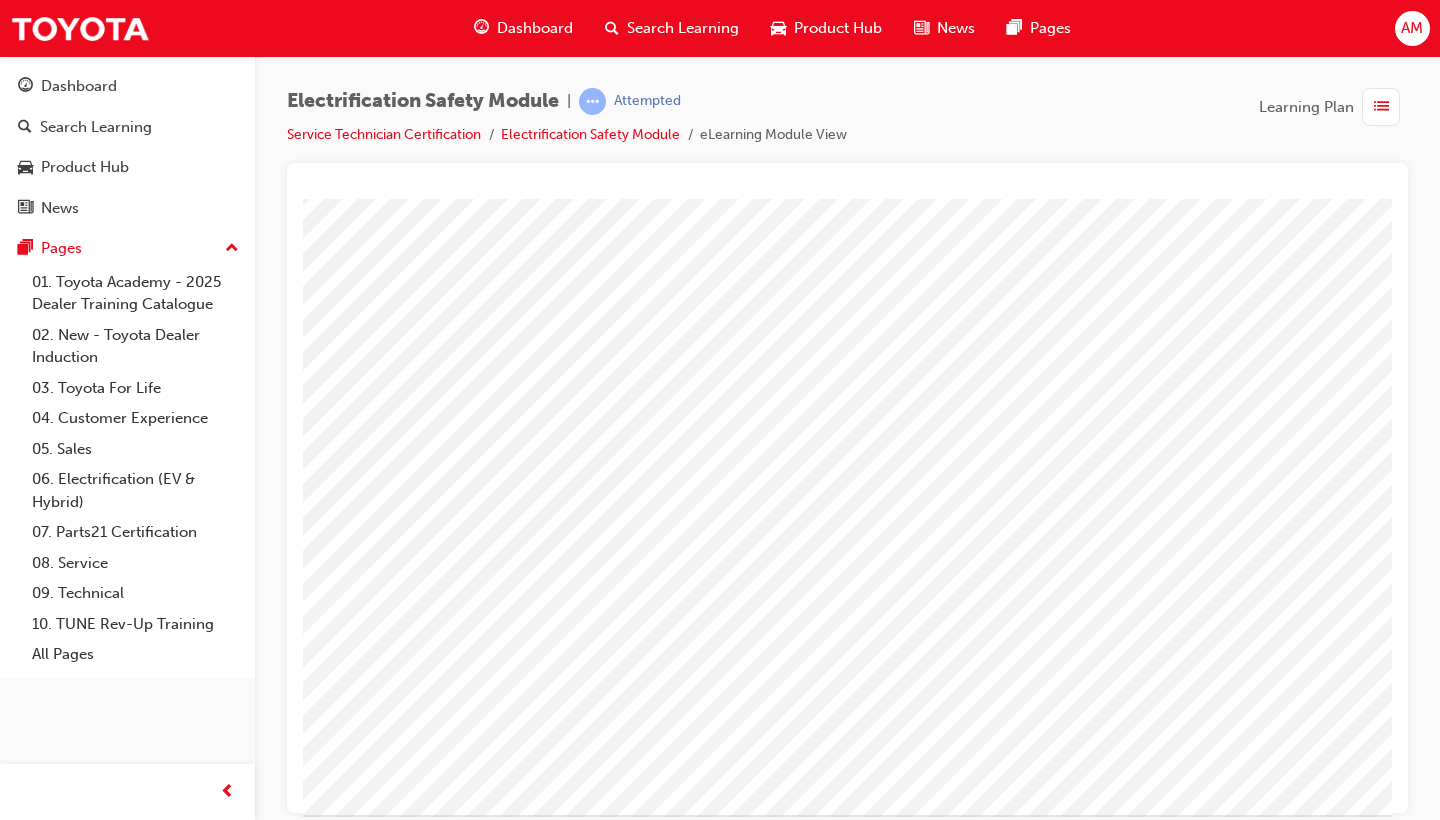 click at bounding box center (61, 4012) 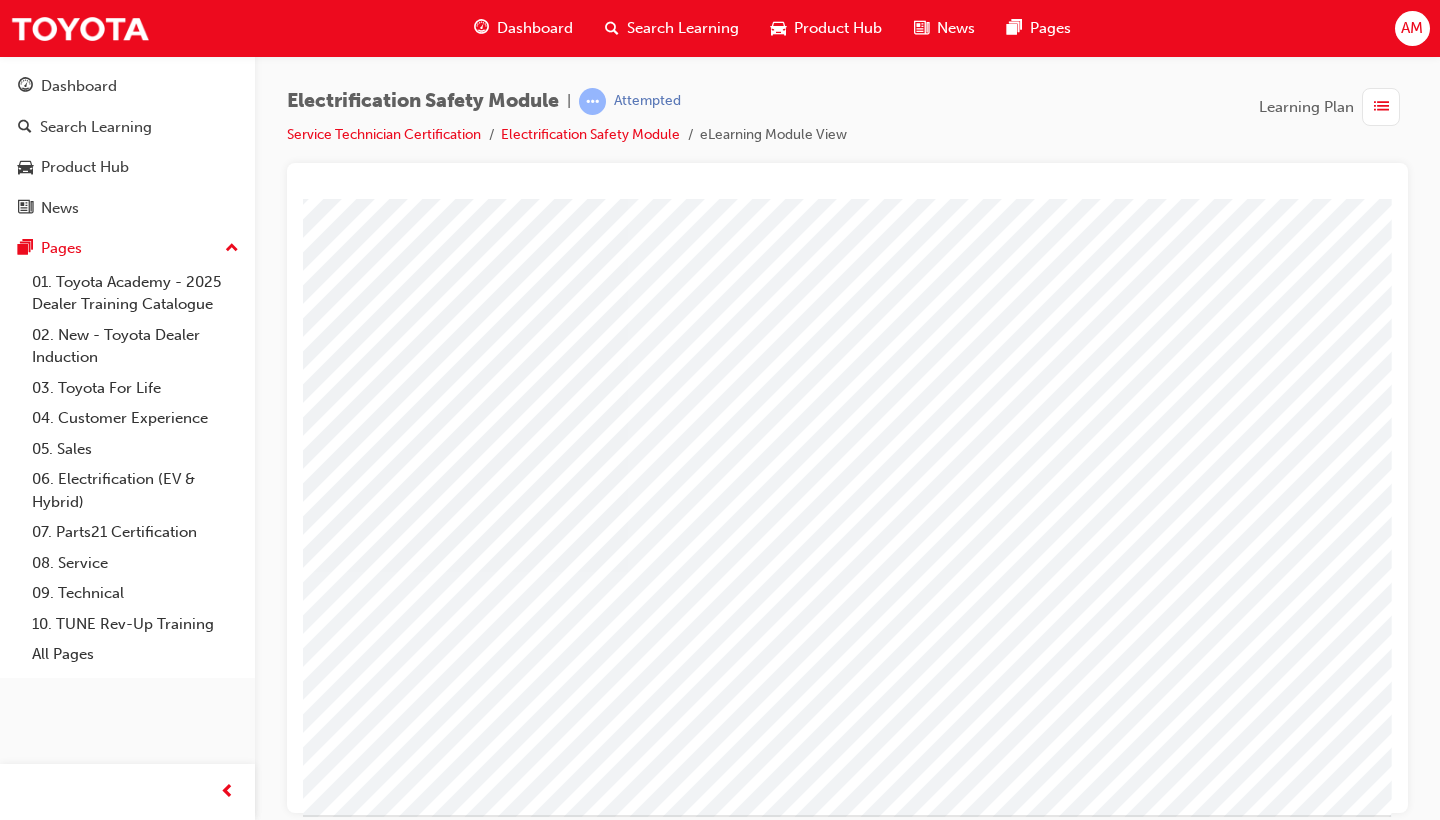 scroll, scrollTop: 104, scrollLeft: 271, axis: both 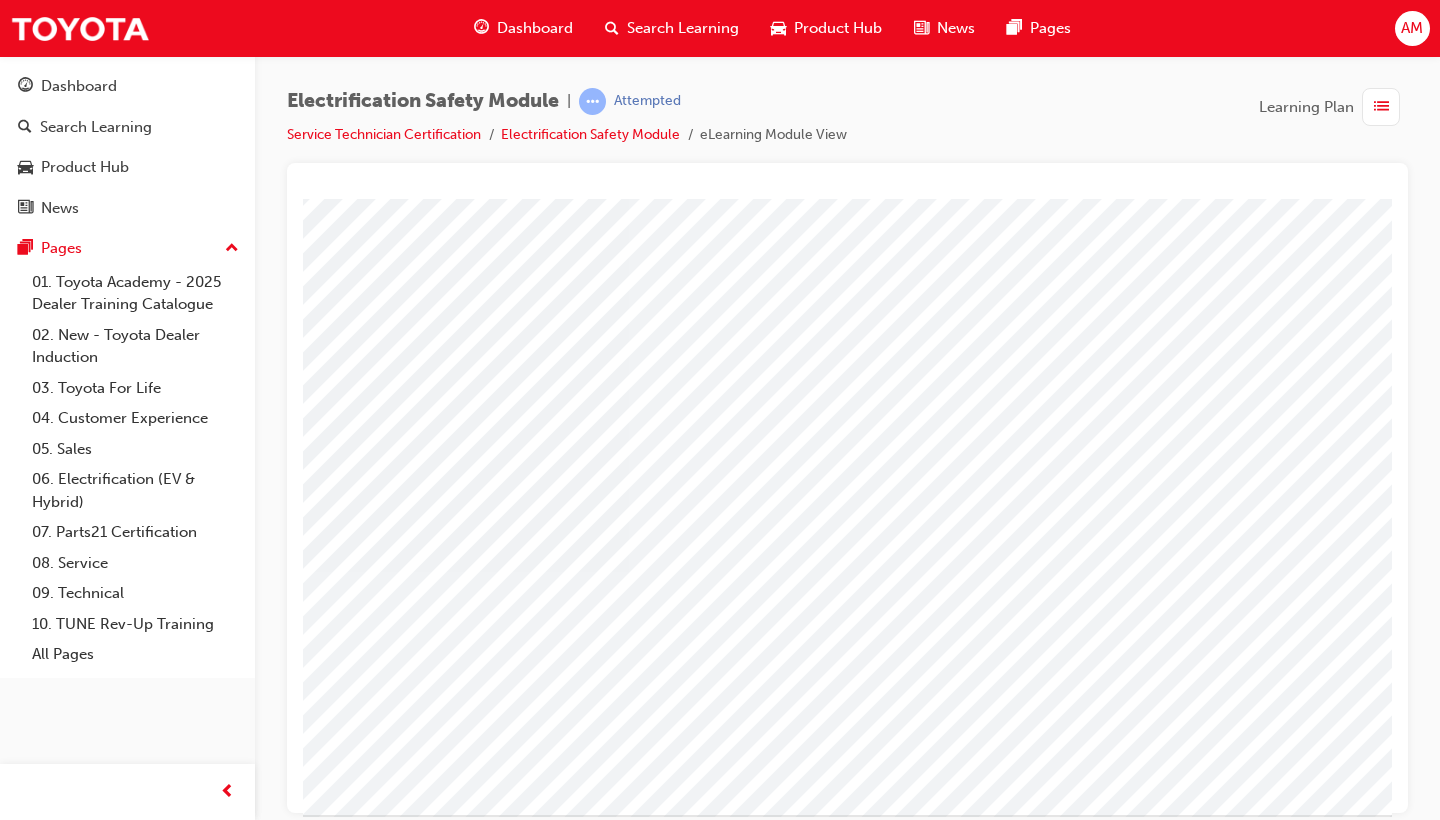 click at bounding box center (61, 4560) 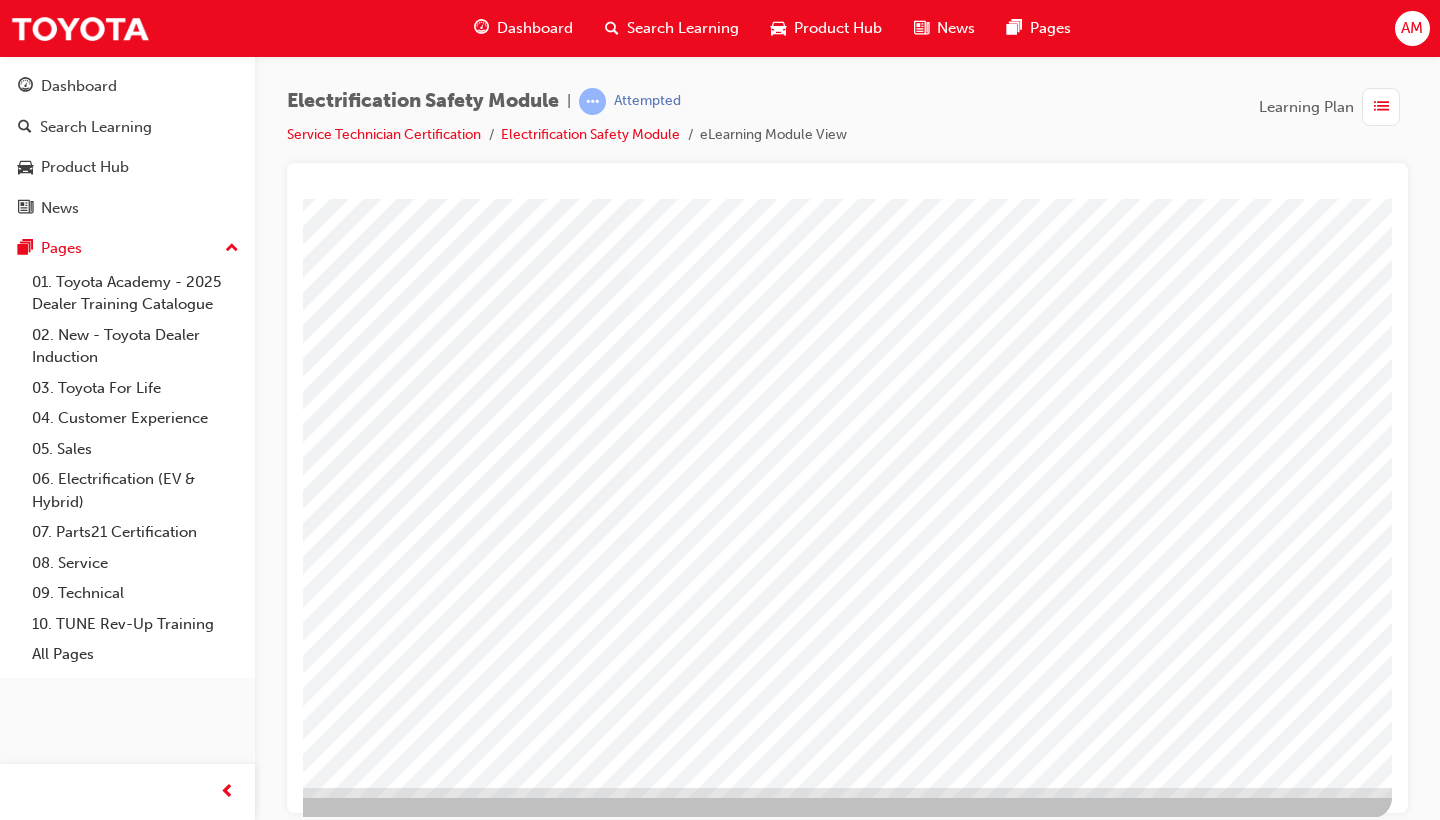 scroll, scrollTop: 0, scrollLeft: 0, axis: both 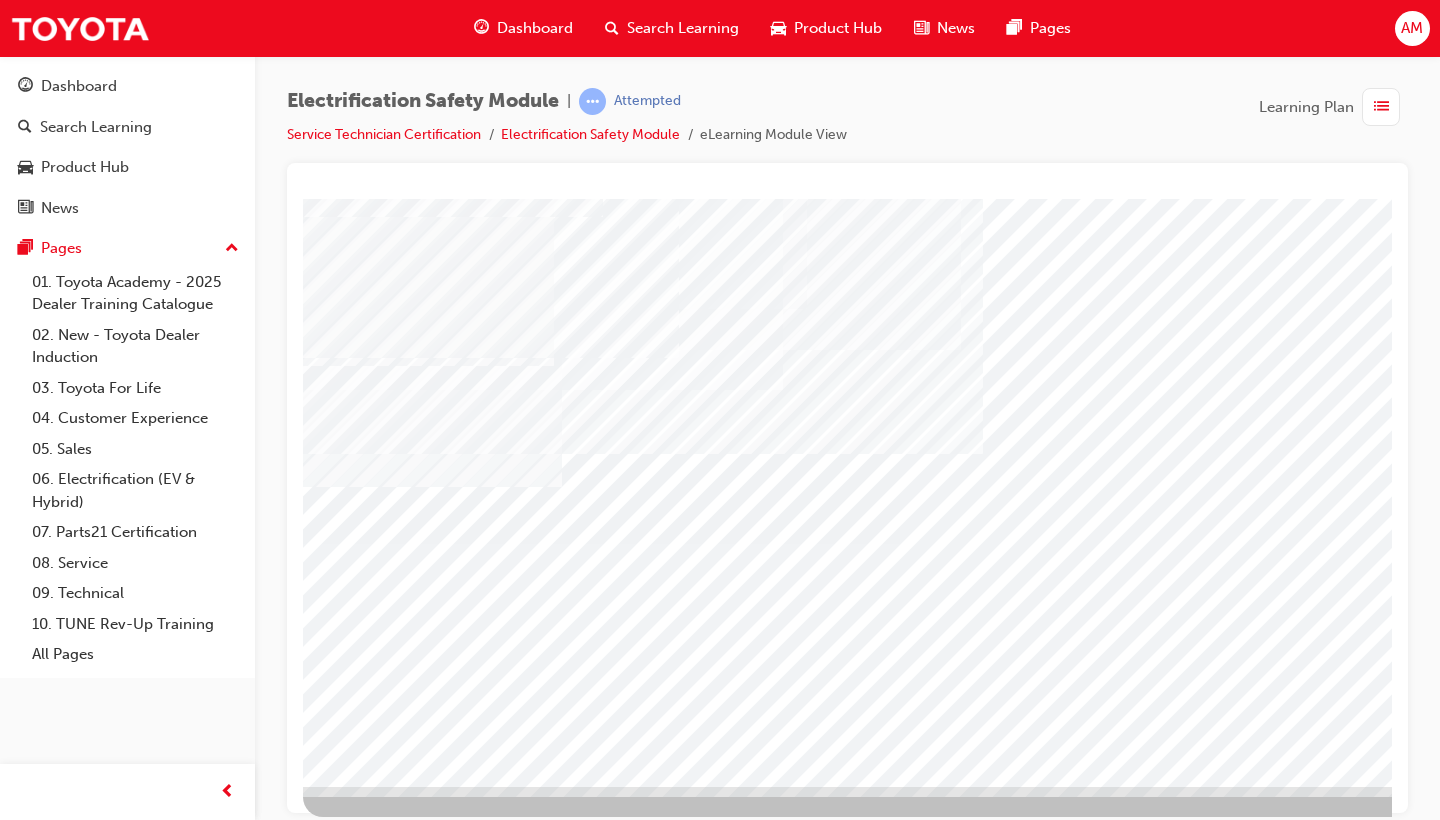 click at bounding box center (332, 4708) 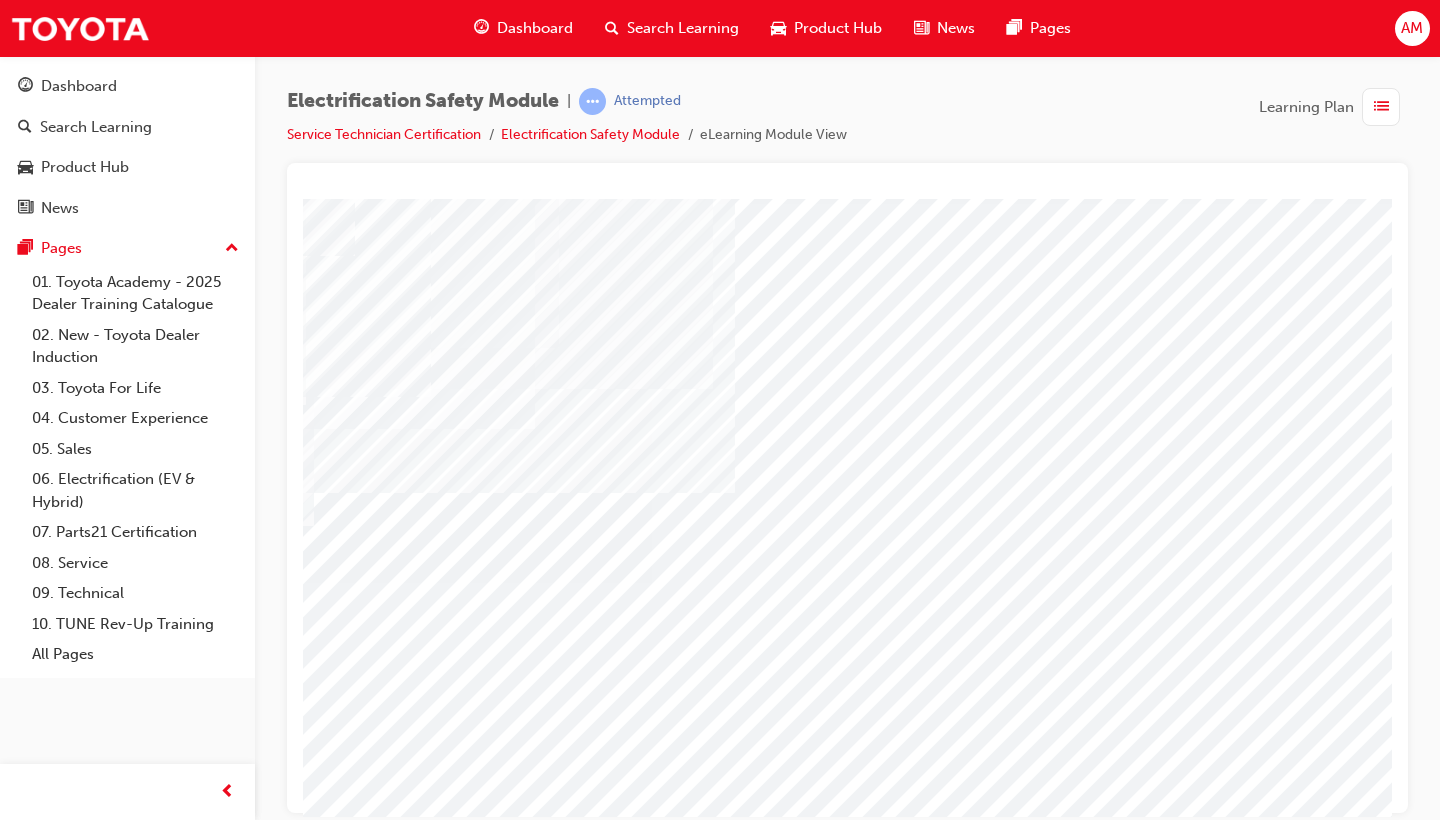 scroll, scrollTop: 93, scrollLeft: 249, axis: both 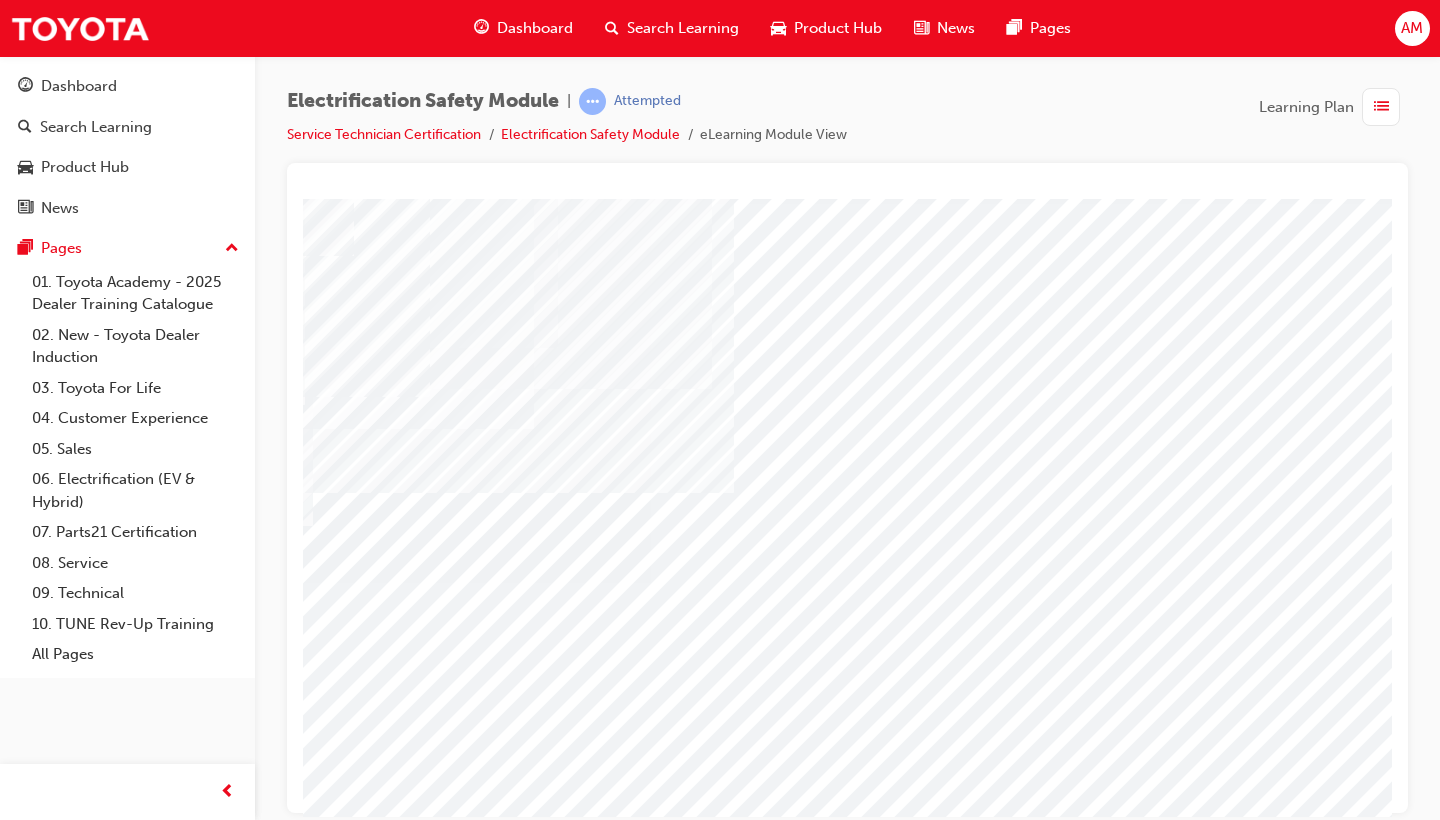 click at bounding box center (83, 5723) 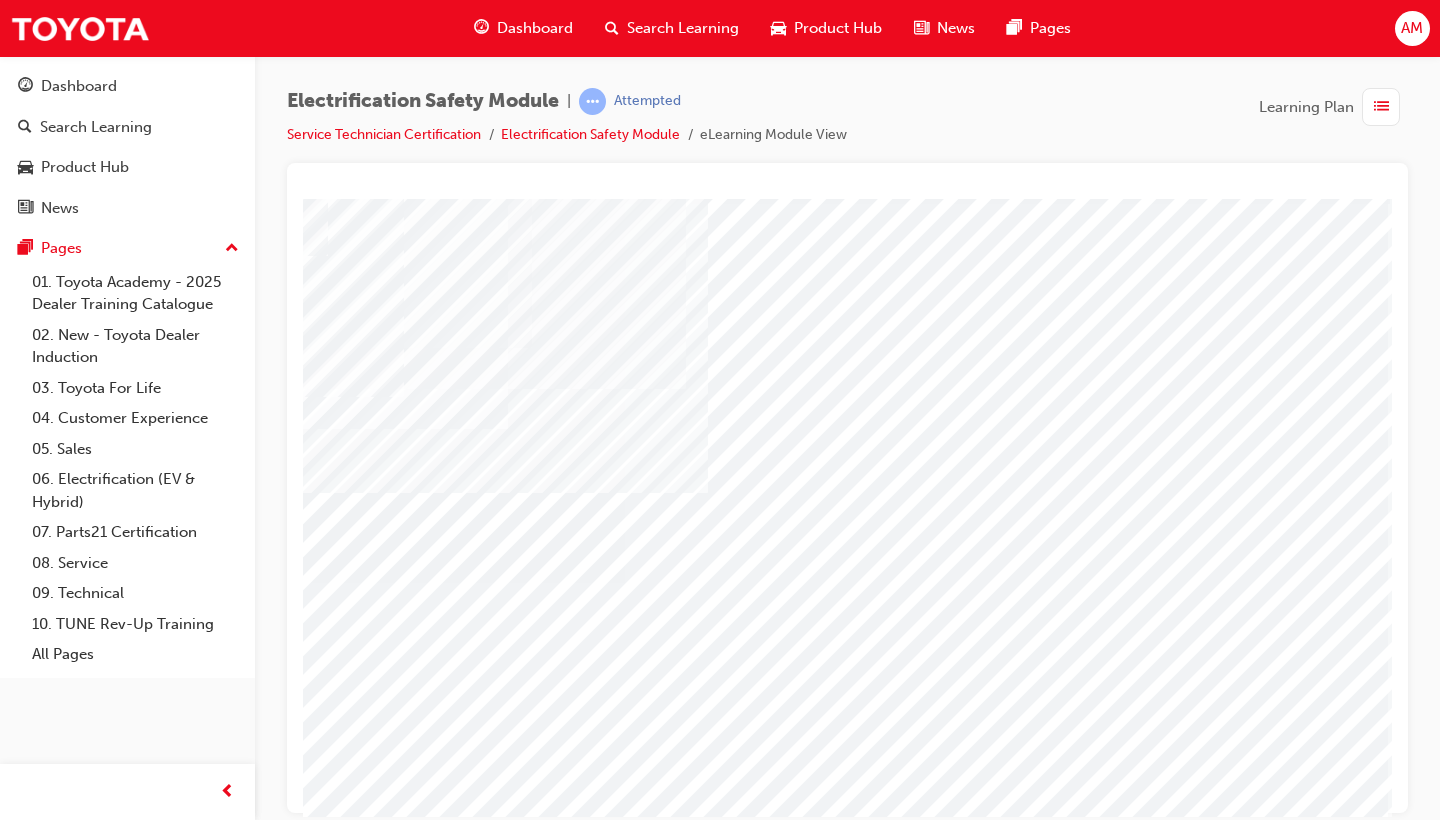 scroll, scrollTop: 93, scrollLeft: 271, axis: both 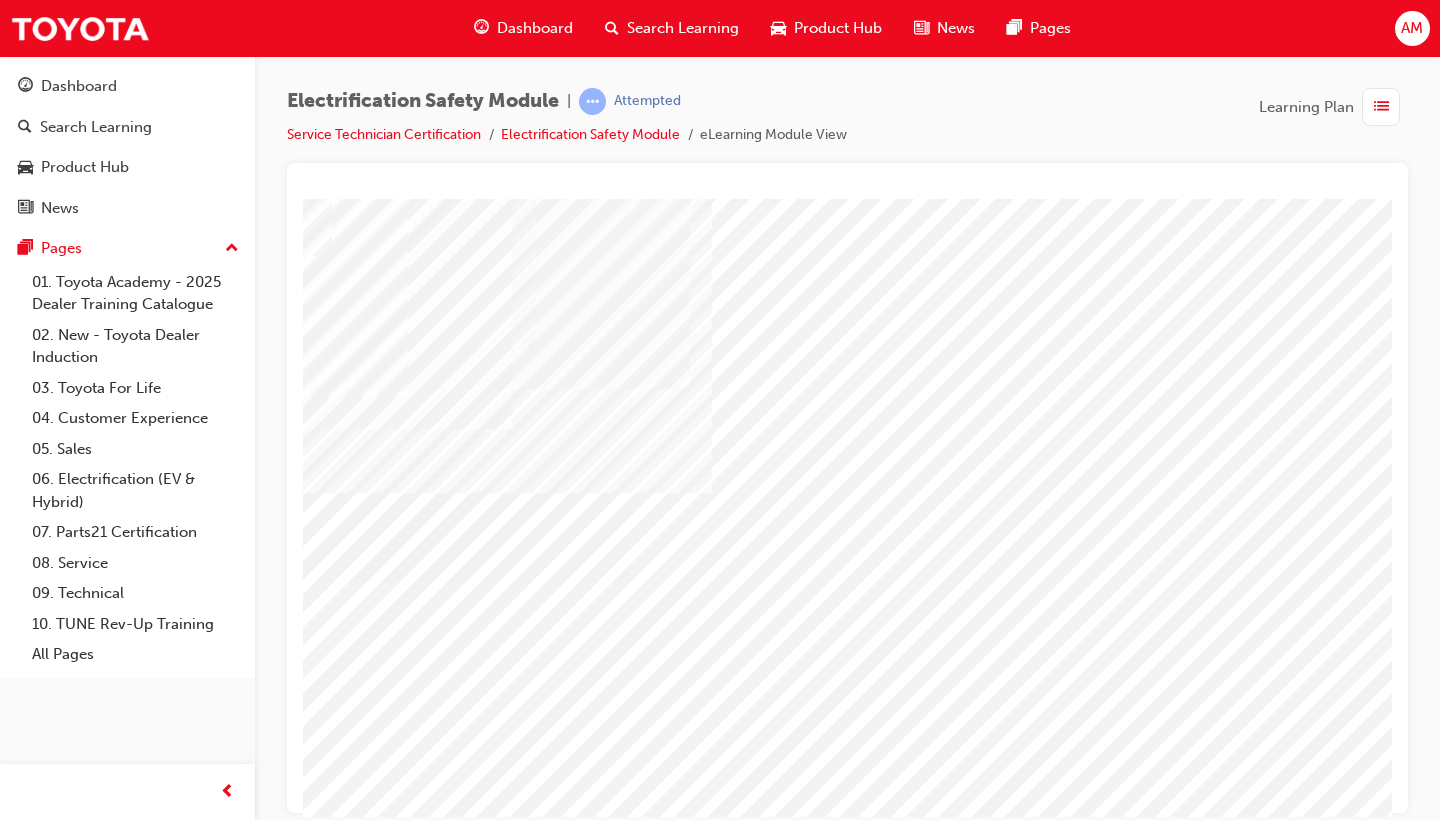 click at bounding box center [61, 5296] 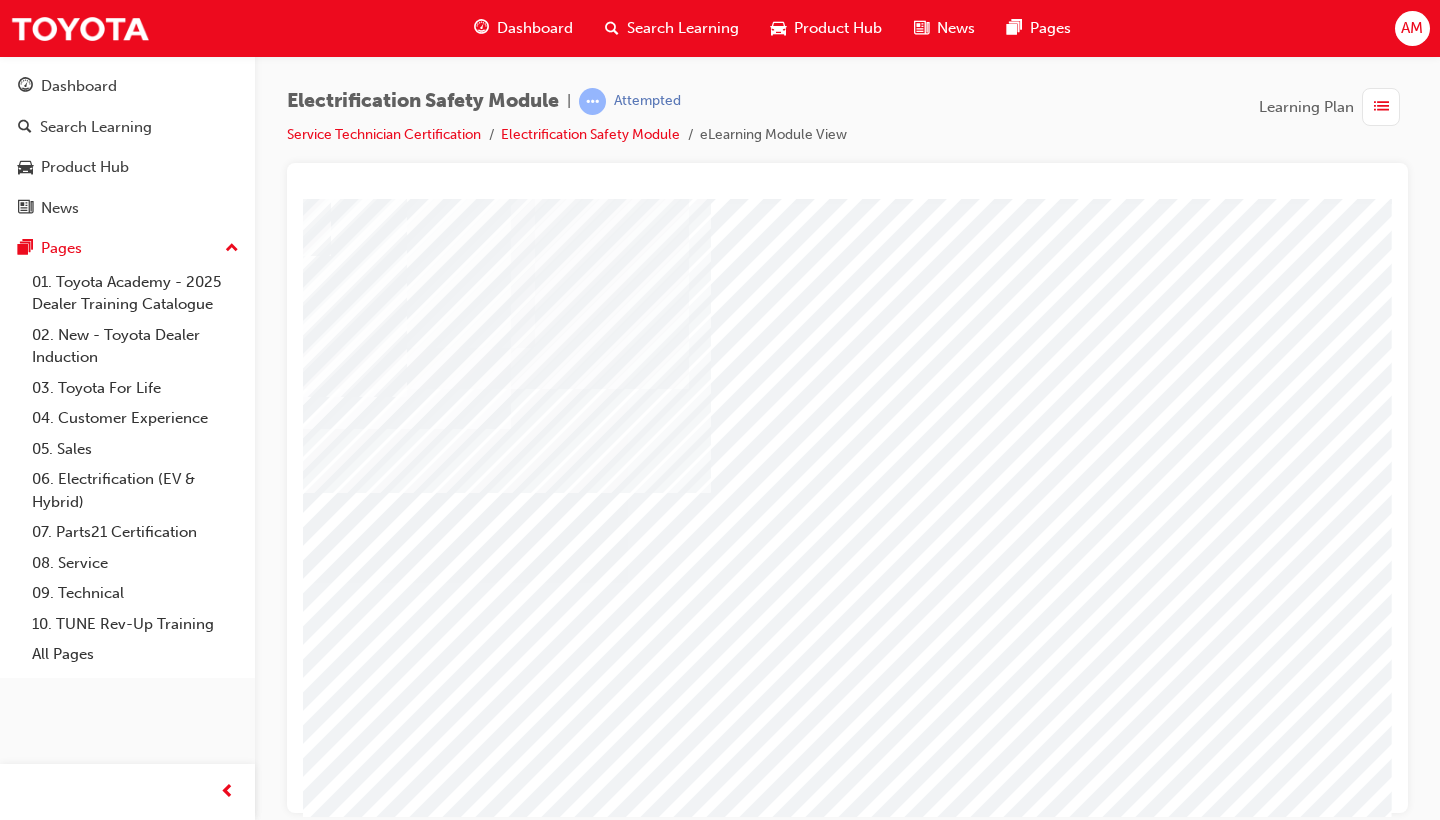 scroll, scrollTop: 93, scrollLeft: 271, axis: both 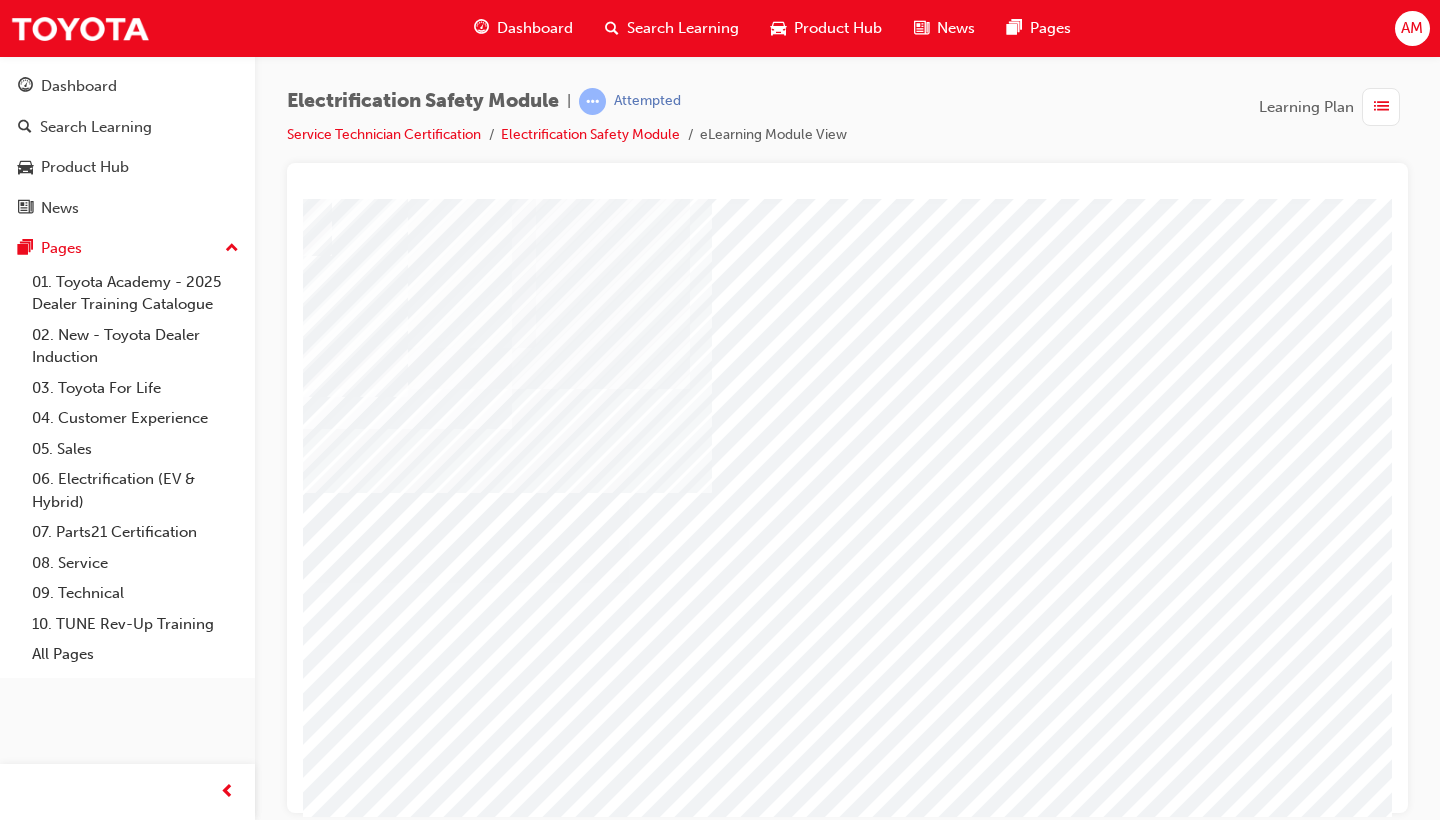 click at bounding box center [61, 5355] 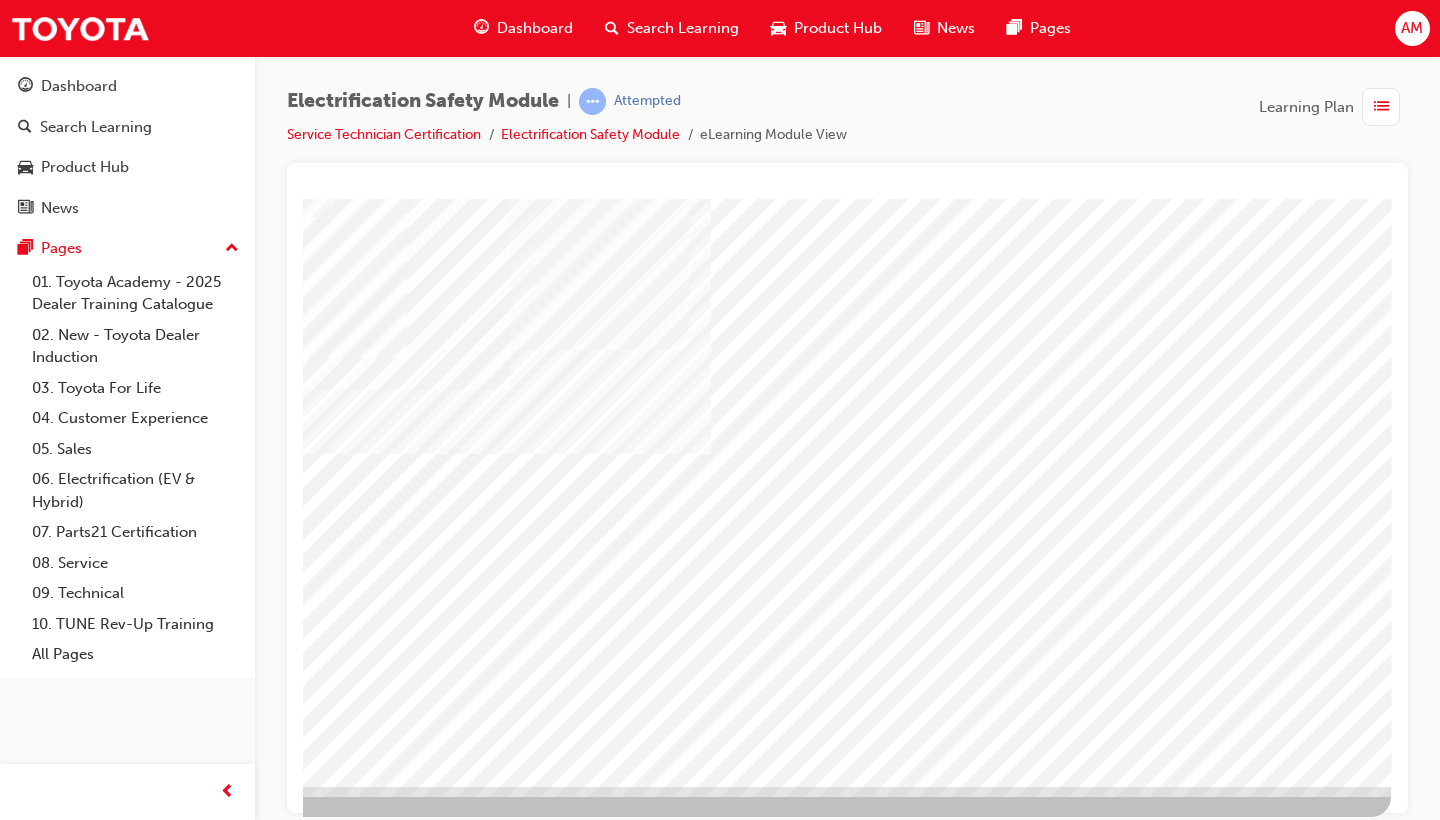 scroll, scrollTop: 132, scrollLeft: 271, axis: both 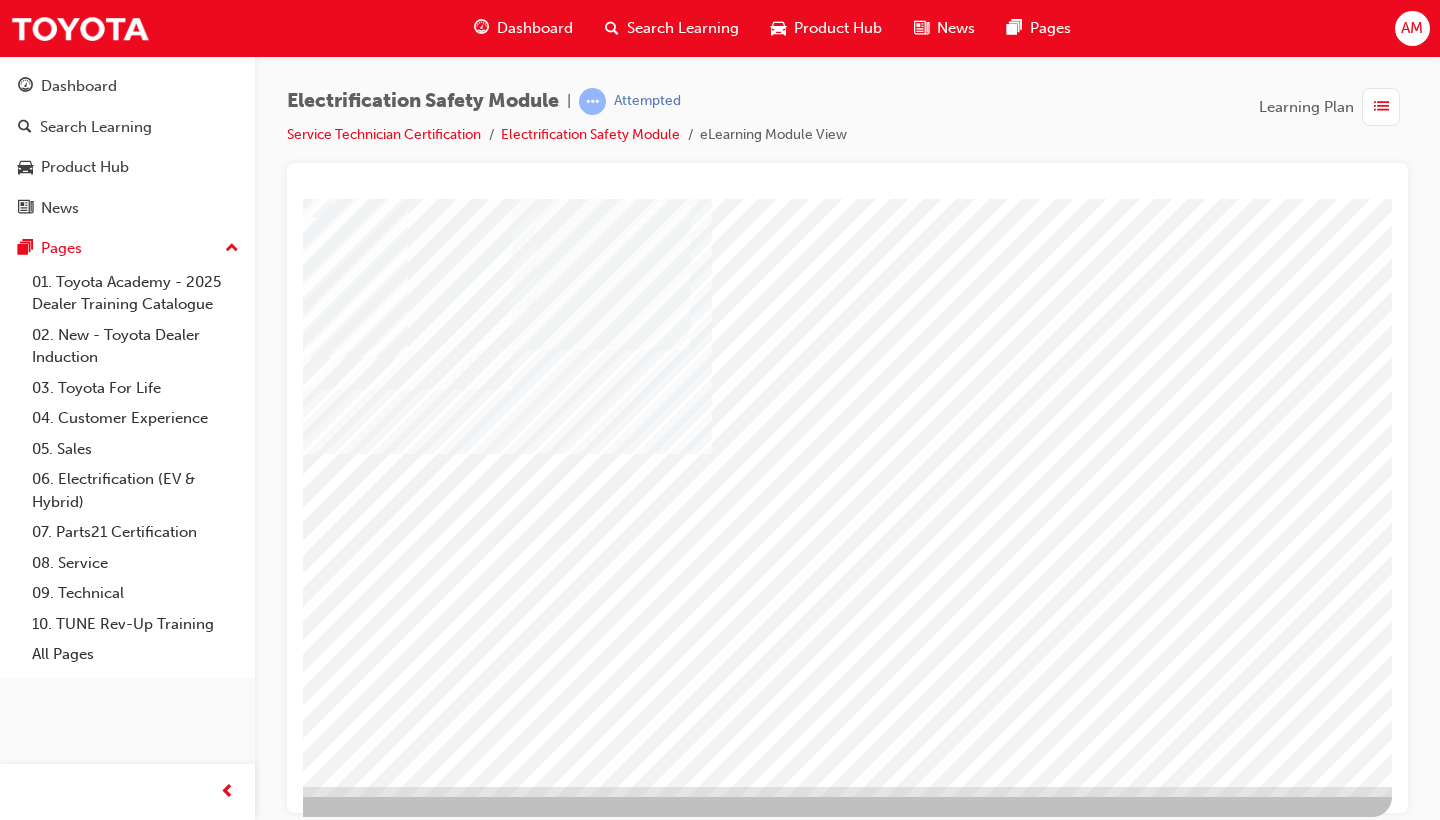 click at bounding box center (95, 2852) 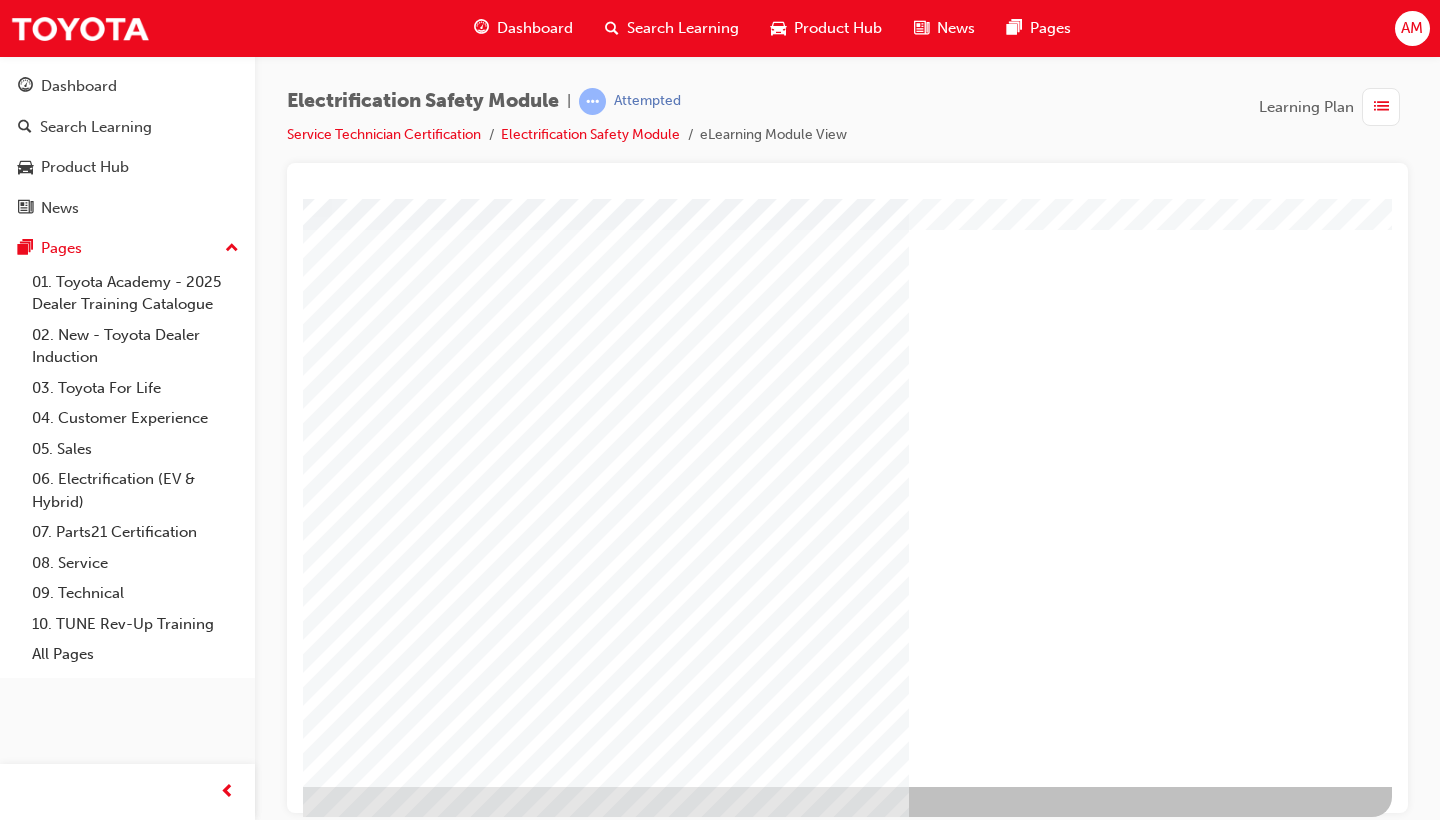 scroll, scrollTop: 132, scrollLeft: 271, axis: both 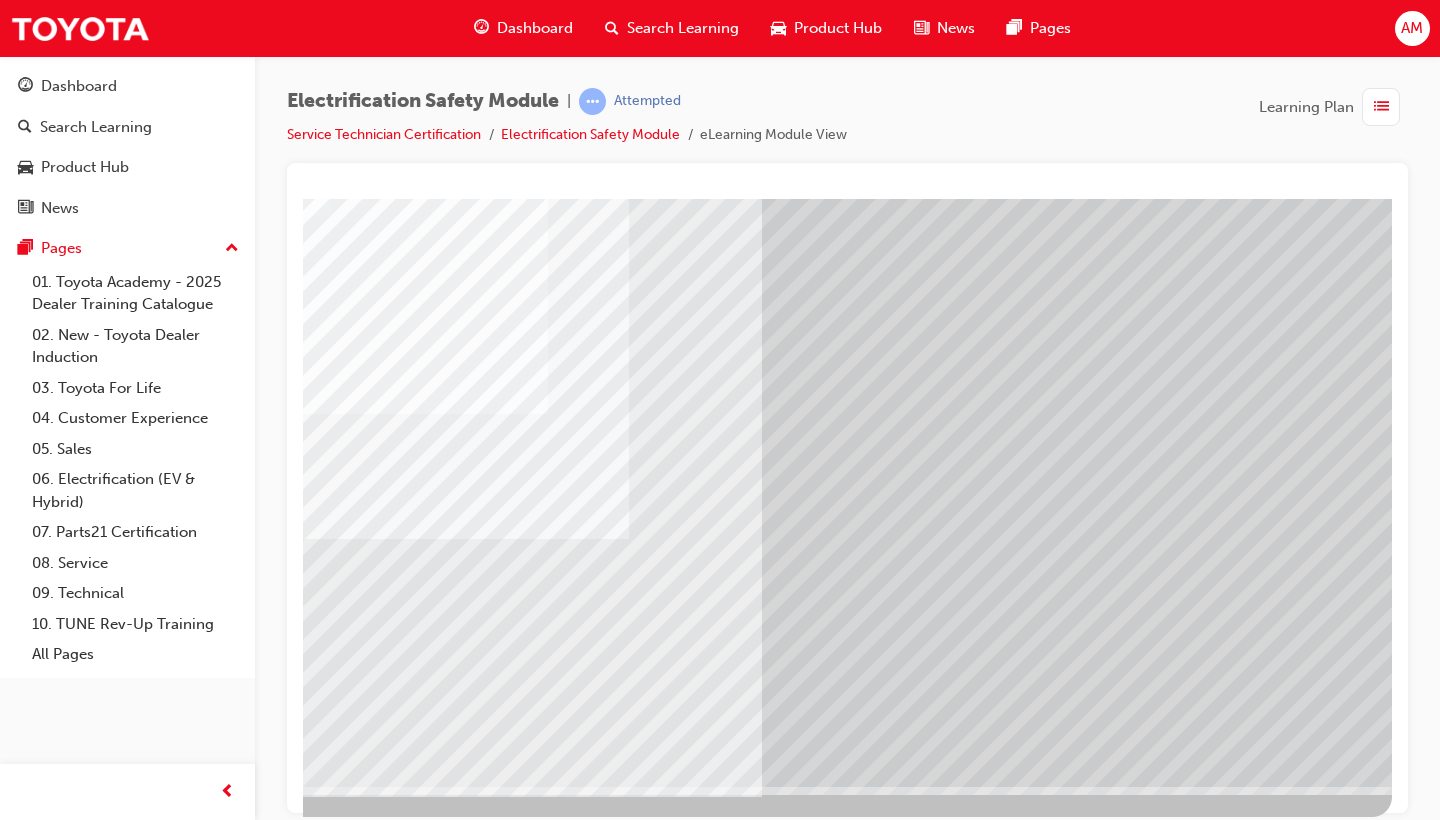 click at bounding box center (95, 3100) 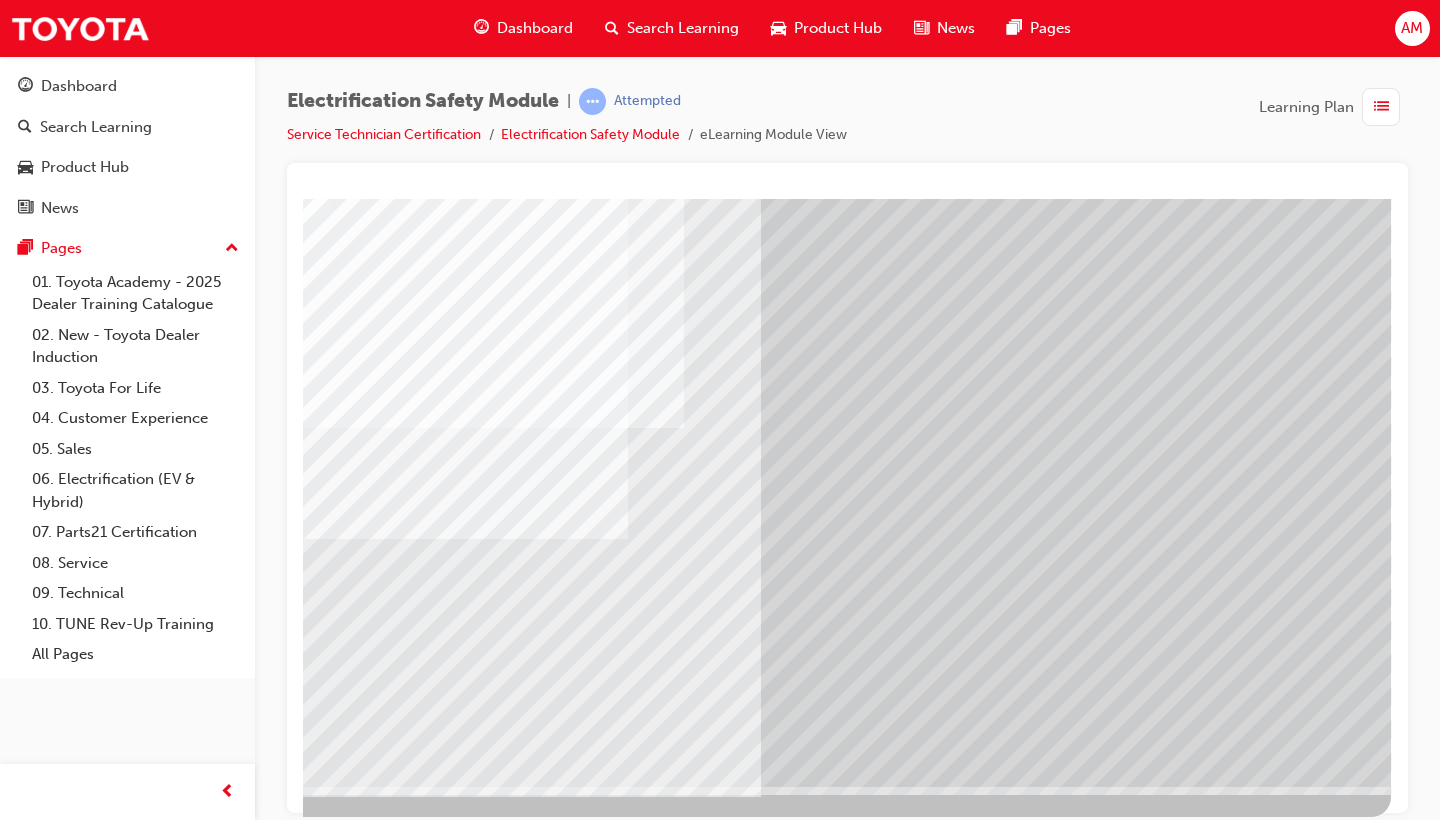 scroll, scrollTop: 132, scrollLeft: 271, axis: both 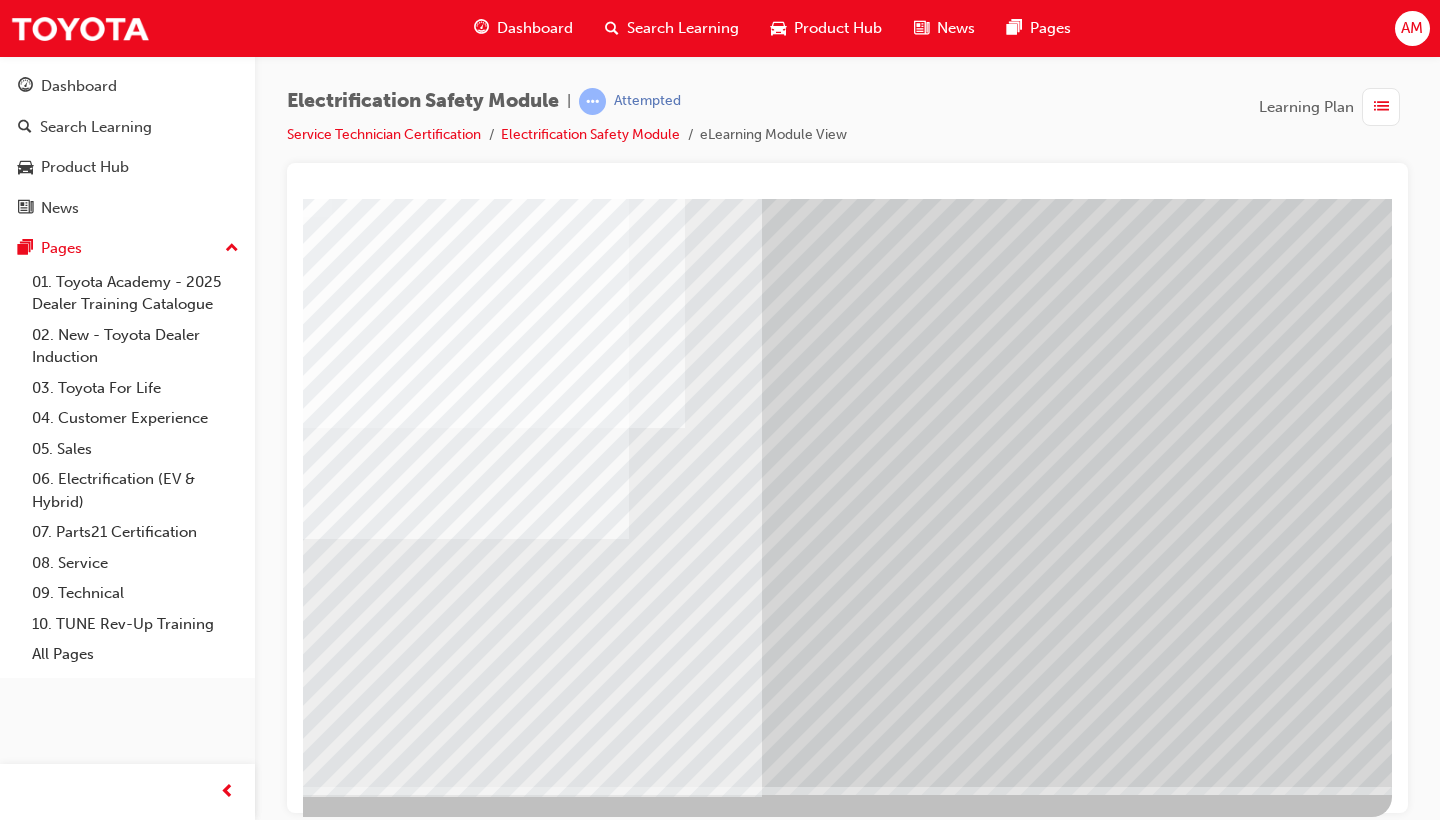 click at bounding box center [95, 3100] 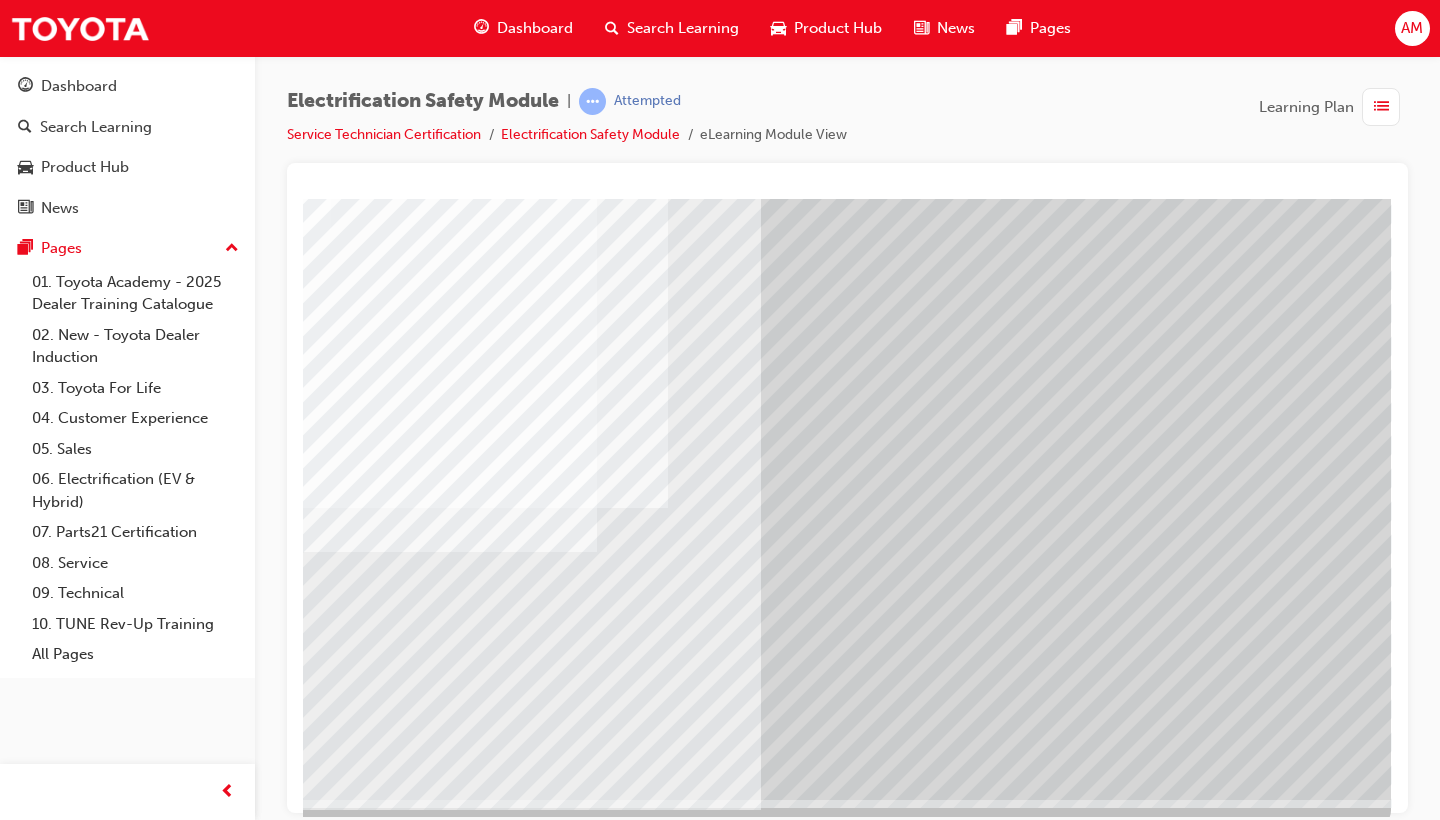 scroll, scrollTop: 119, scrollLeft: 271, axis: both 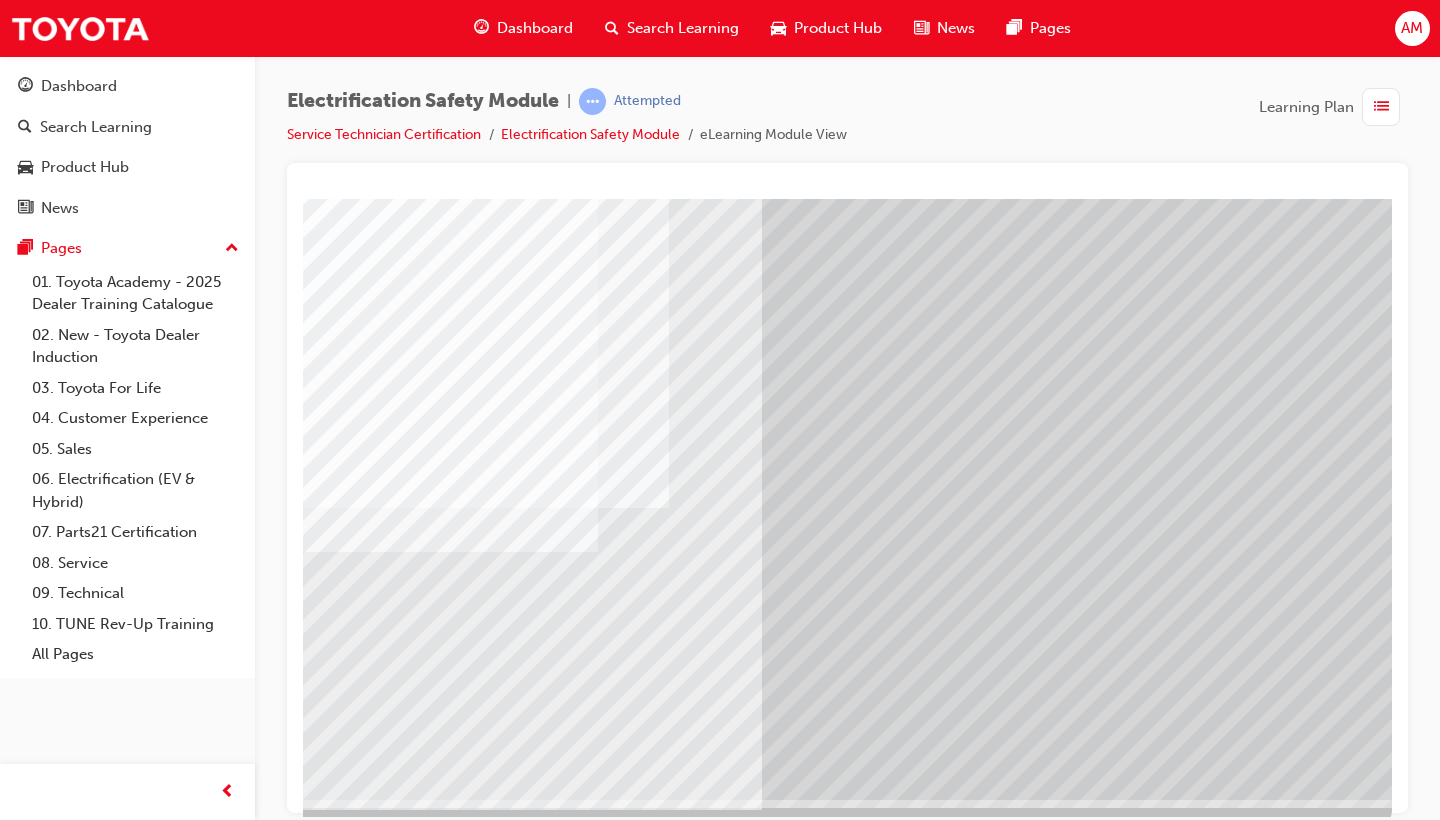 click at bounding box center [95, 3113] 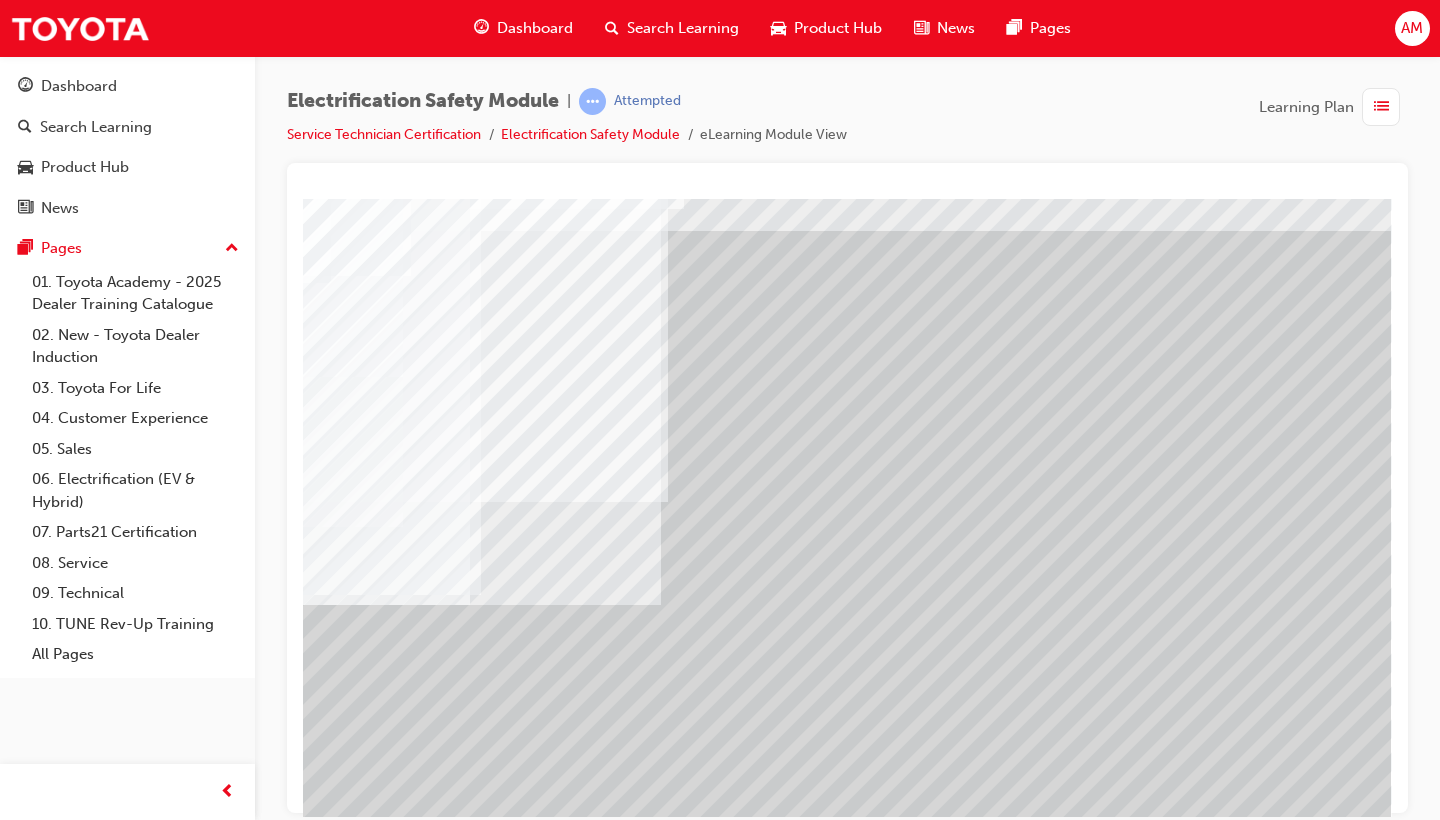 scroll, scrollTop: 66, scrollLeft: 271, axis: both 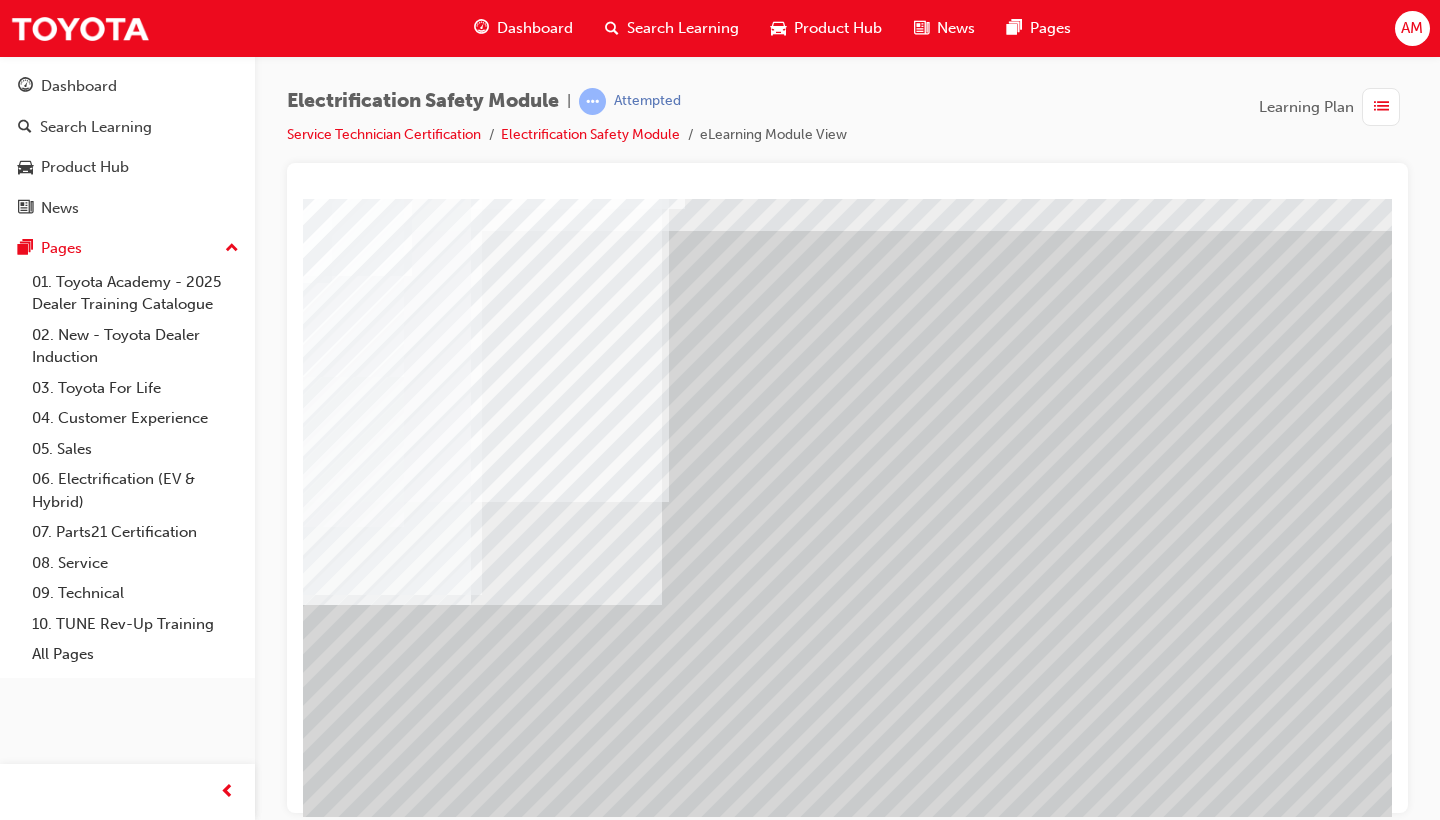click at bounding box center [95, 2444] 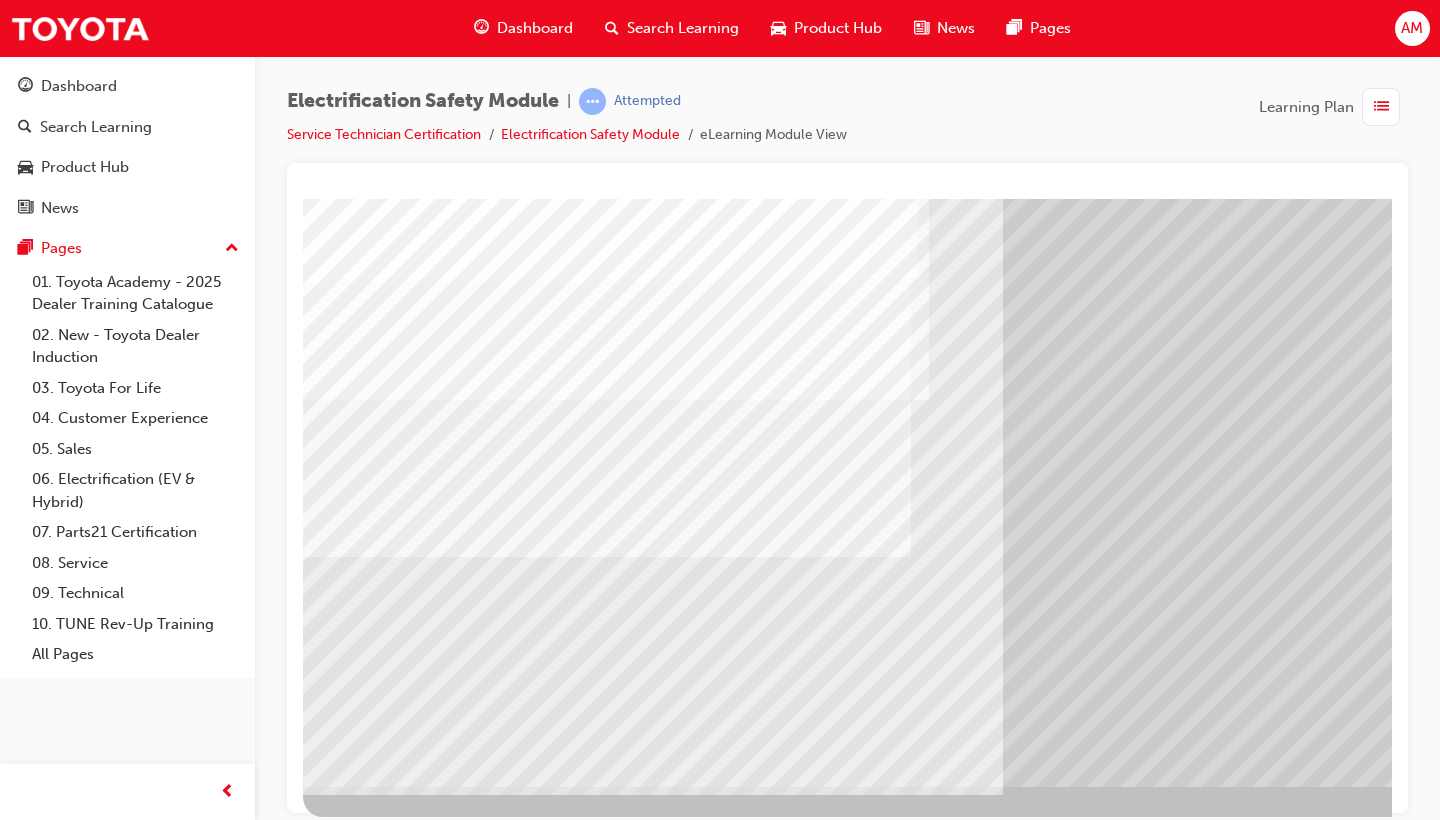 scroll, scrollTop: 132, scrollLeft: 0, axis: vertical 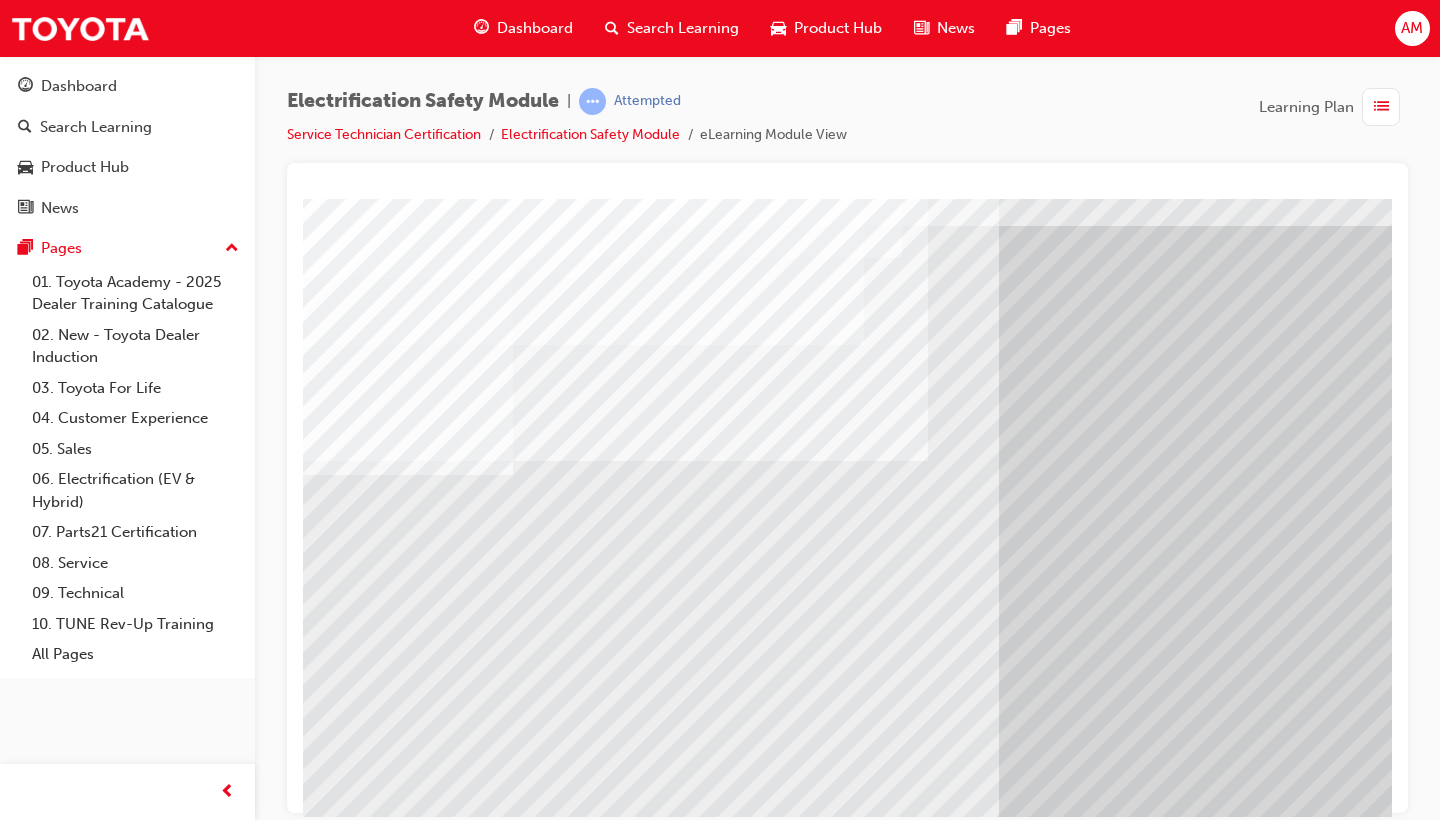 click at bounding box center (319, 5839) 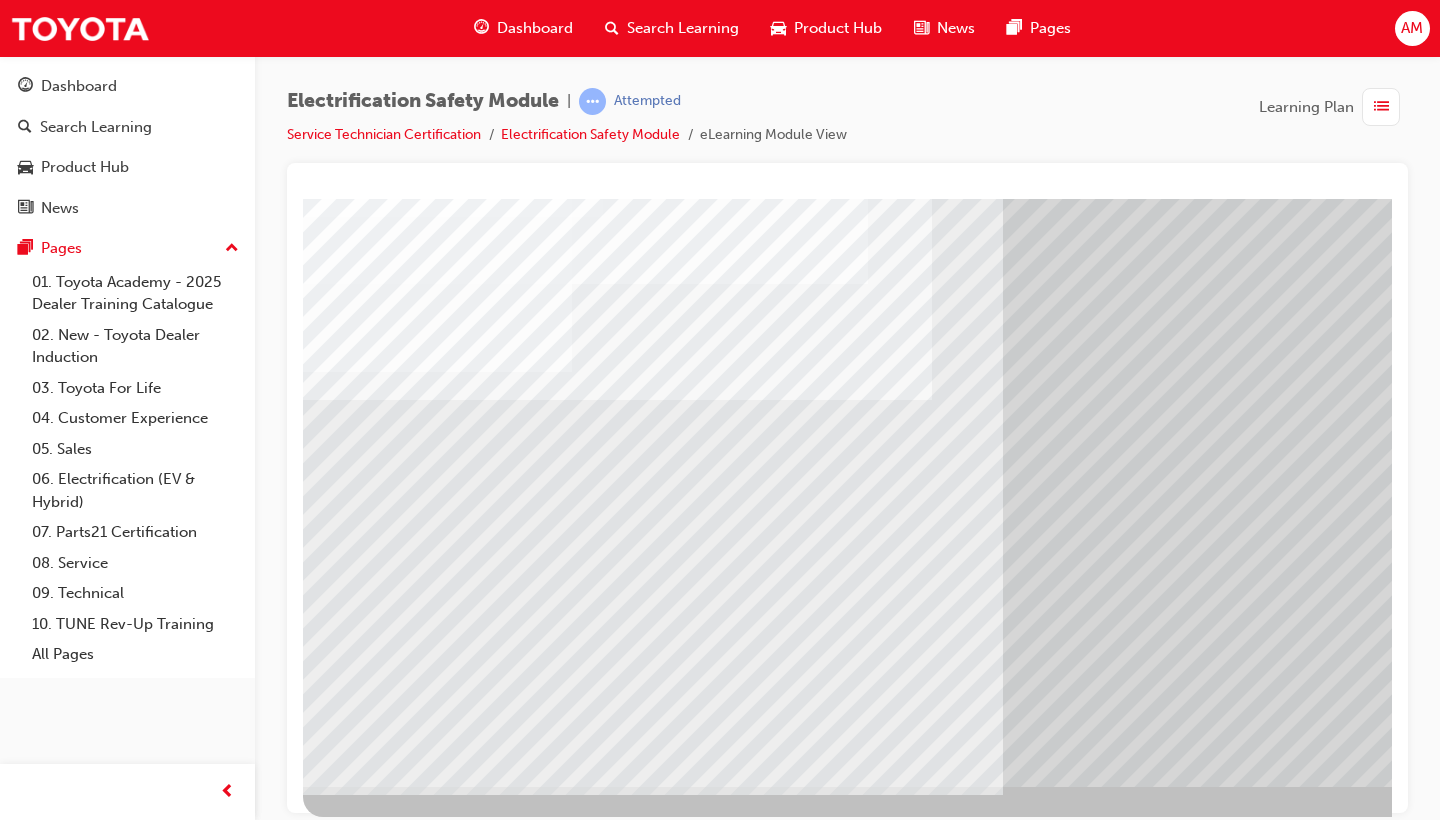 scroll, scrollTop: 132, scrollLeft: 0, axis: vertical 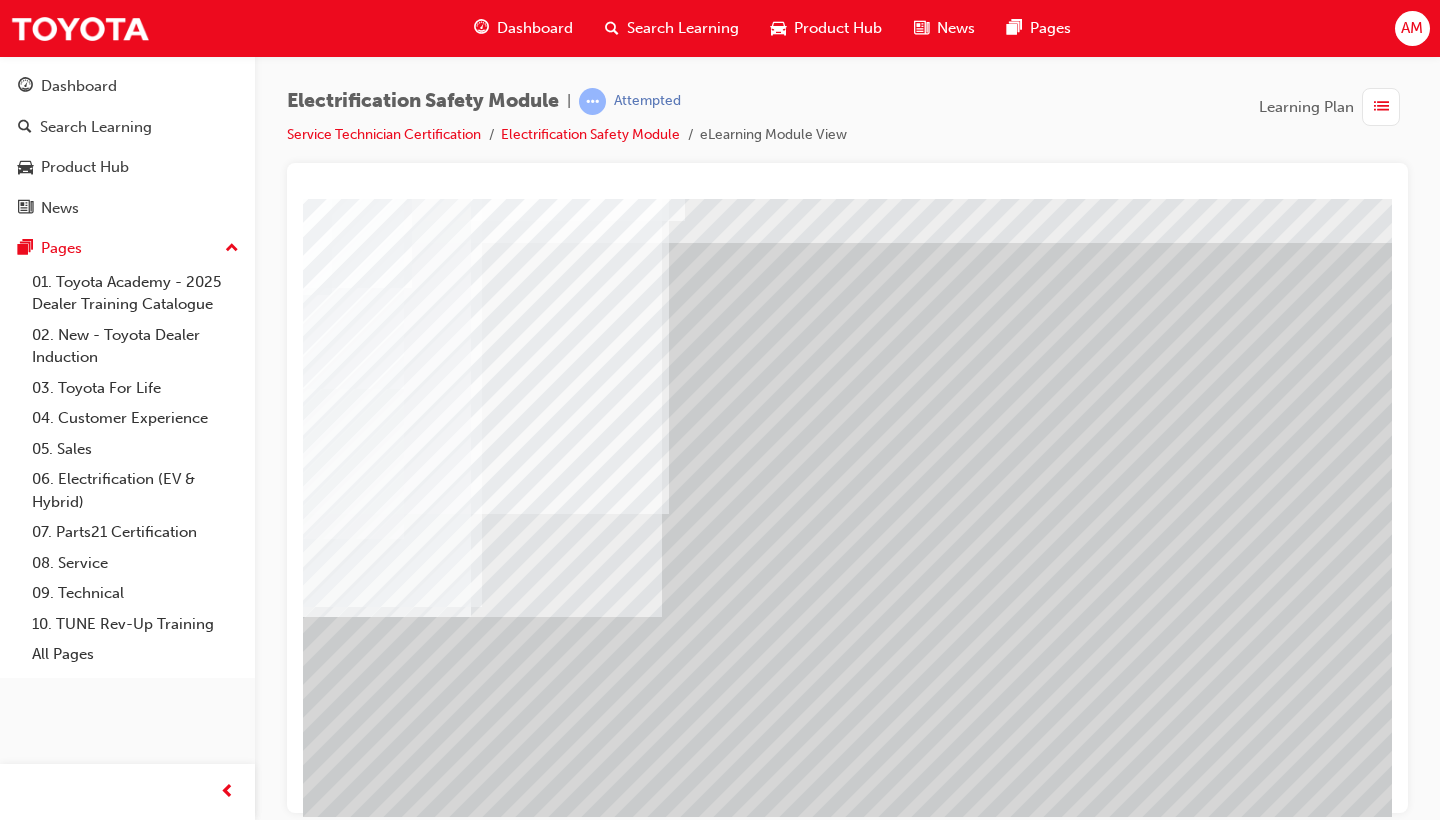 click at bounding box center [95, 2456] 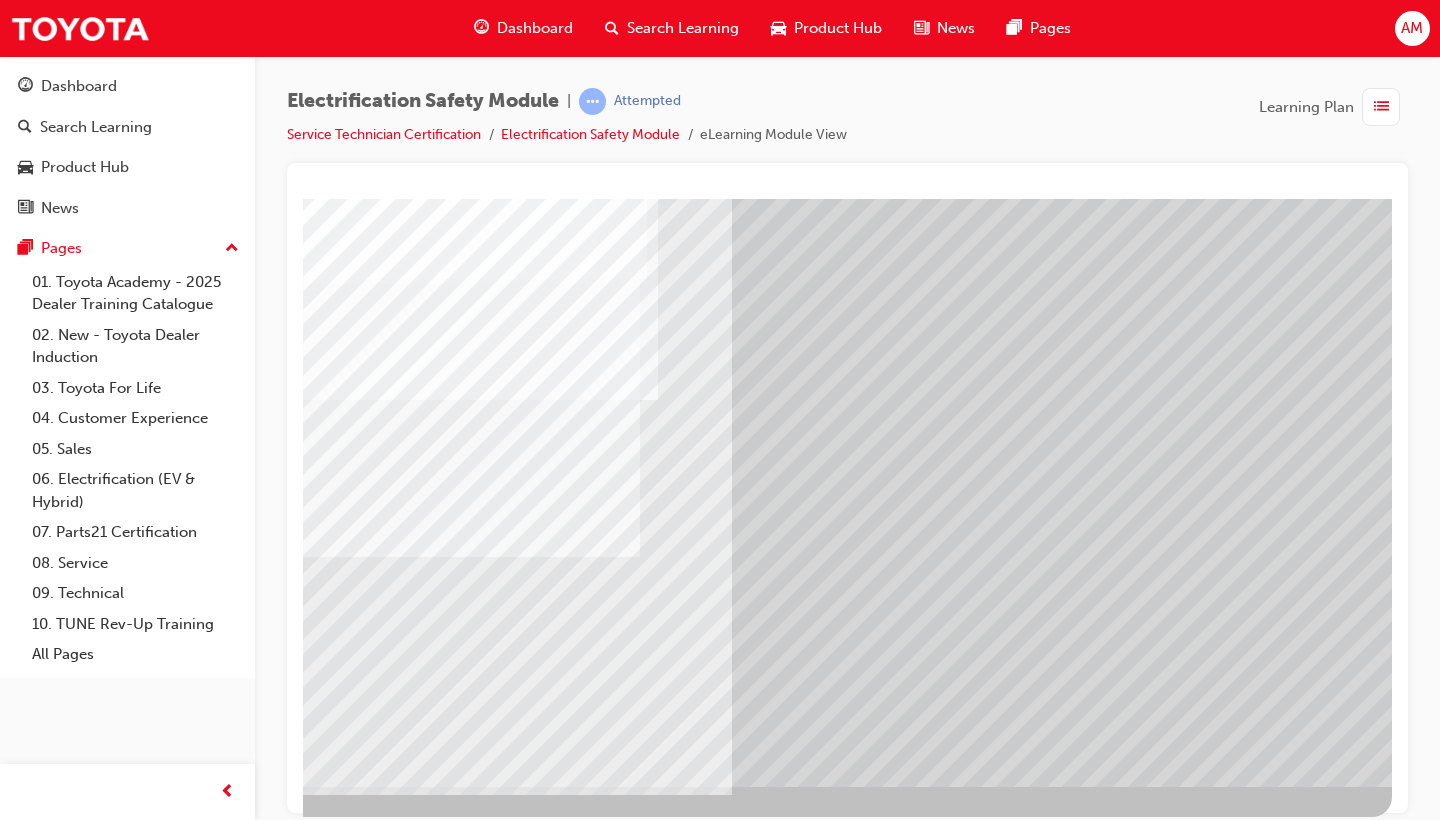 scroll, scrollTop: 0, scrollLeft: 0, axis: both 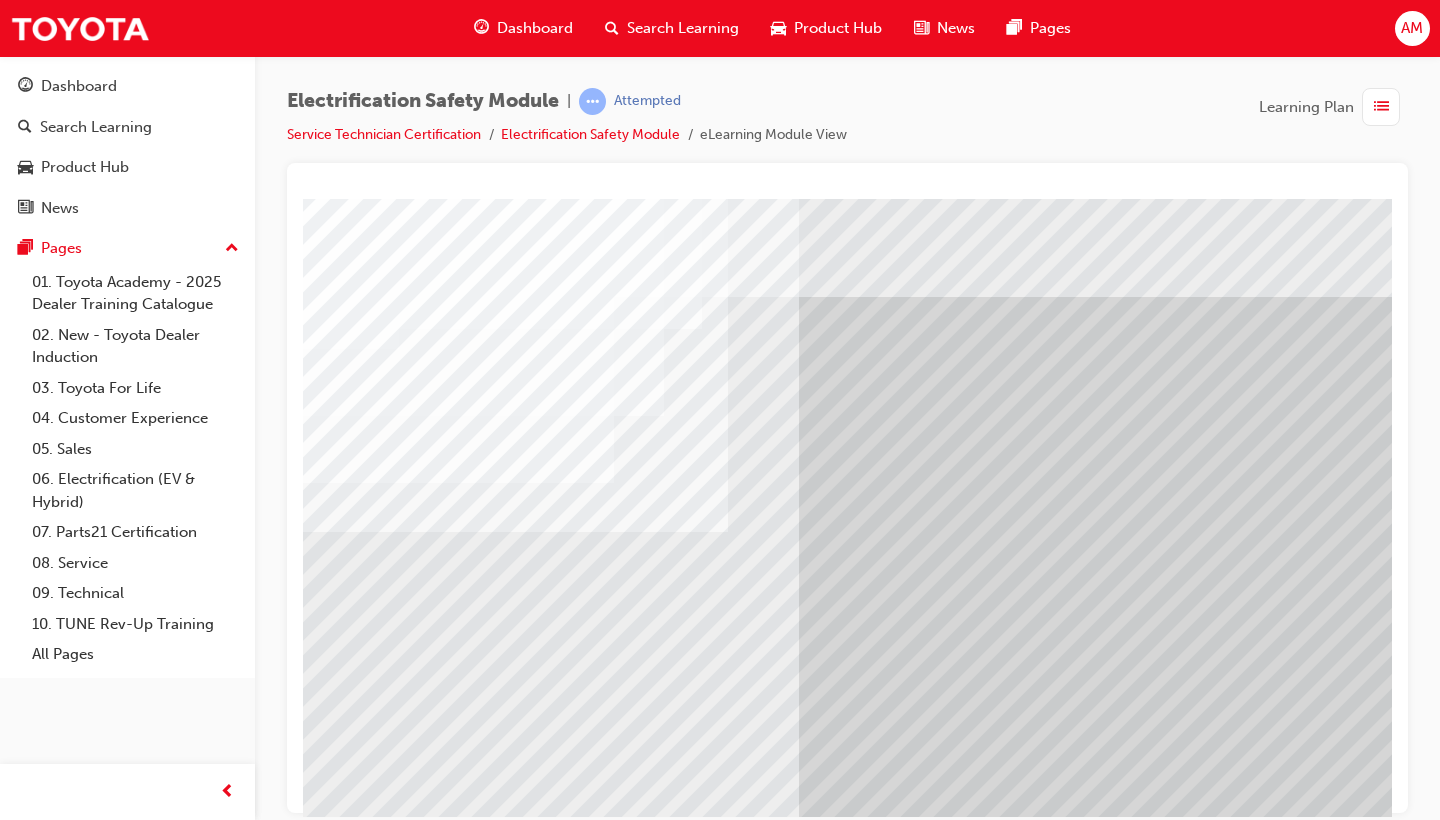 click on "eLearning Module View" at bounding box center [773, 135] 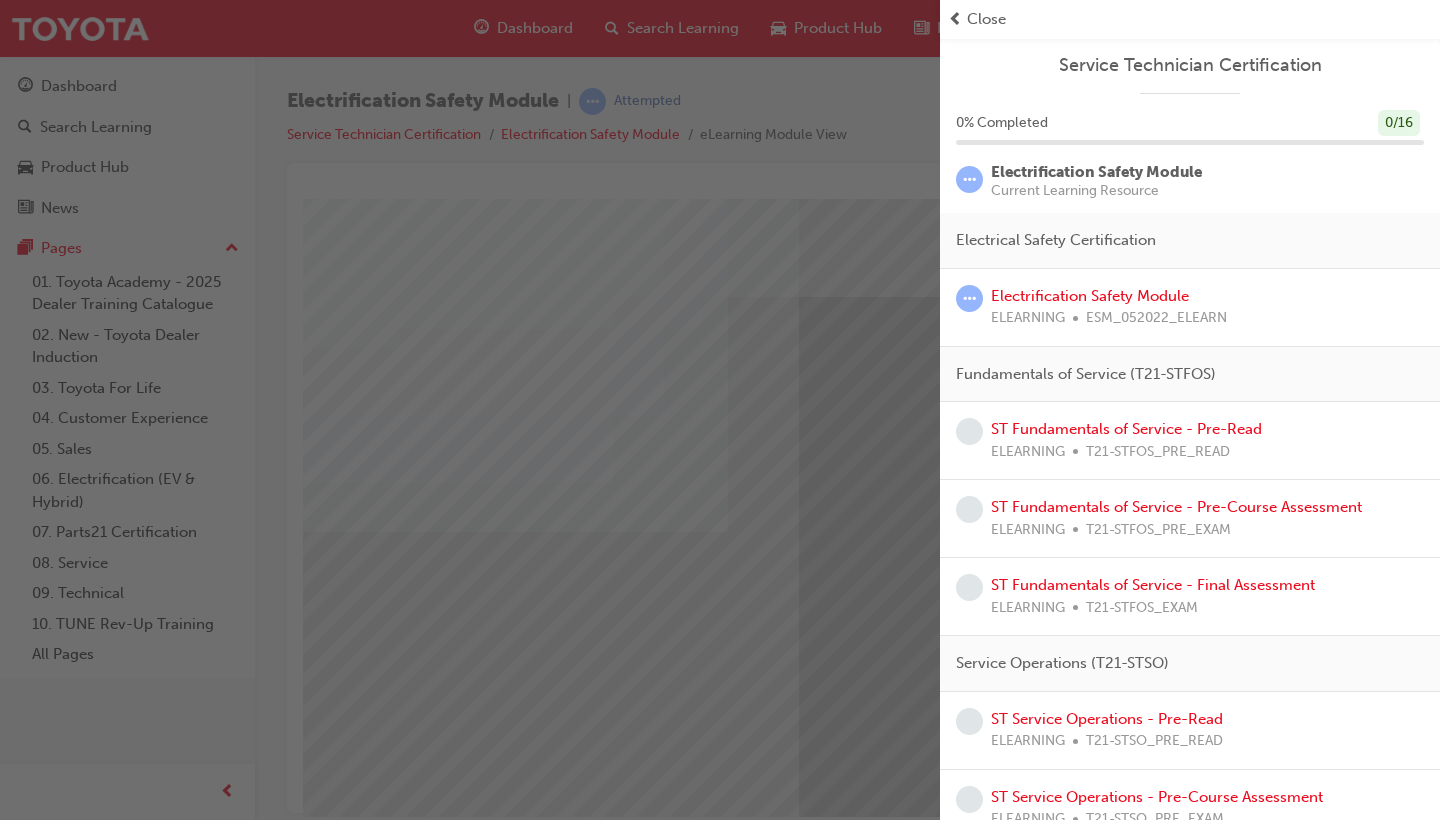 click at bounding box center [470, 410] 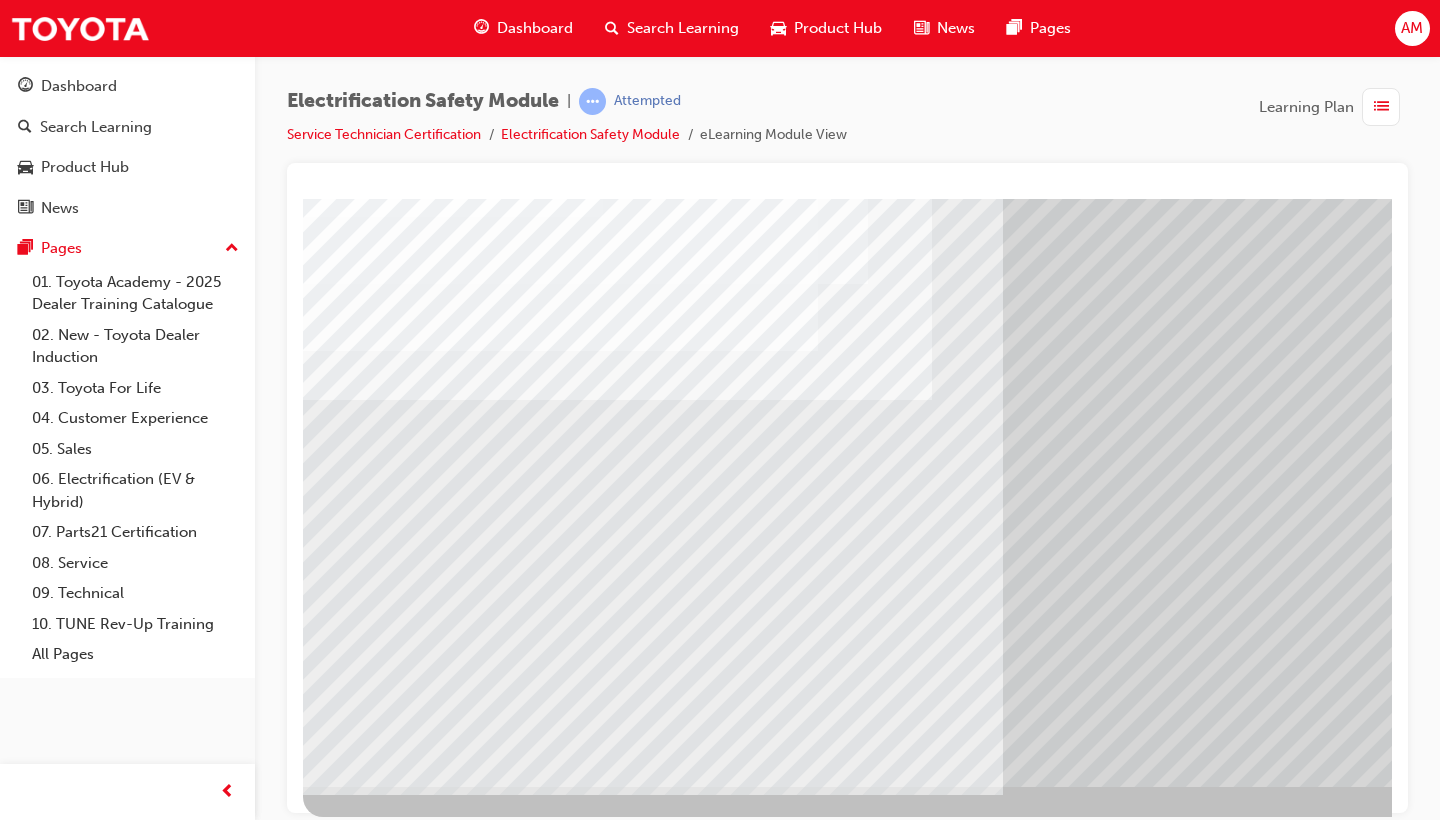 click at bounding box center [323, 5778] 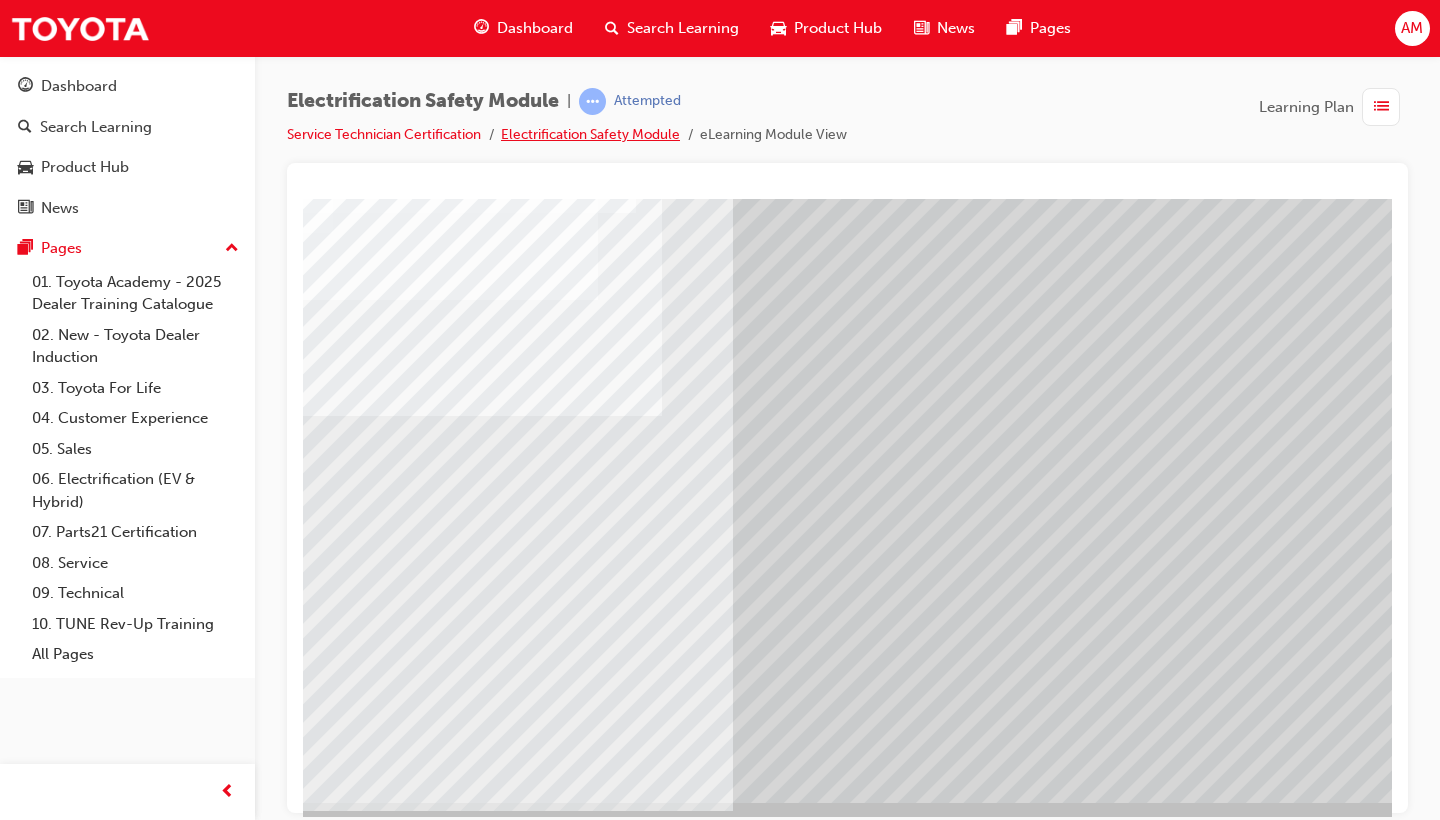 click on "Electrification Safety Module" at bounding box center [590, 134] 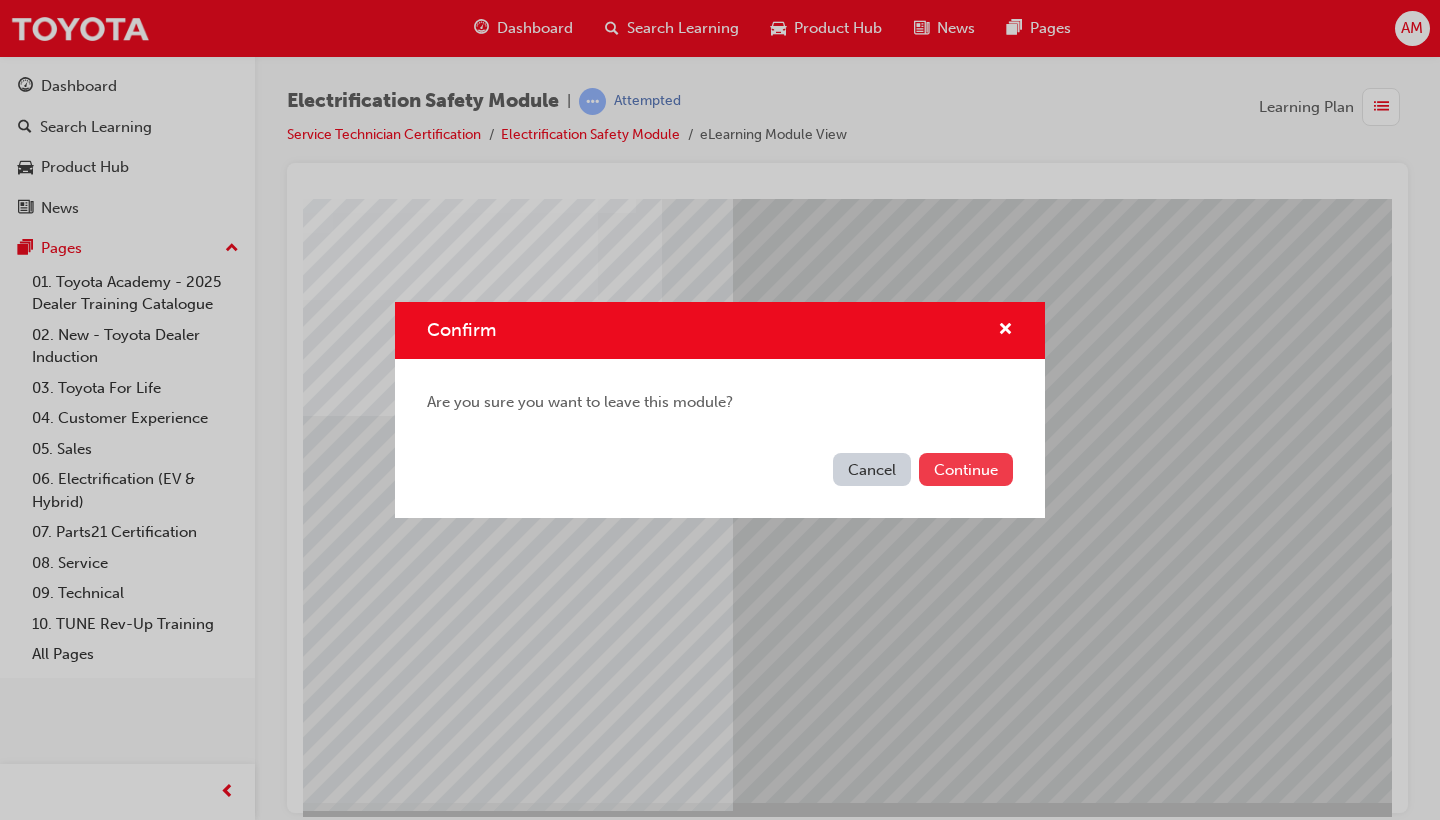 click on "Continue" at bounding box center (966, 469) 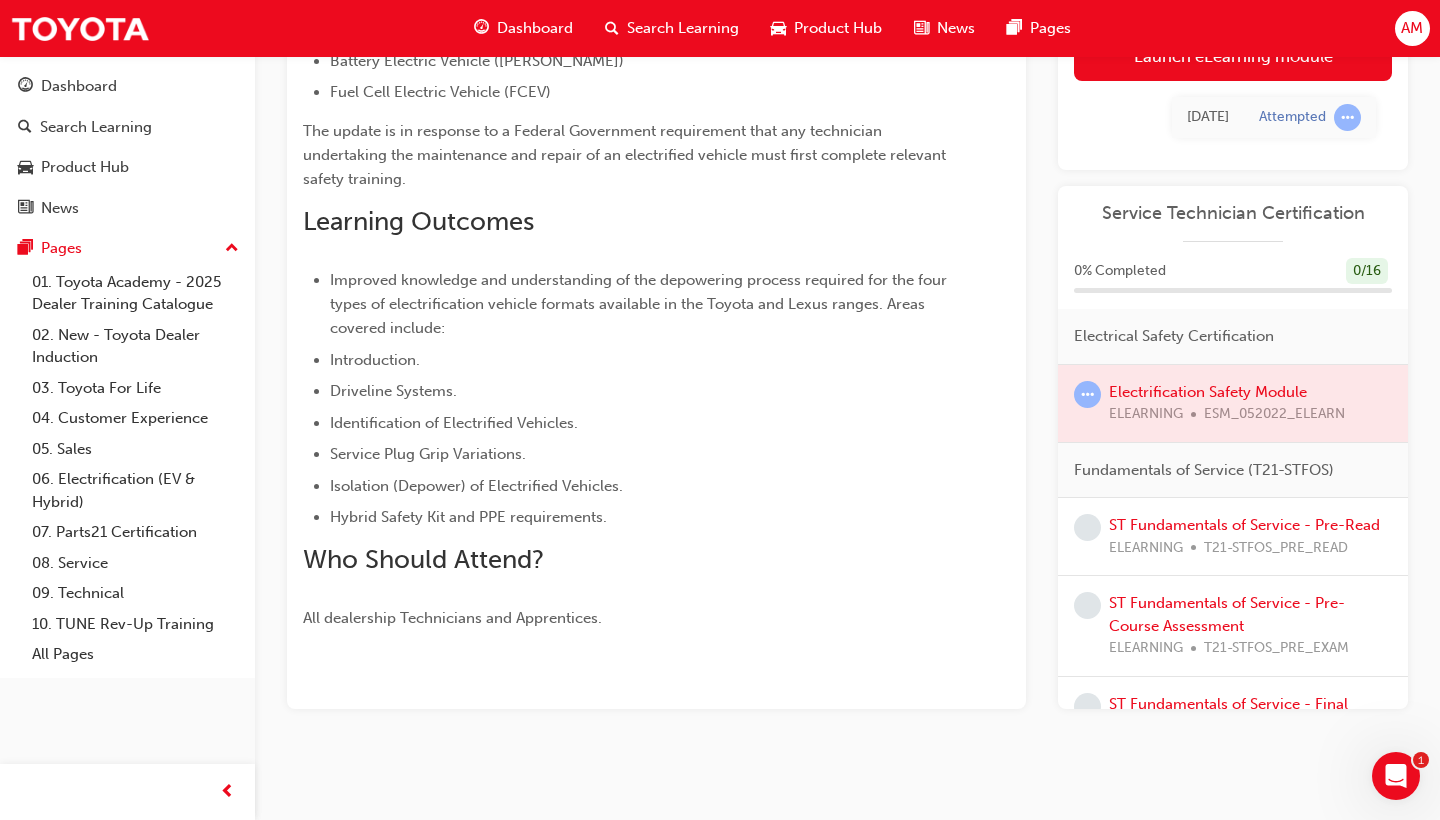 click at bounding box center (1233, 403) 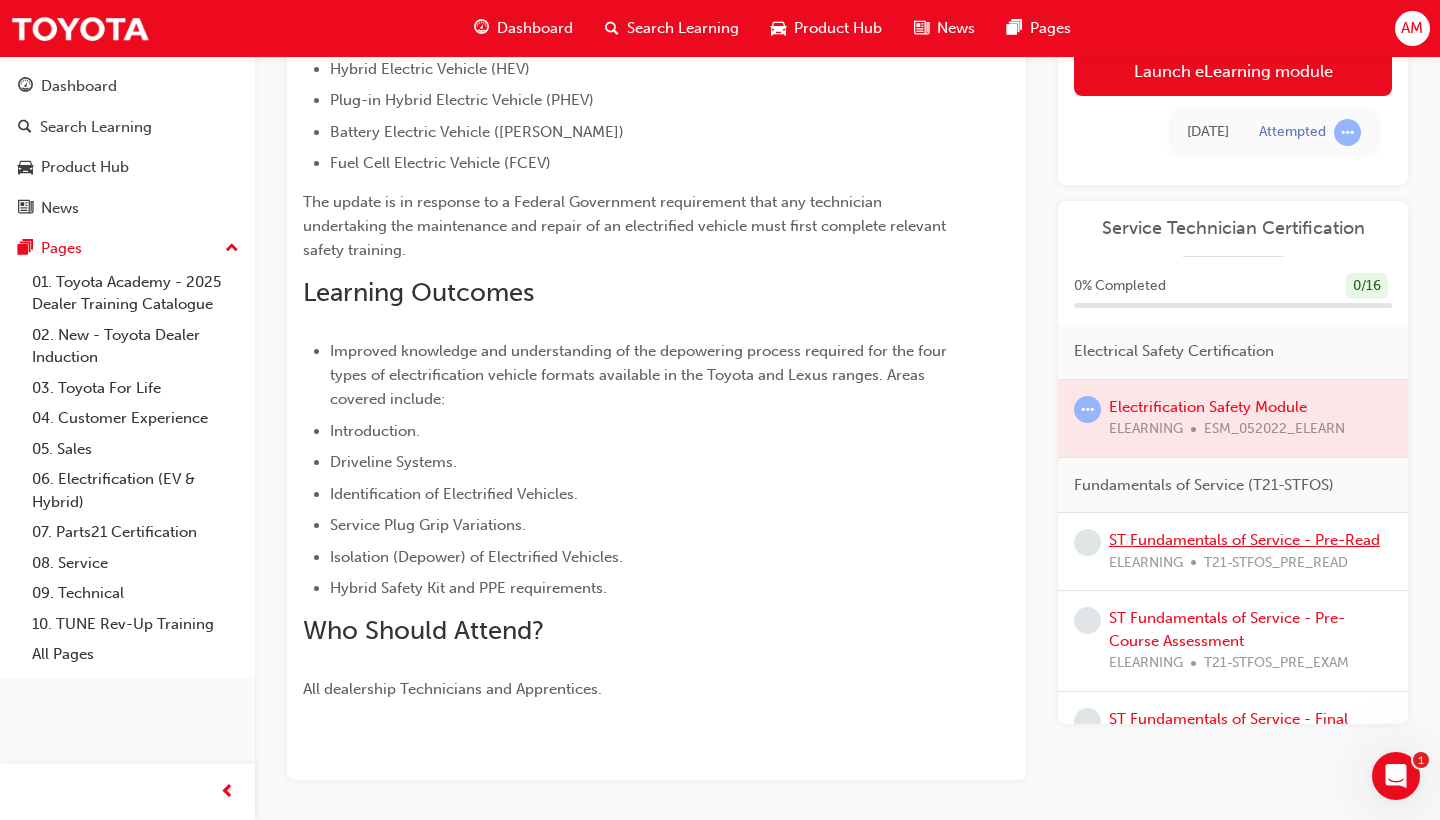 click on "ST Fundamentals of Service - Pre-Read" at bounding box center (1244, 540) 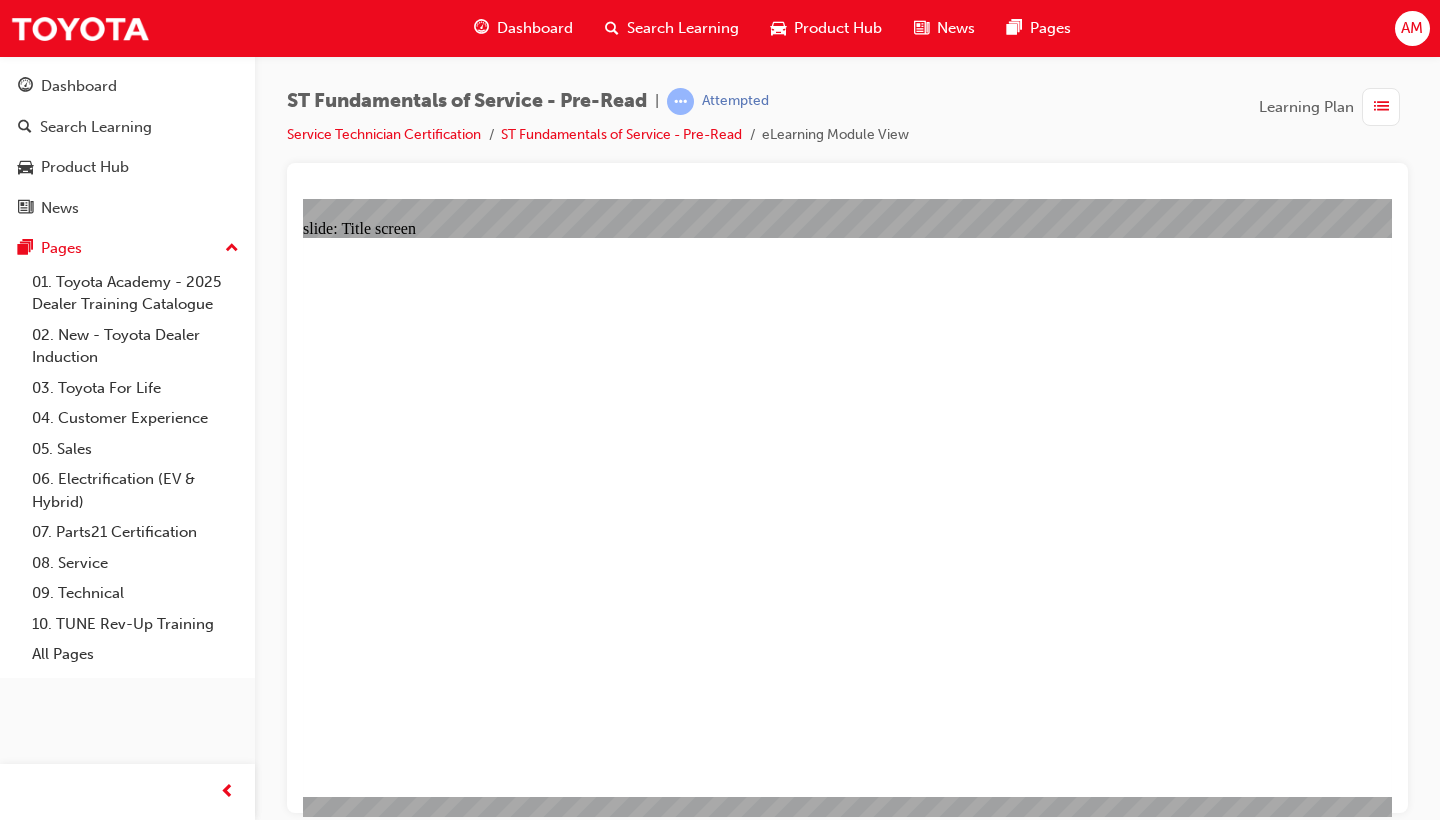 click 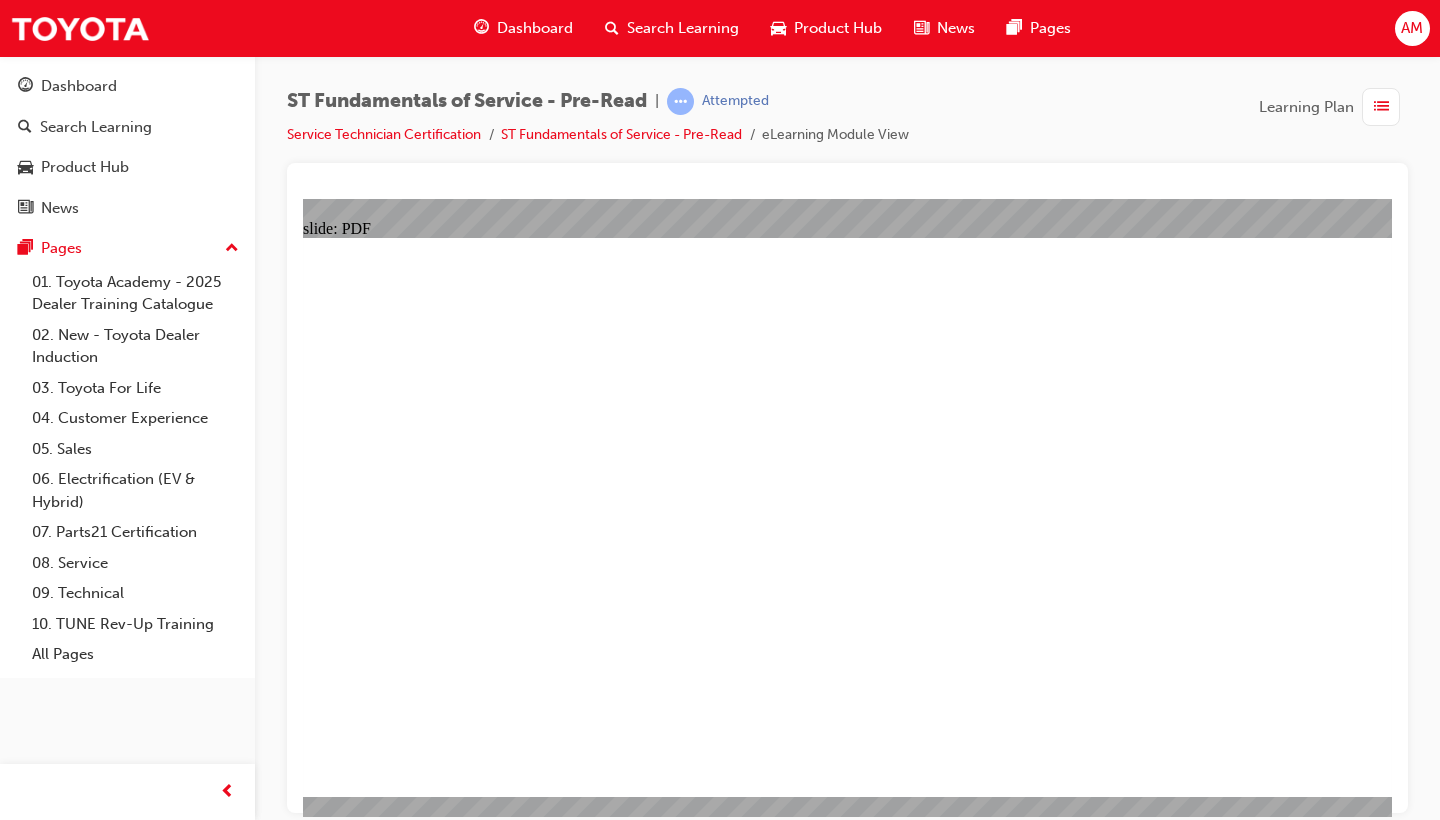 click 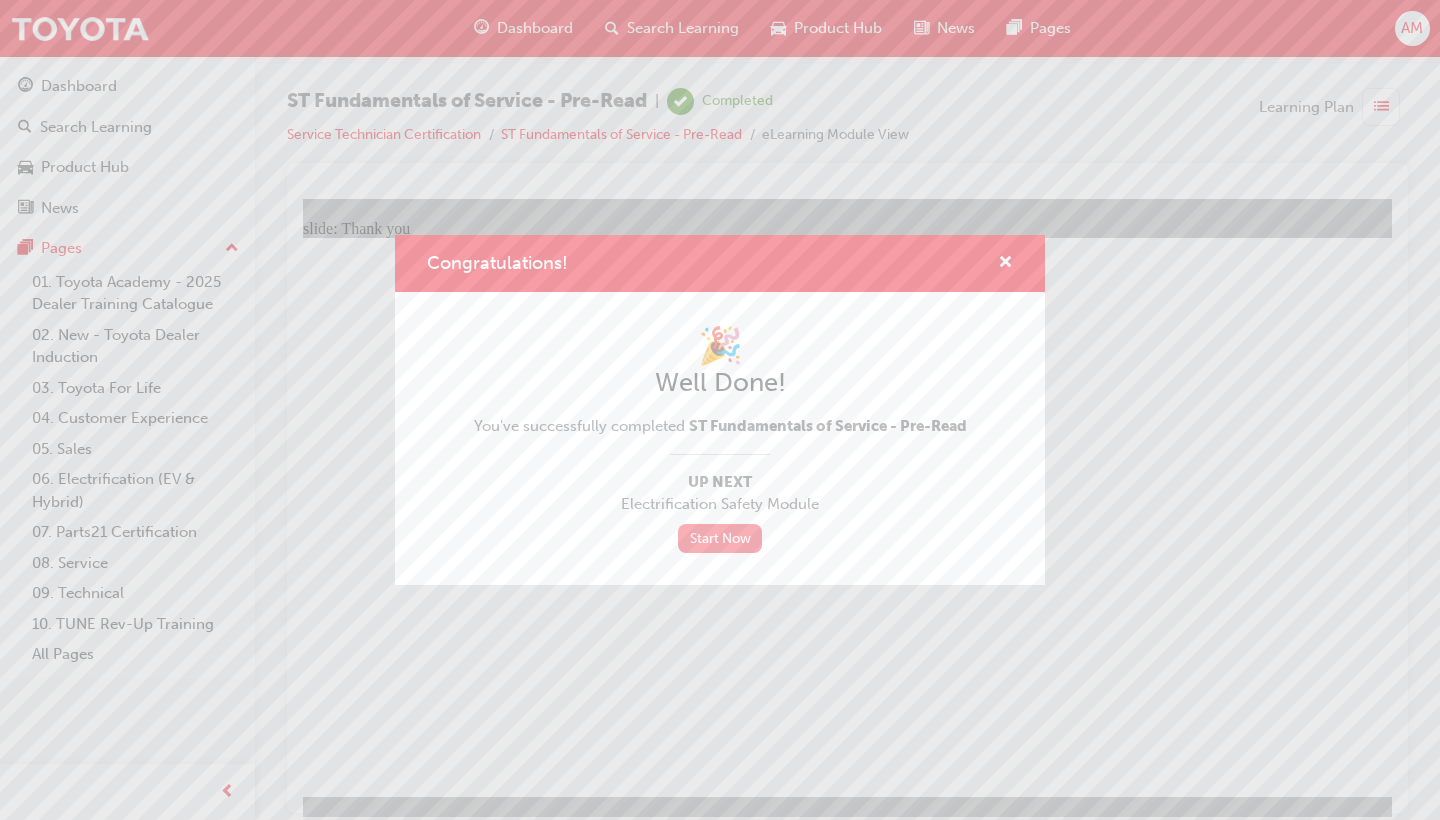 click on "Start Now" at bounding box center [720, 538] 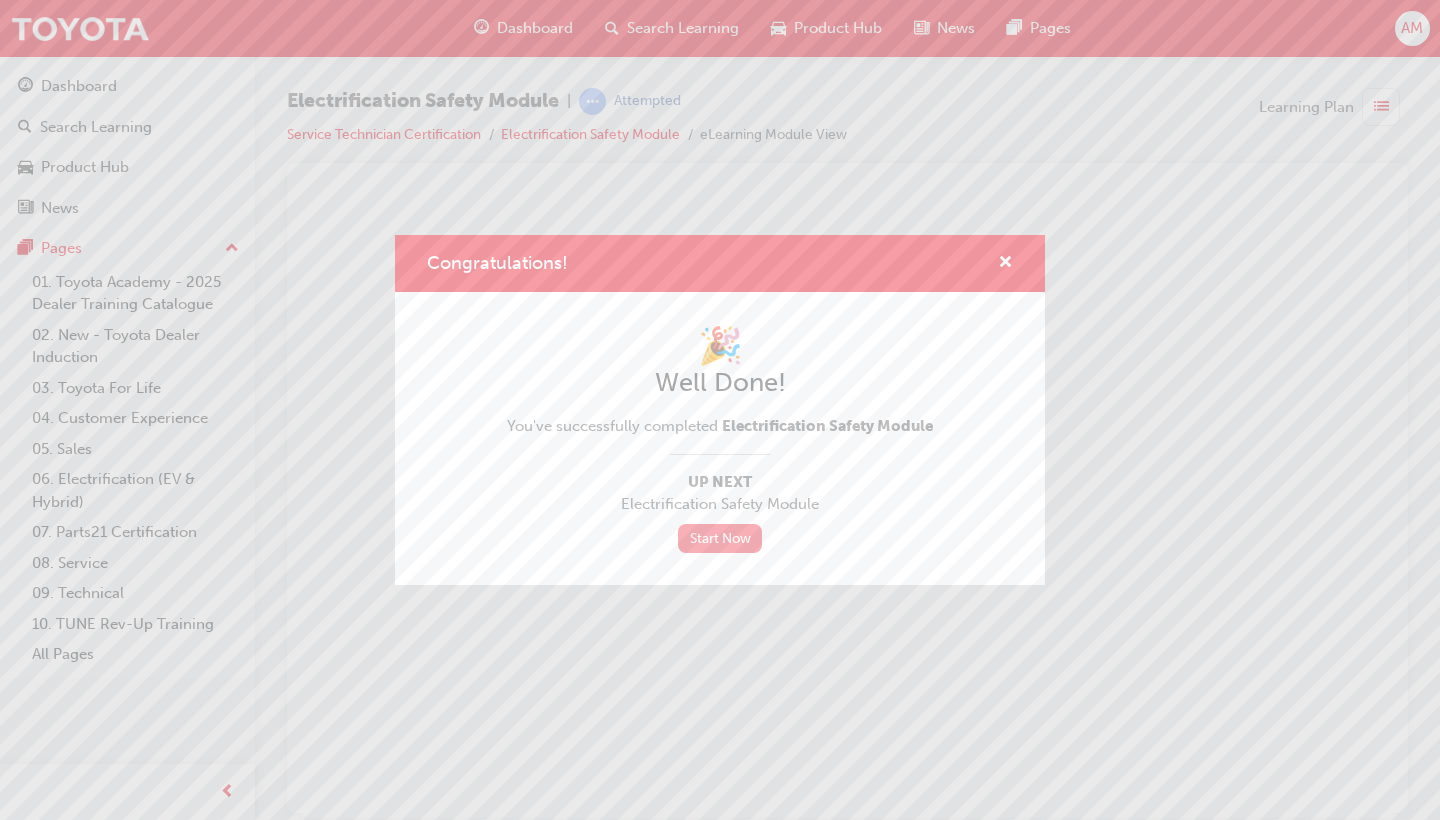 click on "Start Now" at bounding box center [720, 538] 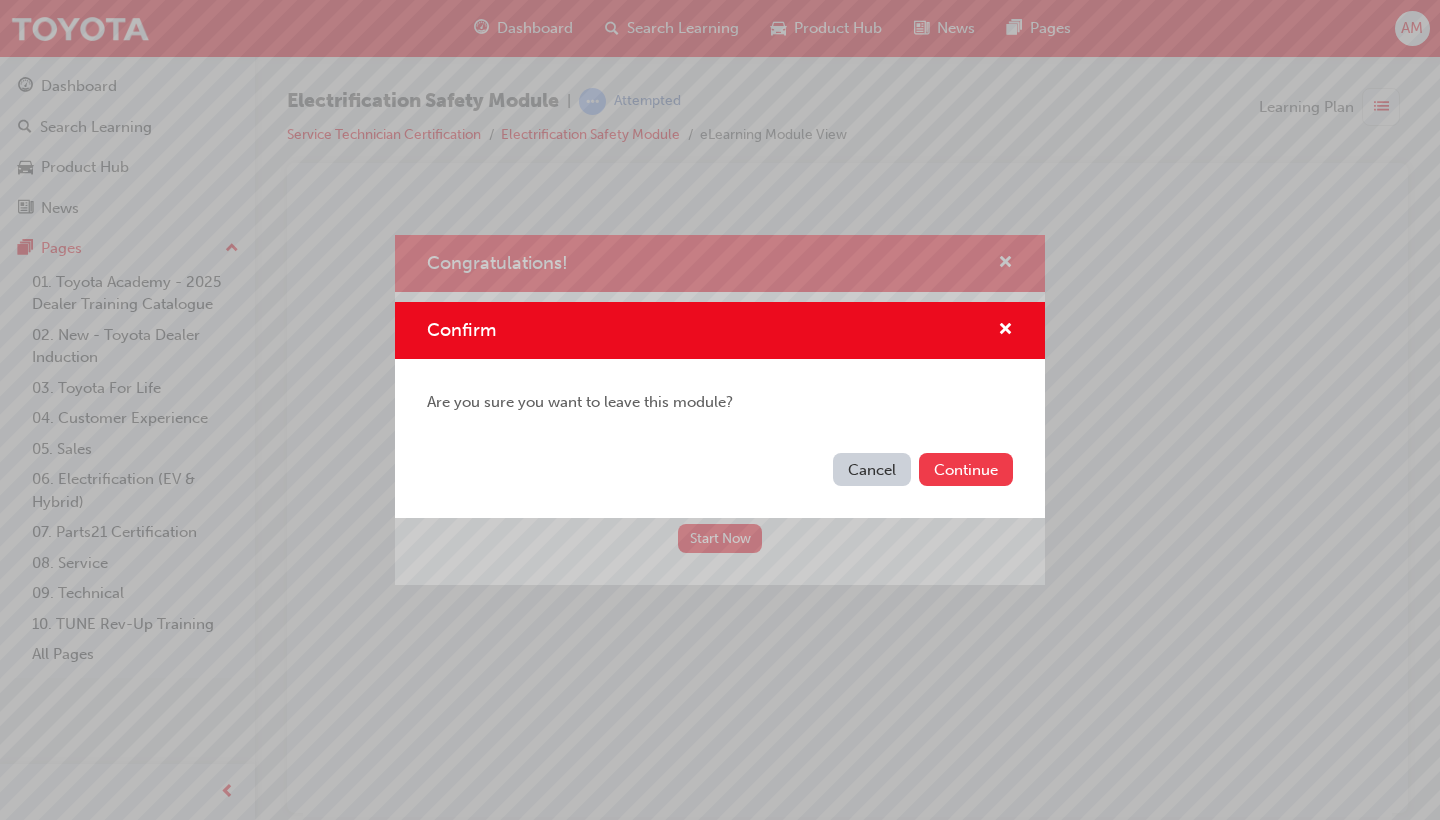click on "Continue" at bounding box center [966, 469] 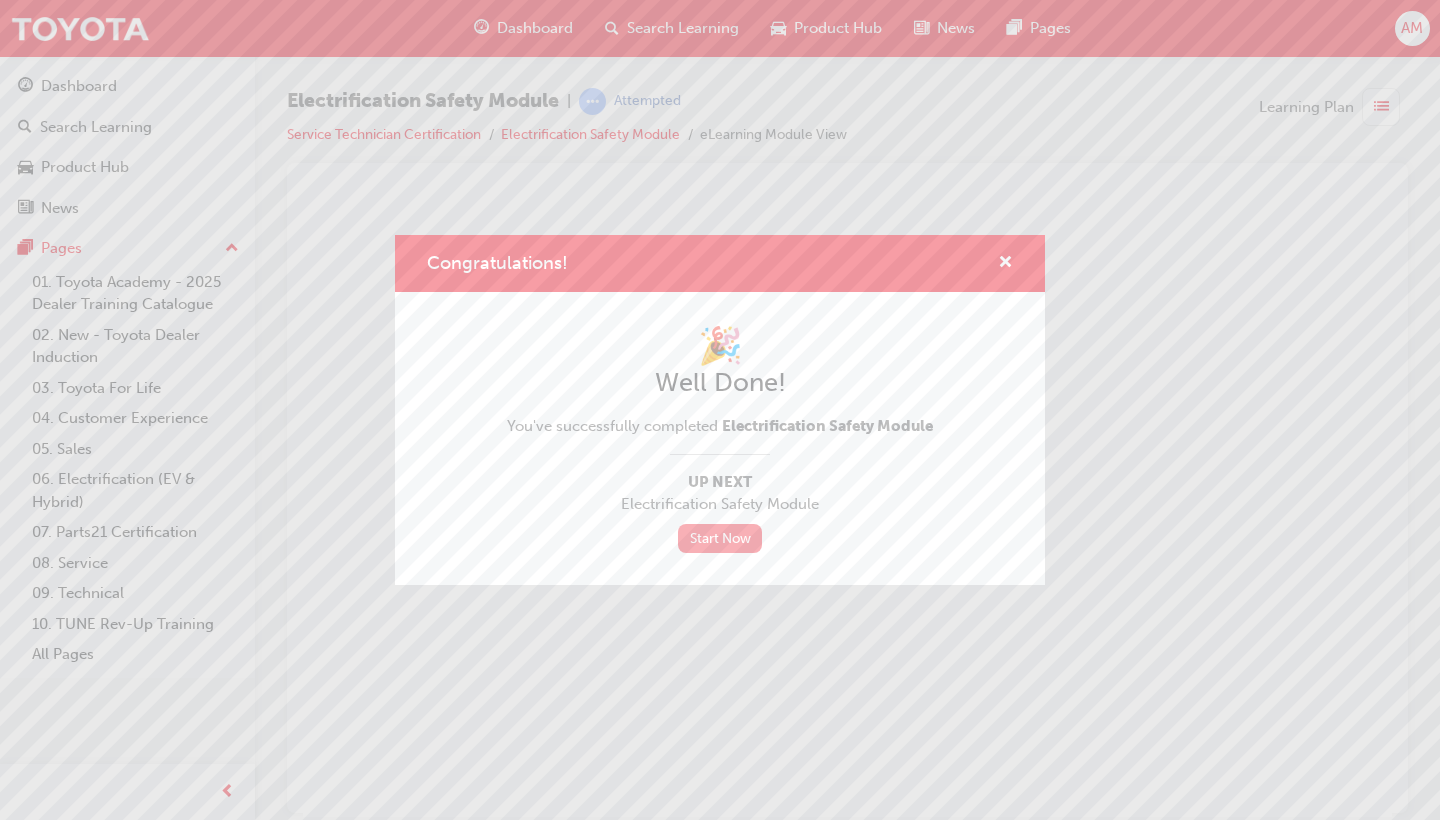 click on "Start Now" at bounding box center (720, 538) 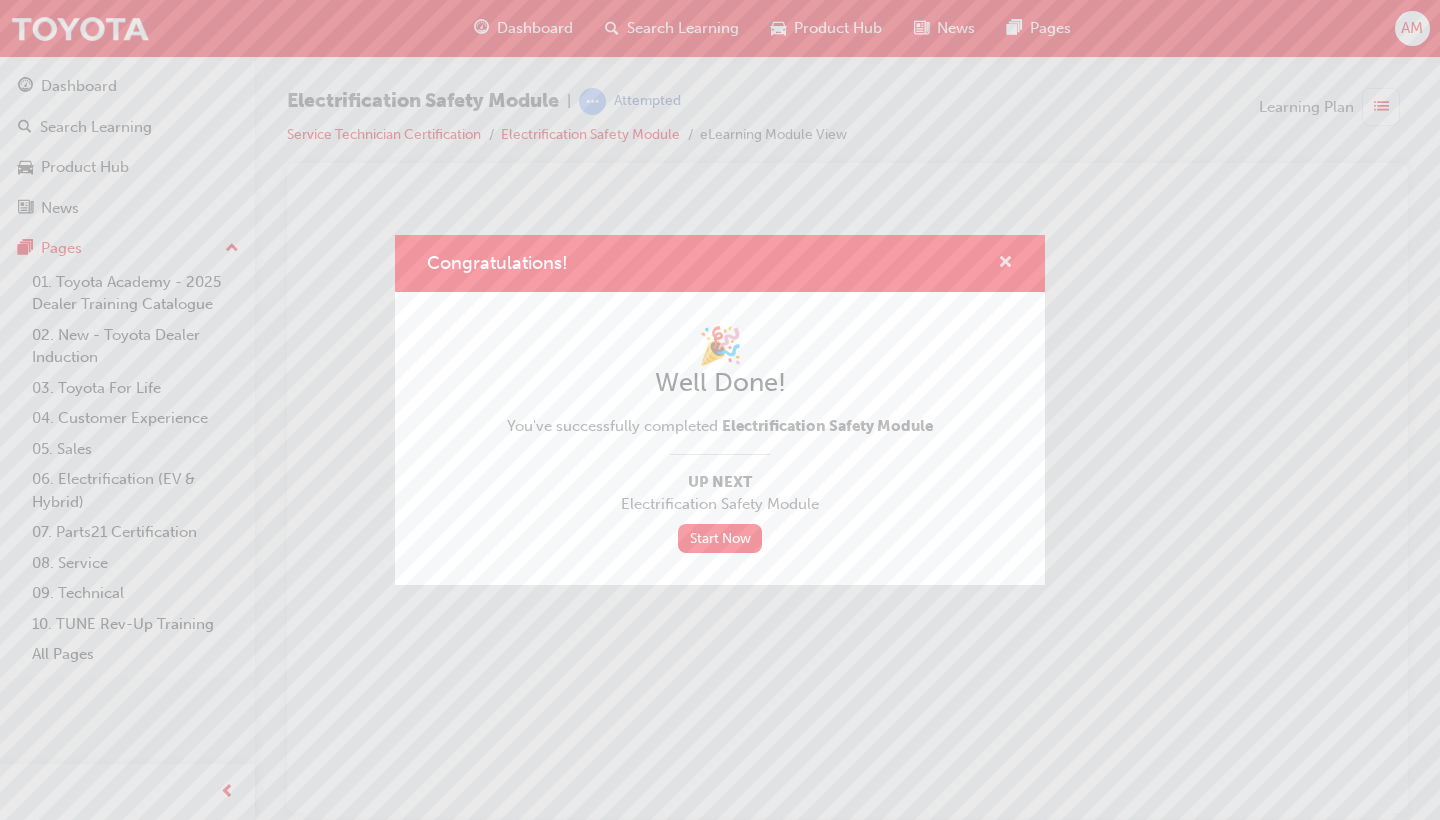 click at bounding box center [1005, 264] 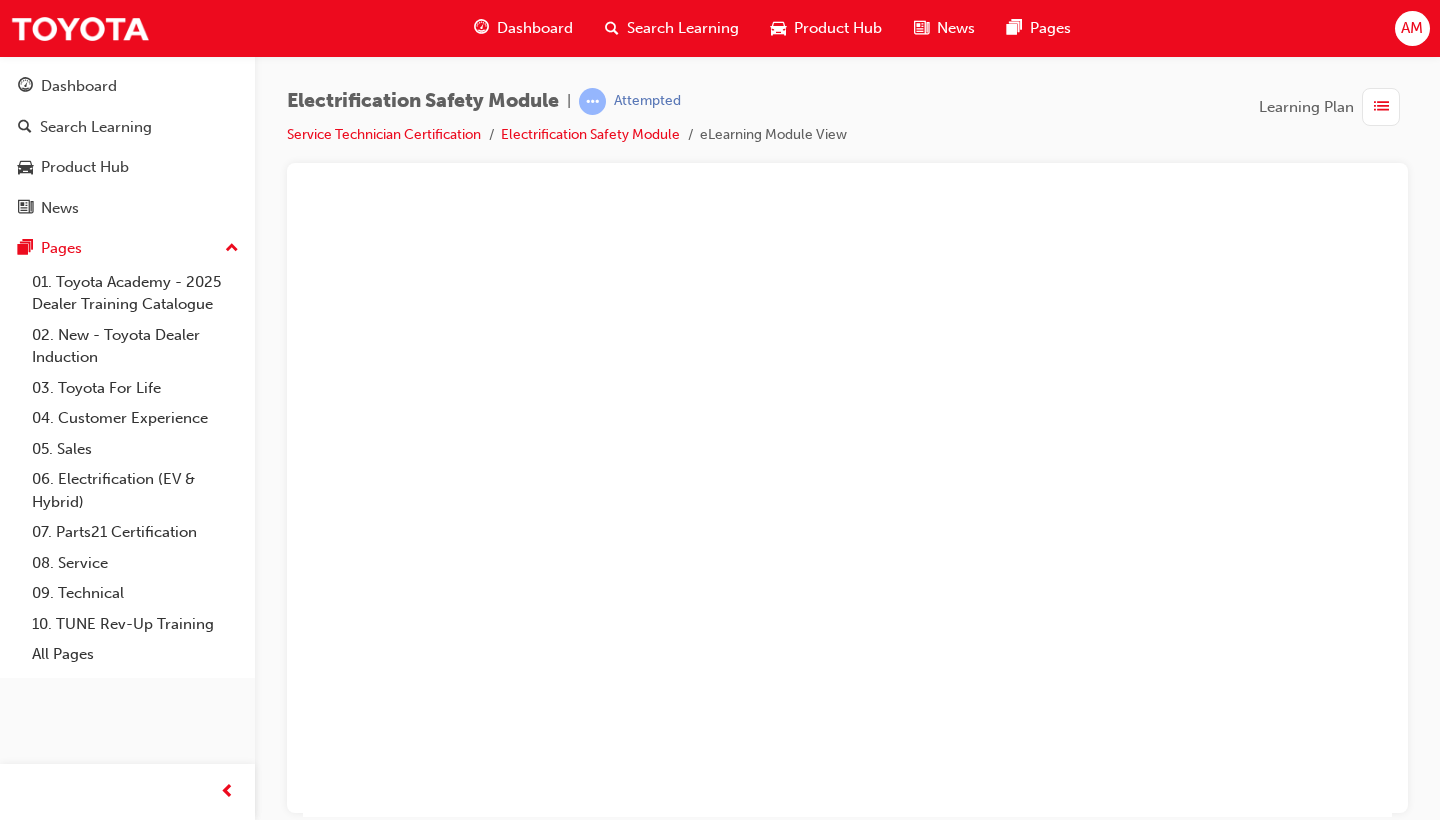 scroll, scrollTop: 0, scrollLeft: 0, axis: both 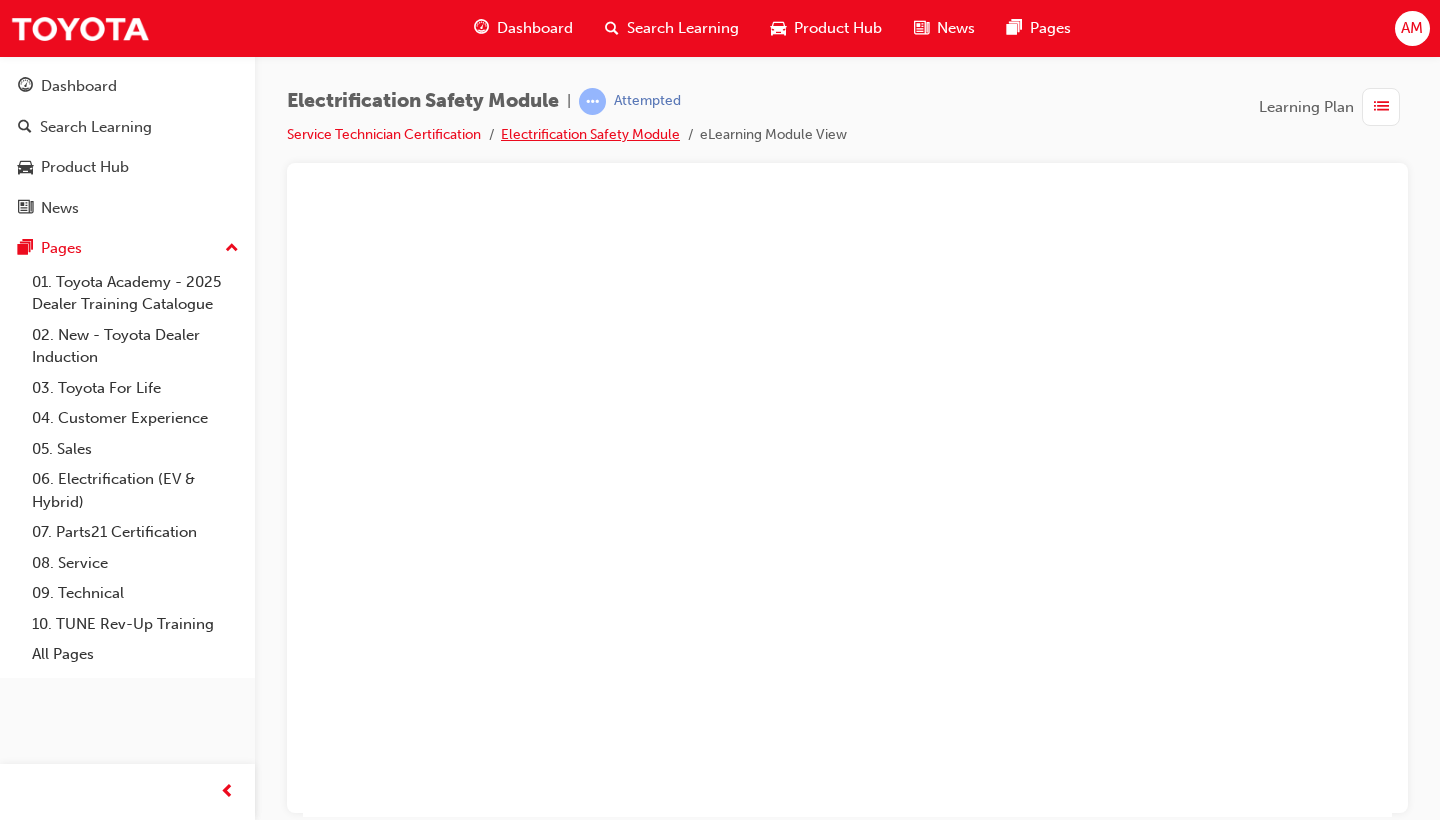 click on "Electrification Safety Module" at bounding box center (590, 134) 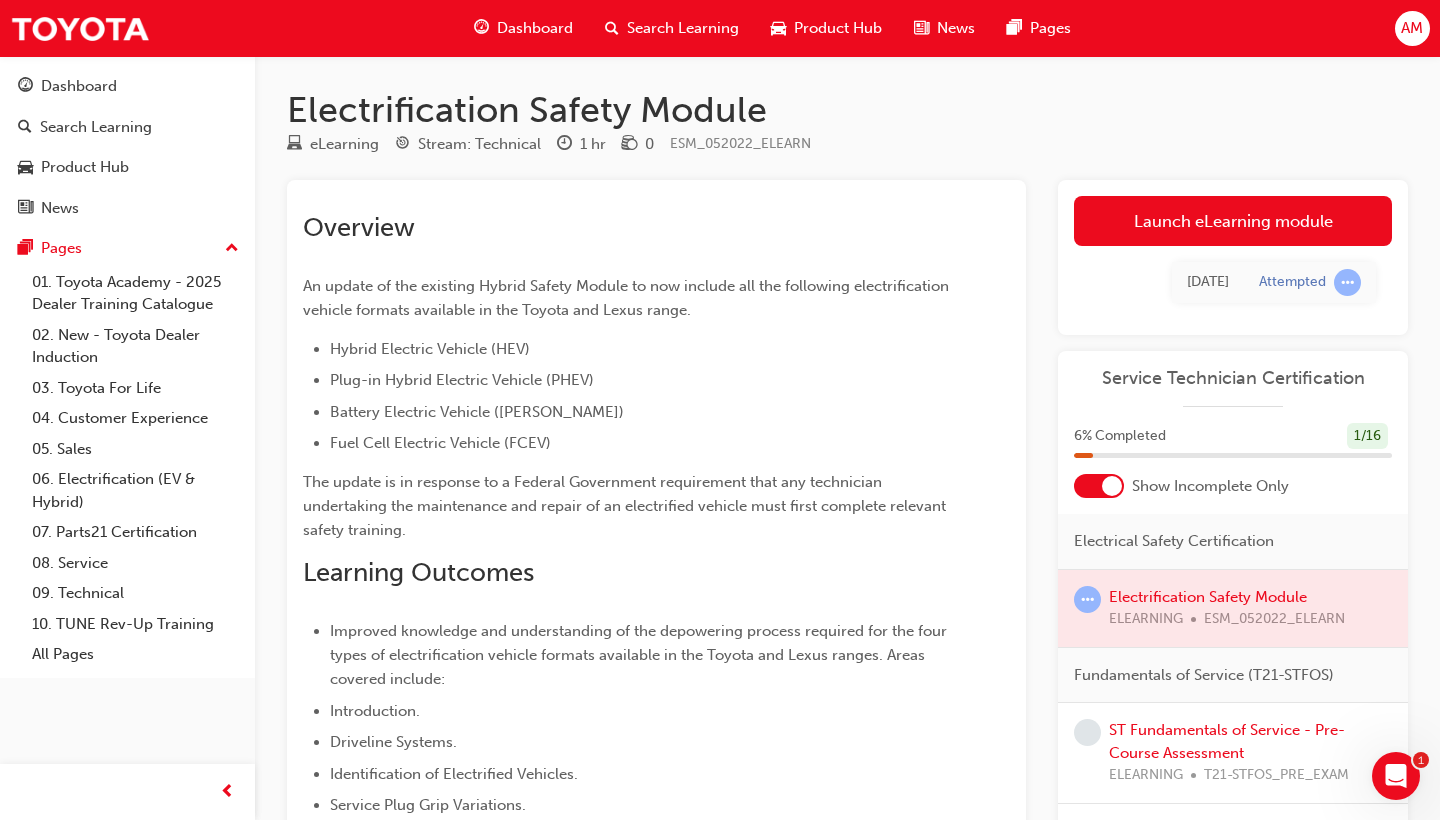 scroll, scrollTop: 0, scrollLeft: 0, axis: both 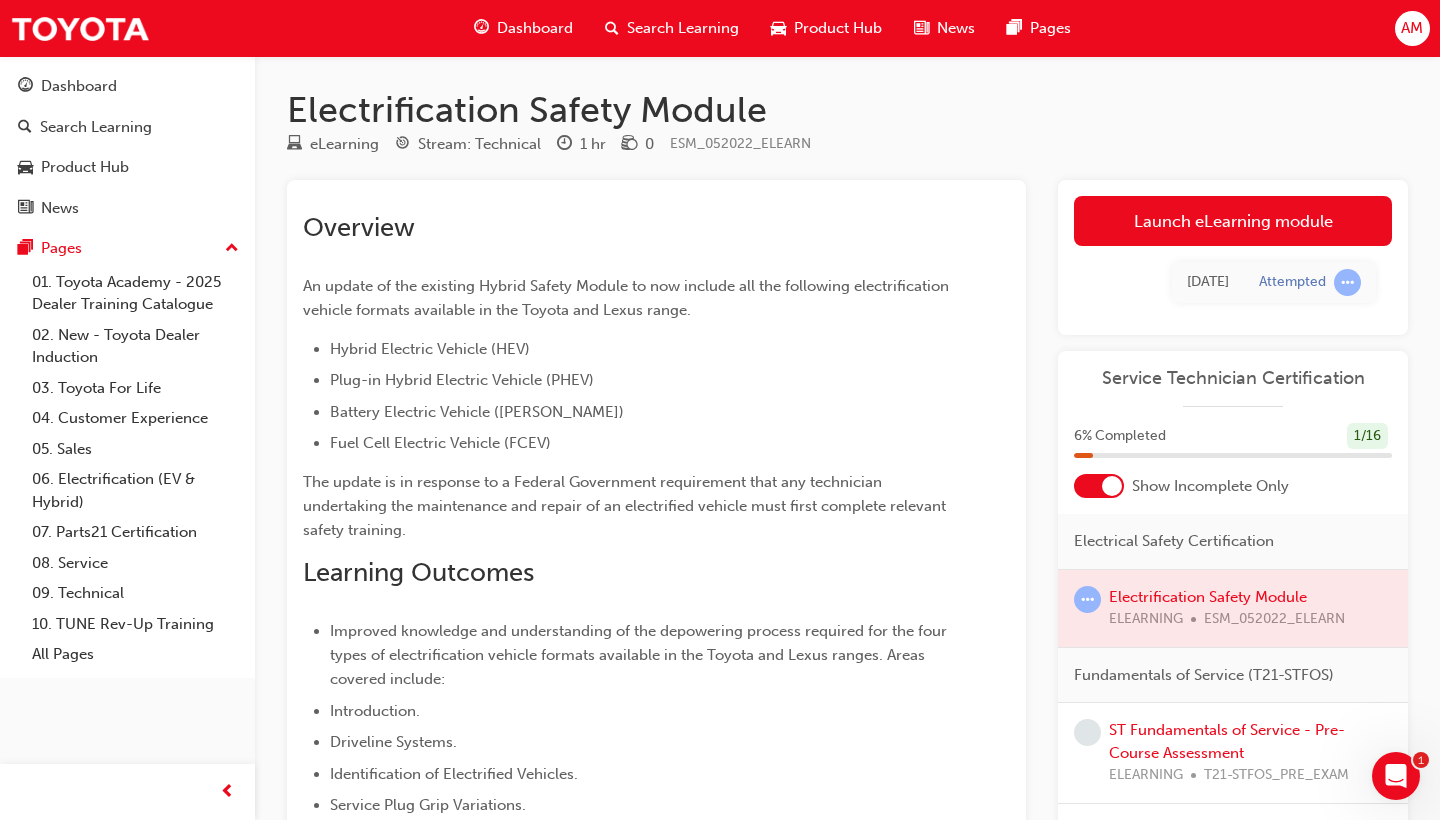 click at bounding box center [1233, 608] 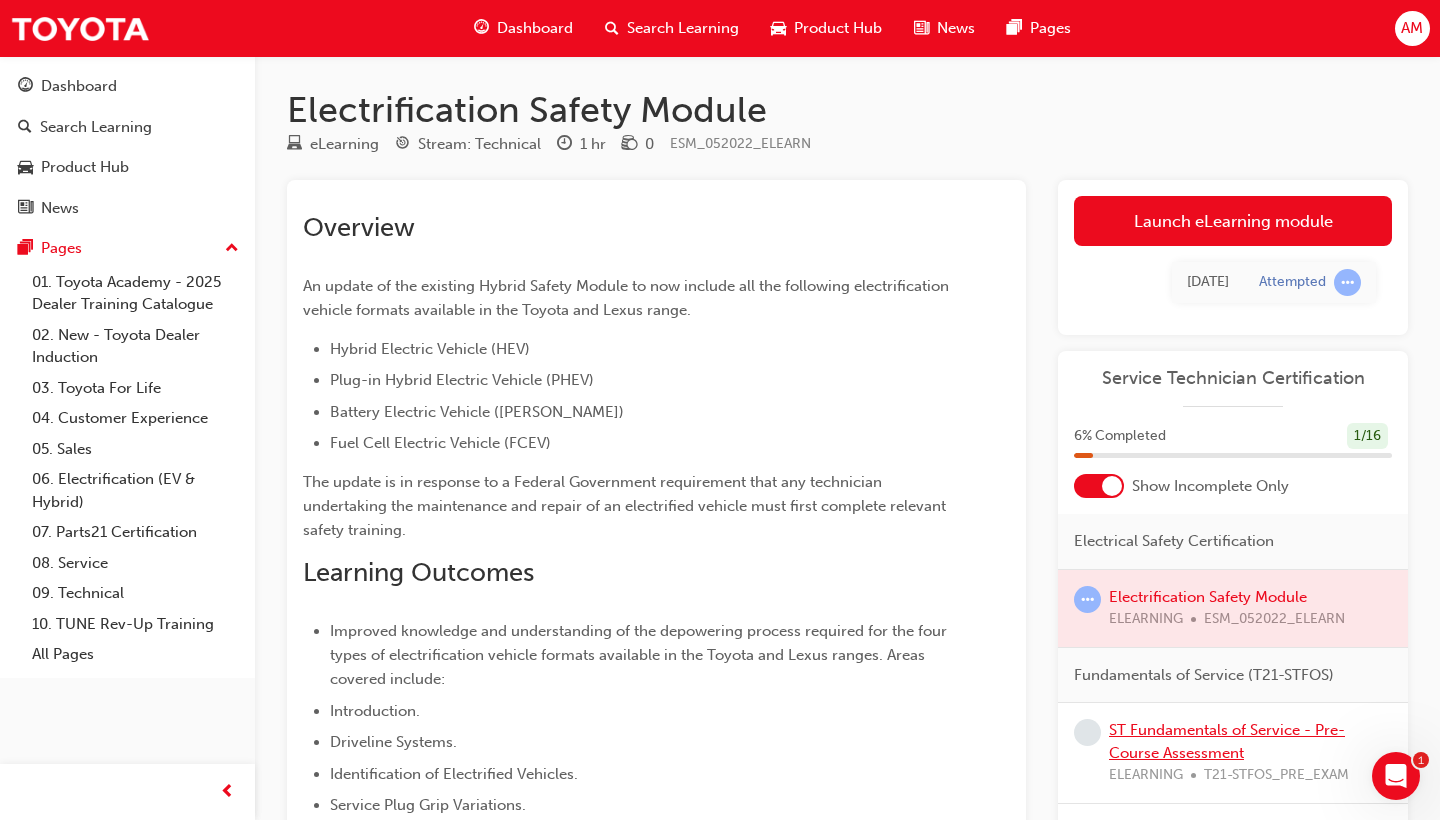 click on "ST Fundamentals of Service - Pre-Course Assessment" at bounding box center (1227, 741) 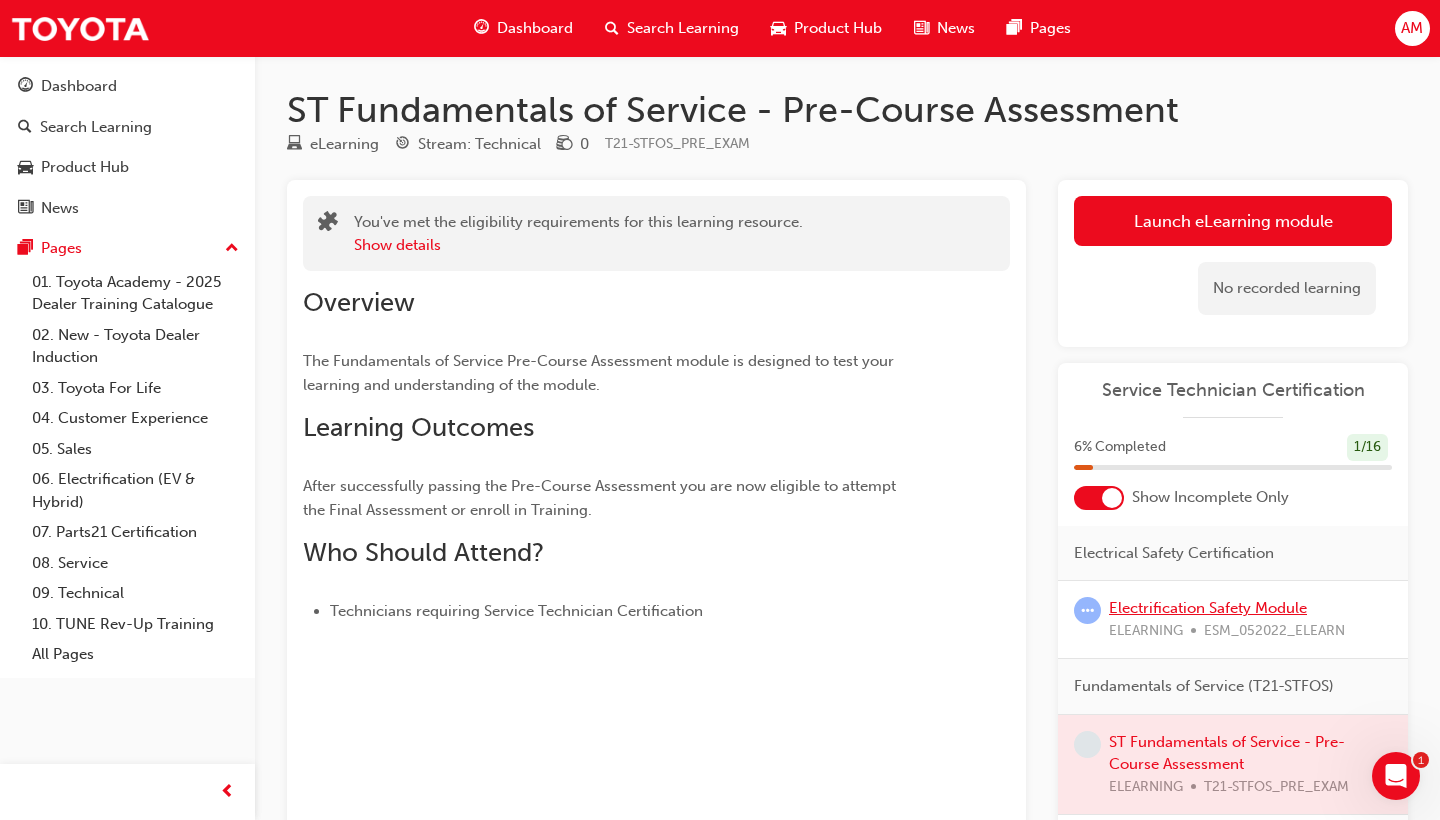 click on "Electrification Safety Module" at bounding box center (1208, 608) 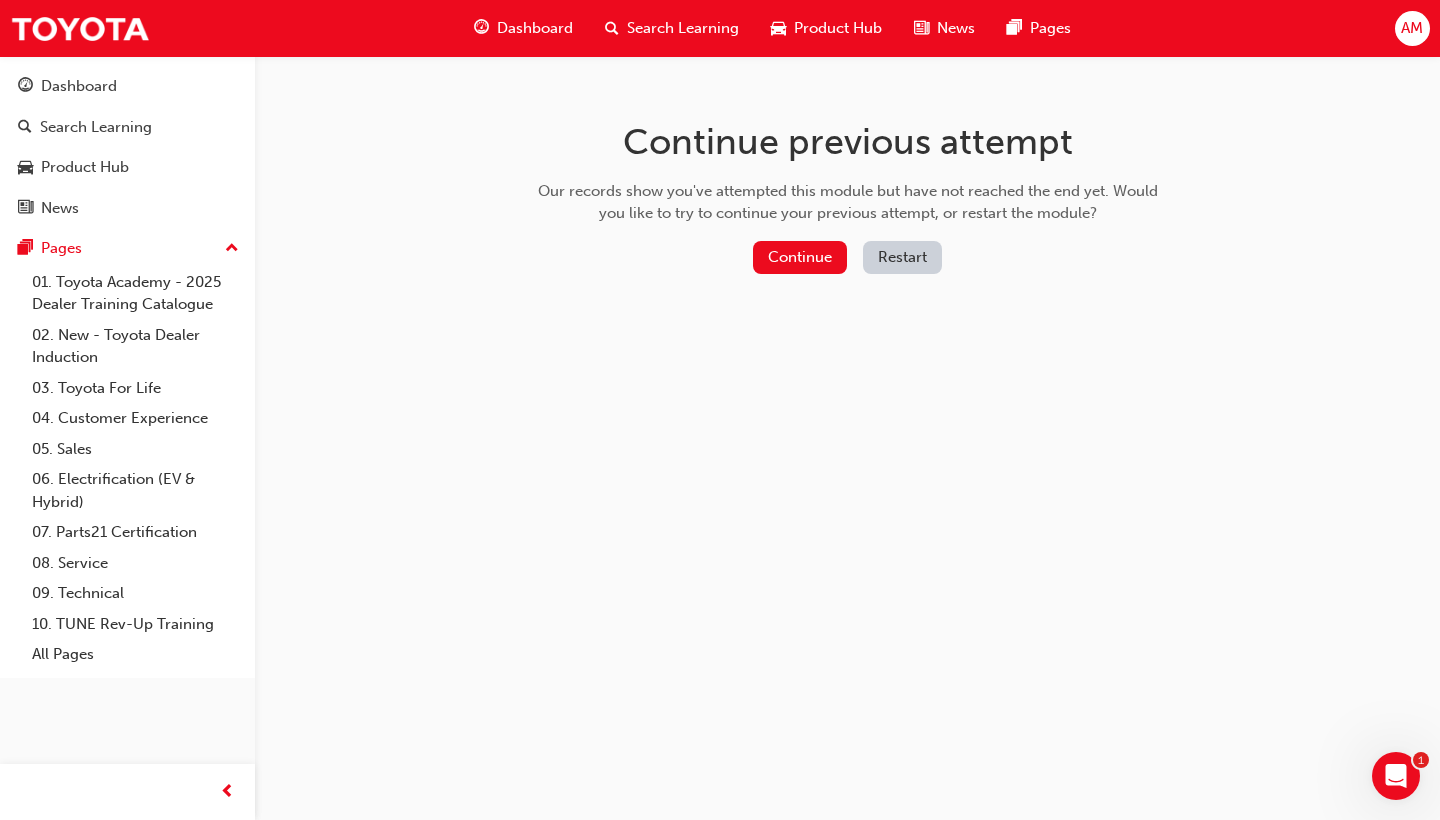 click on "Continue Restart" at bounding box center (848, 261) 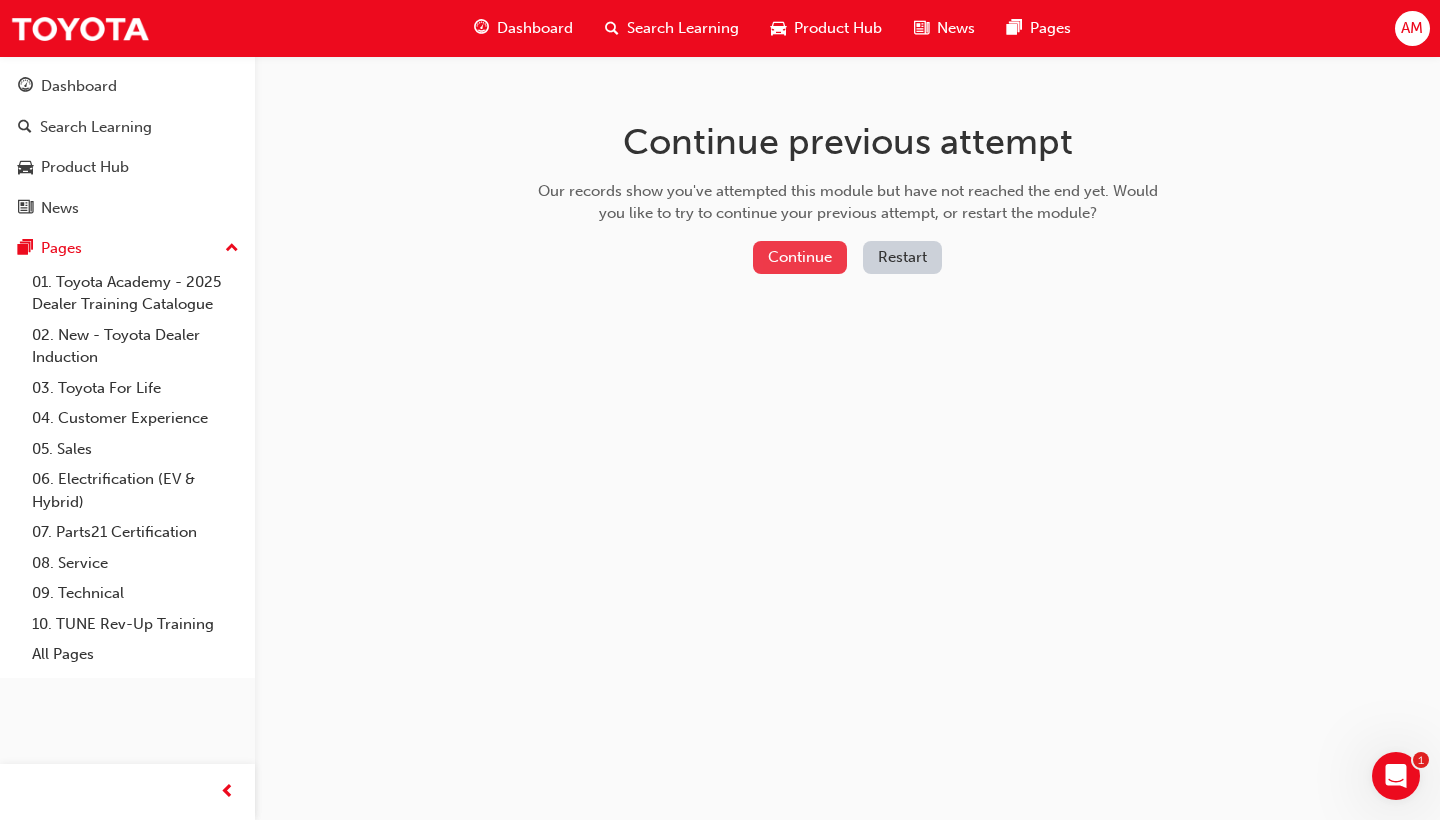 click on "Continue" at bounding box center [800, 257] 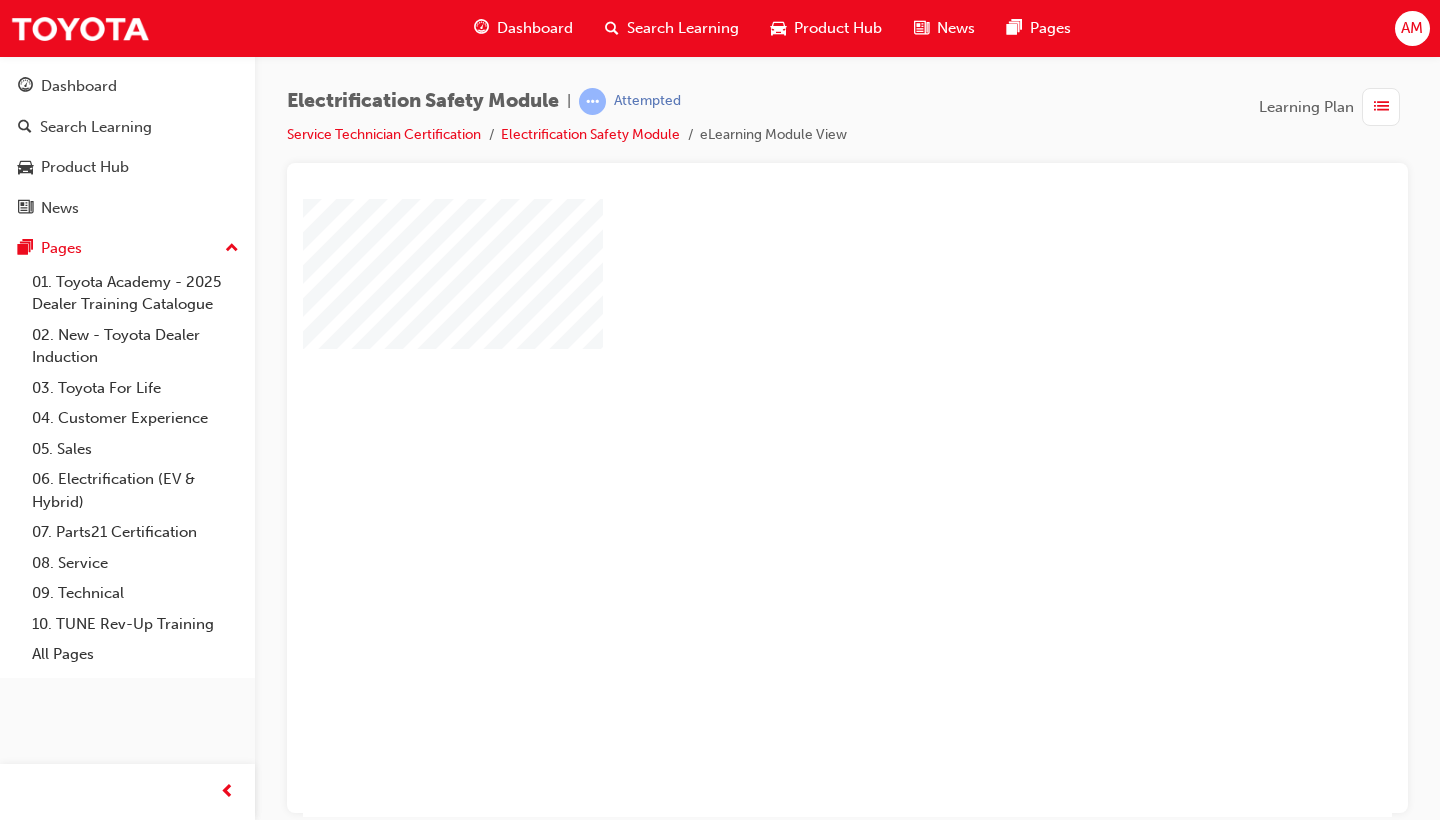 scroll, scrollTop: 0, scrollLeft: 0, axis: both 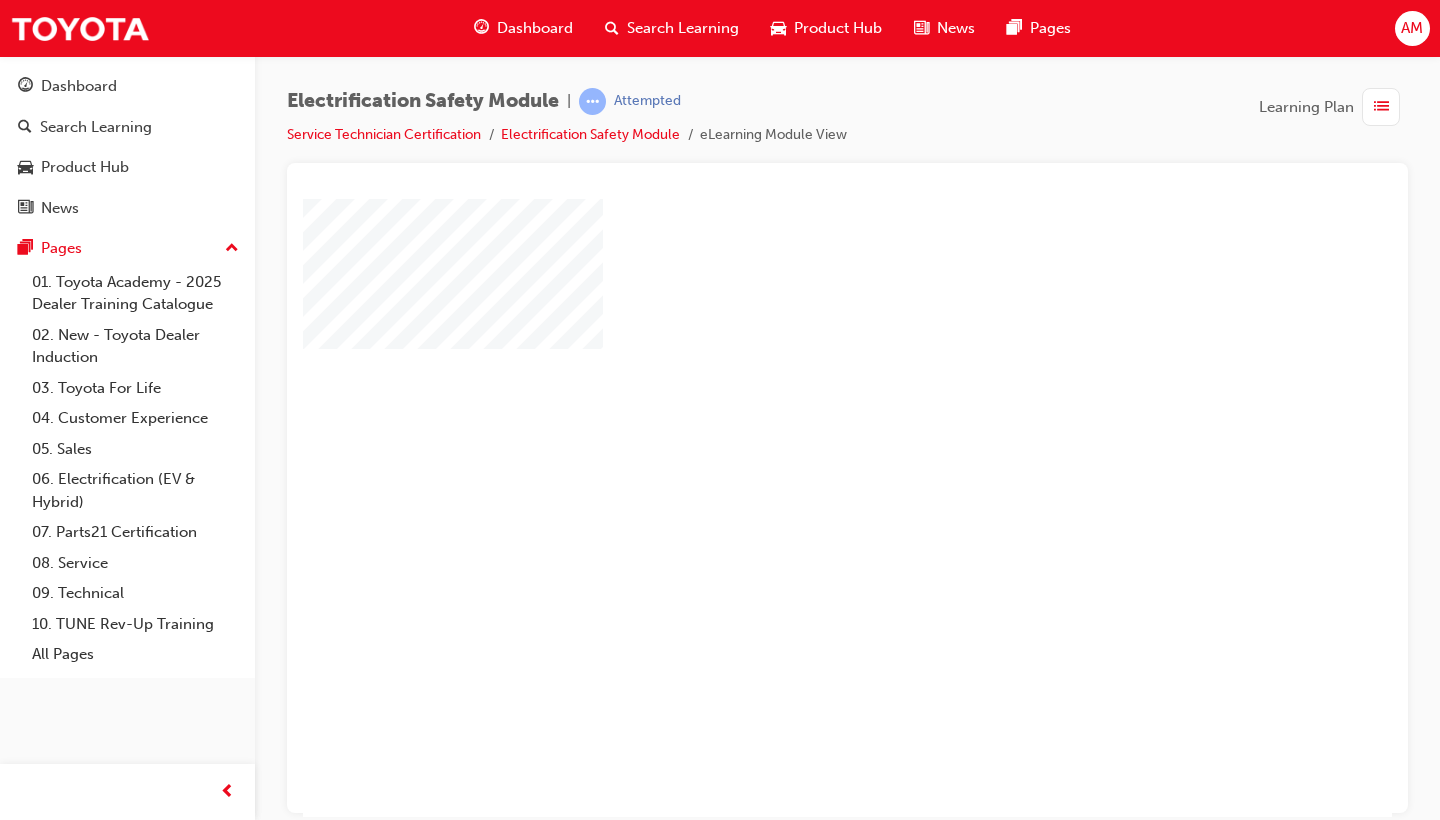 click at bounding box center [790, 449] 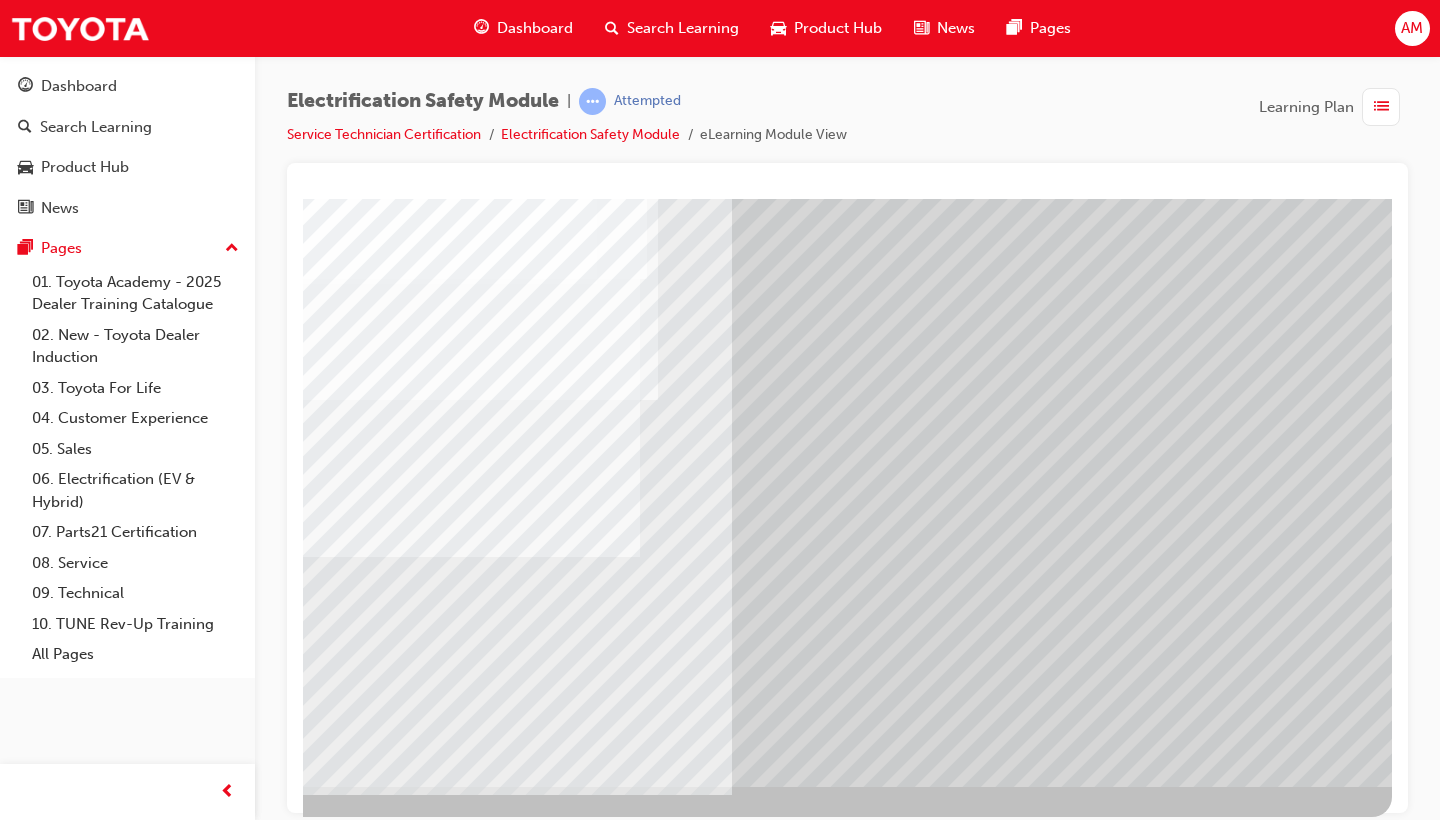 scroll, scrollTop: 0, scrollLeft: 0, axis: both 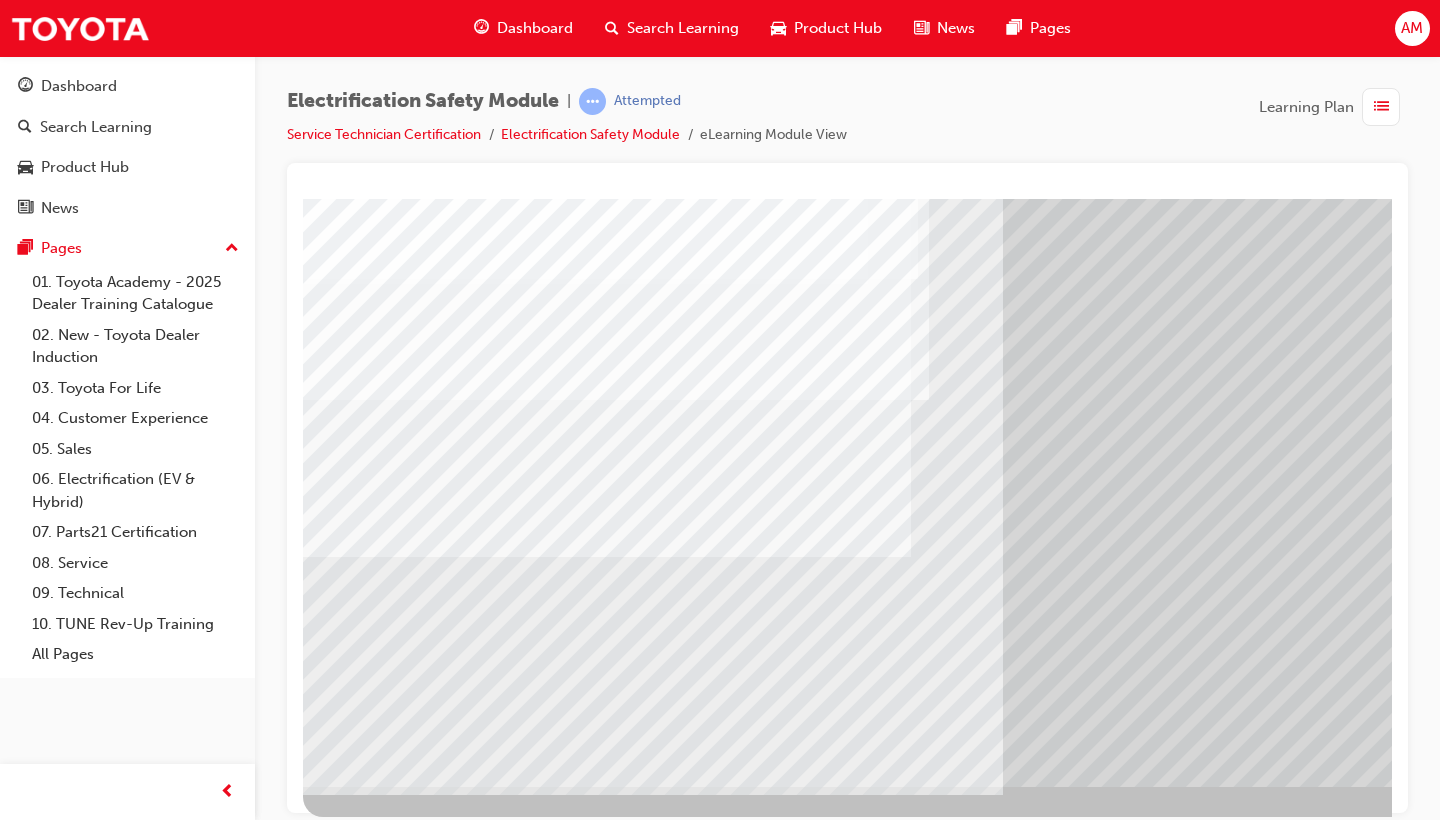 click at bounding box center [366, 4338] 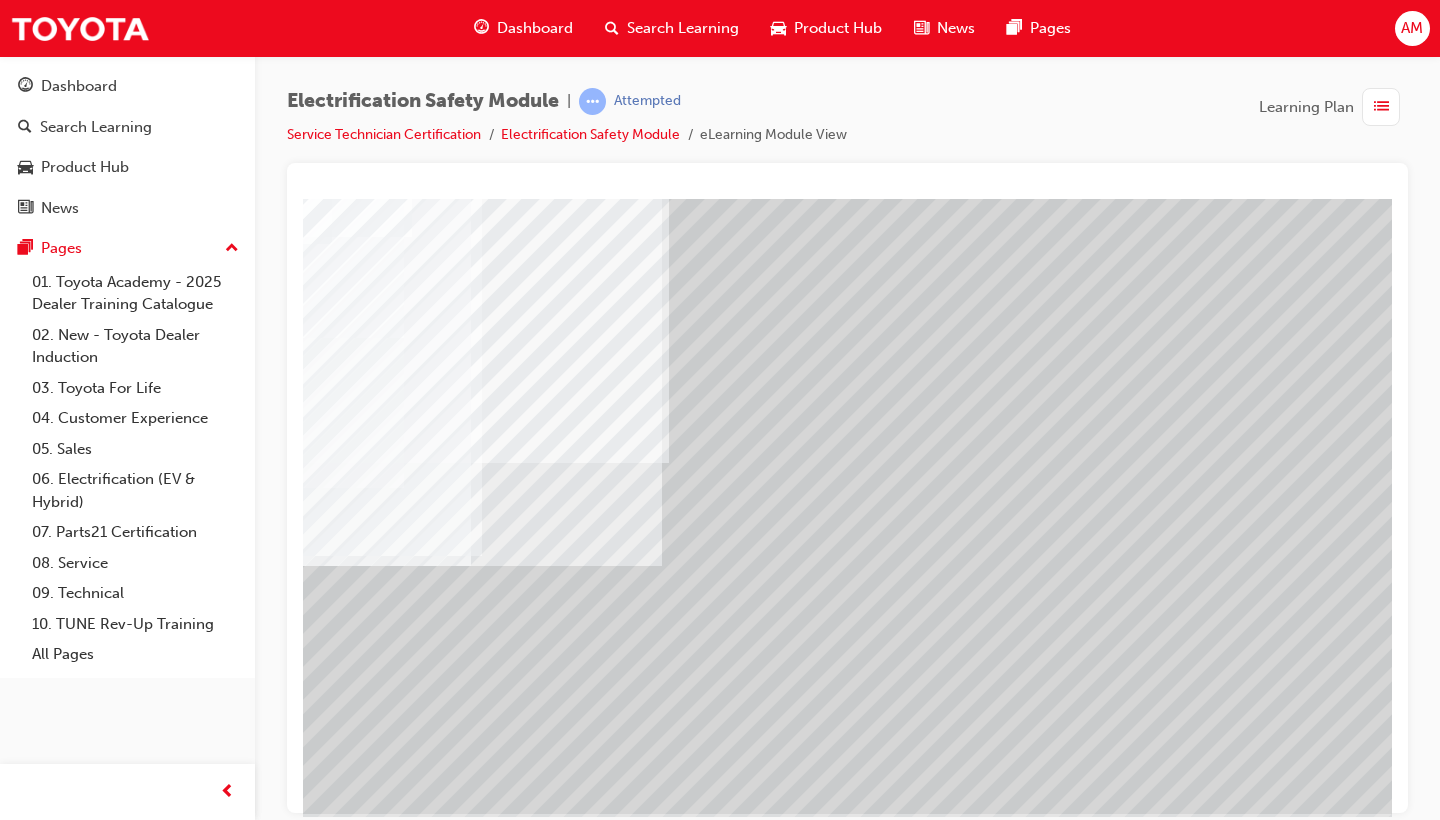 scroll, scrollTop: 0, scrollLeft: 0, axis: both 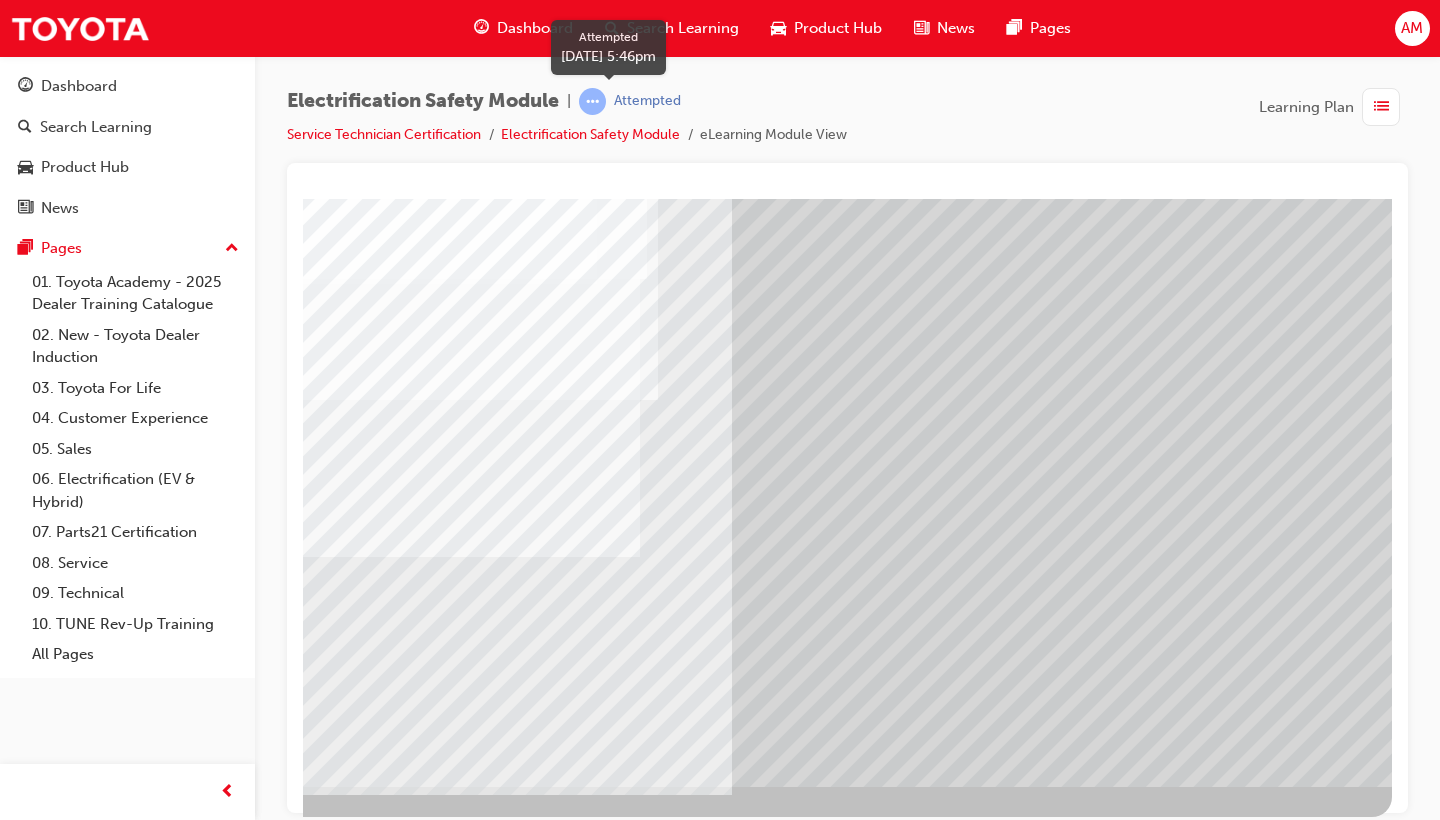 click on "Attempted" at bounding box center [647, 101] 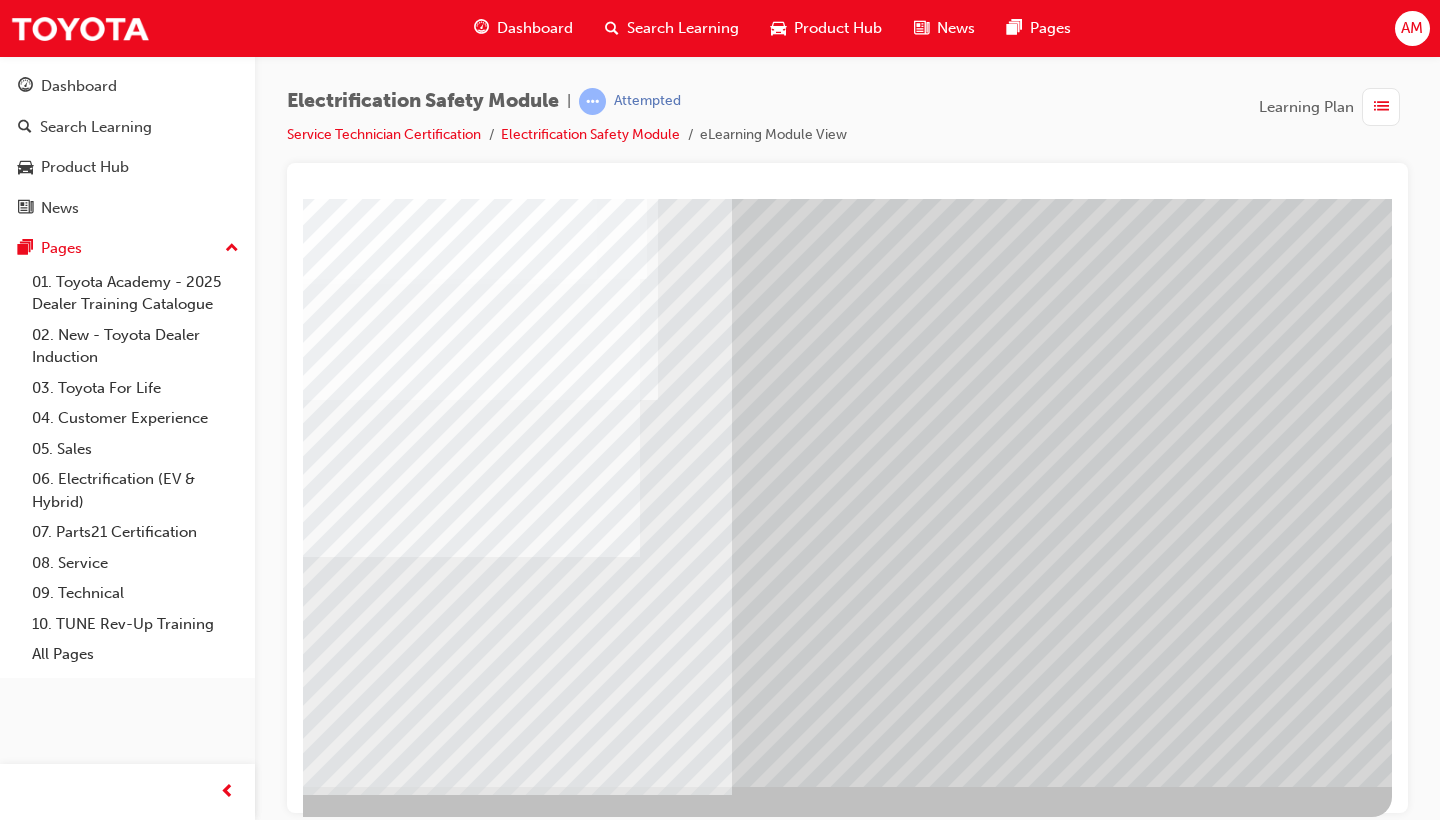 click on "Electrification Safety Module" at bounding box center (600, 135) 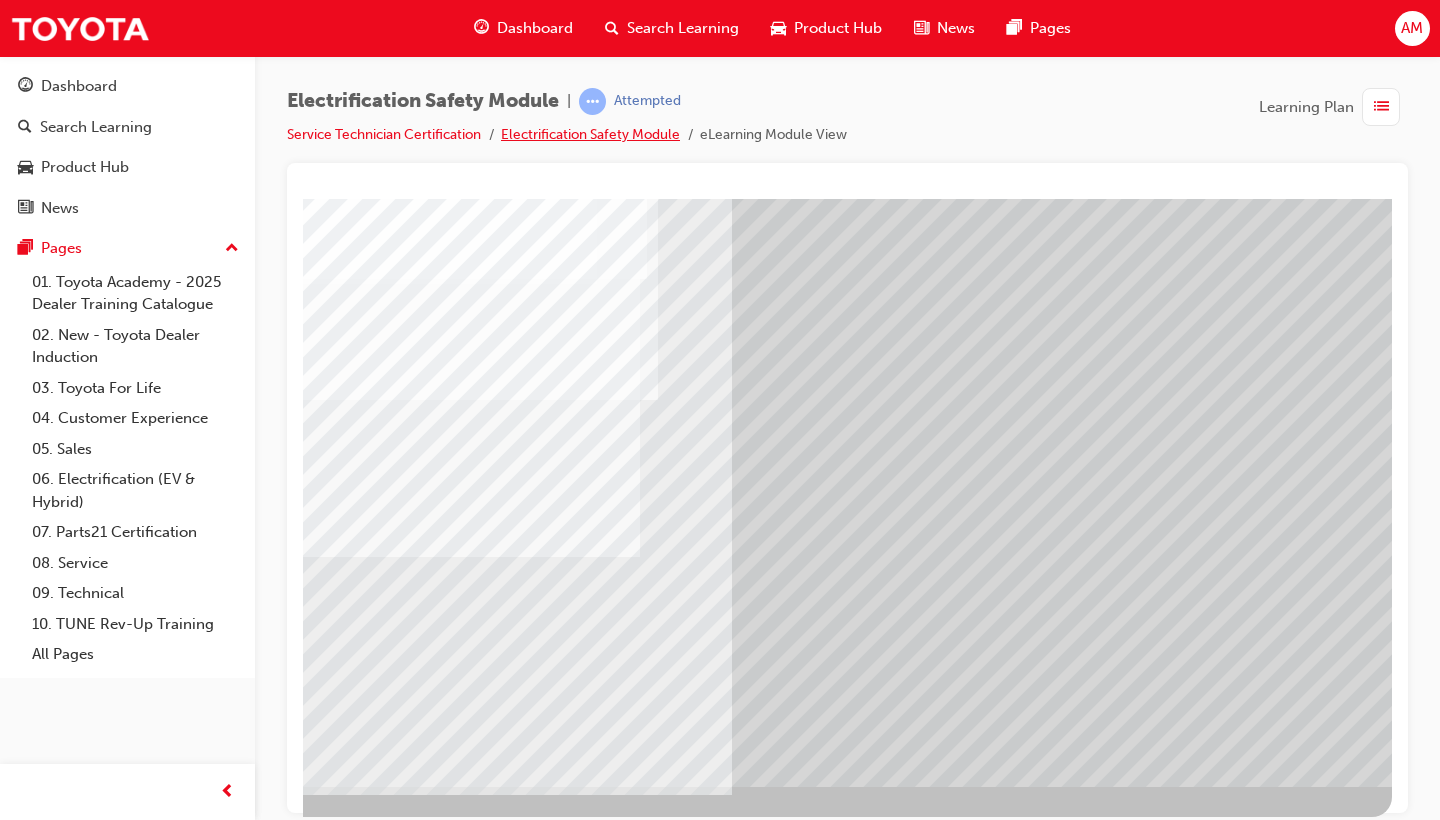 click on "Electrification Safety Module" at bounding box center (590, 134) 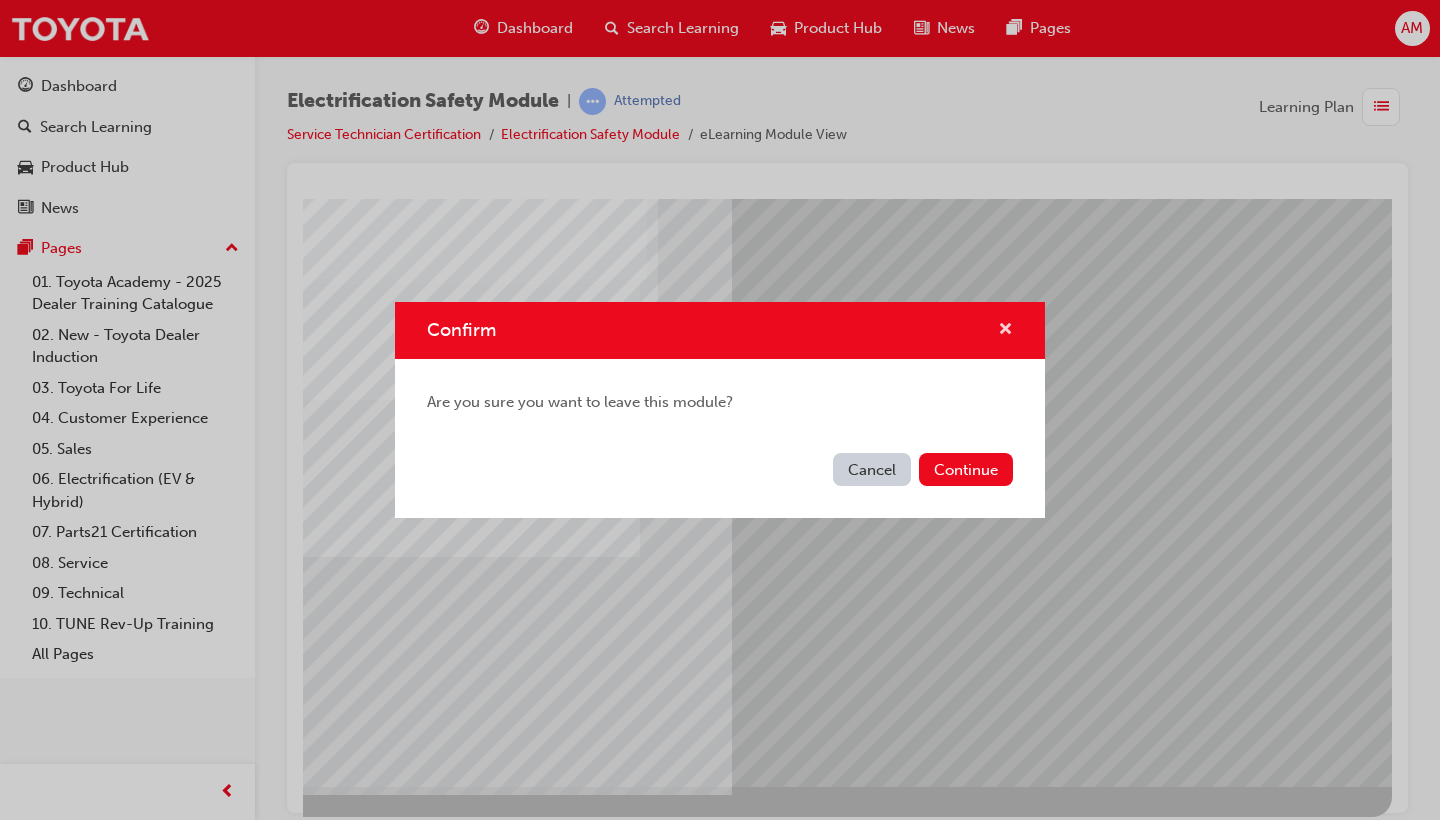 click at bounding box center [1005, 331] 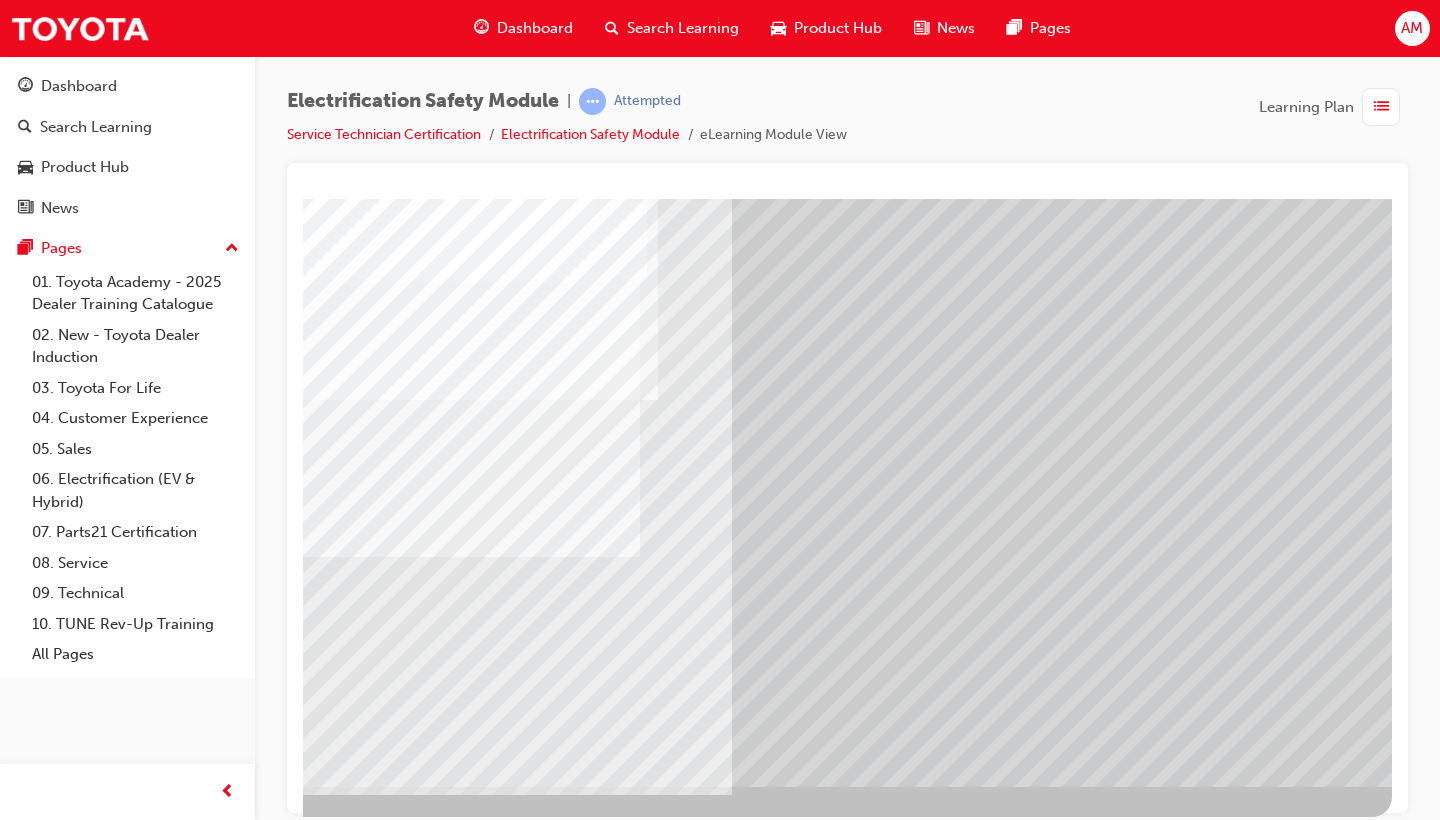 scroll, scrollTop: 0, scrollLeft: 0, axis: both 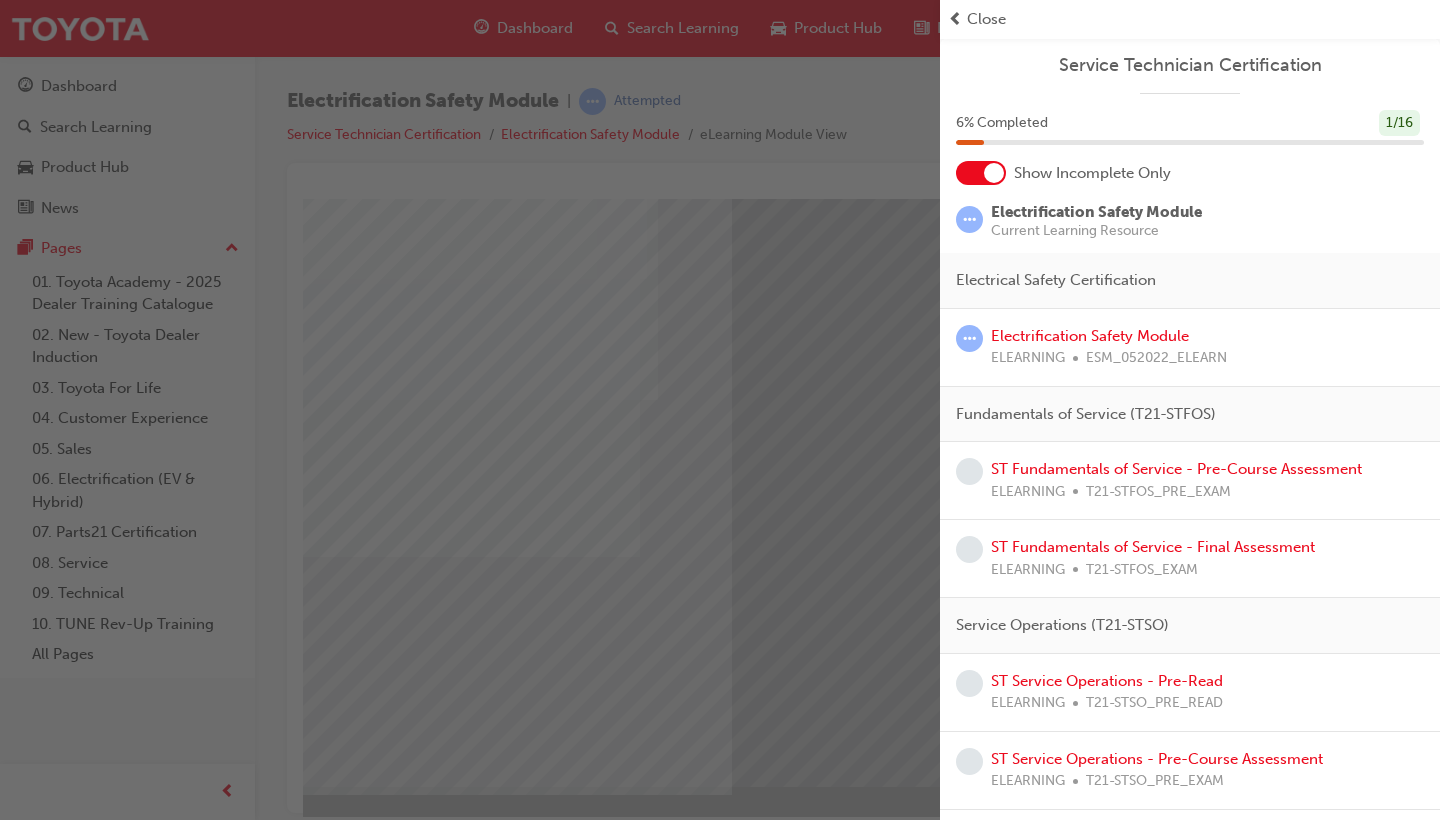 click on "1 / 16" at bounding box center (1399, 123) 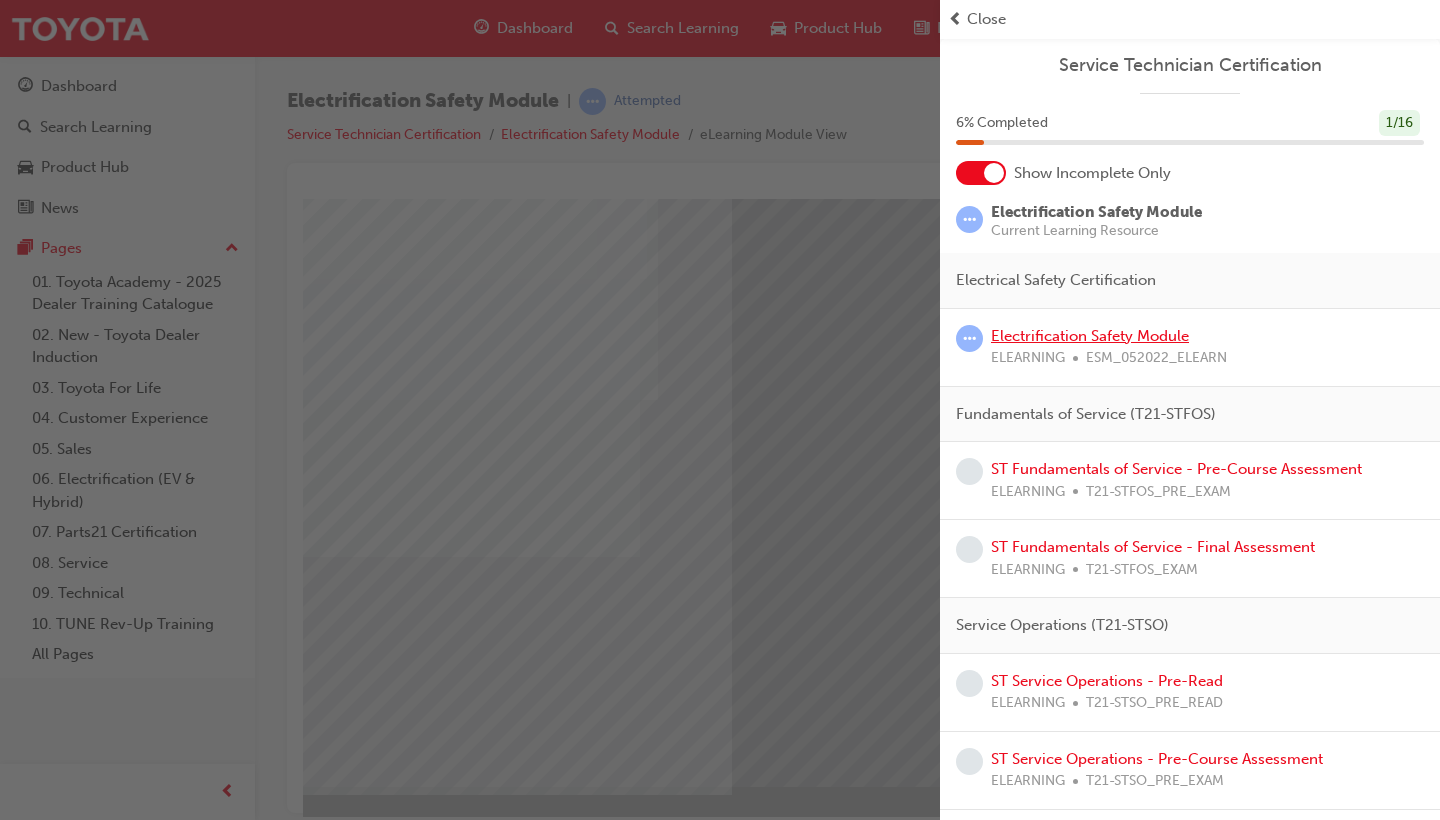 click on "Electrification Safety Module" at bounding box center (1090, 336) 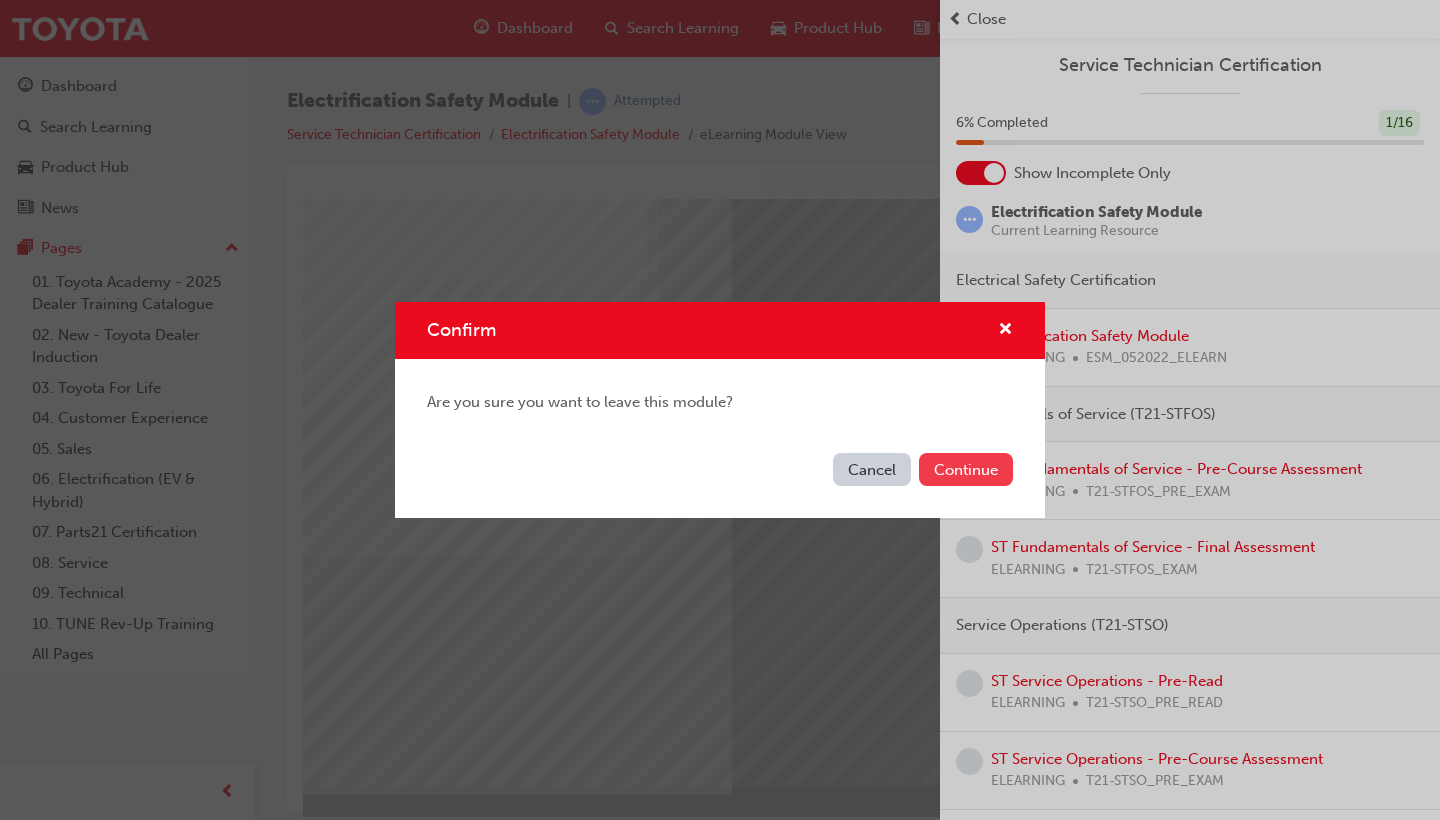 click on "Continue" at bounding box center (966, 469) 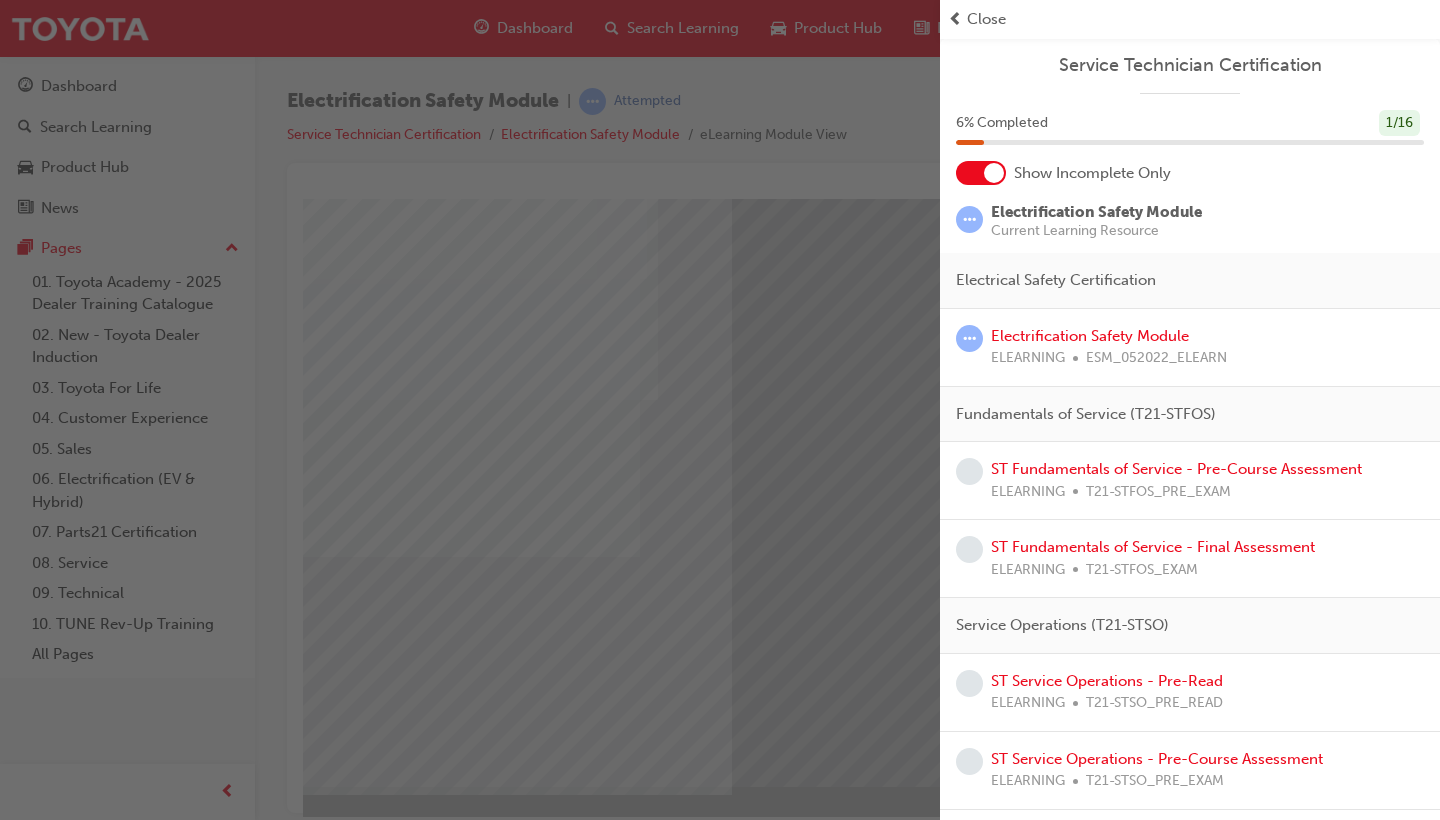 click at bounding box center [470, 410] 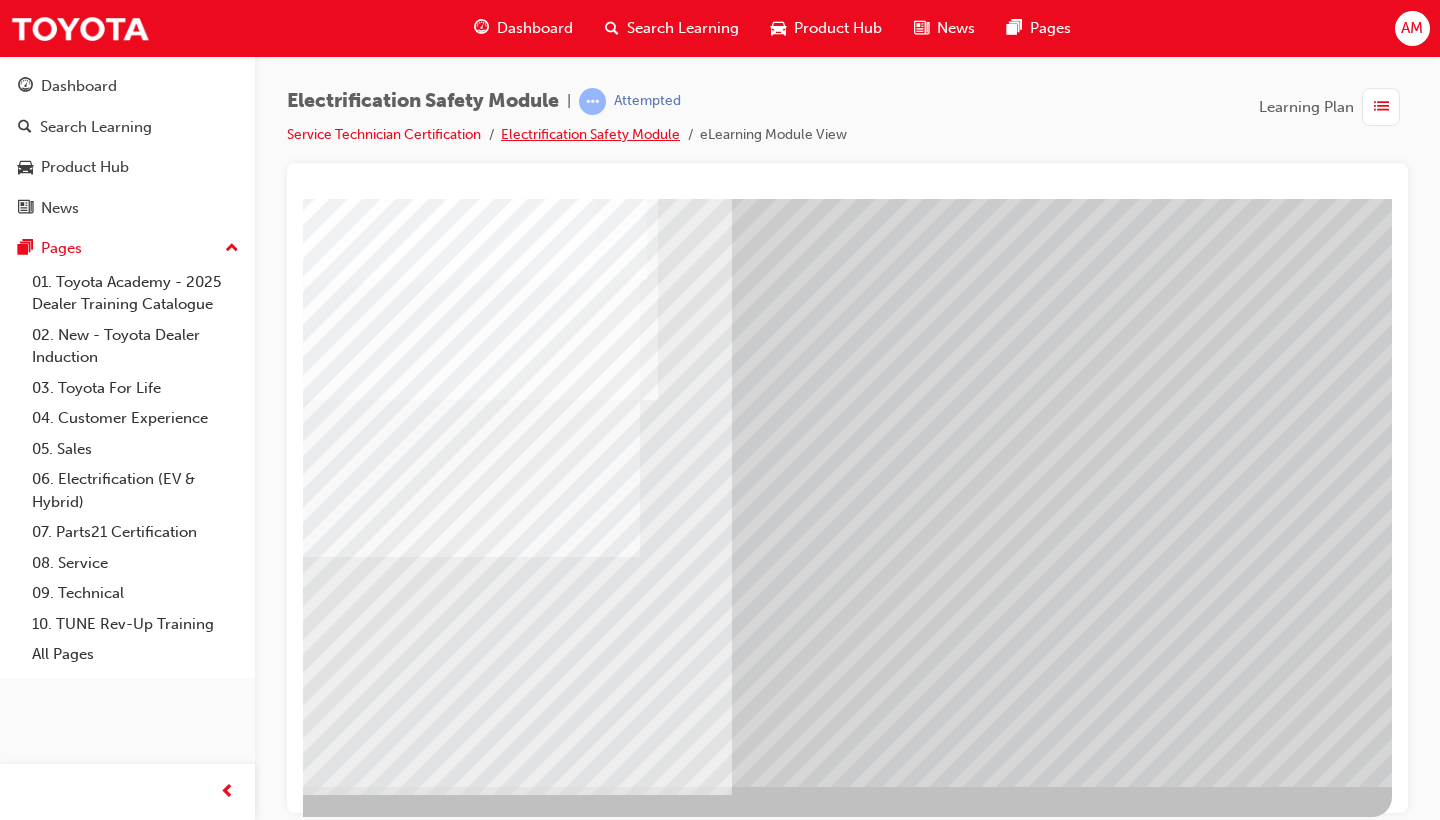 click on "Electrification Safety Module" at bounding box center (590, 134) 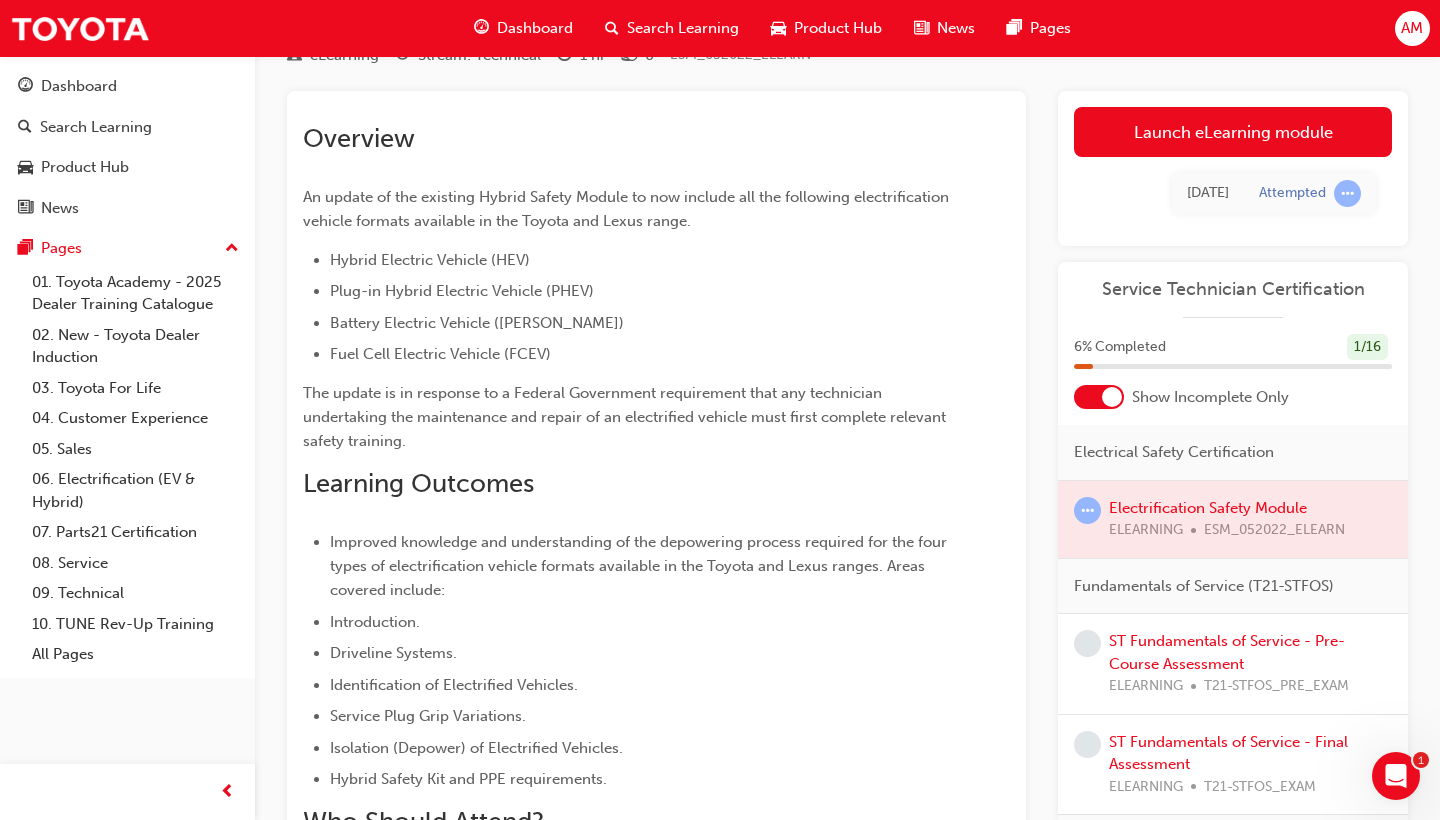 scroll, scrollTop: 92, scrollLeft: 0, axis: vertical 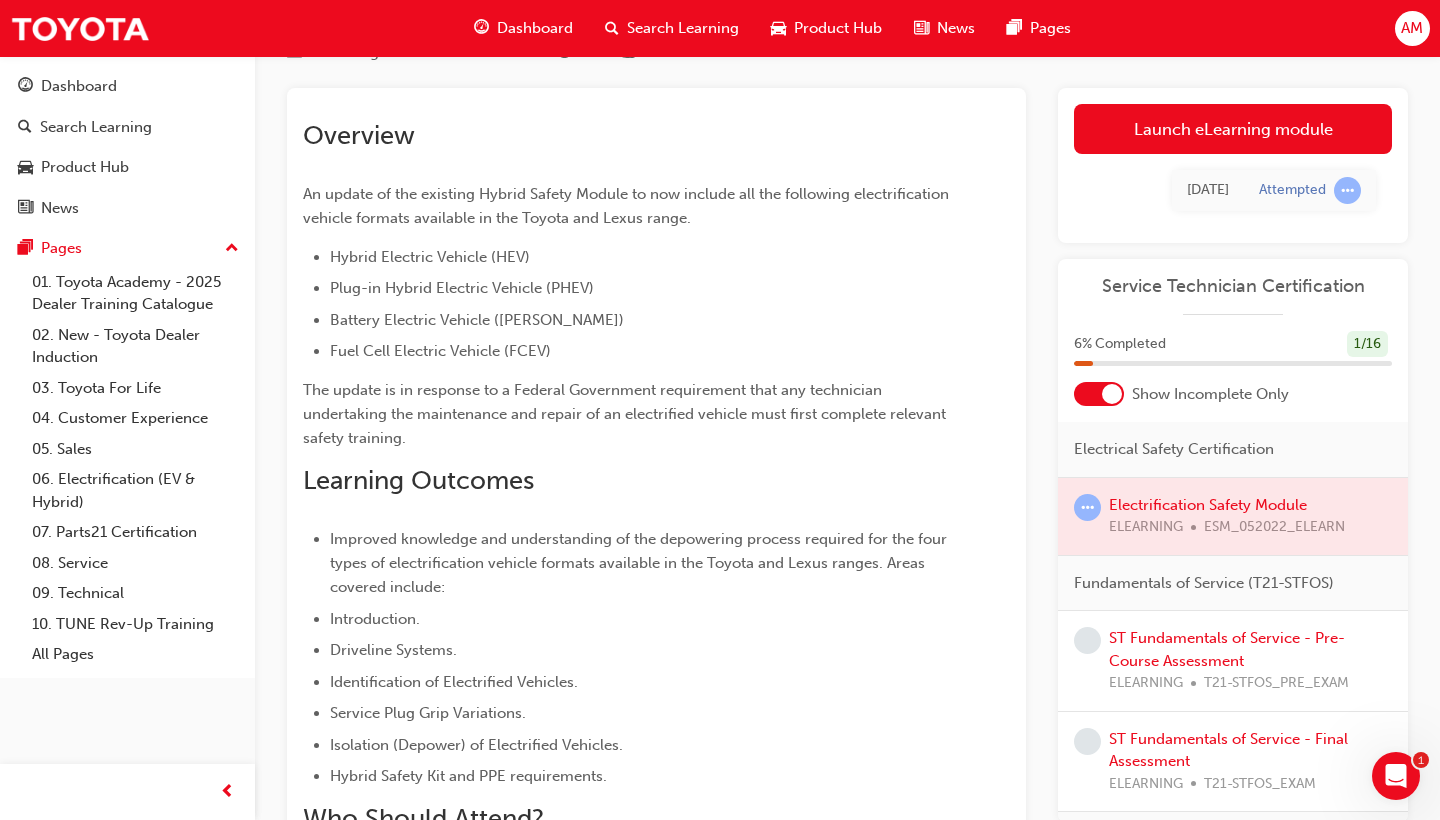 click at bounding box center [1233, 516] 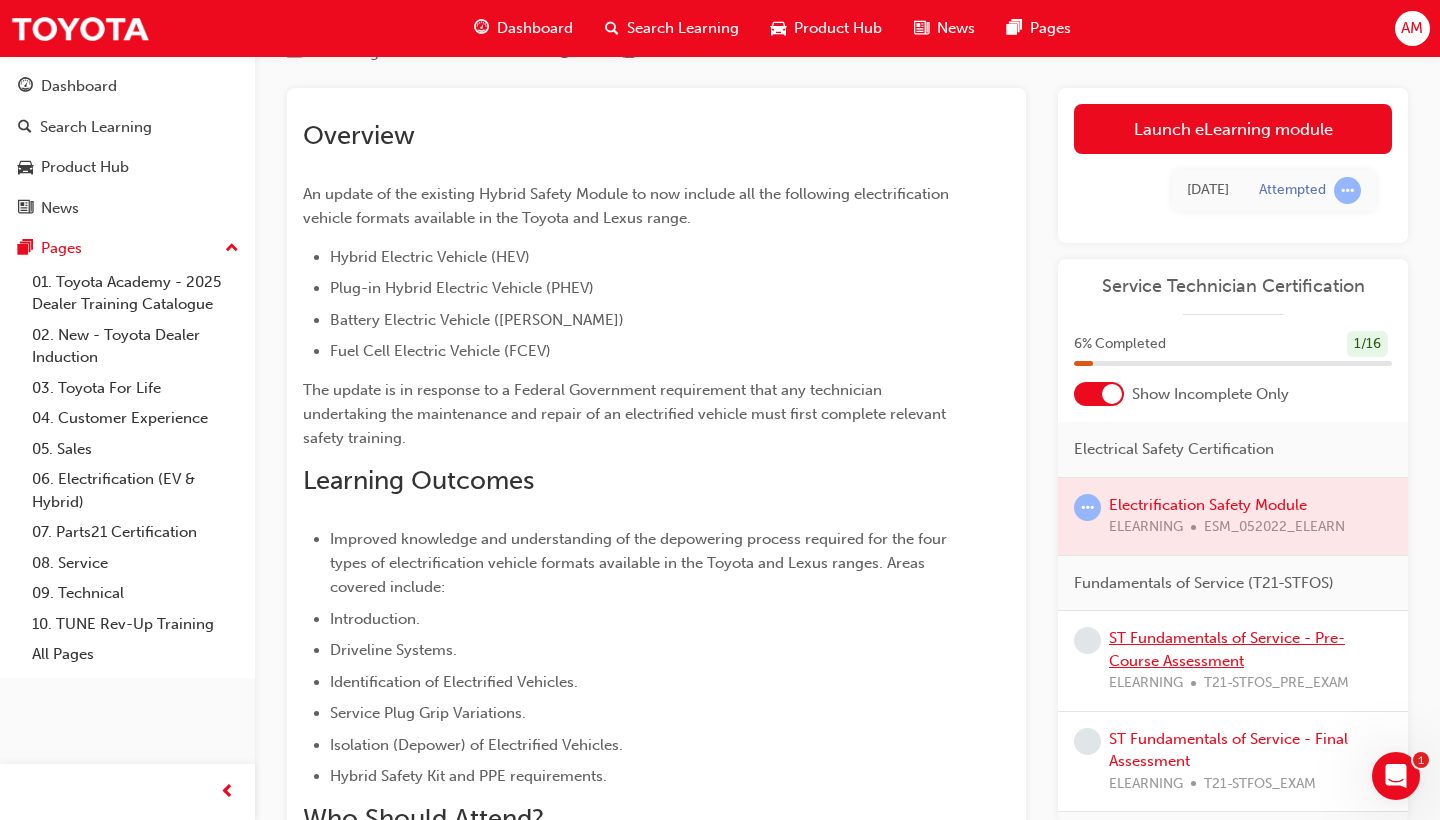 click on "ST Fundamentals of Service - Pre-Course Assessment" at bounding box center [1227, 649] 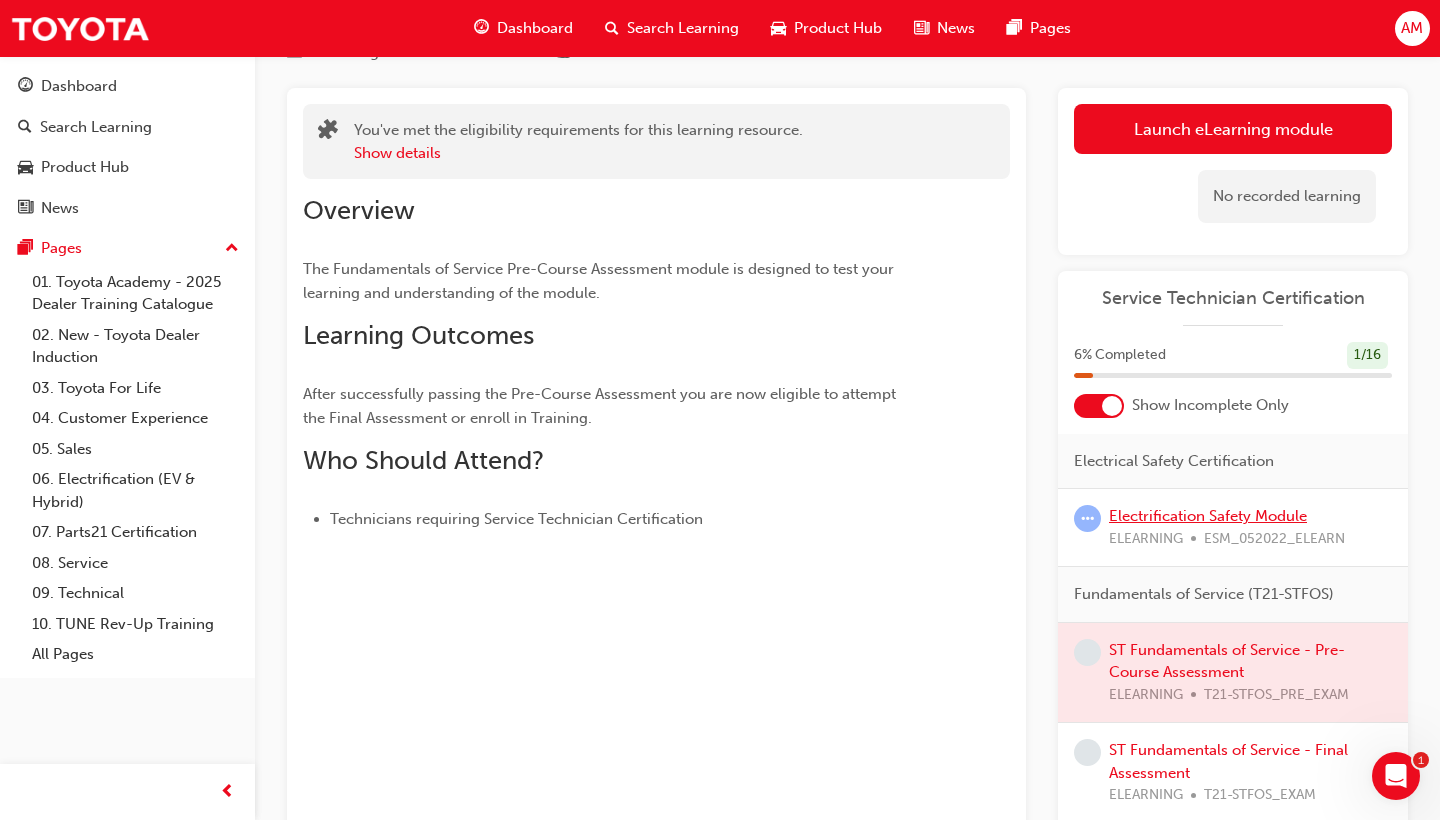 click on "Electrification Safety Module" at bounding box center (1208, 516) 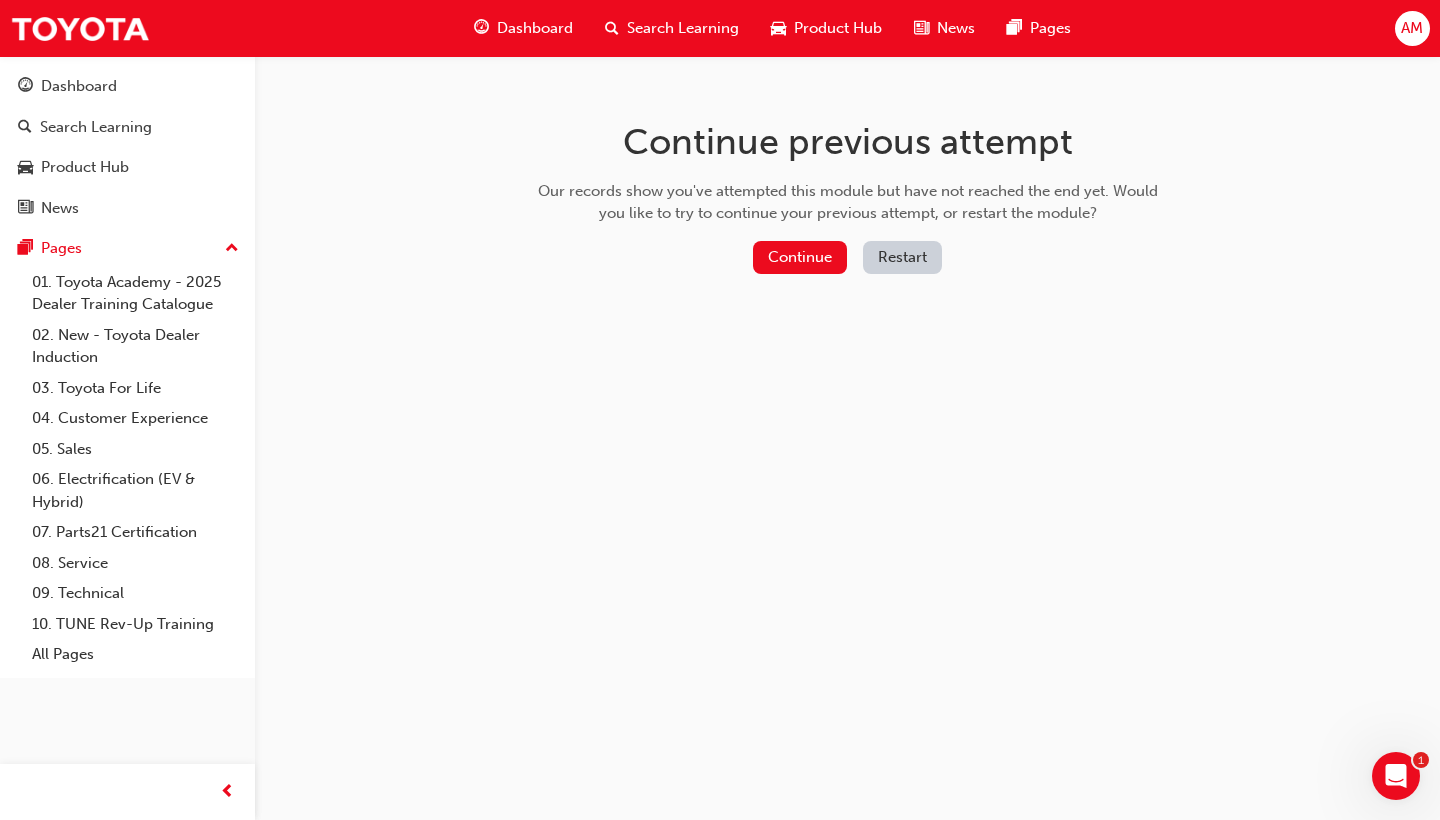 scroll, scrollTop: 0, scrollLeft: 0, axis: both 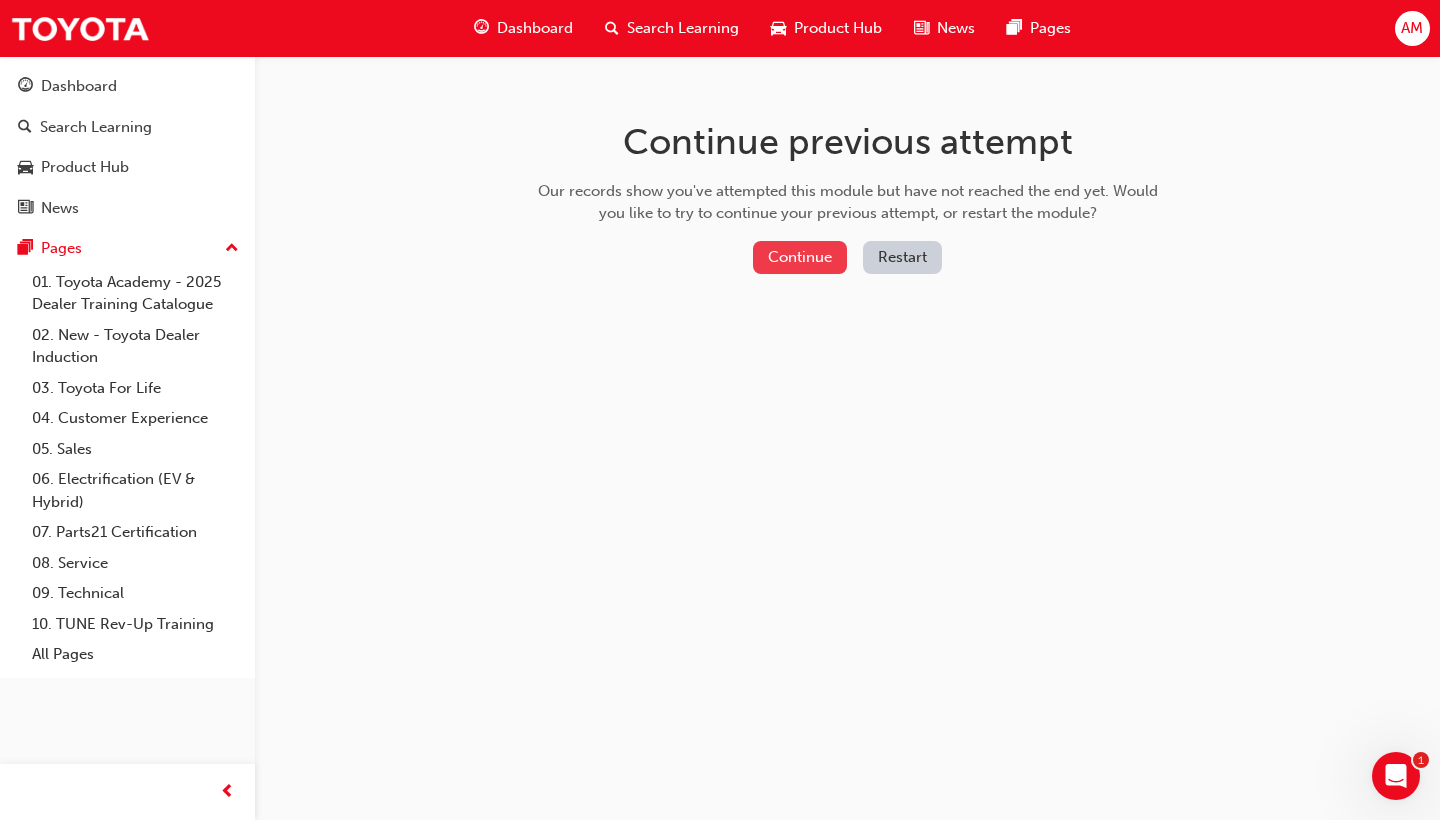 click on "Continue" at bounding box center (800, 257) 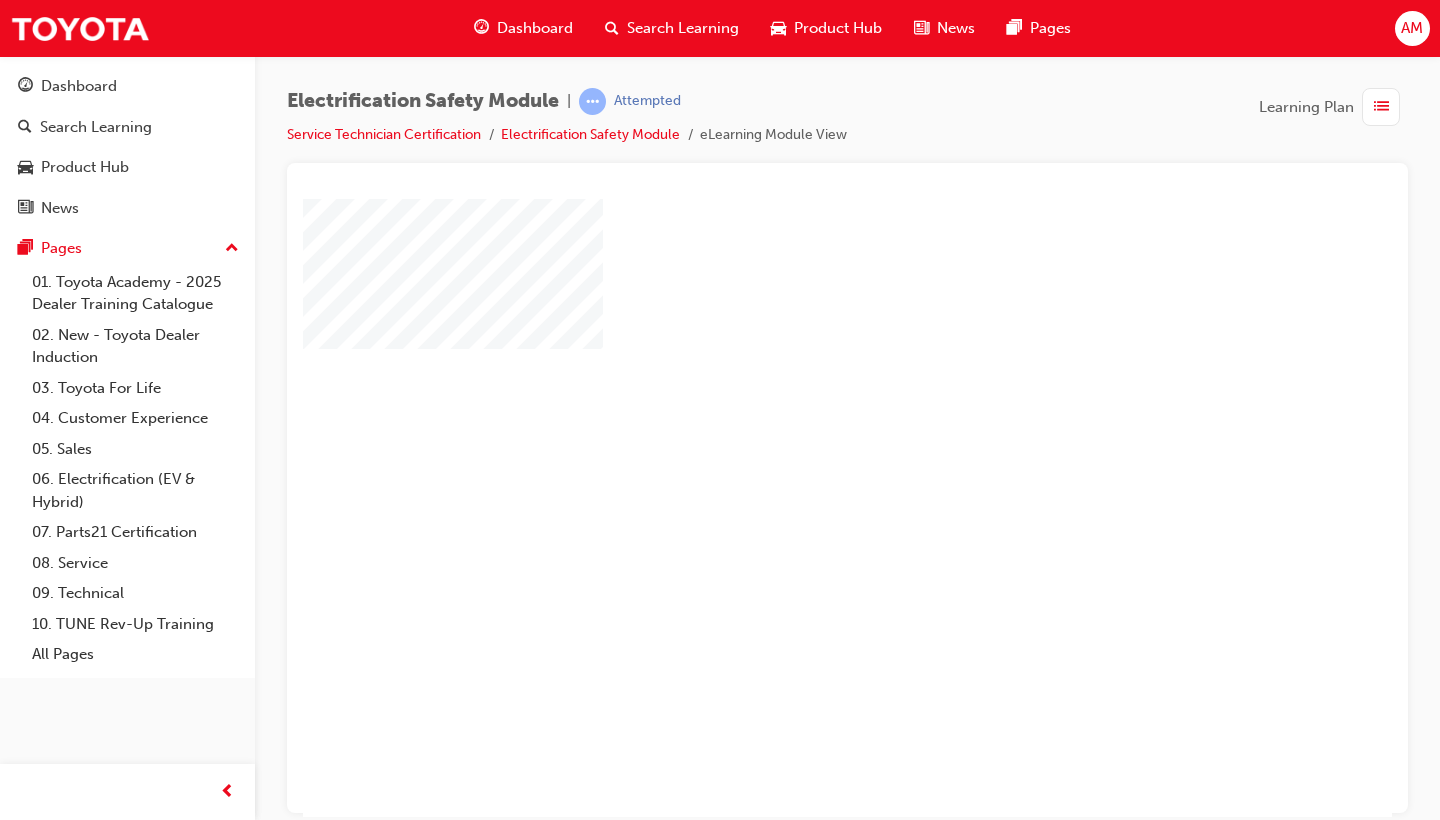 scroll, scrollTop: 0, scrollLeft: 0, axis: both 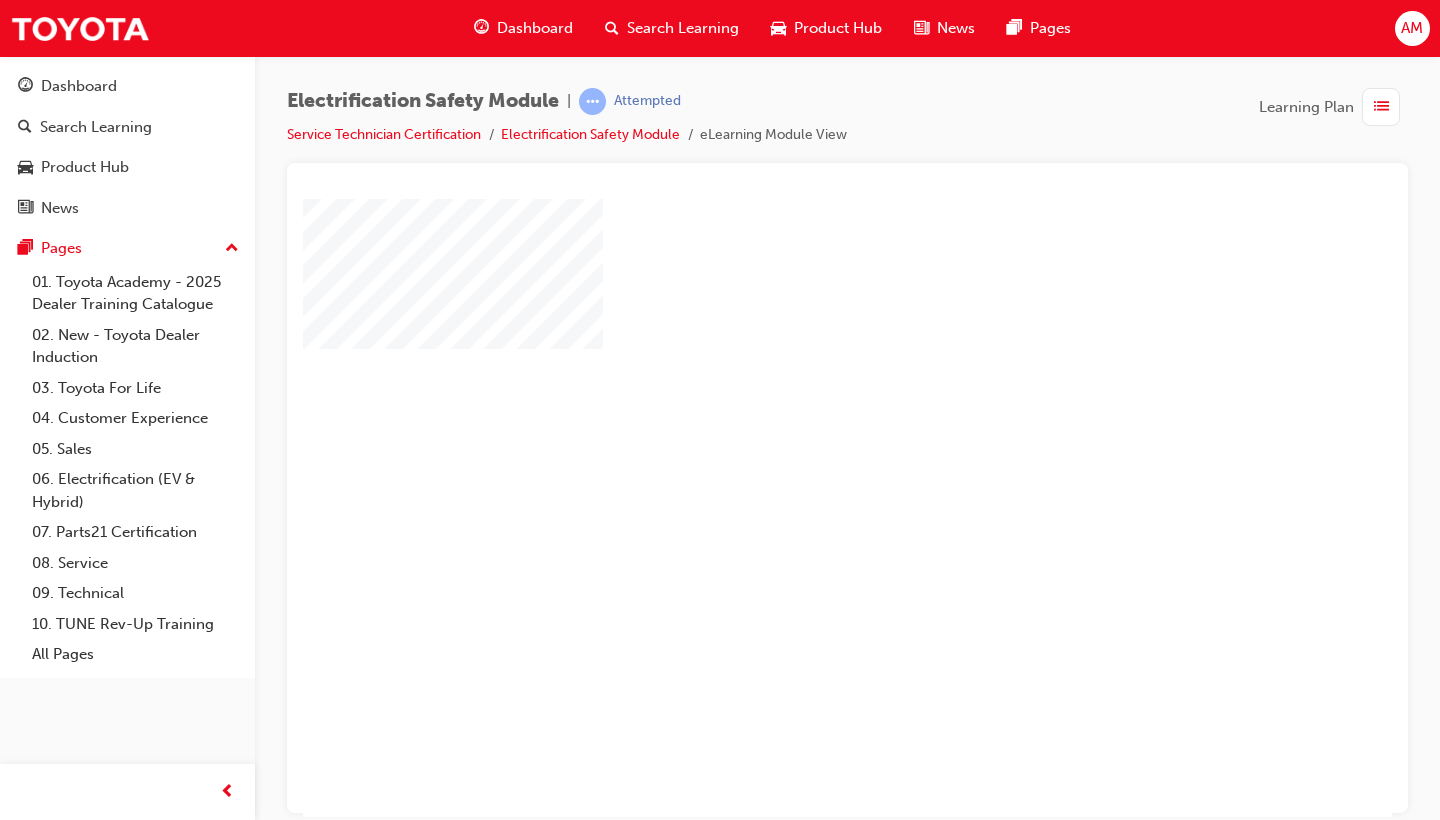 click at bounding box center (790, 449) 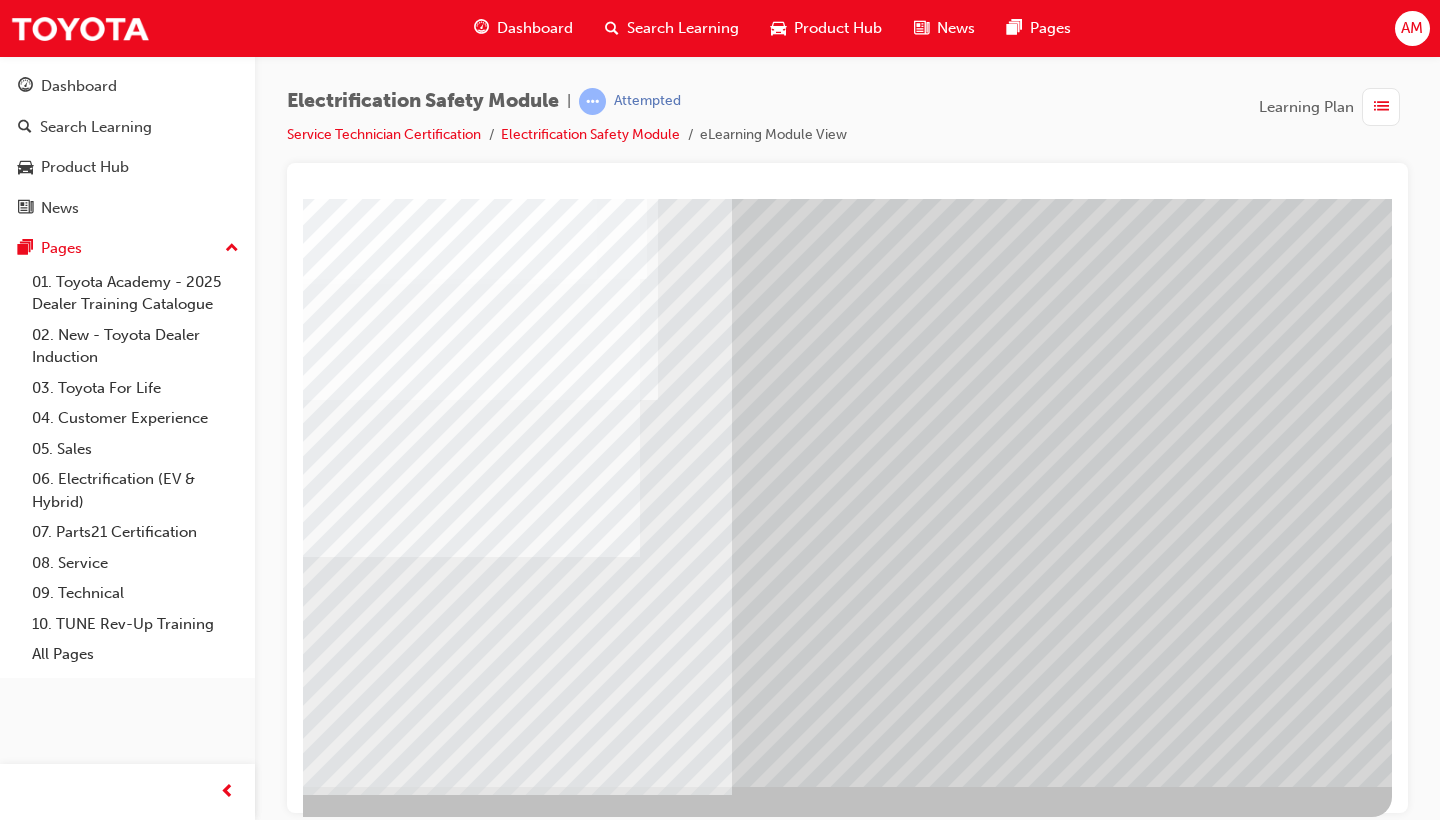scroll, scrollTop: 132, scrollLeft: 271, axis: both 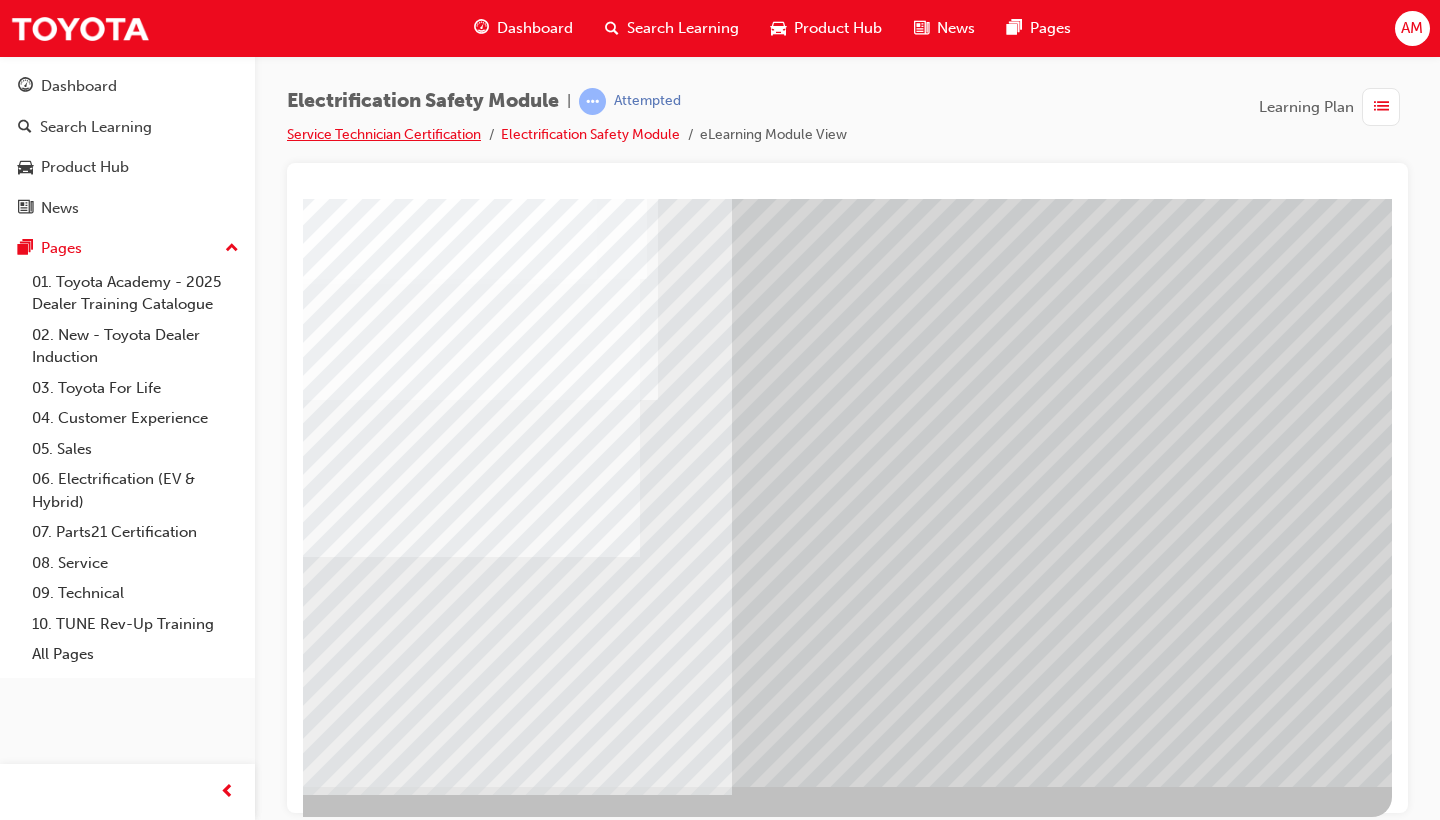 click on "Service Technician Certification" at bounding box center [384, 134] 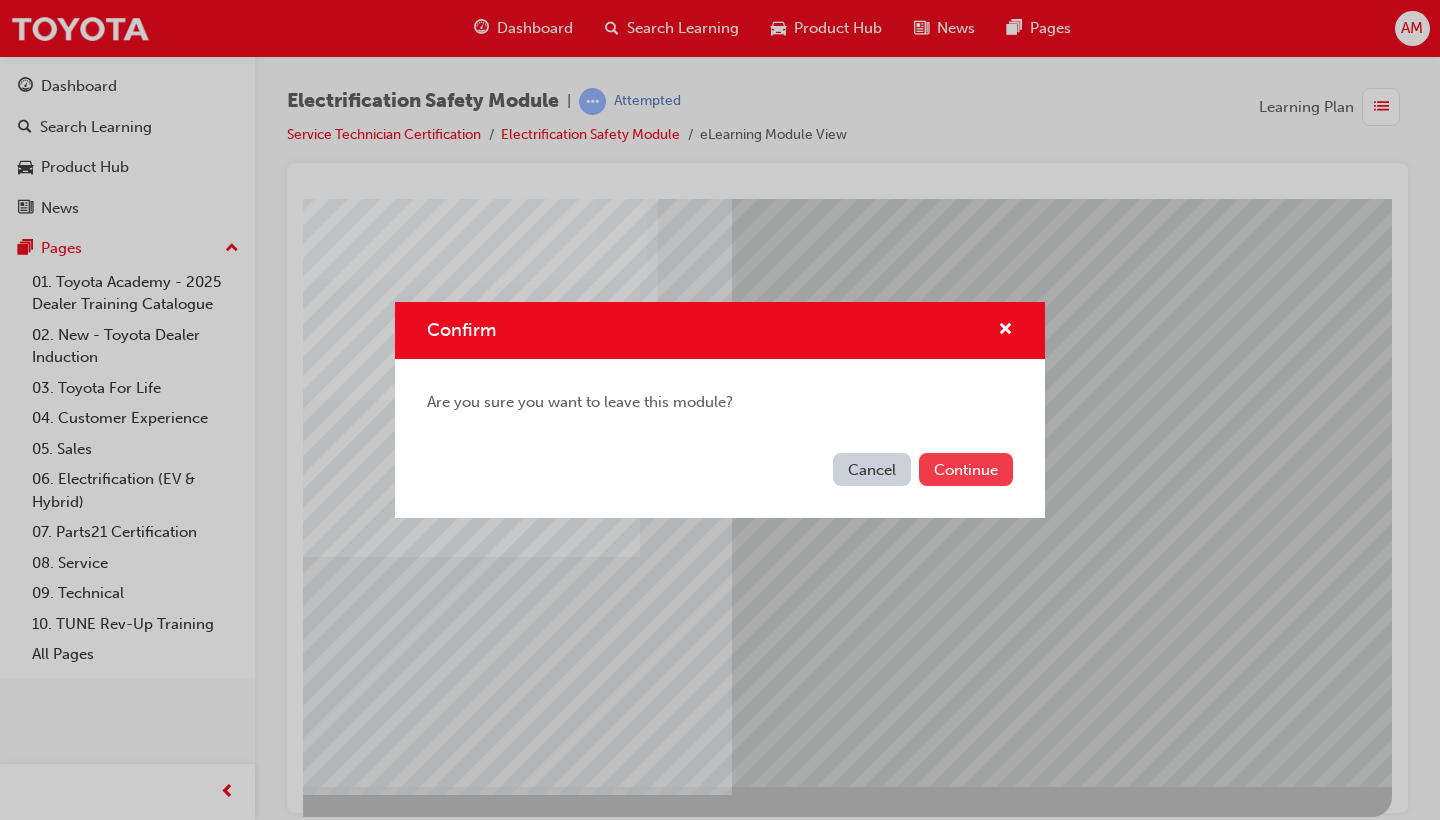 click on "Continue" at bounding box center (966, 469) 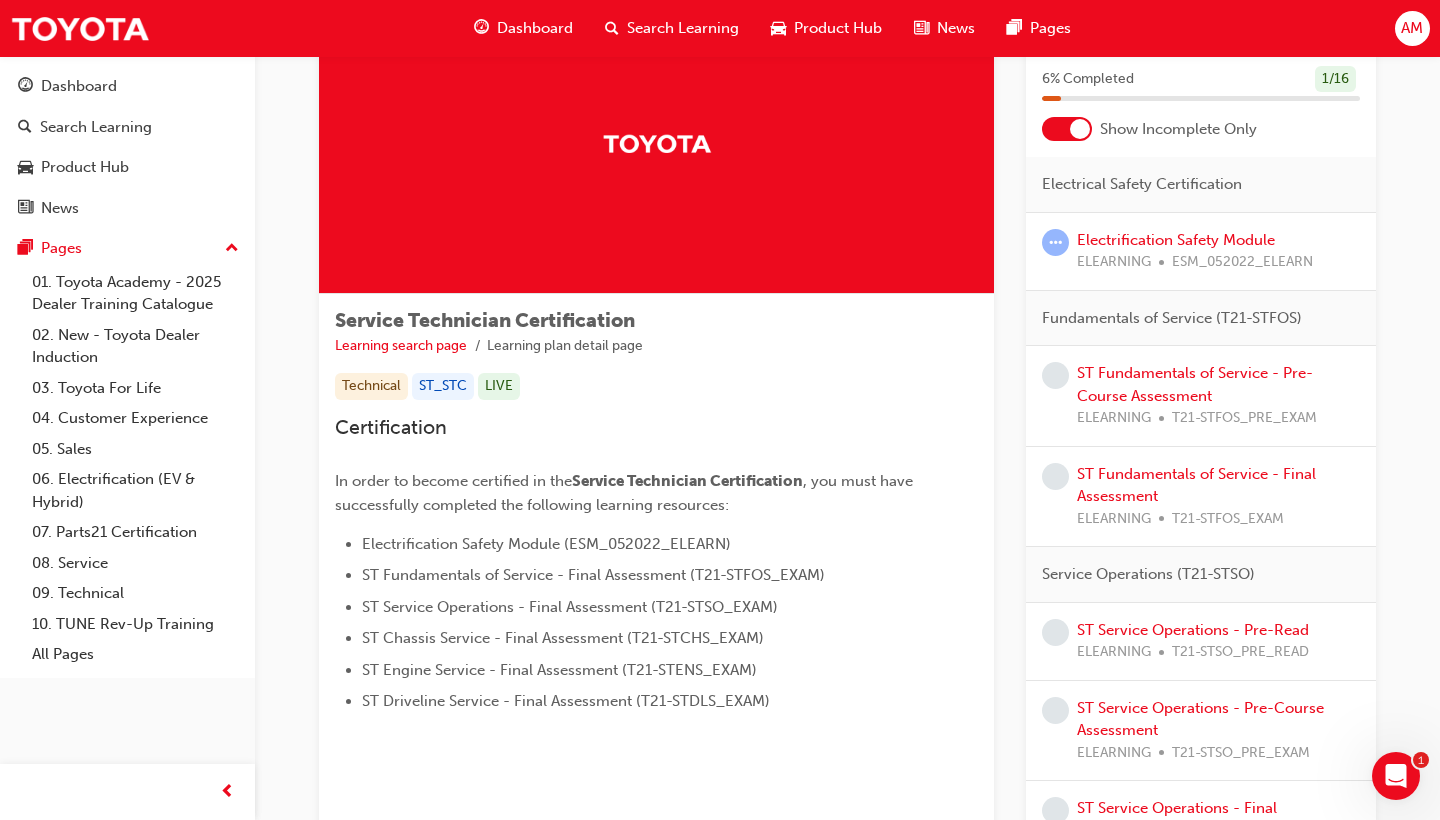 scroll, scrollTop: 108, scrollLeft: 0, axis: vertical 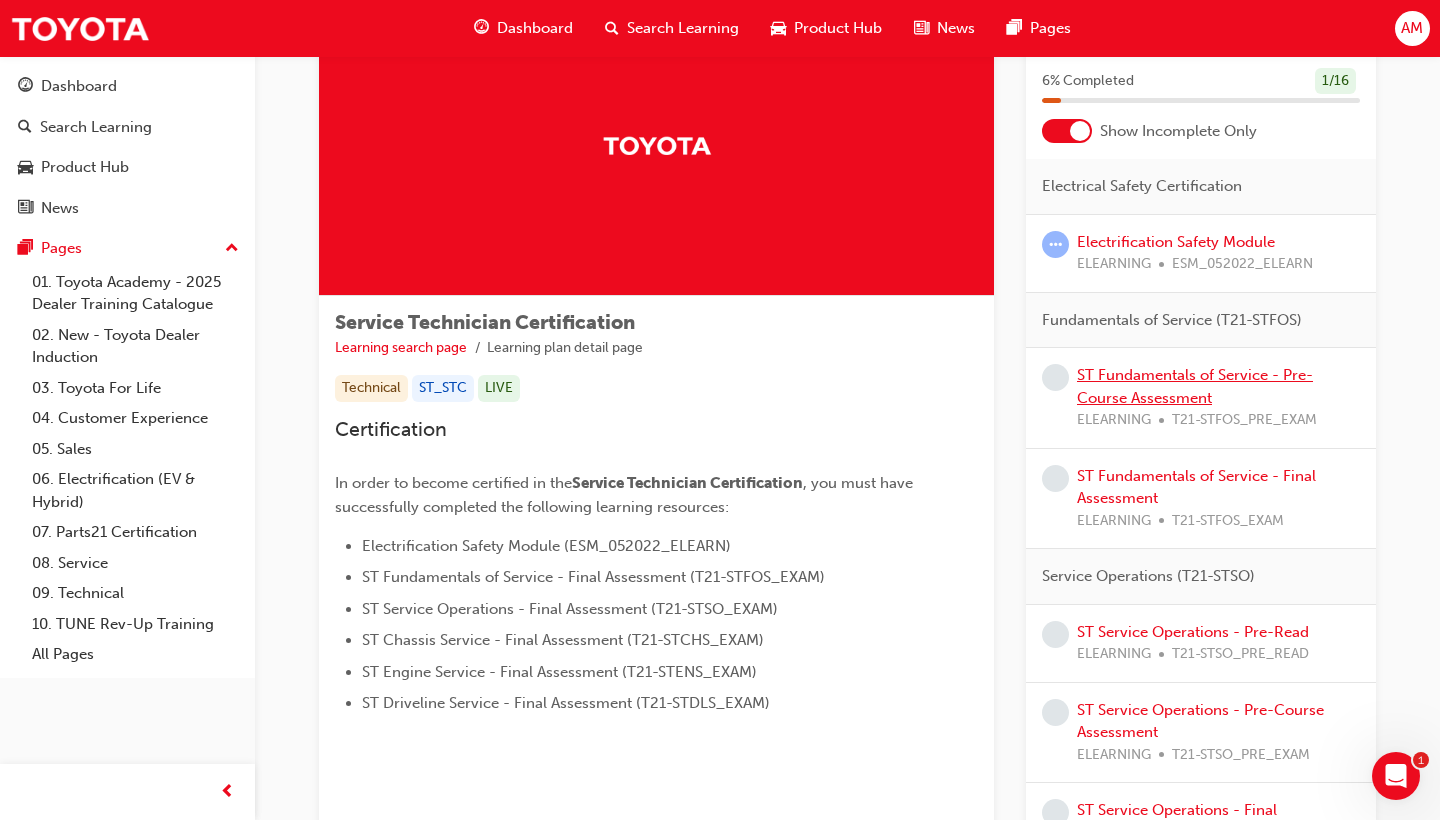 click on "ST Fundamentals of Service - Pre-Course Assessment" at bounding box center (1195, 386) 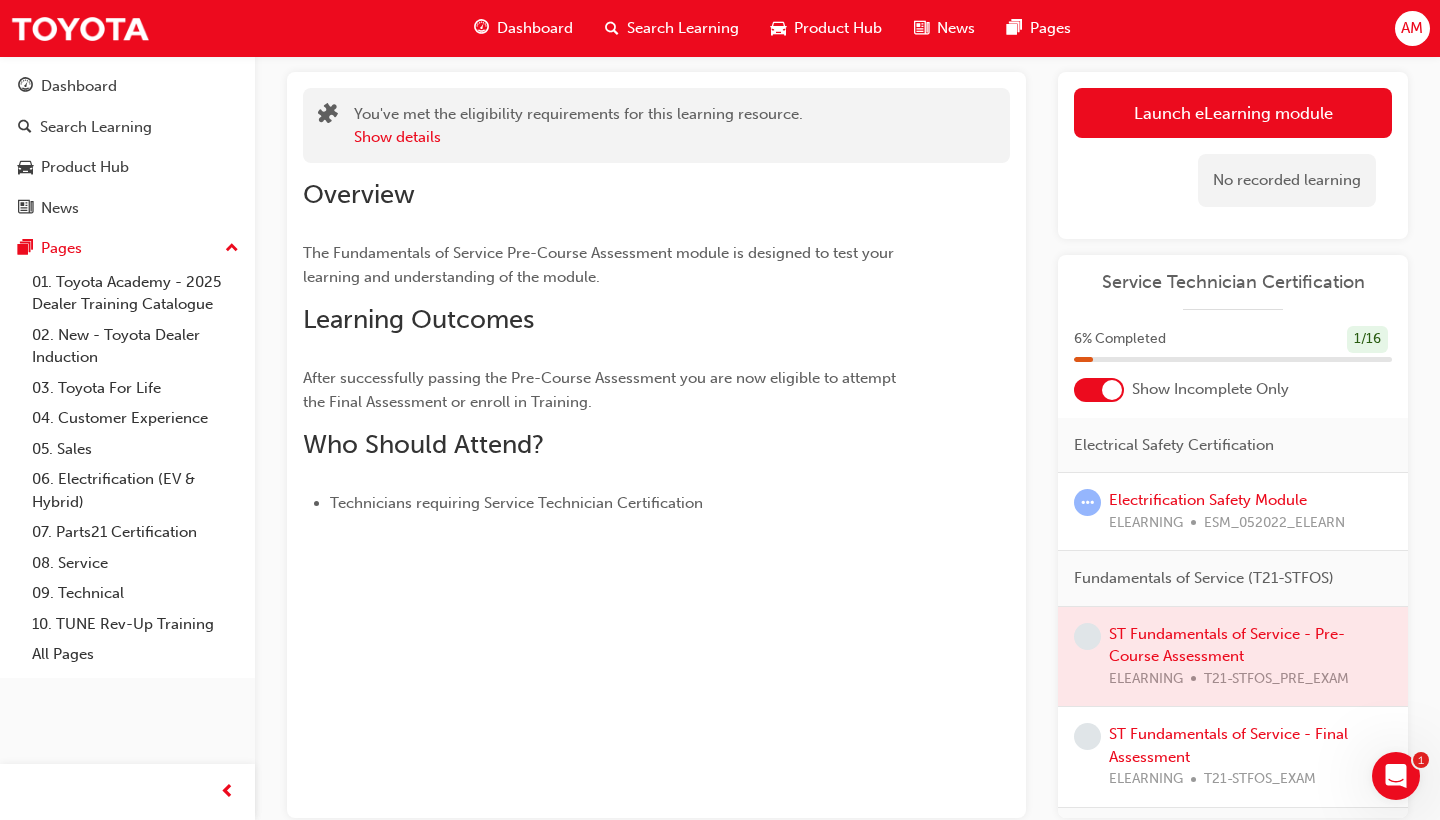 click at bounding box center (1112, 390) 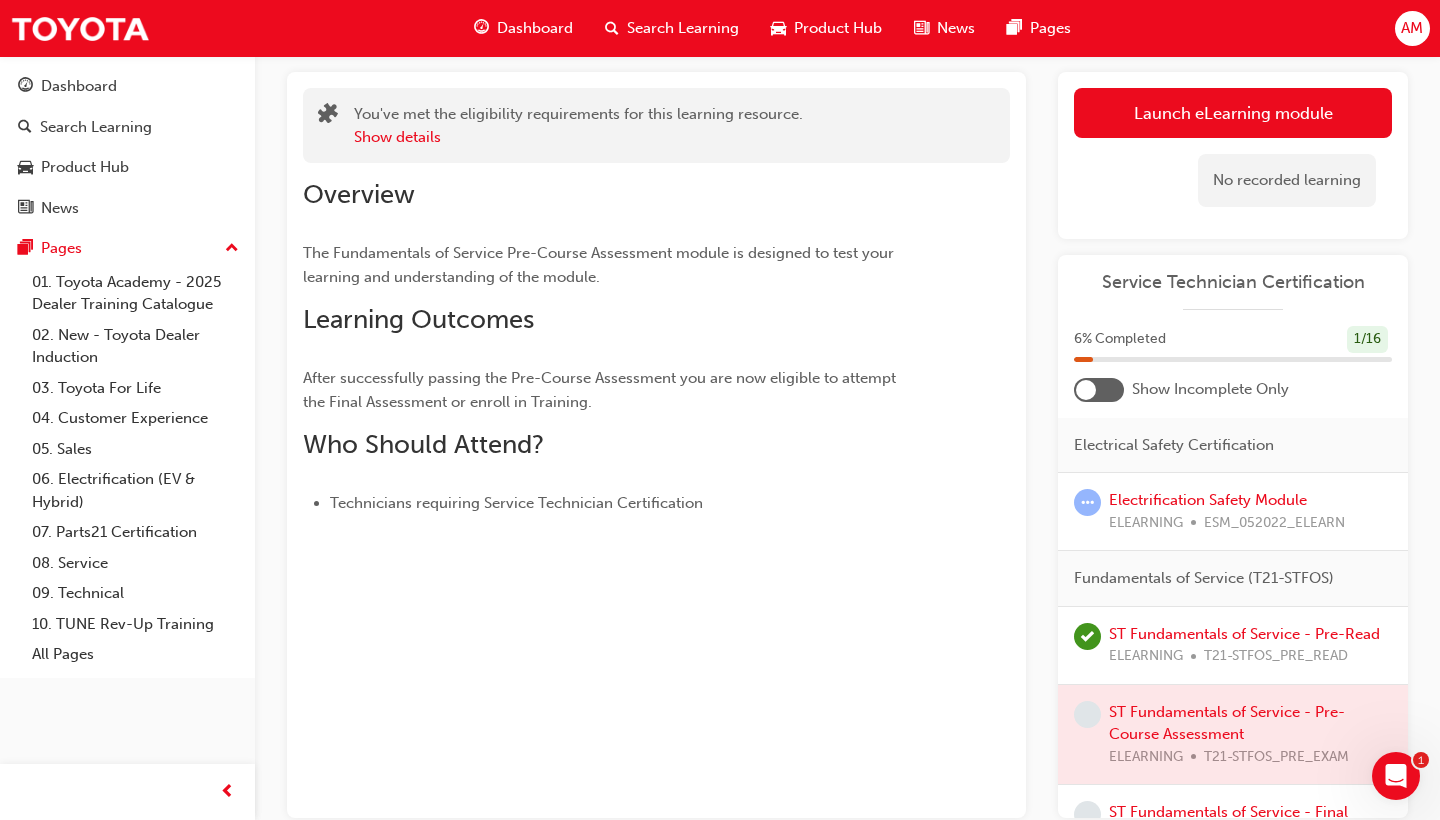 click at bounding box center (1099, 390) 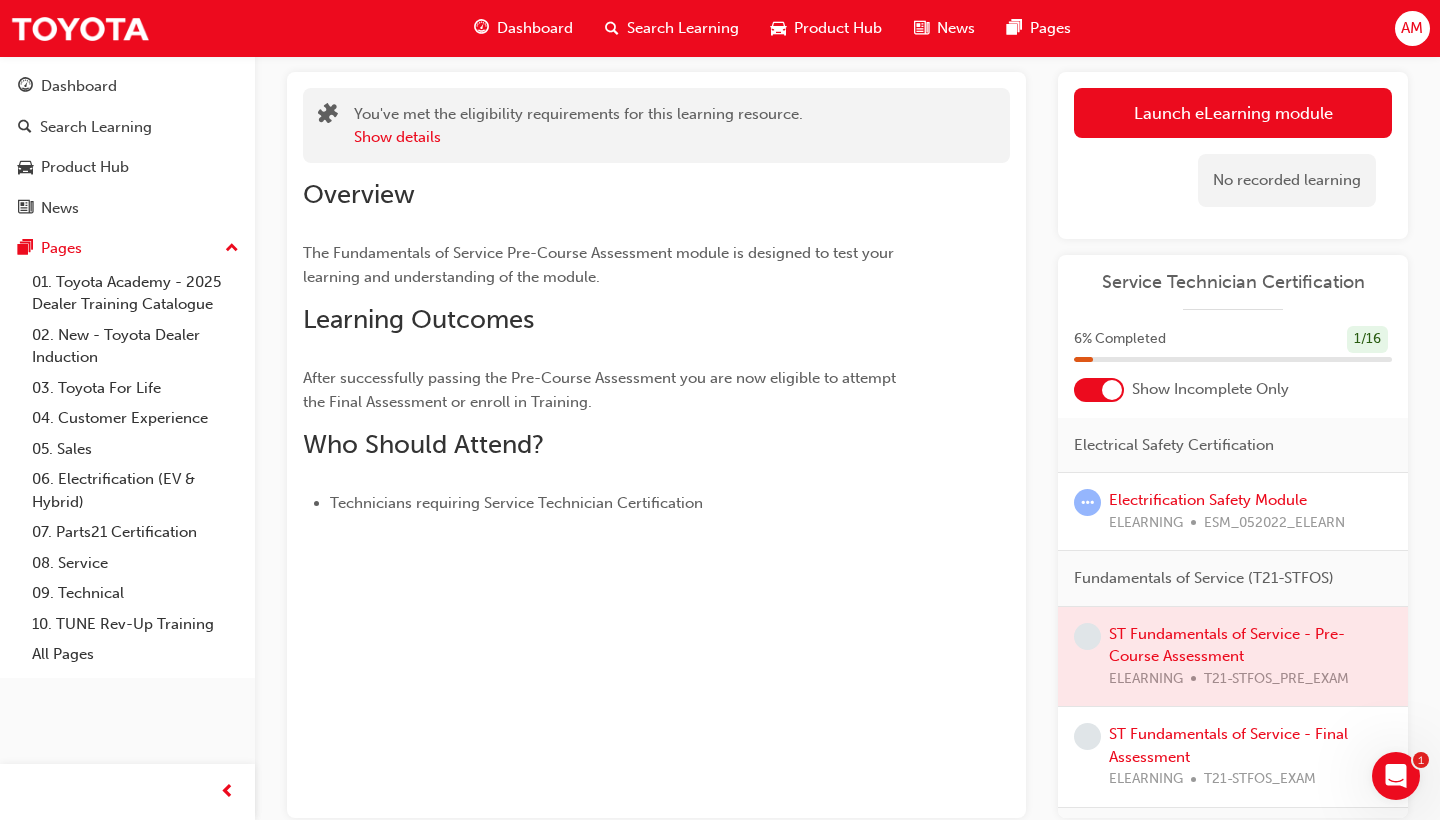 click at bounding box center [1112, 390] 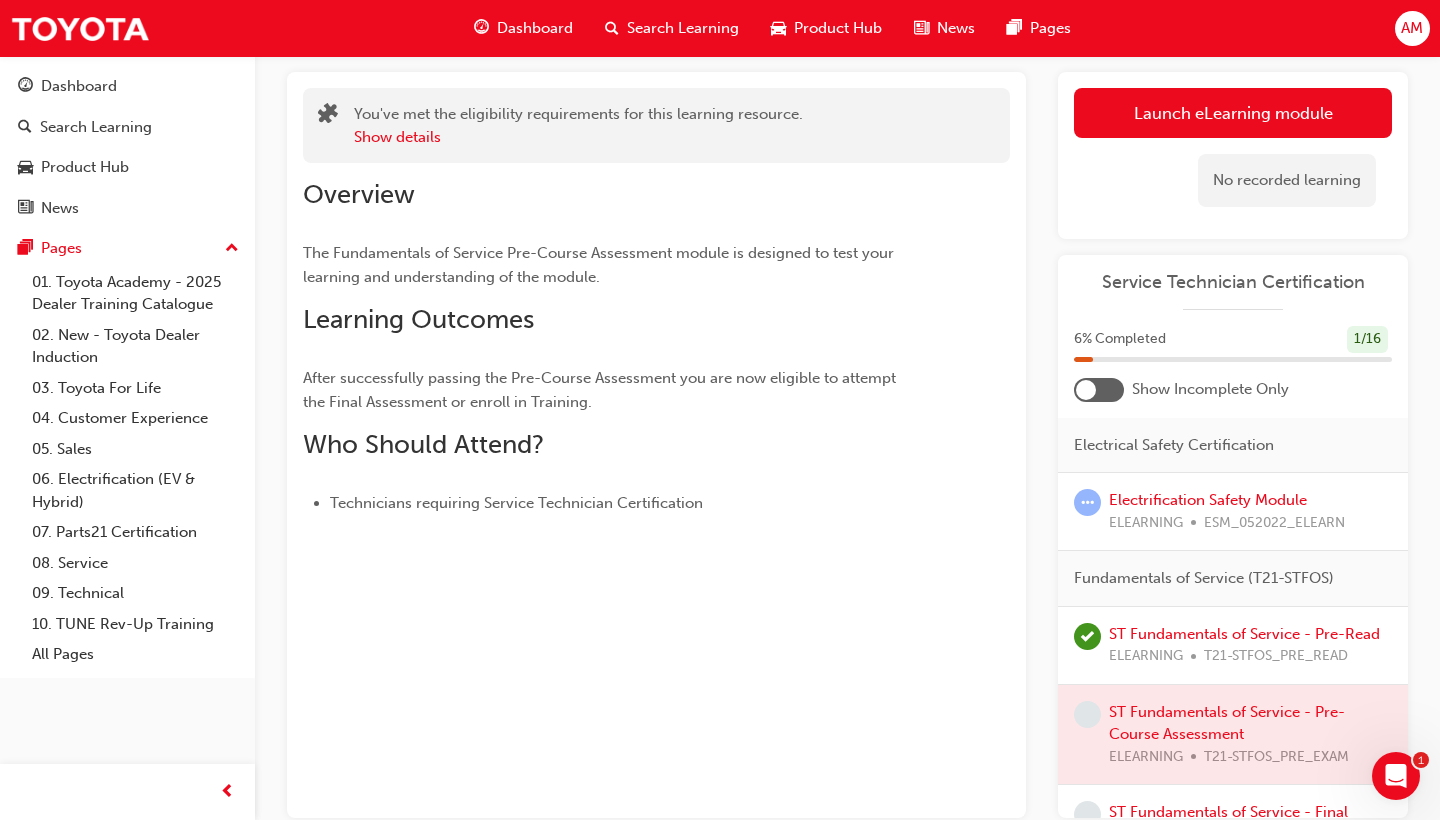 click at bounding box center (1099, 390) 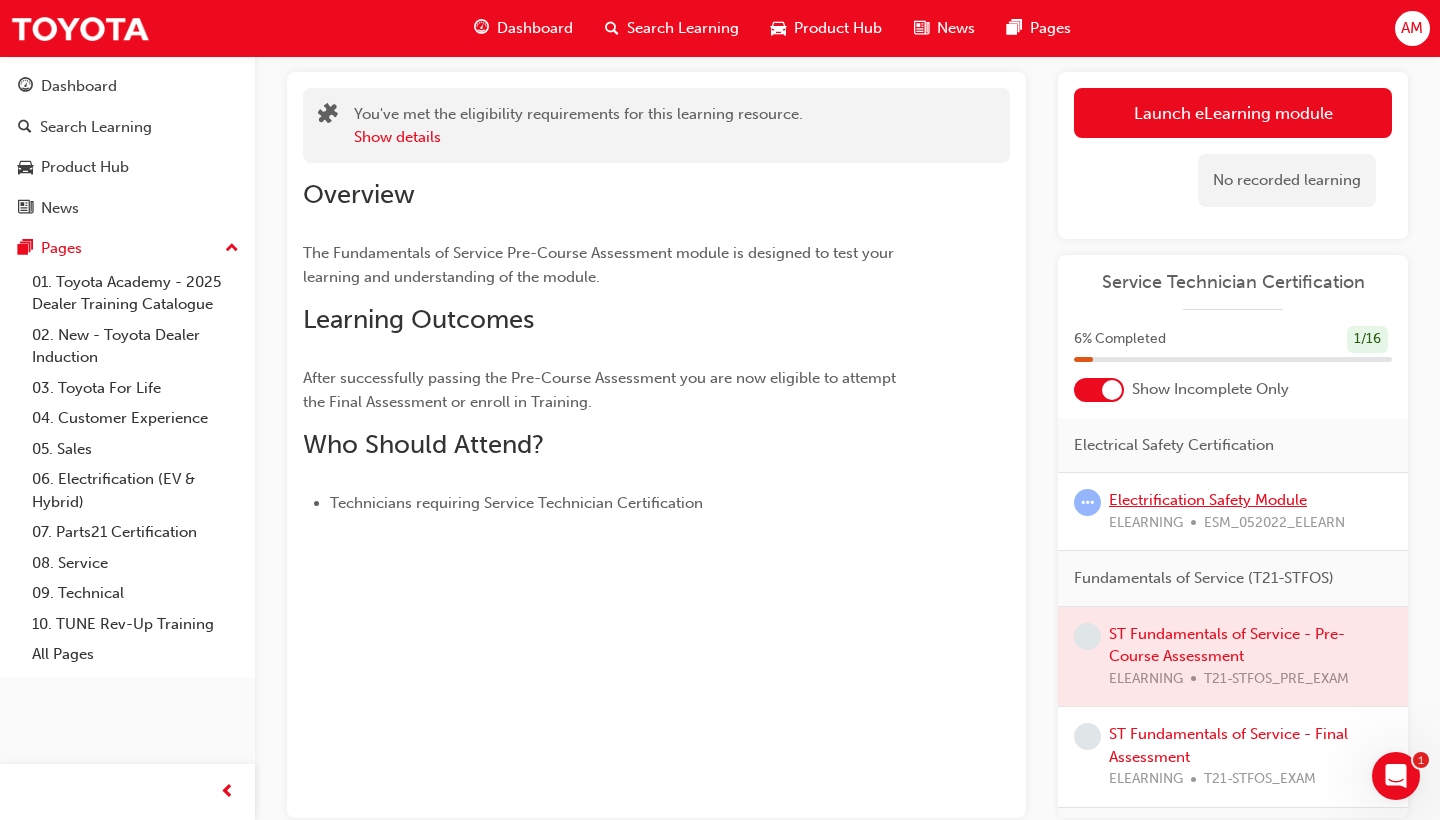 click on "Electrification Safety Module" at bounding box center (1208, 500) 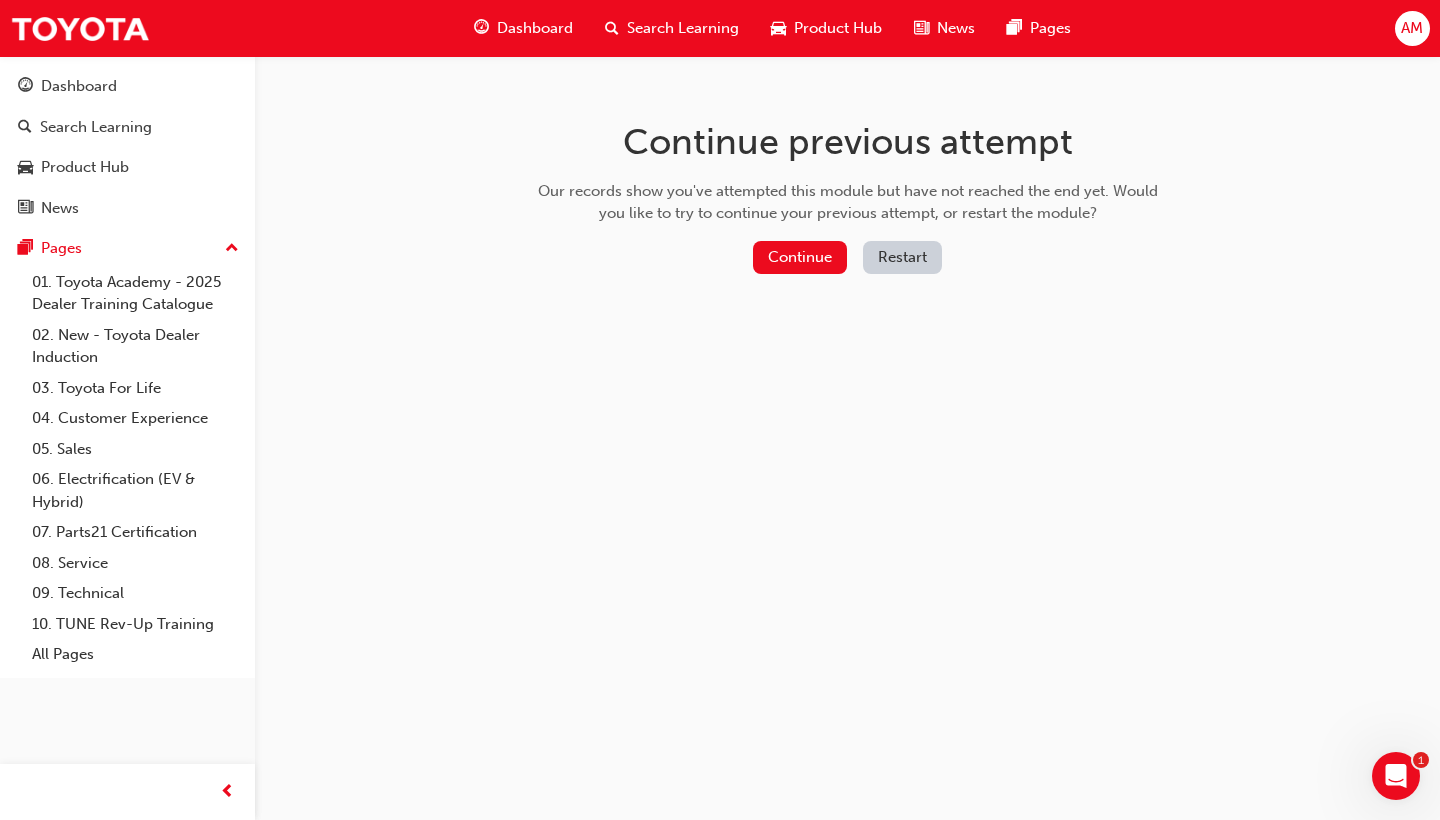 scroll, scrollTop: 0, scrollLeft: 0, axis: both 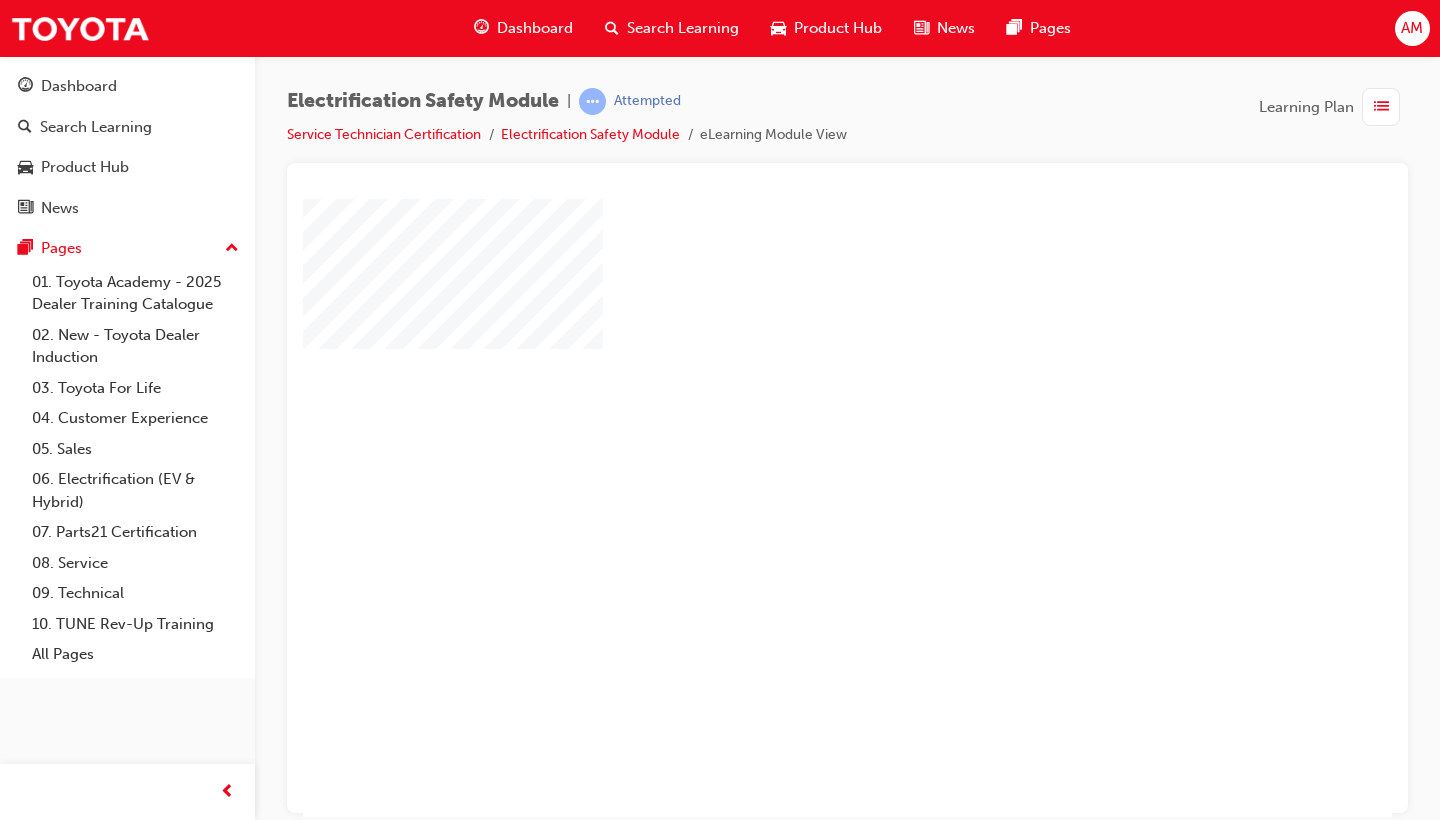 click at bounding box center [790, 449] 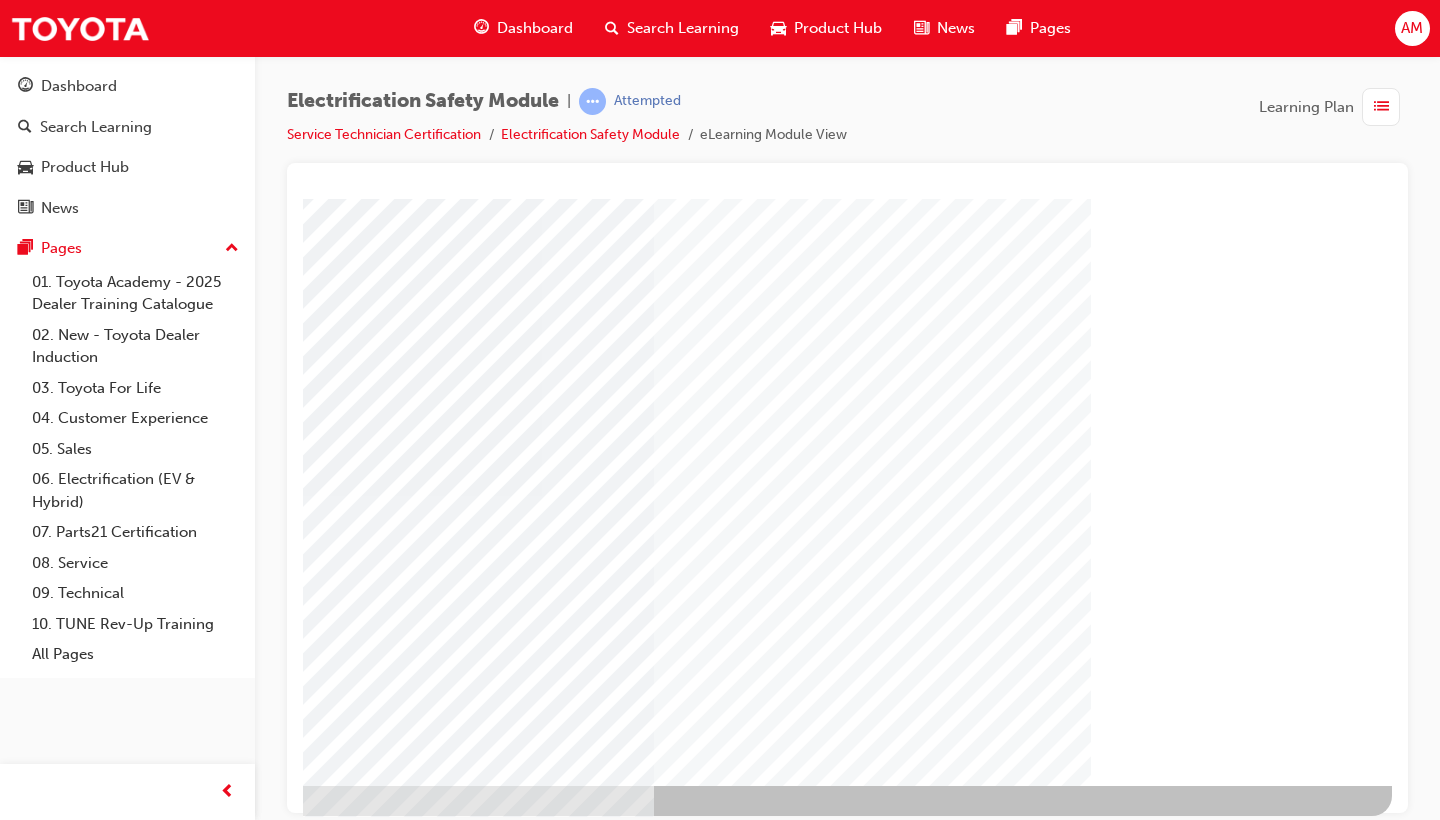 scroll, scrollTop: 132, scrollLeft: 271, axis: both 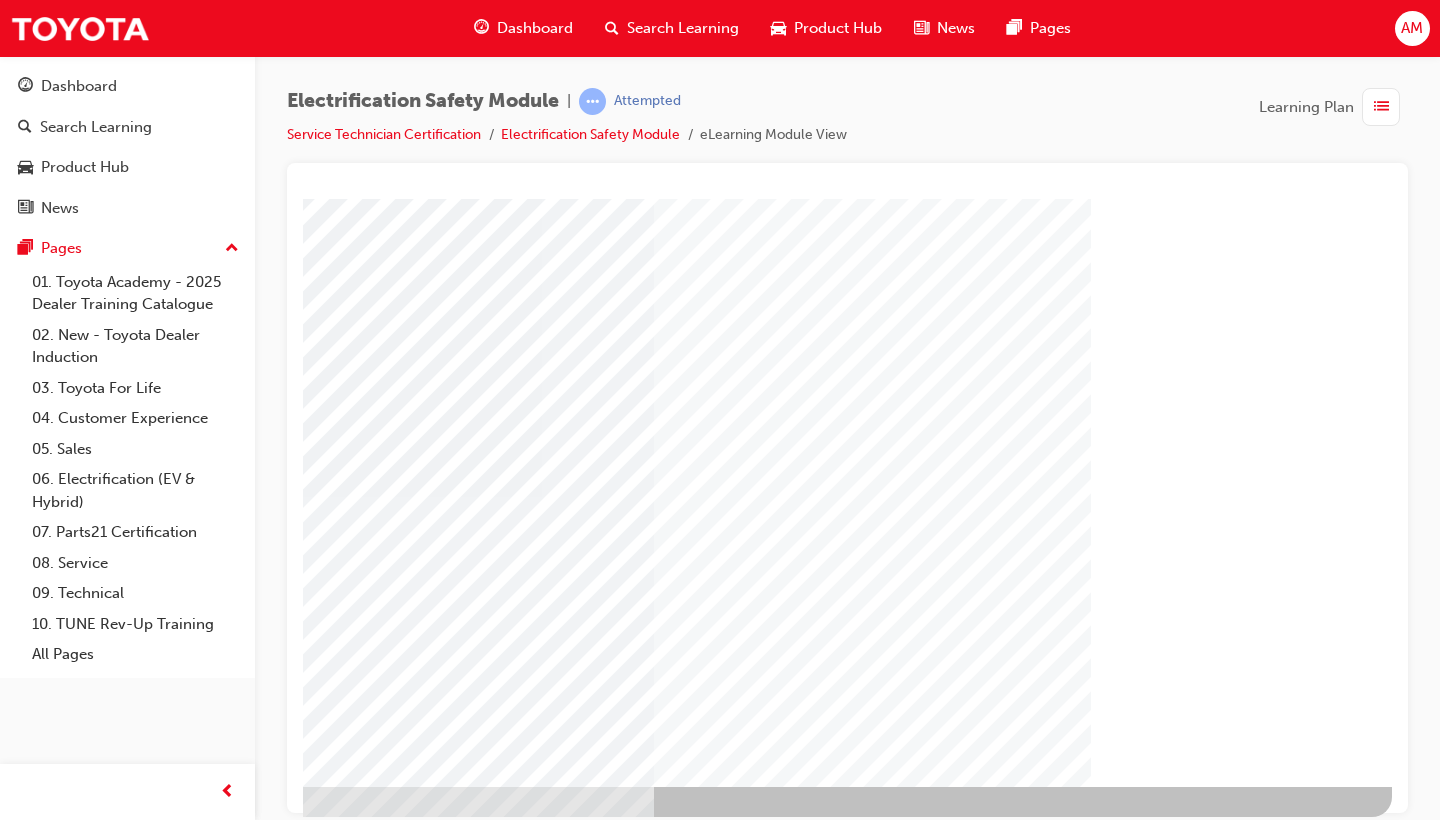 click at bounding box center [95, 3067] 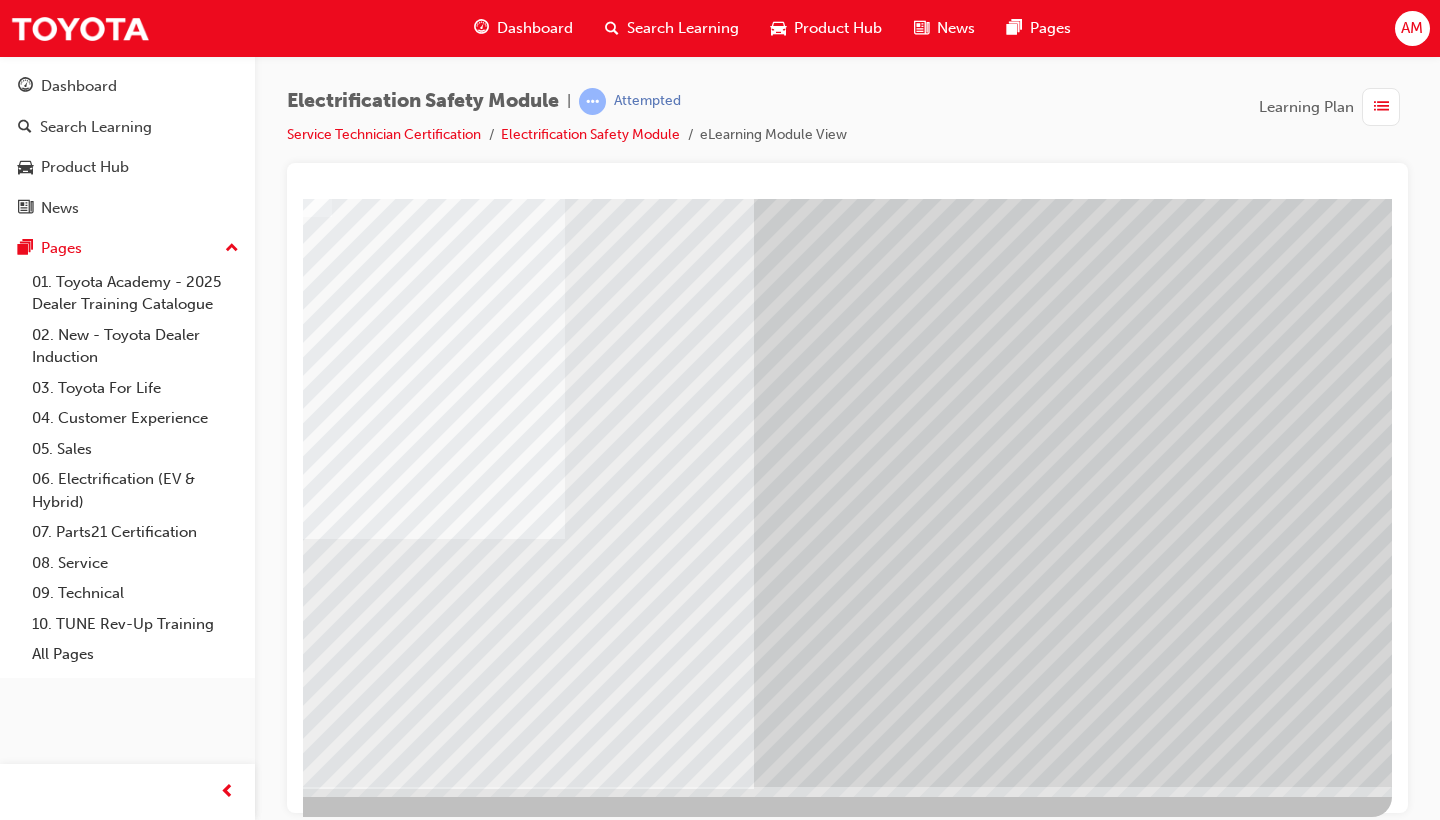 click at bounding box center (95, 3574) 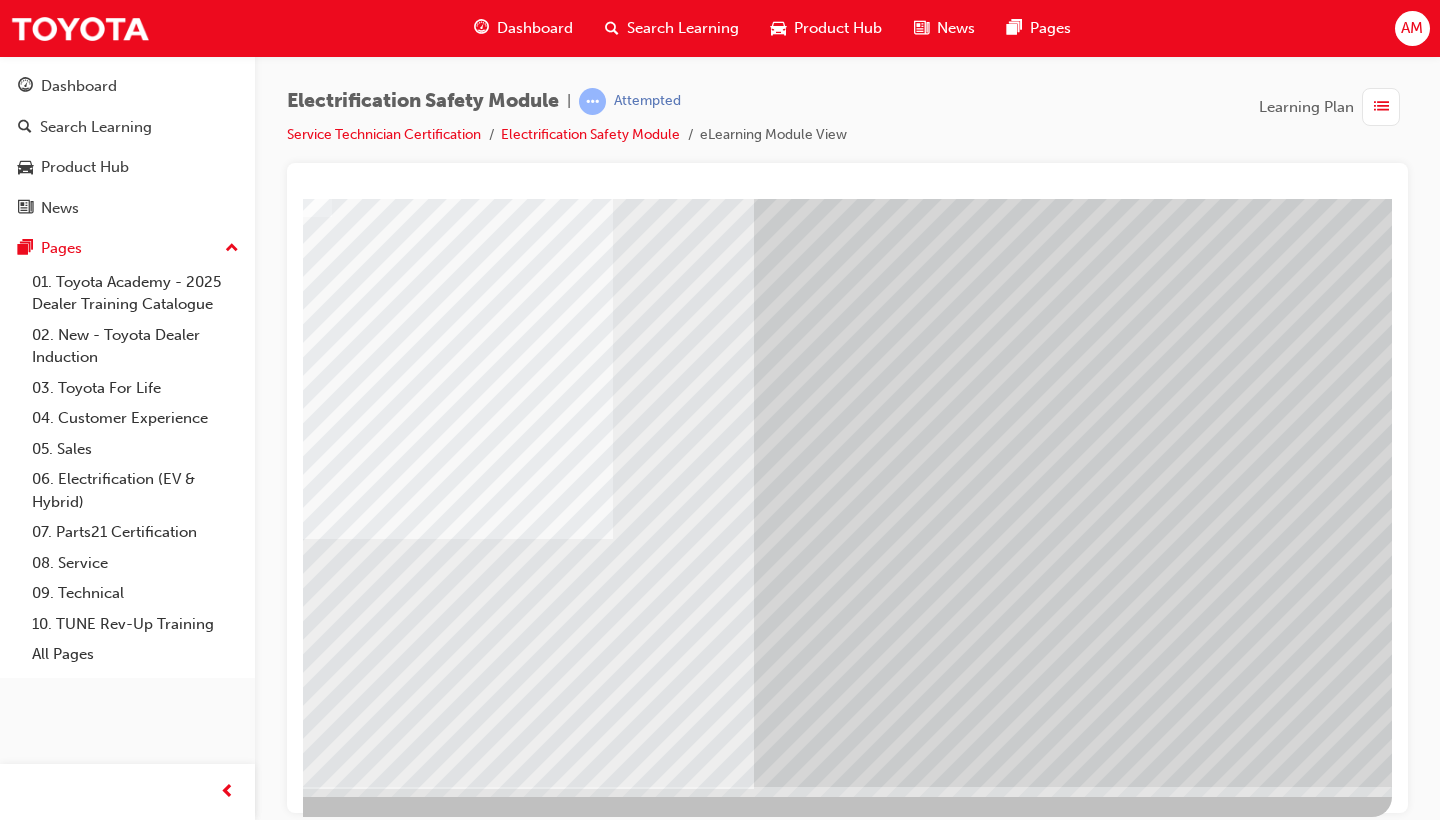 click at bounding box center [95, 3574] 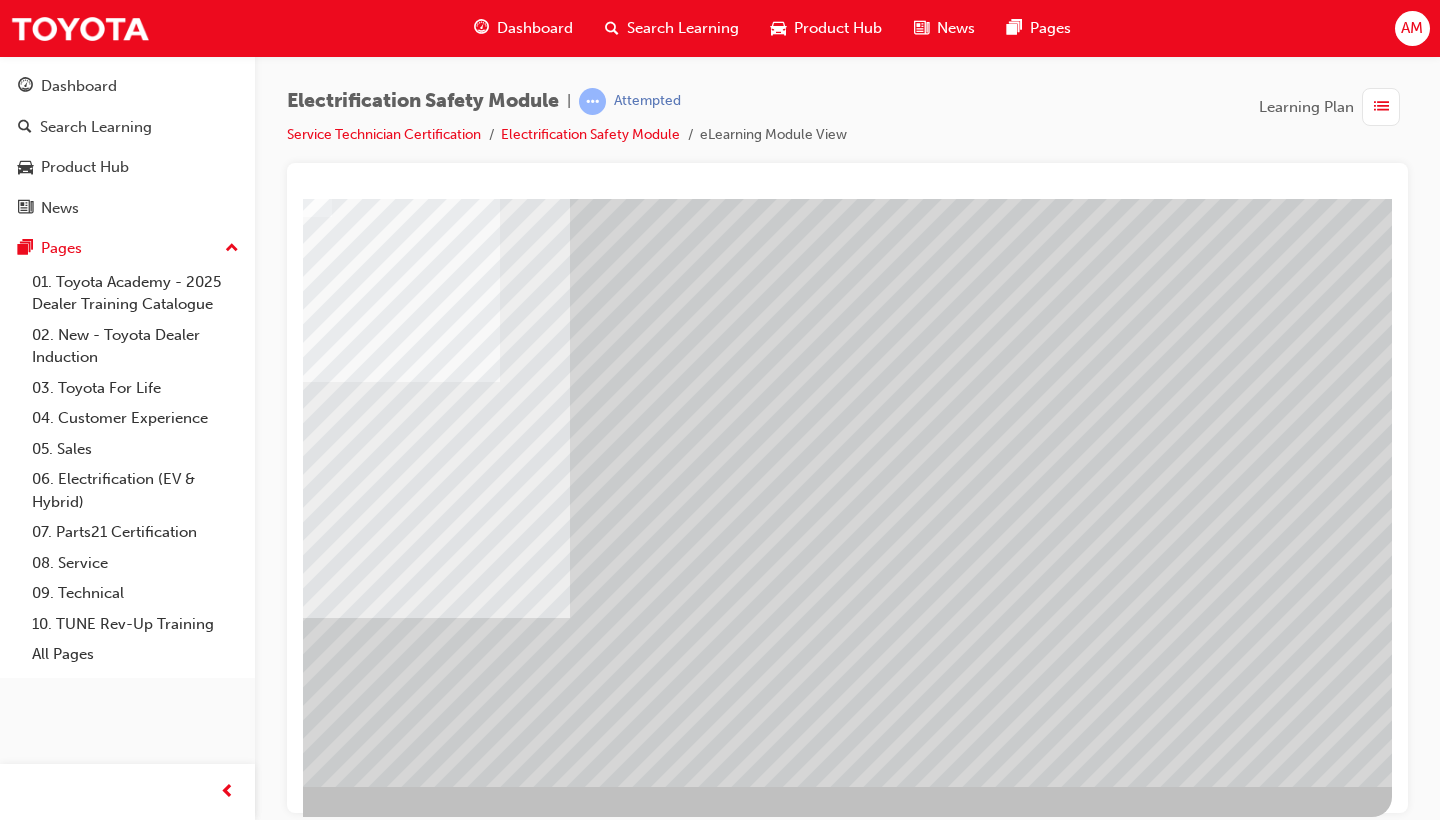 click at bounding box center [95, 3496] 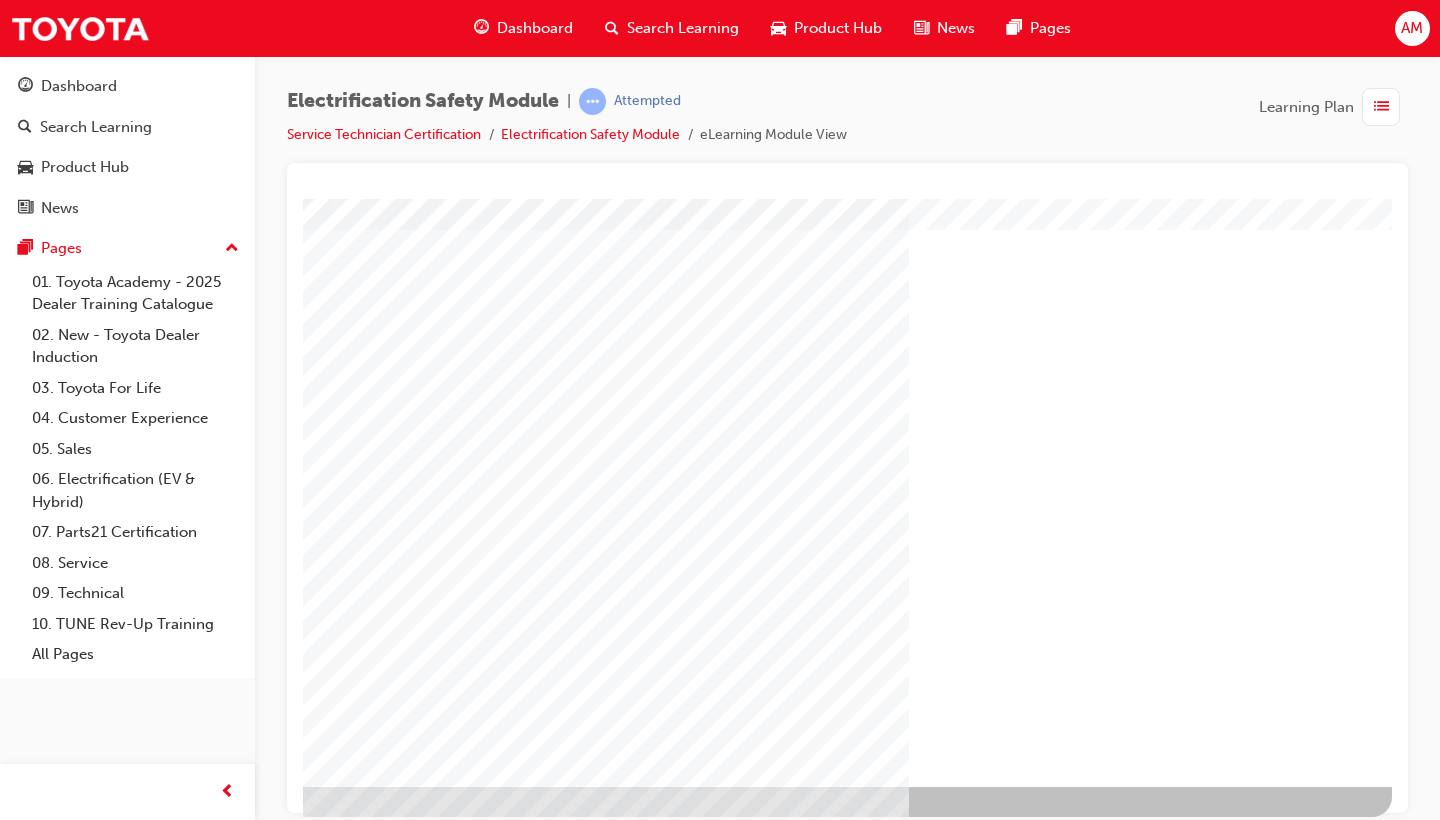click at bounding box center (95, 1418) 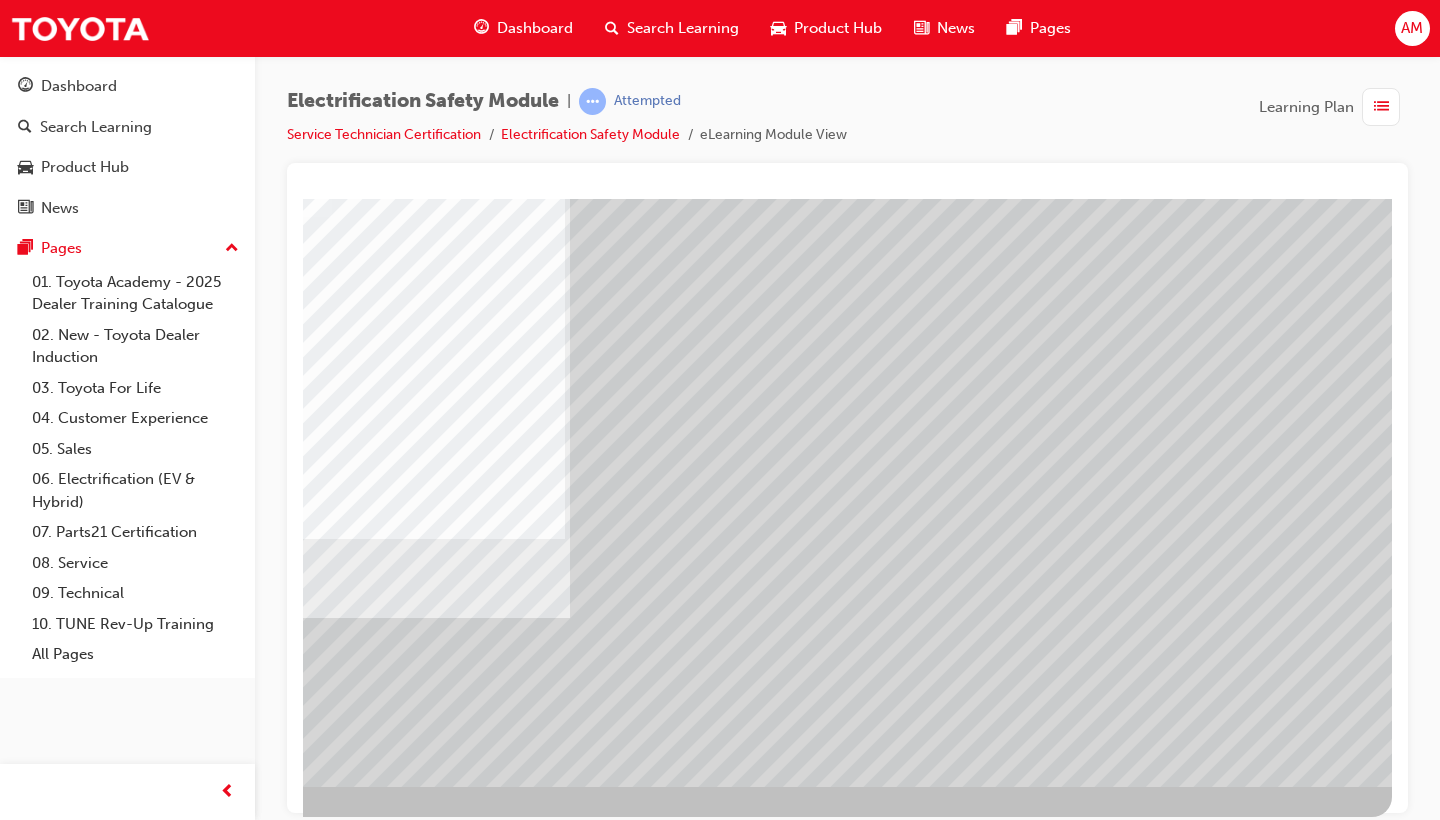 click at bounding box center (95, 2929) 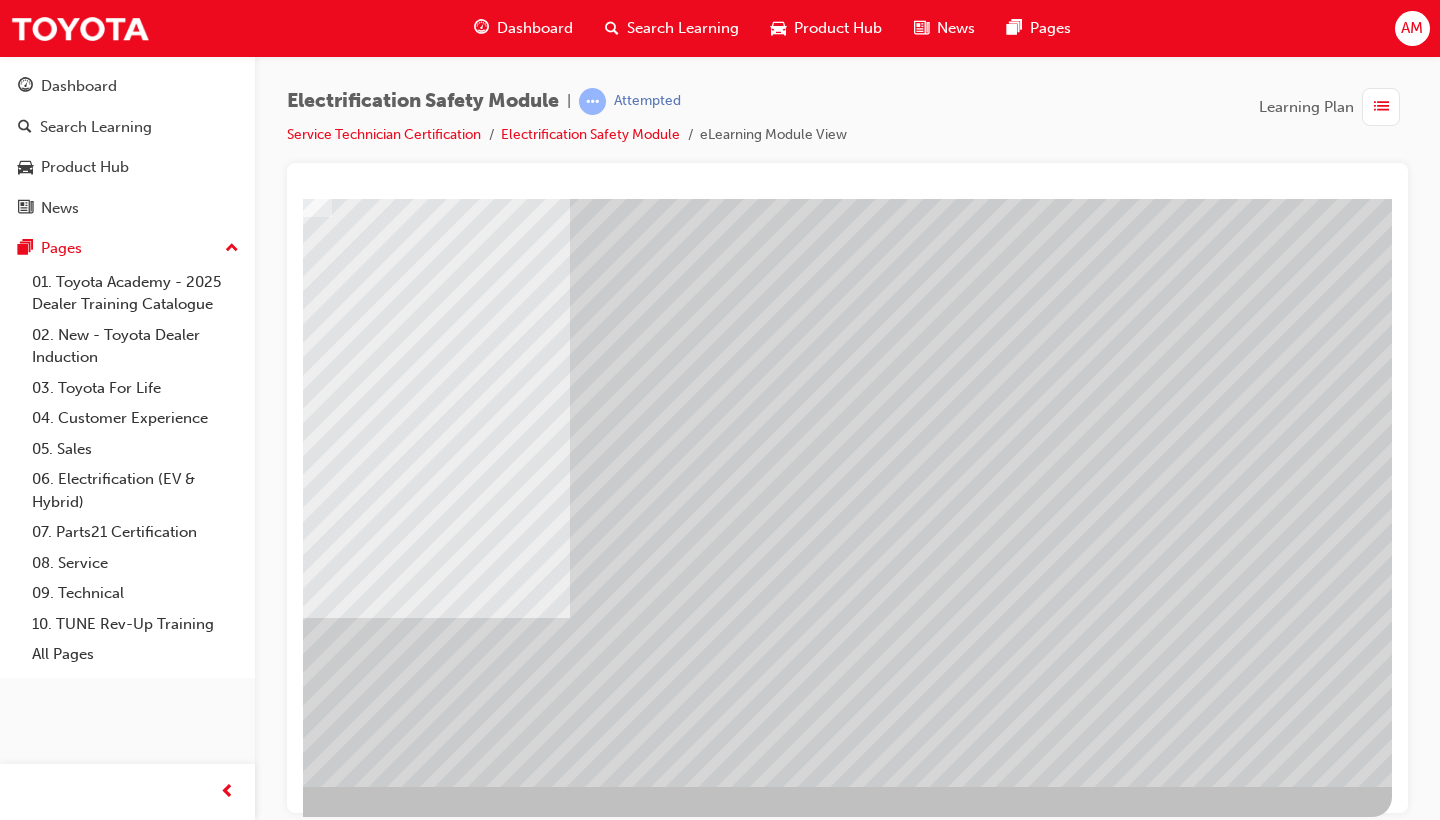 click at bounding box center [95, 2929] 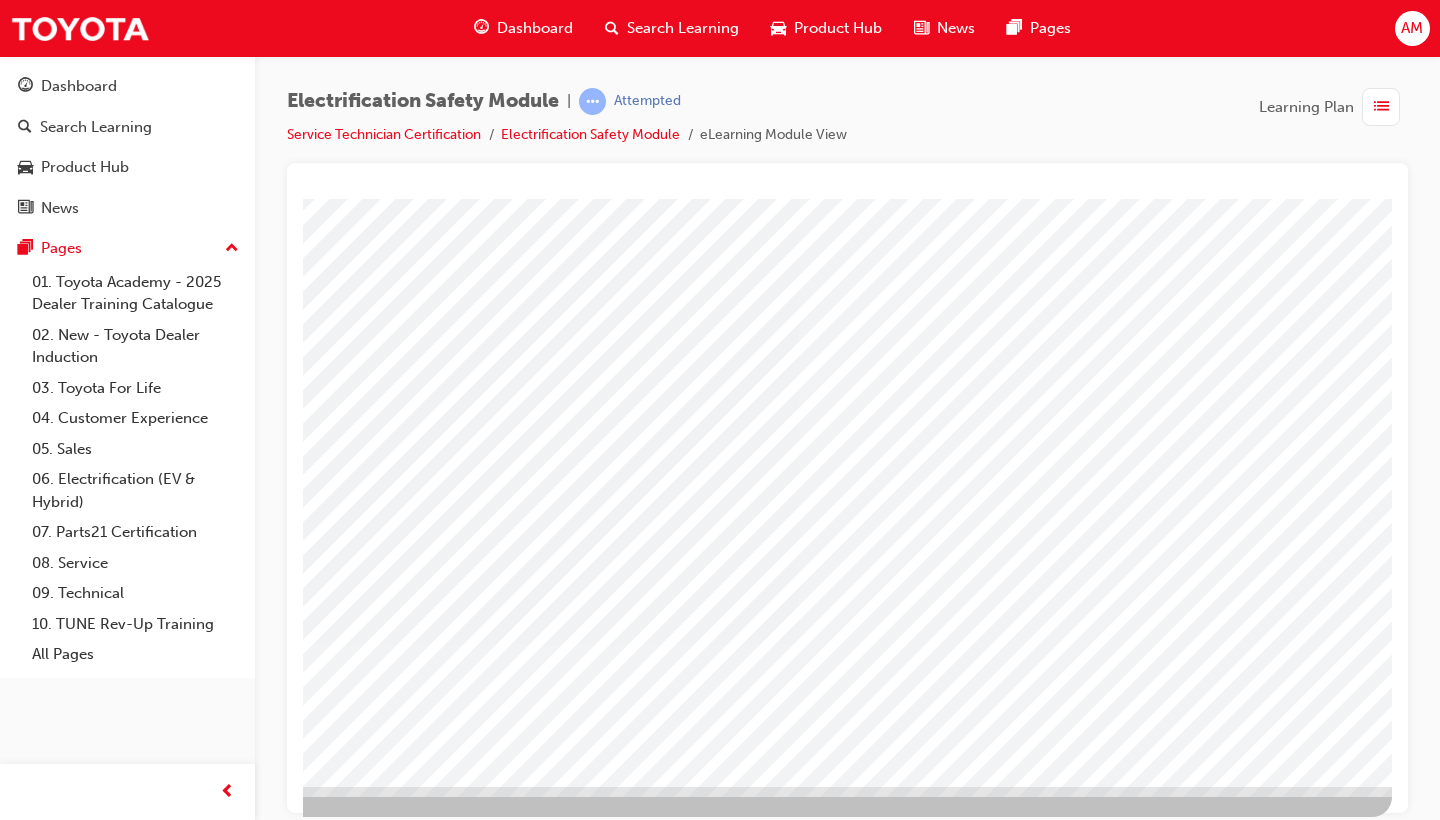 click at bounding box center [95, 3253] 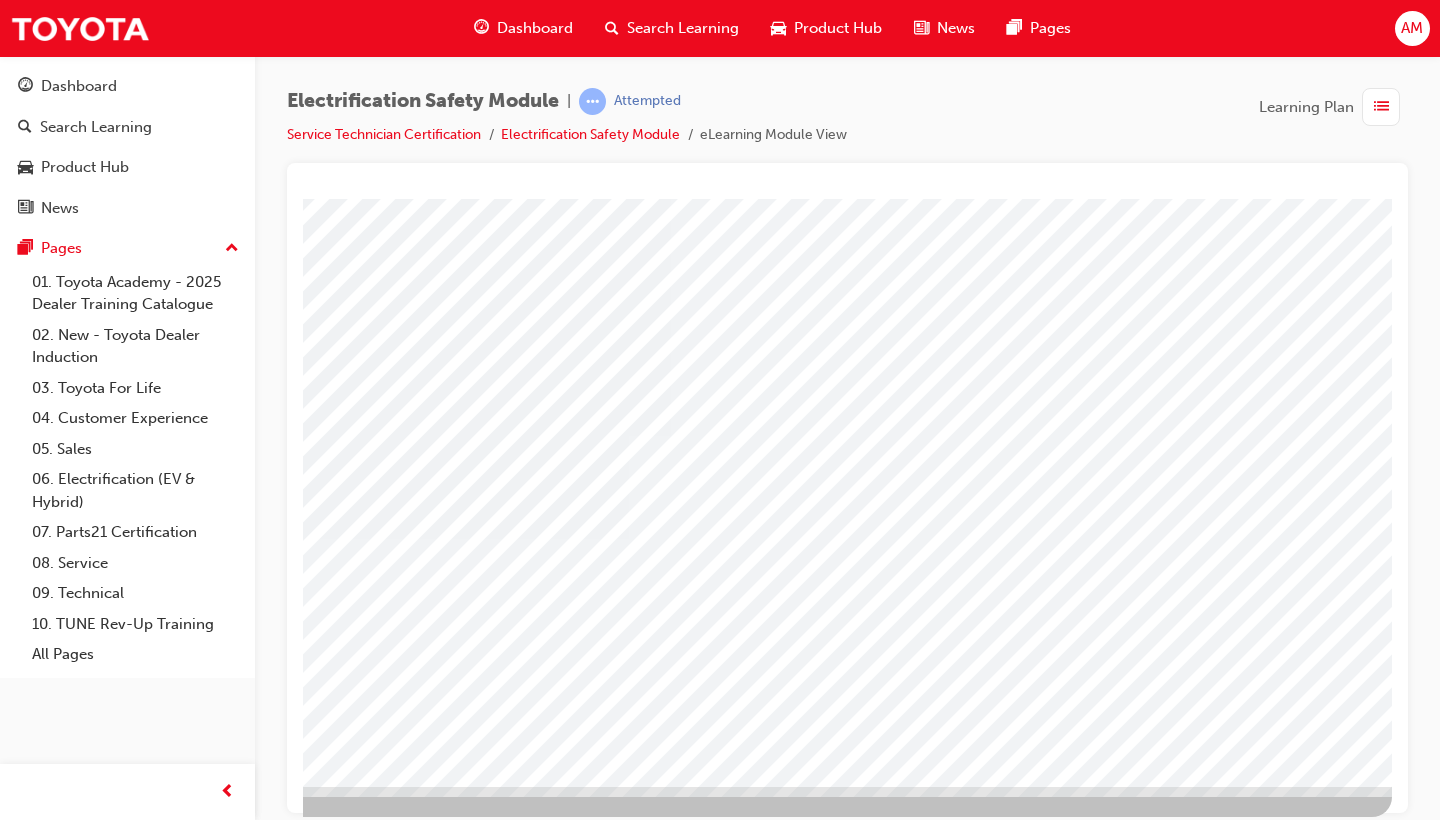 click at bounding box center (711, 1903) 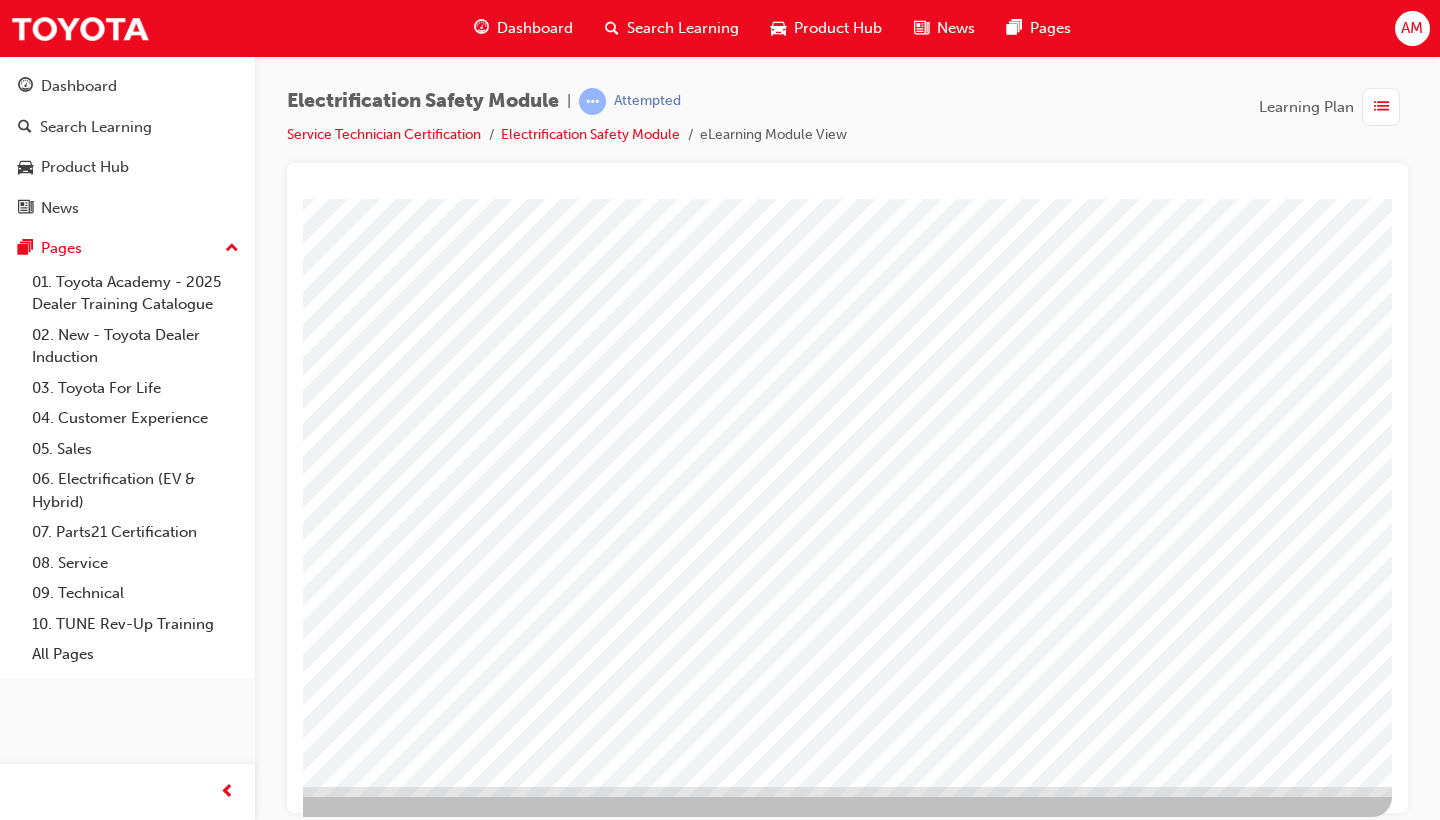 scroll, scrollTop: 0, scrollLeft: 0, axis: both 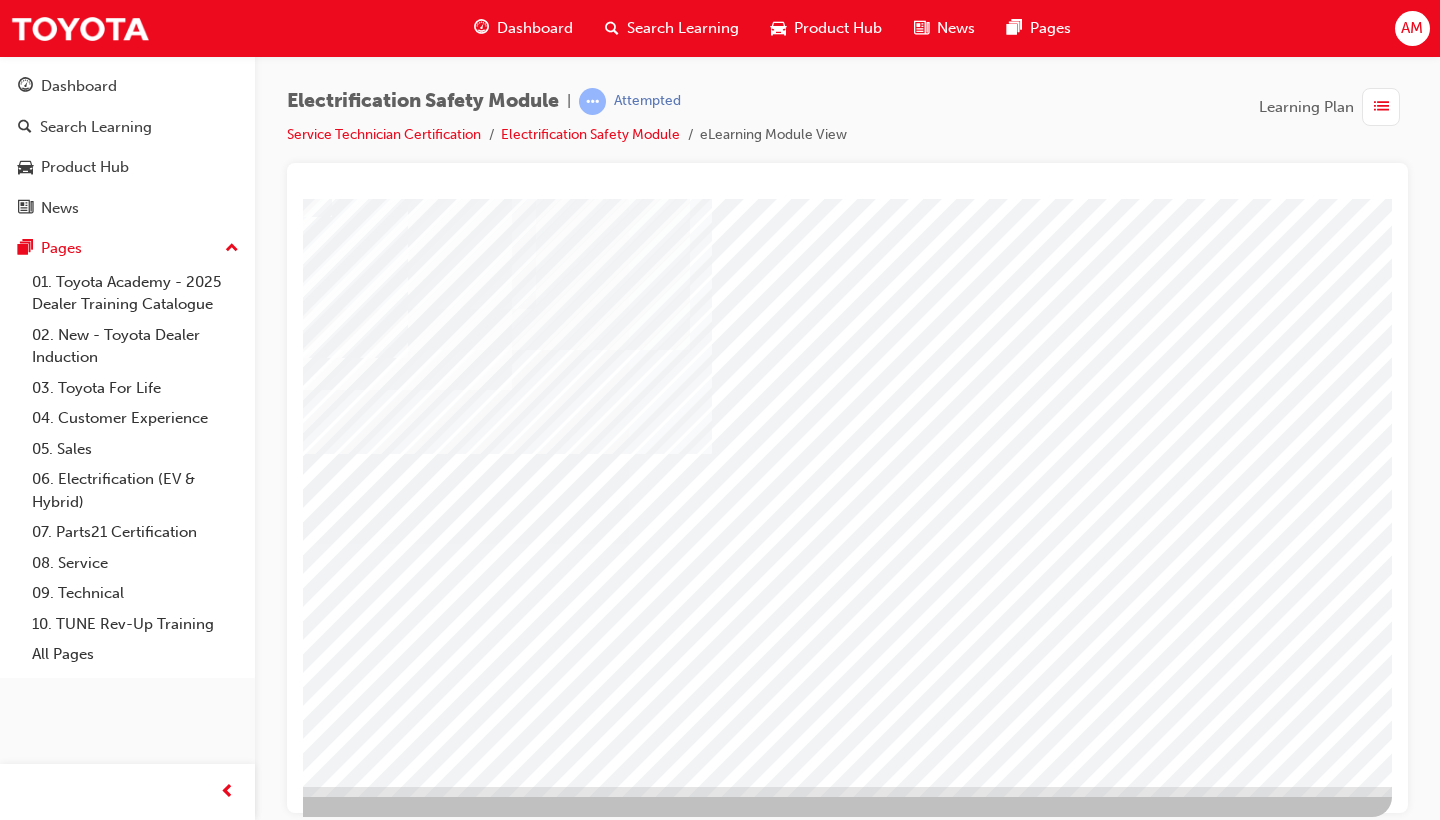 click at bounding box center (61, 4708) 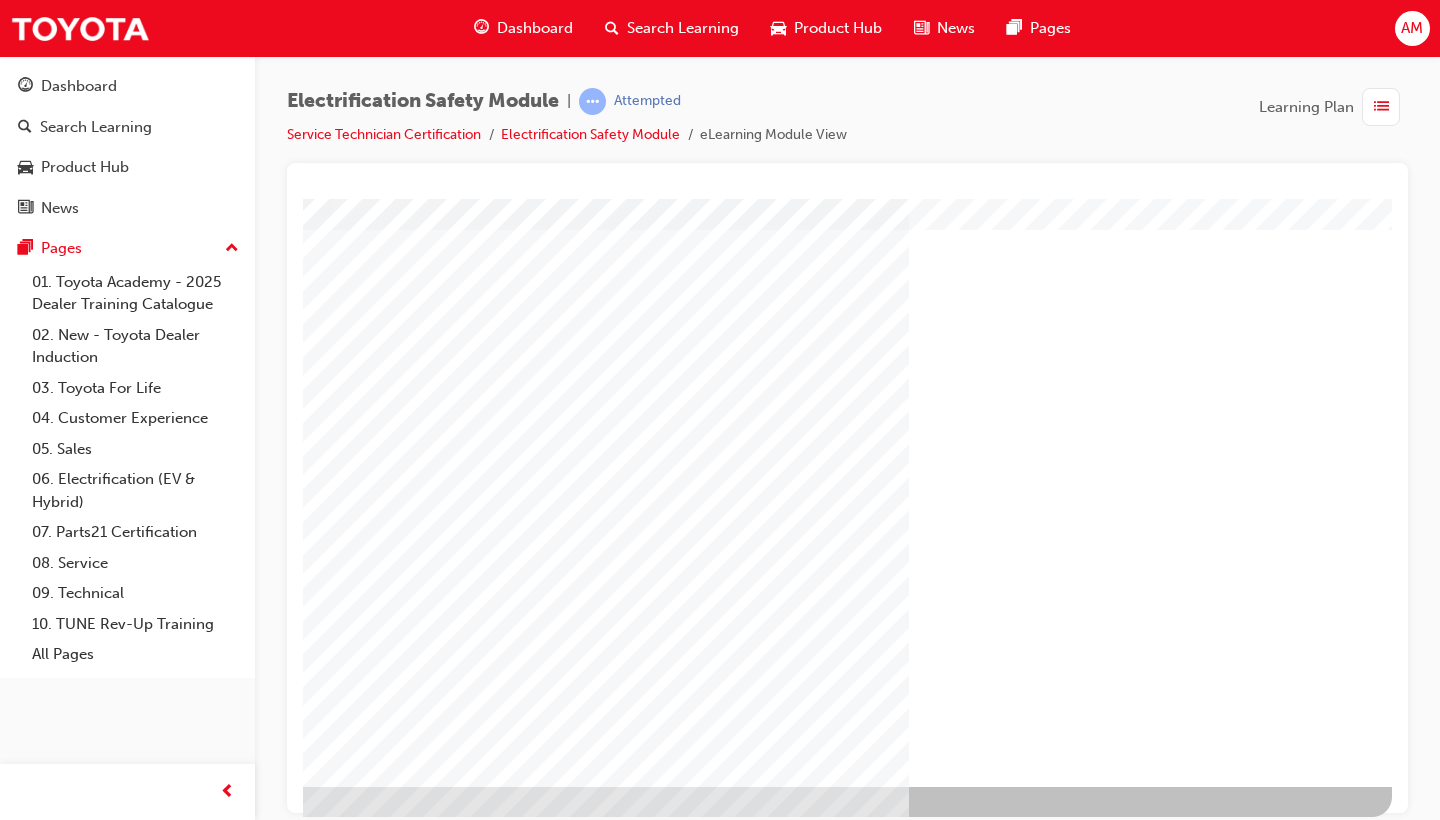 click at bounding box center [95, 1418] 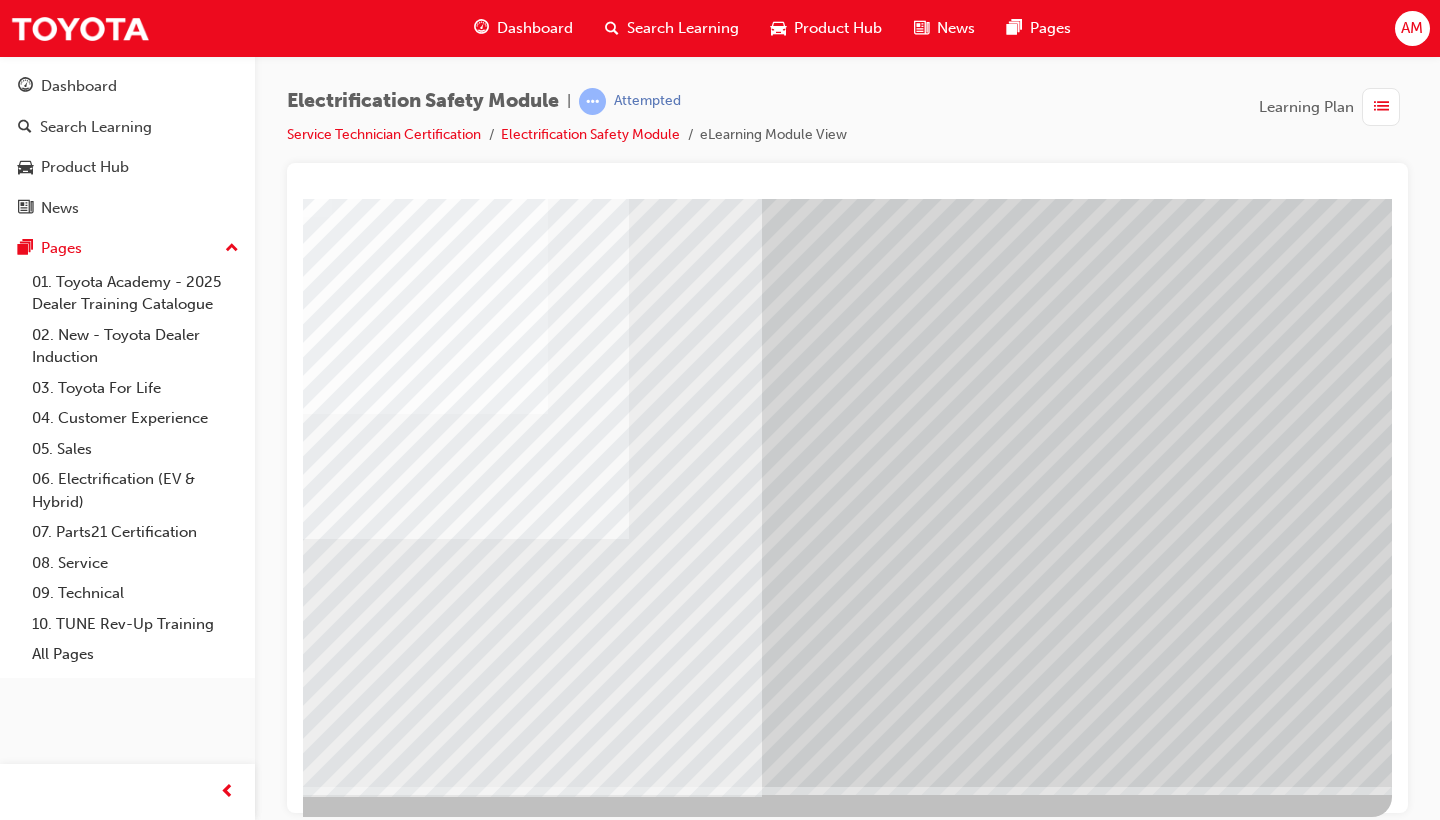 click at bounding box center [95, 3100] 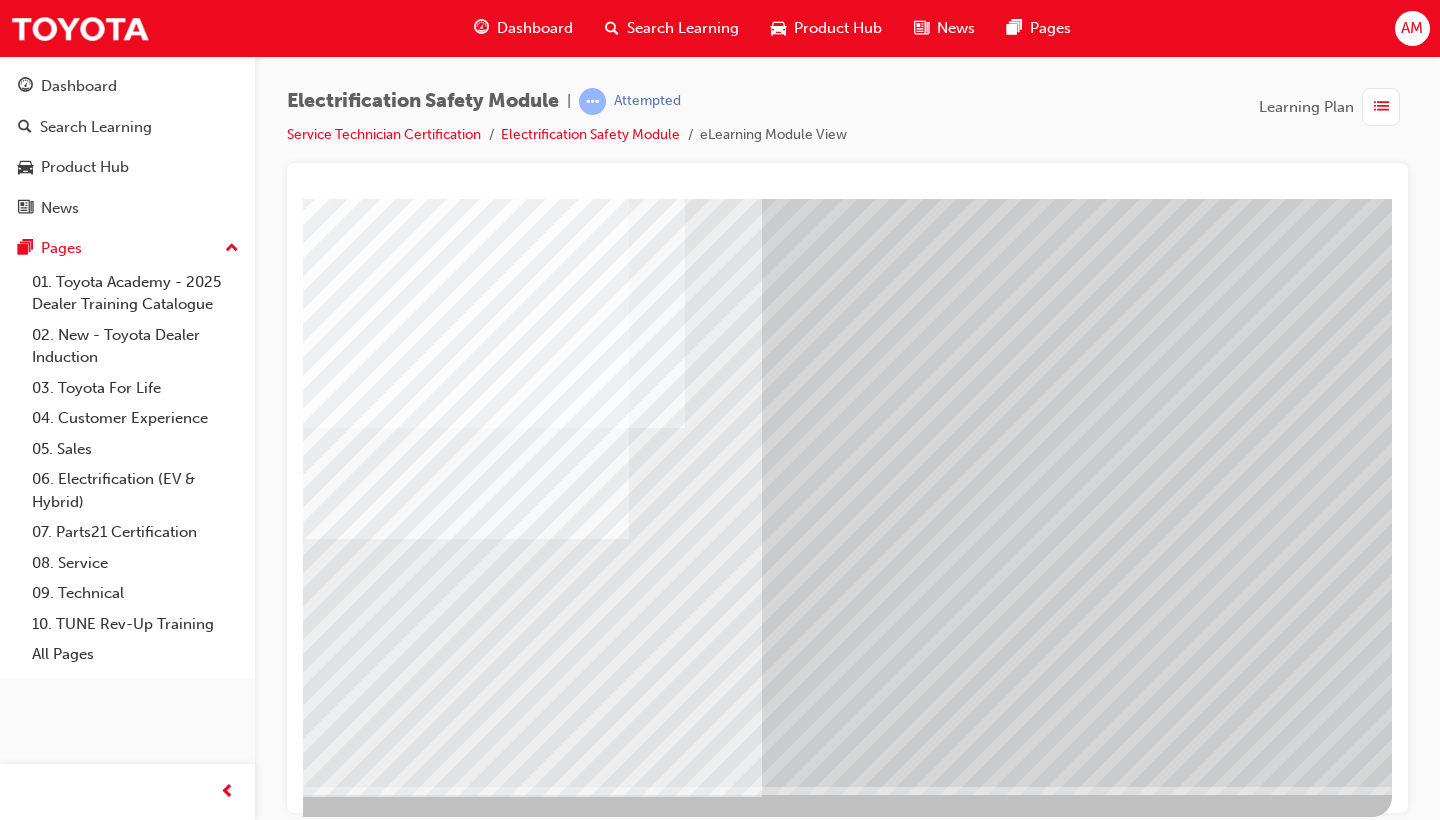 click at bounding box center (95, 3100) 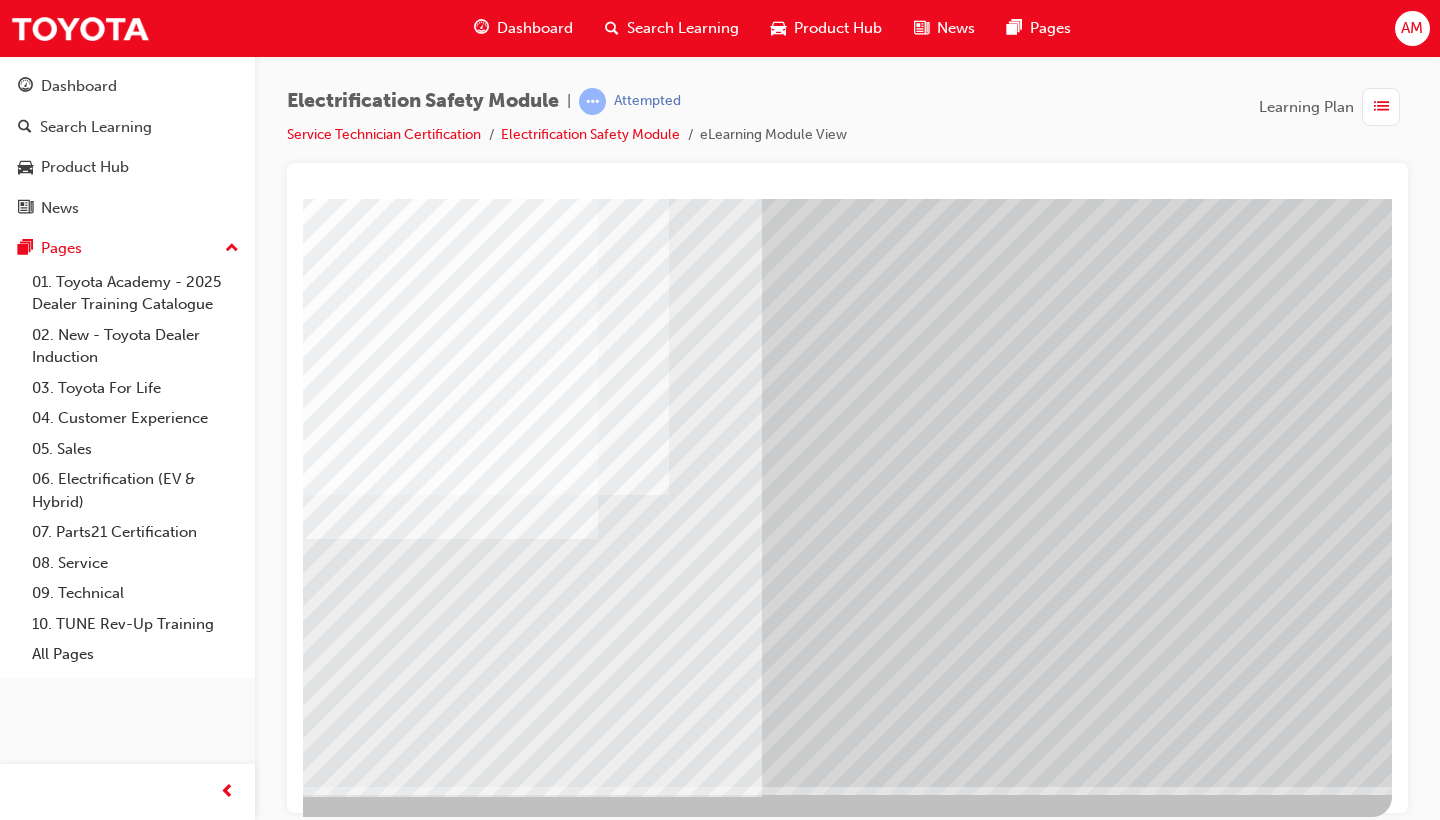 click at bounding box center (95, 3100) 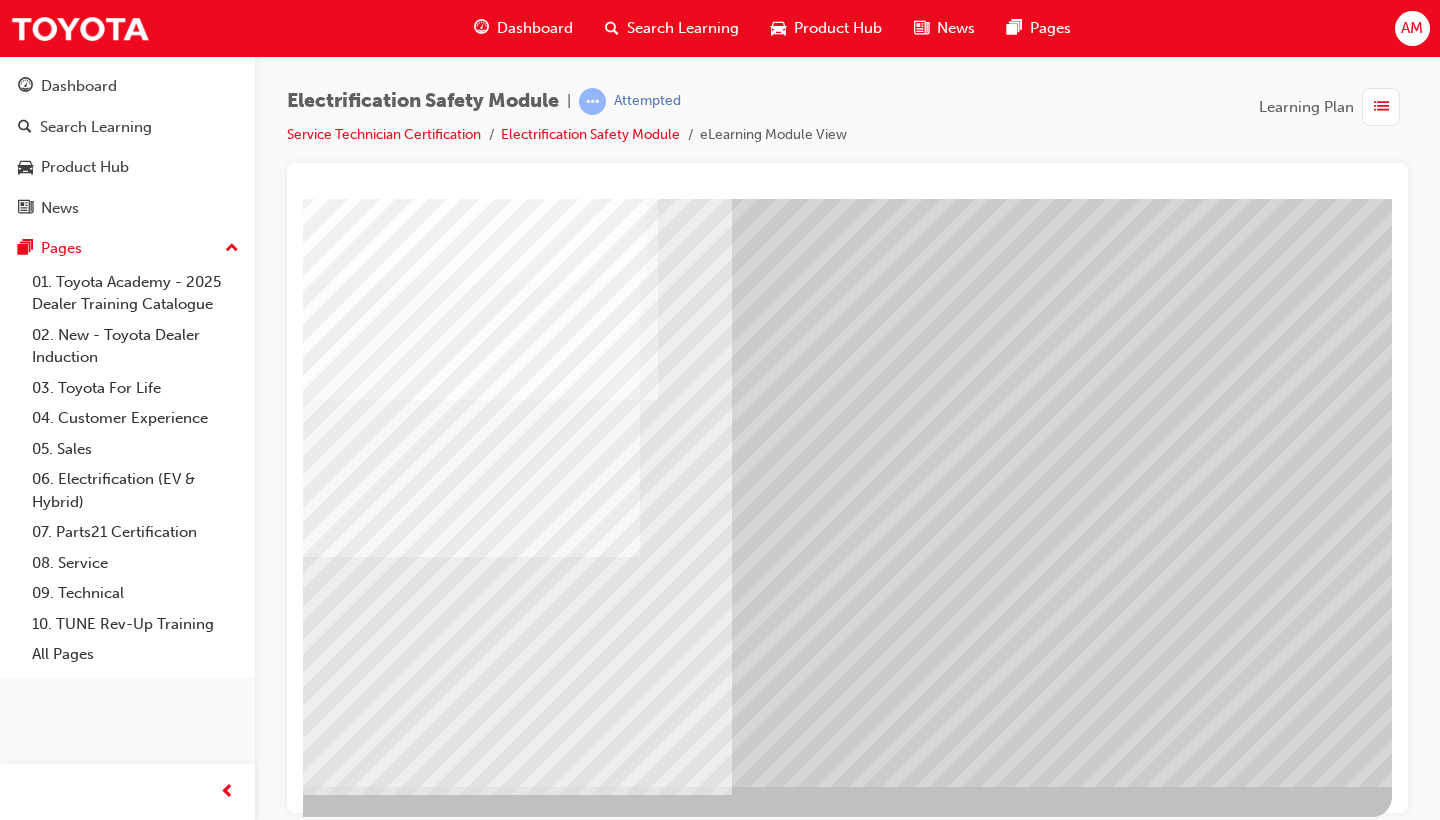 click at bounding box center [712, 2622] 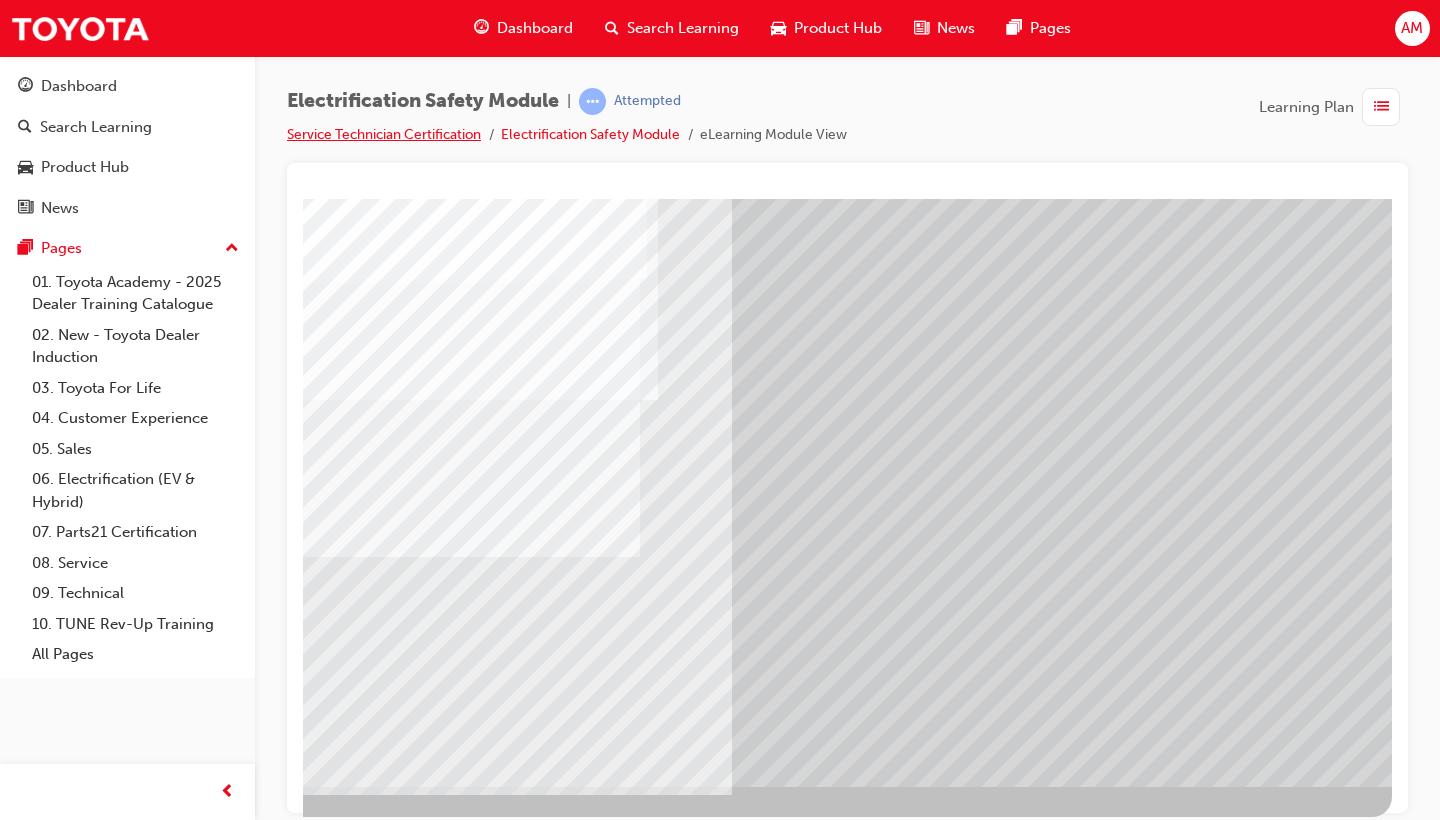 click on "Service Technician Certification" at bounding box center [384, 134] 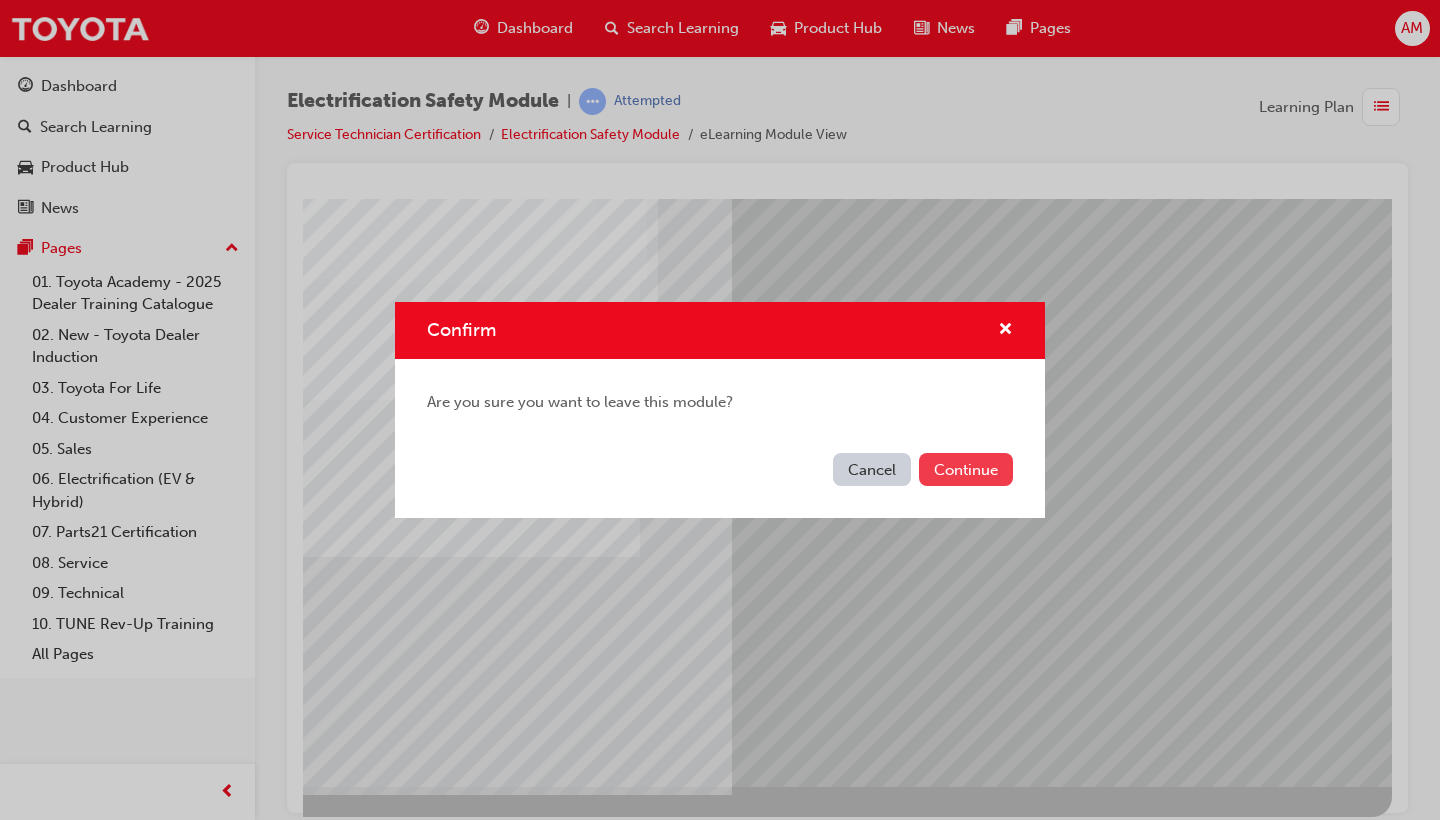 click on "Continue" at bounding box center [966, 469] 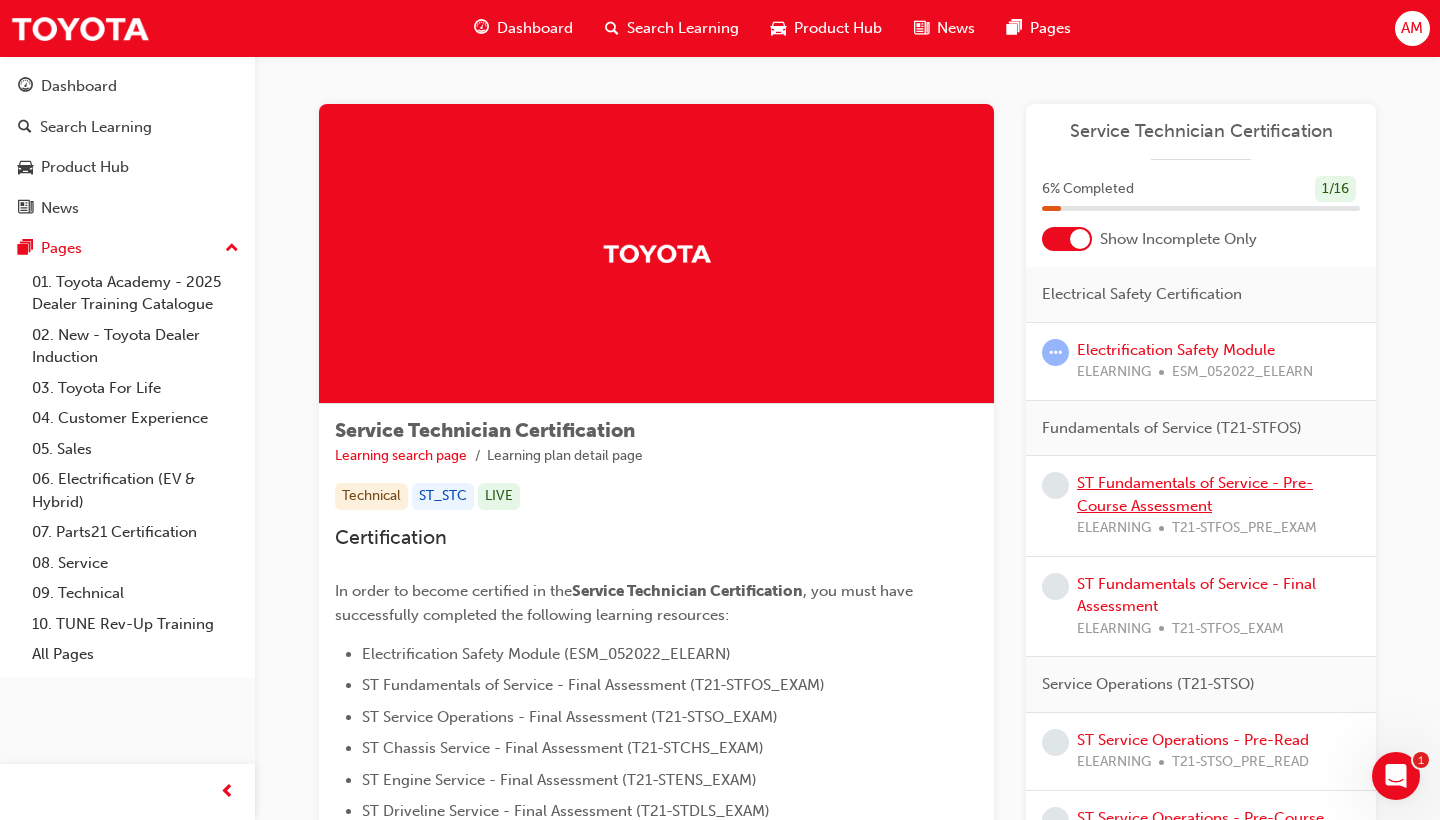 click on "ST Fundamentals of Service - Pre-Course Assessment" at bounding box center [1195, 494] 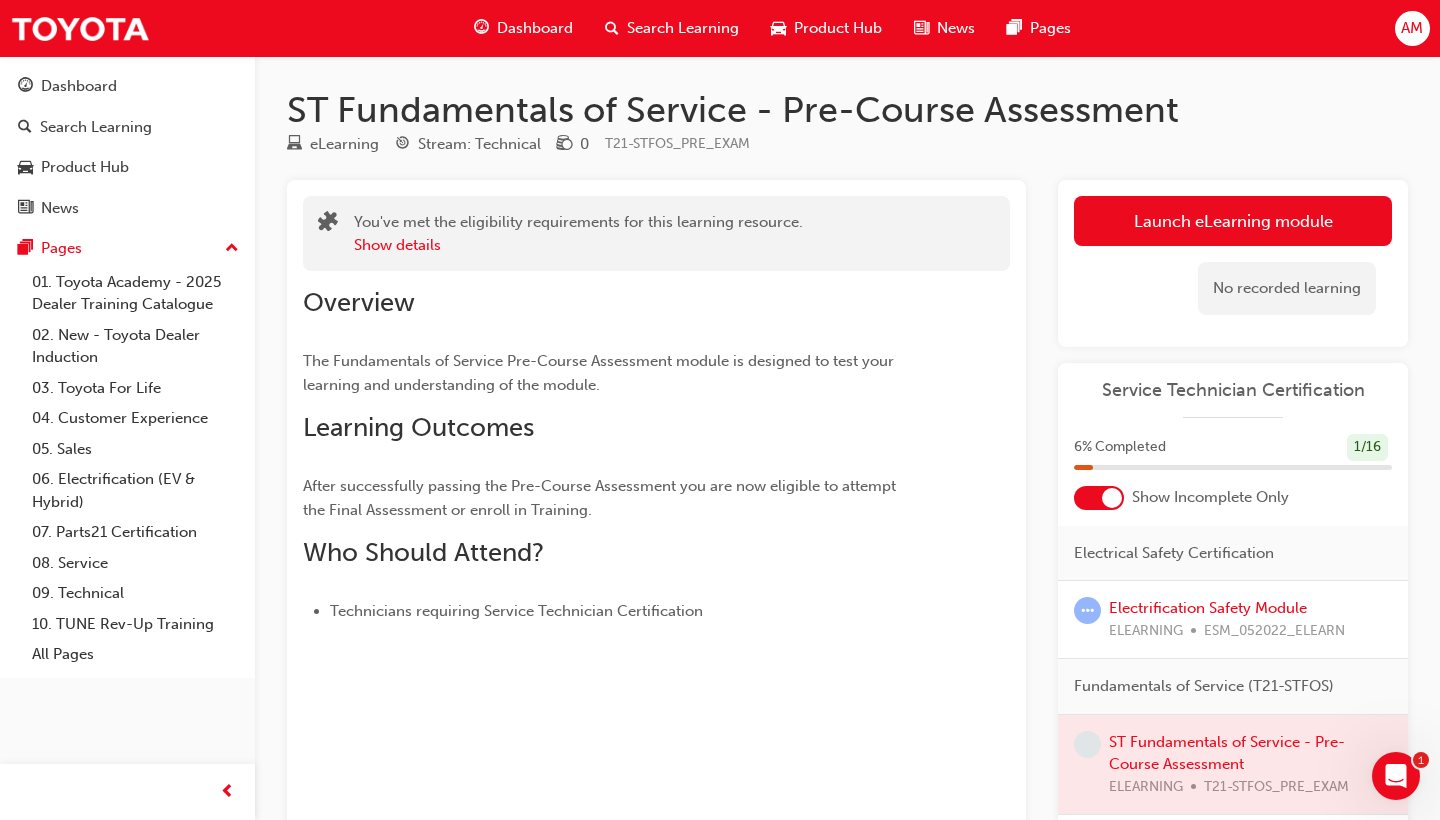 click on "Overview" at bounding box center [359, 302] 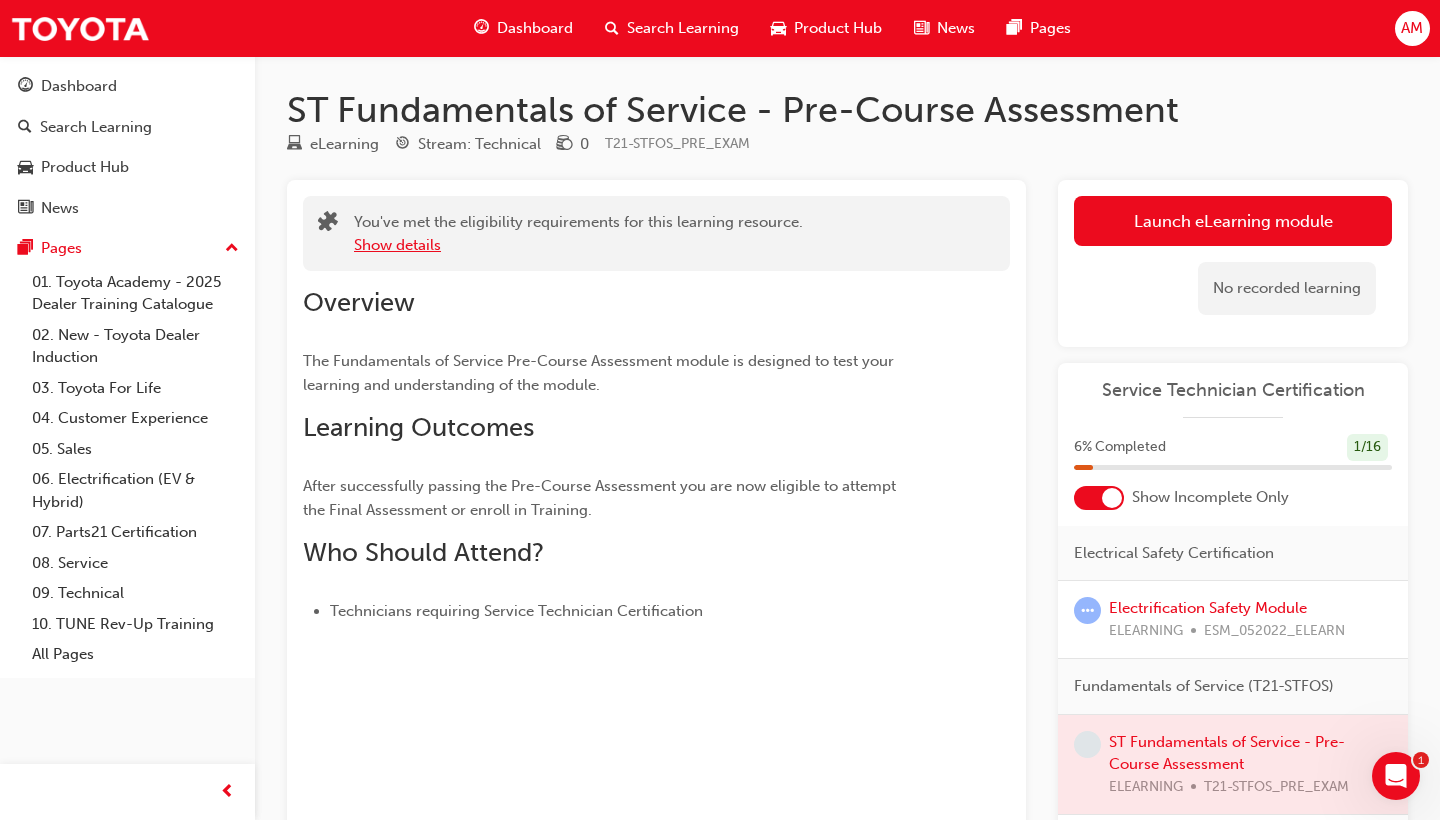 click on "Show details" at bounding box center [397, 245] 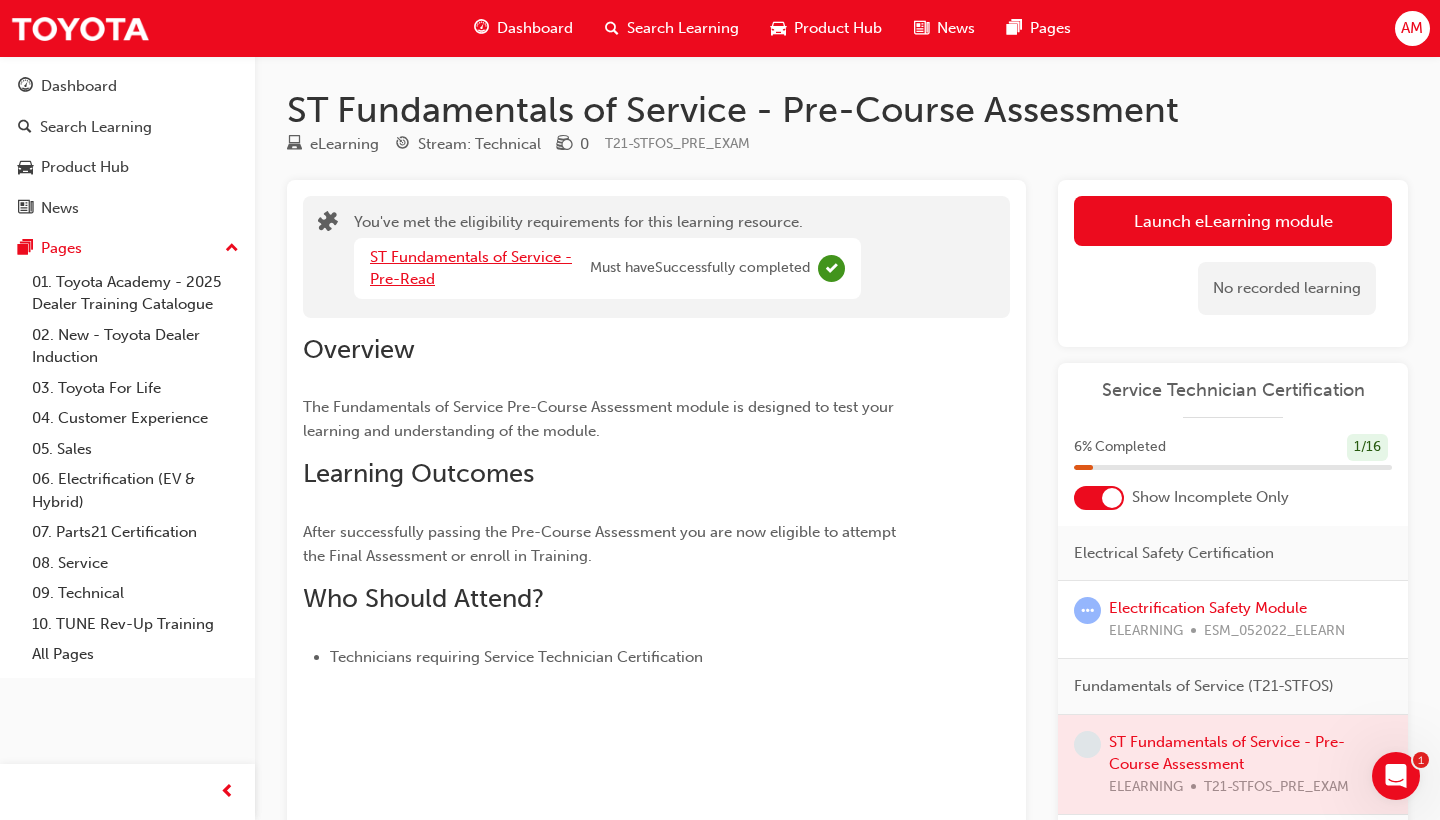click on "ST Fundamentals of Service - Pre-Read" at bounding box center [471, 268] 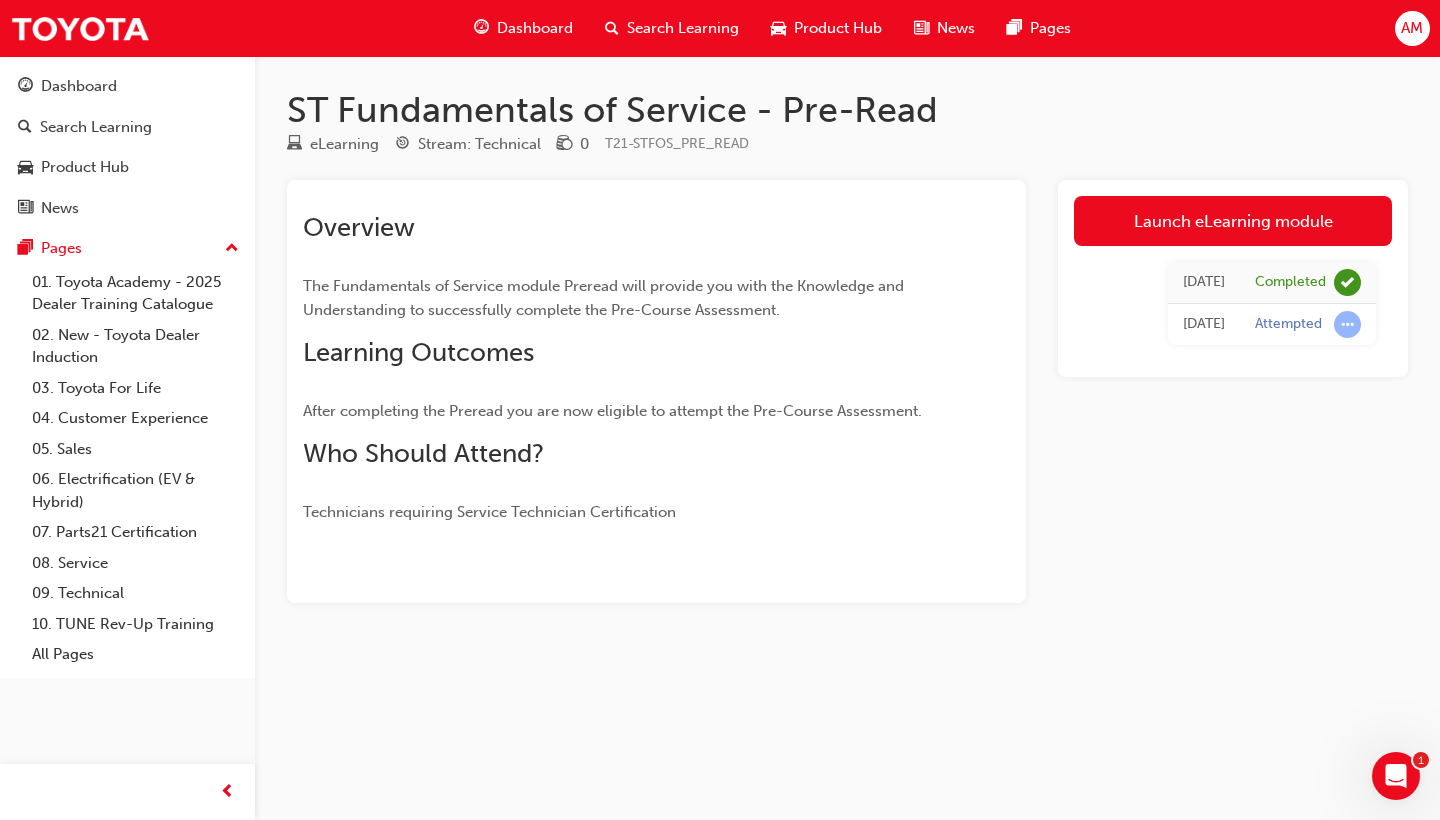 scroll, scrollTop: 0, scrollLeft: 0, axis: both 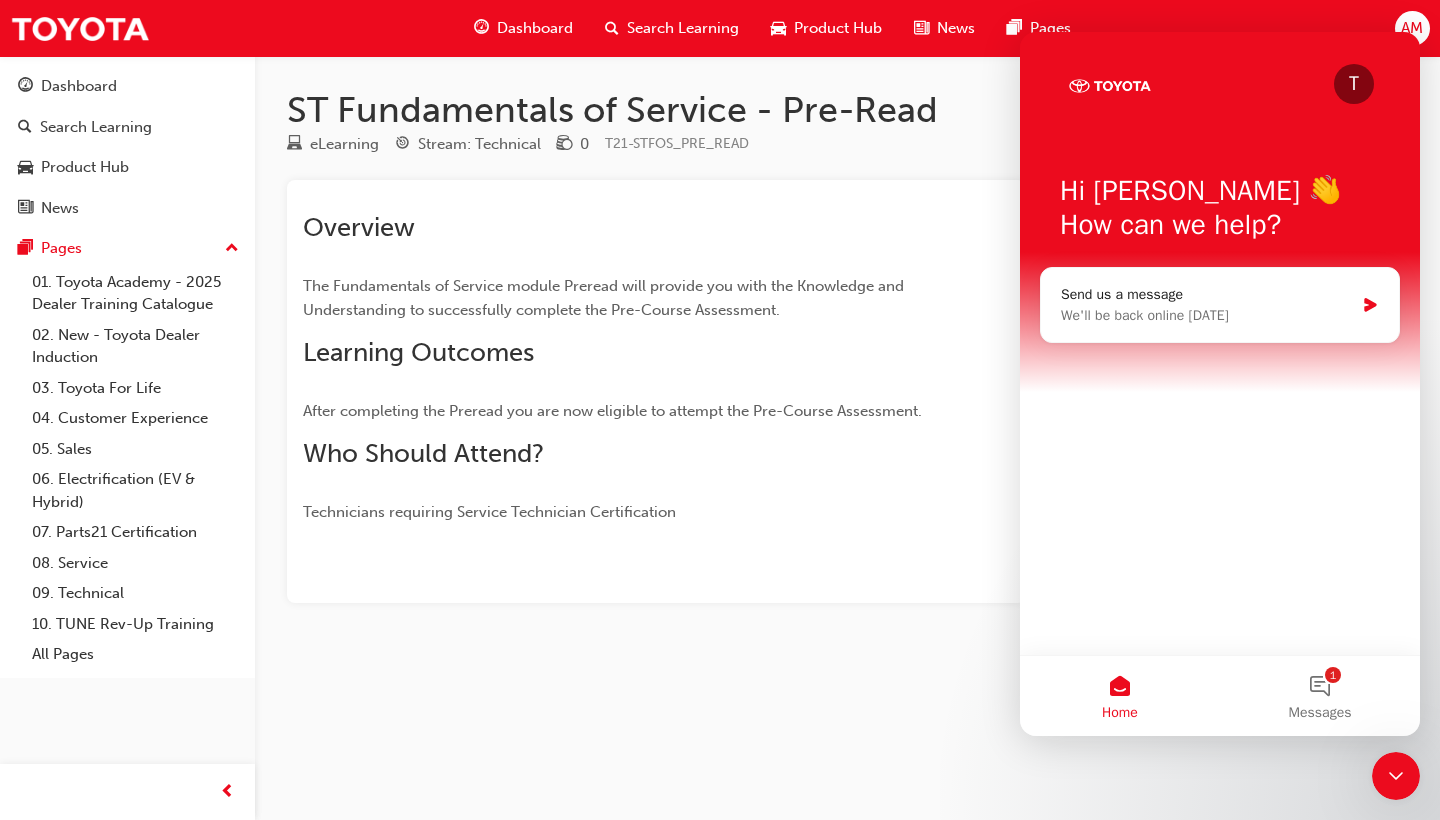 click on "ST Fundamentals of Service - Pre-Read eLearning Stream:   Technical 0 T21-STFOS_PRE_READ Overview The Fundamentals of Service module Preread will provide you with the Knowledge and Understanding to successfully complete the Pre-Course Assessment. Learning Outcomes After completing the Preread you are now eligible to attempt the Pre-Course Assessment. Who Should Attend? Technicians requiring Service Technician Certification Launch eLearning module   [DATE] Completed   [DATE] Attempted" at bounding box center (720, 410) 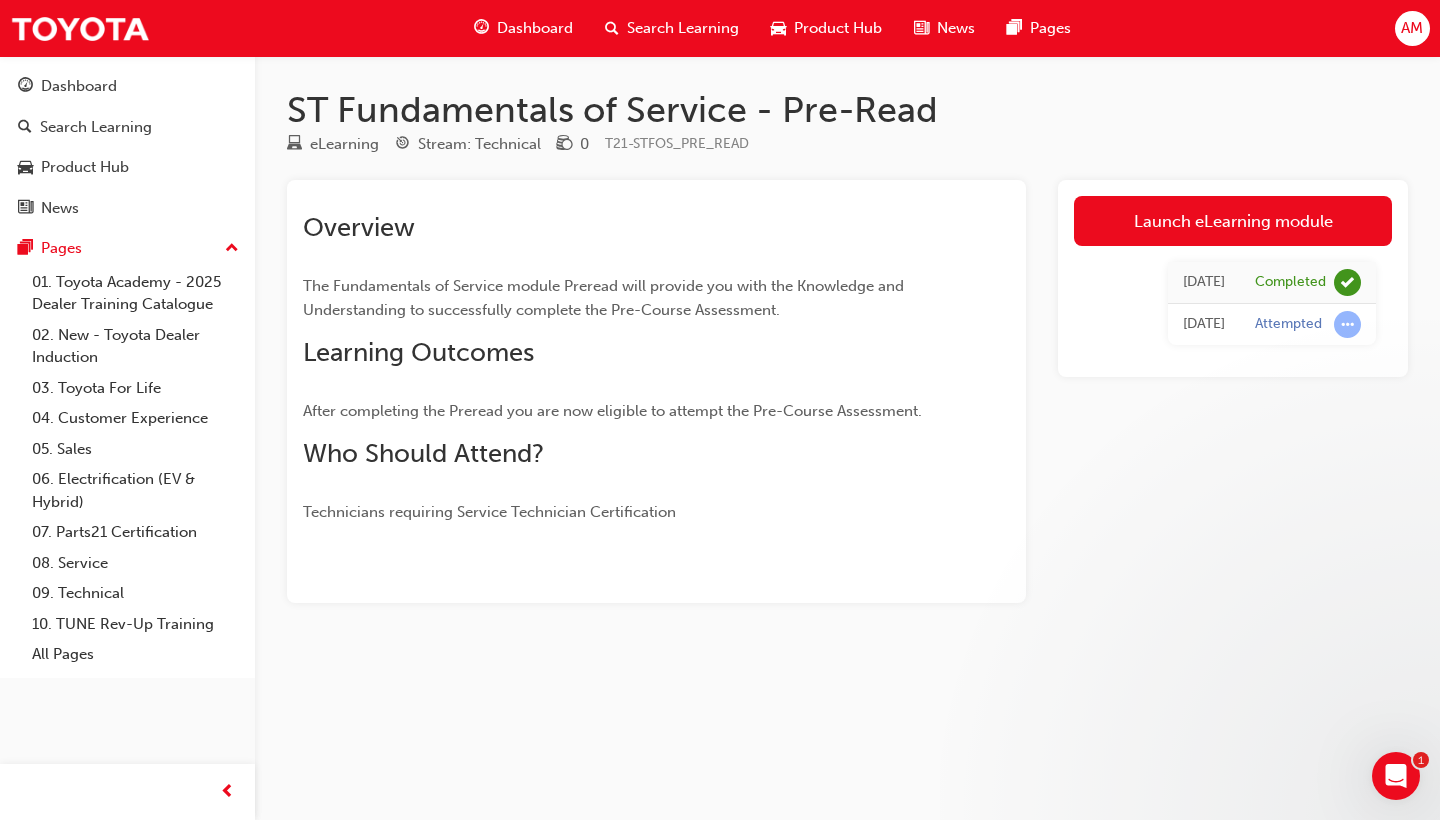 scroll, scrollTop: 0, scrollLeft: 0, axis: both 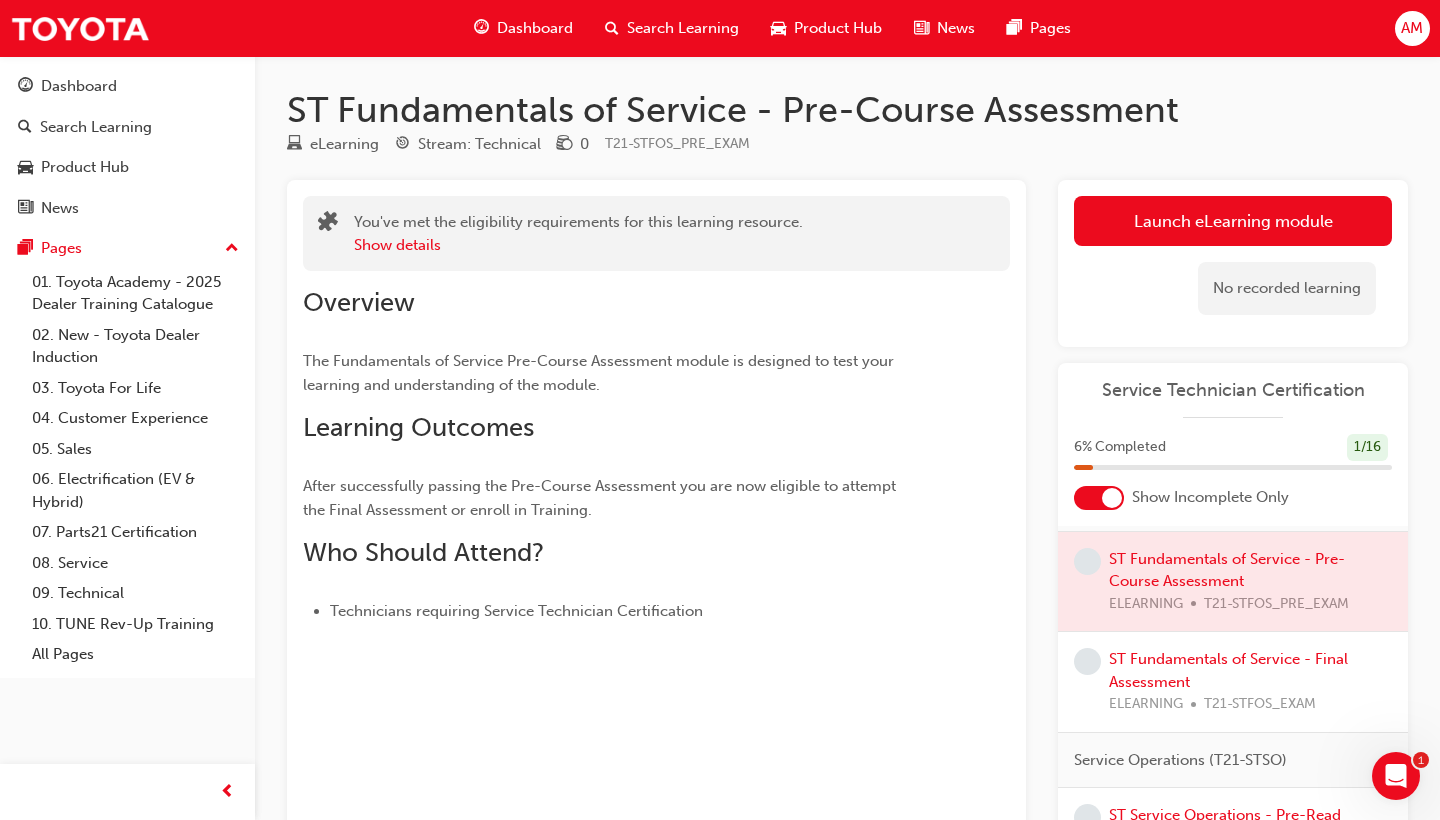 click at bounding box center [1233, 582] 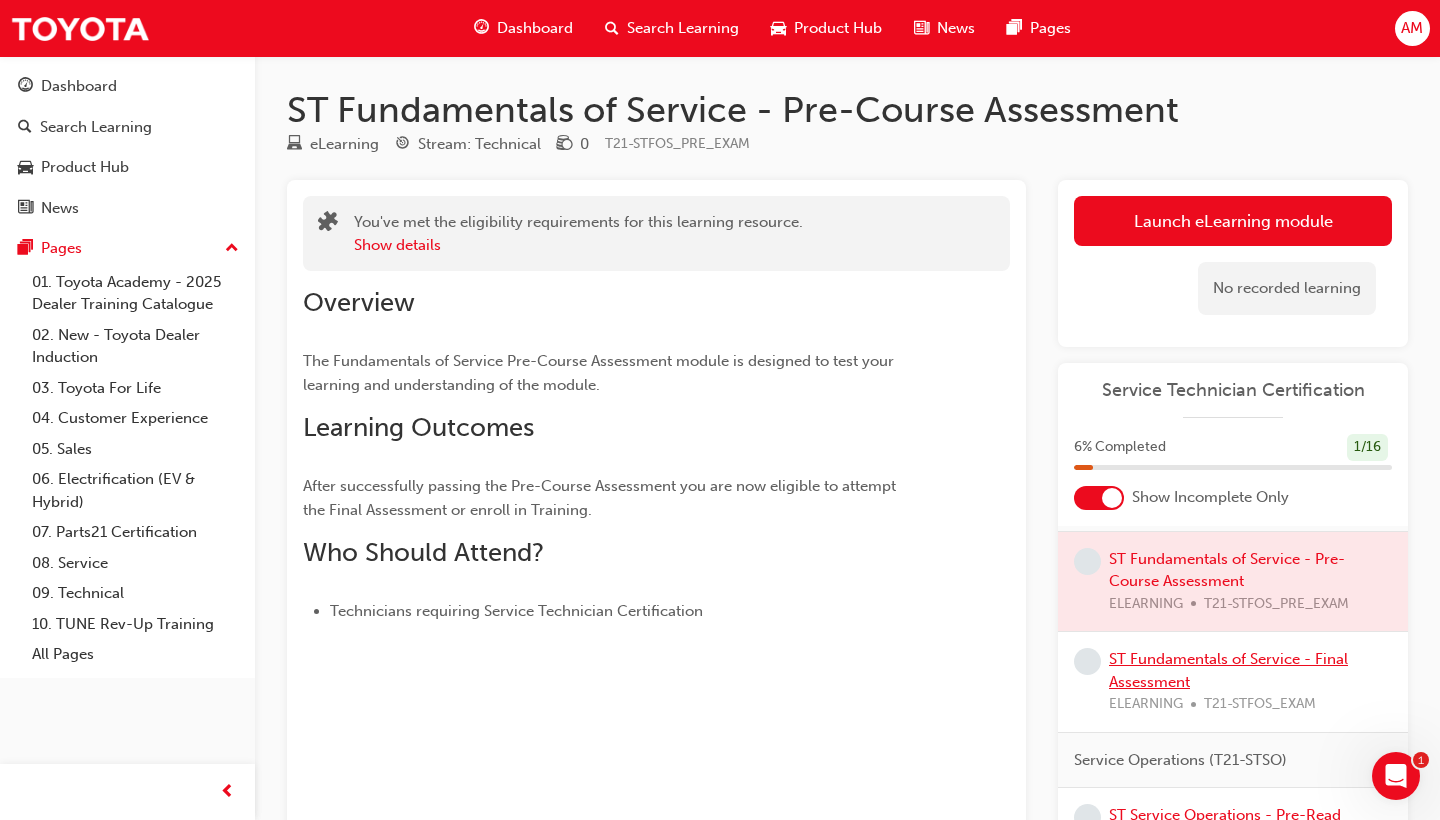 click on "ST Fundamentals of Service - Final Assessment" at bounding box center (1228, 670) 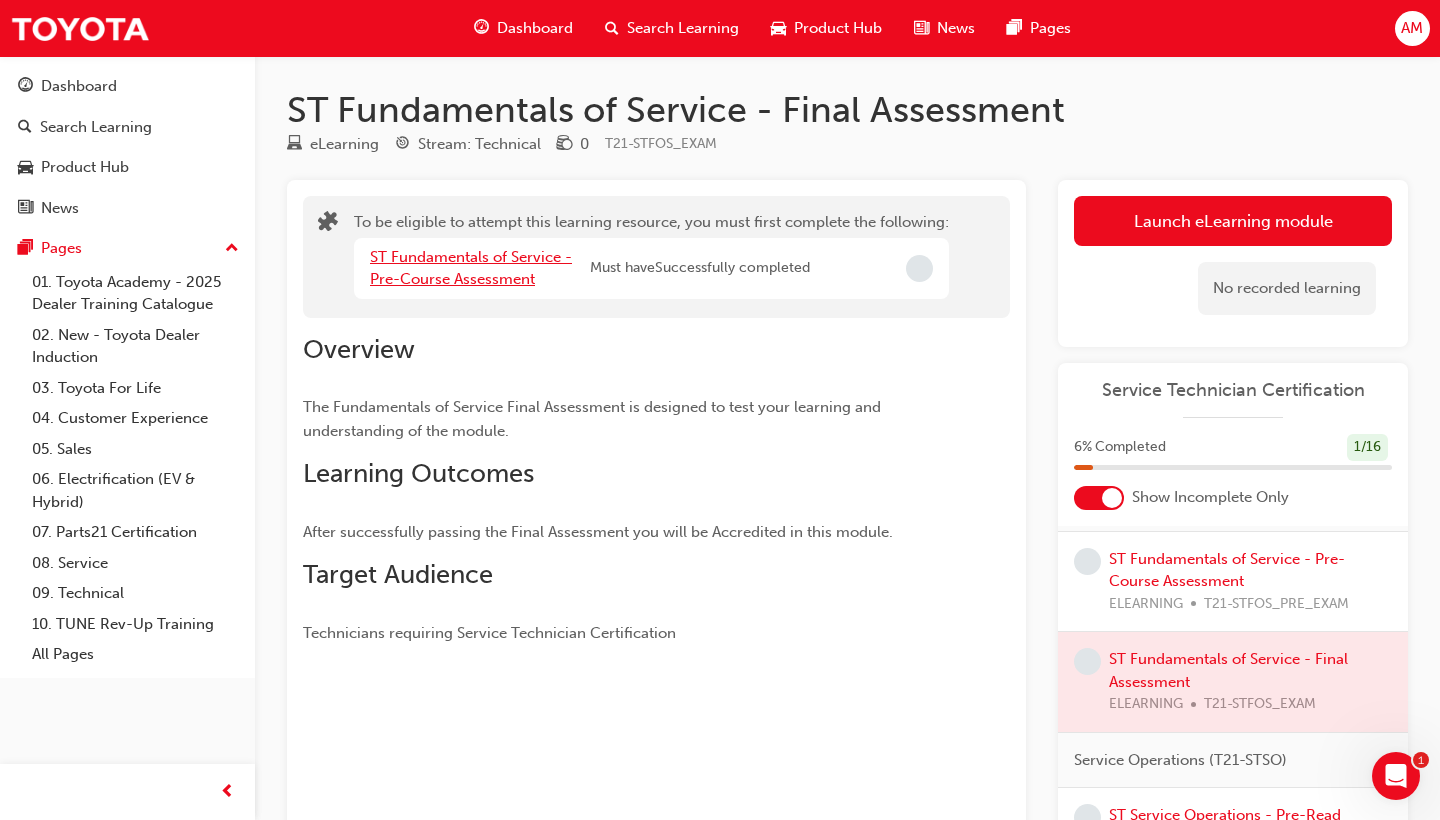 click on "ST Fundamentals of Service - Pre-Course Assessment" at bounding box center (471, 268) 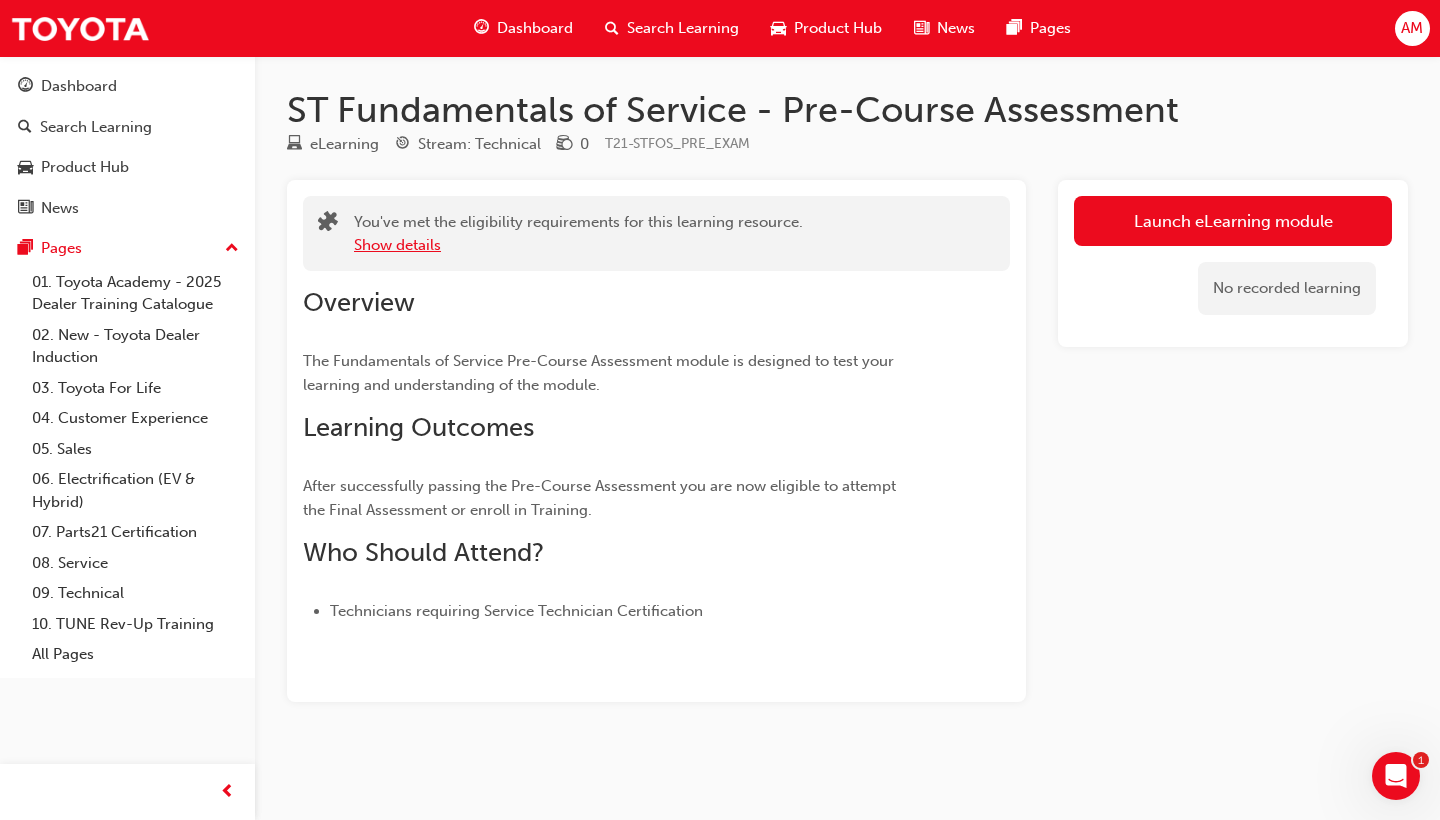 click on "Show details" at bounding box center [397, 245] 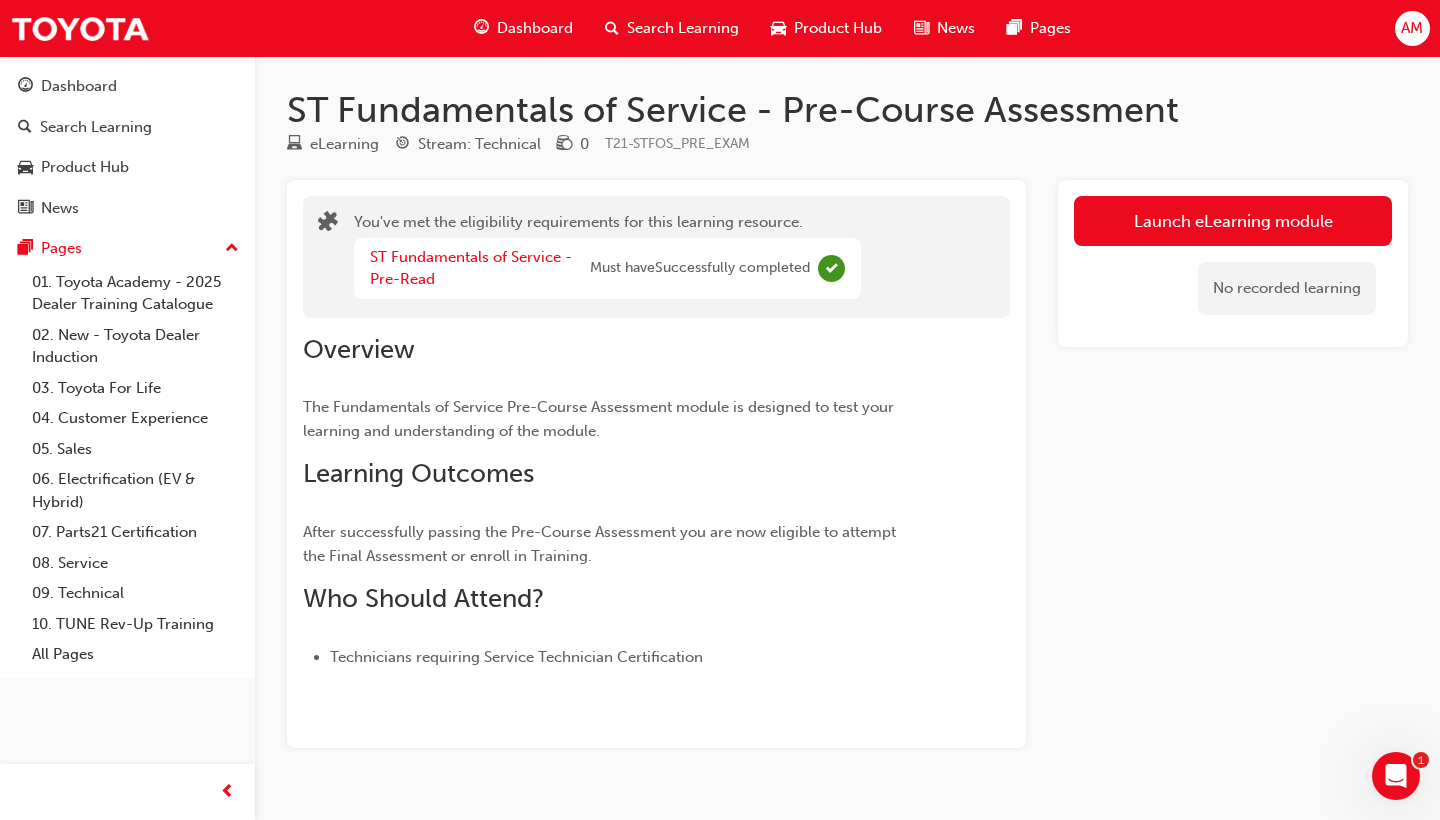 scroll, scrollTop: 0, scrollLeft: 0, axis: both 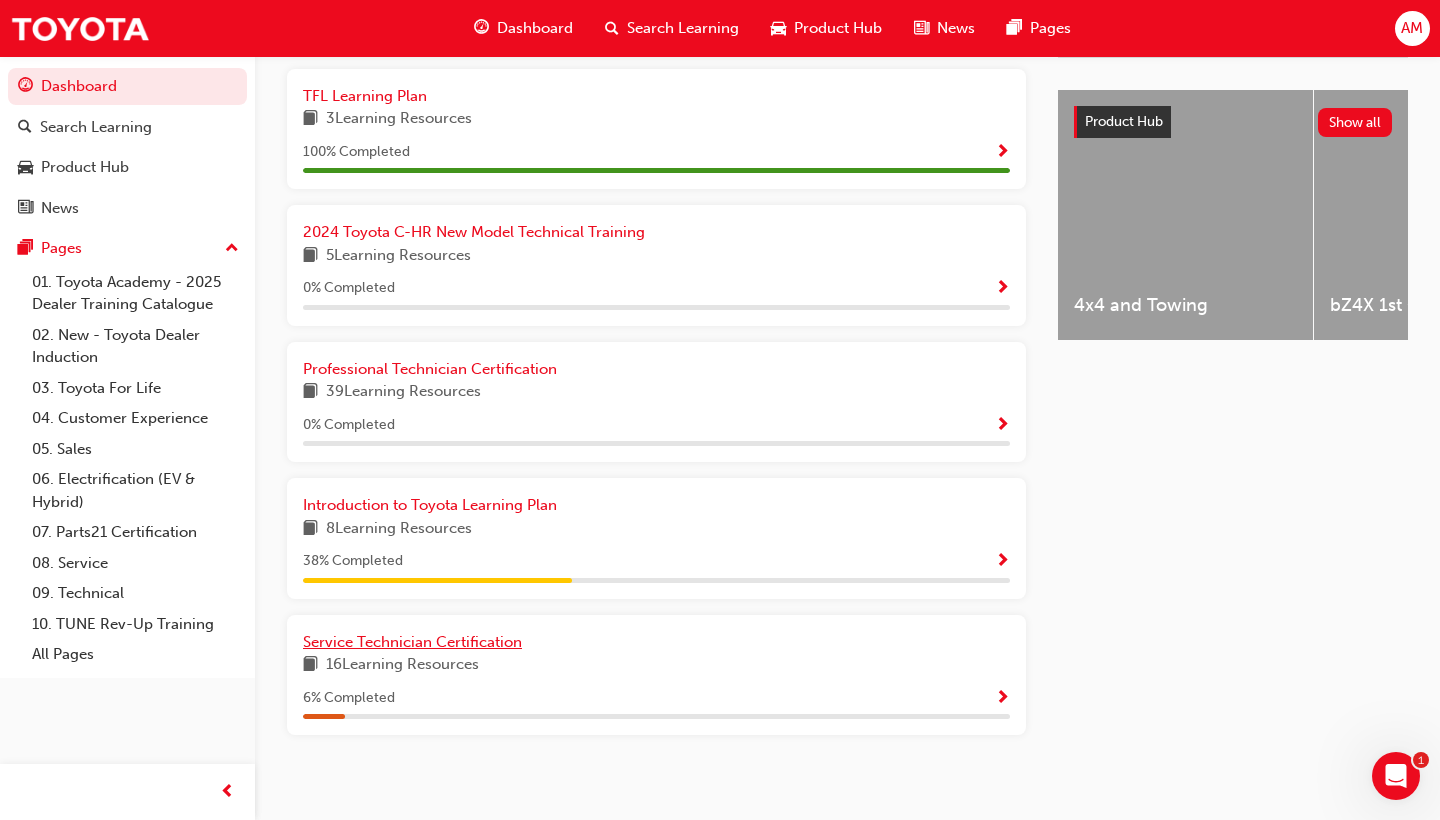 click on "Service Technician Certification" at bounding box center (412, 642) 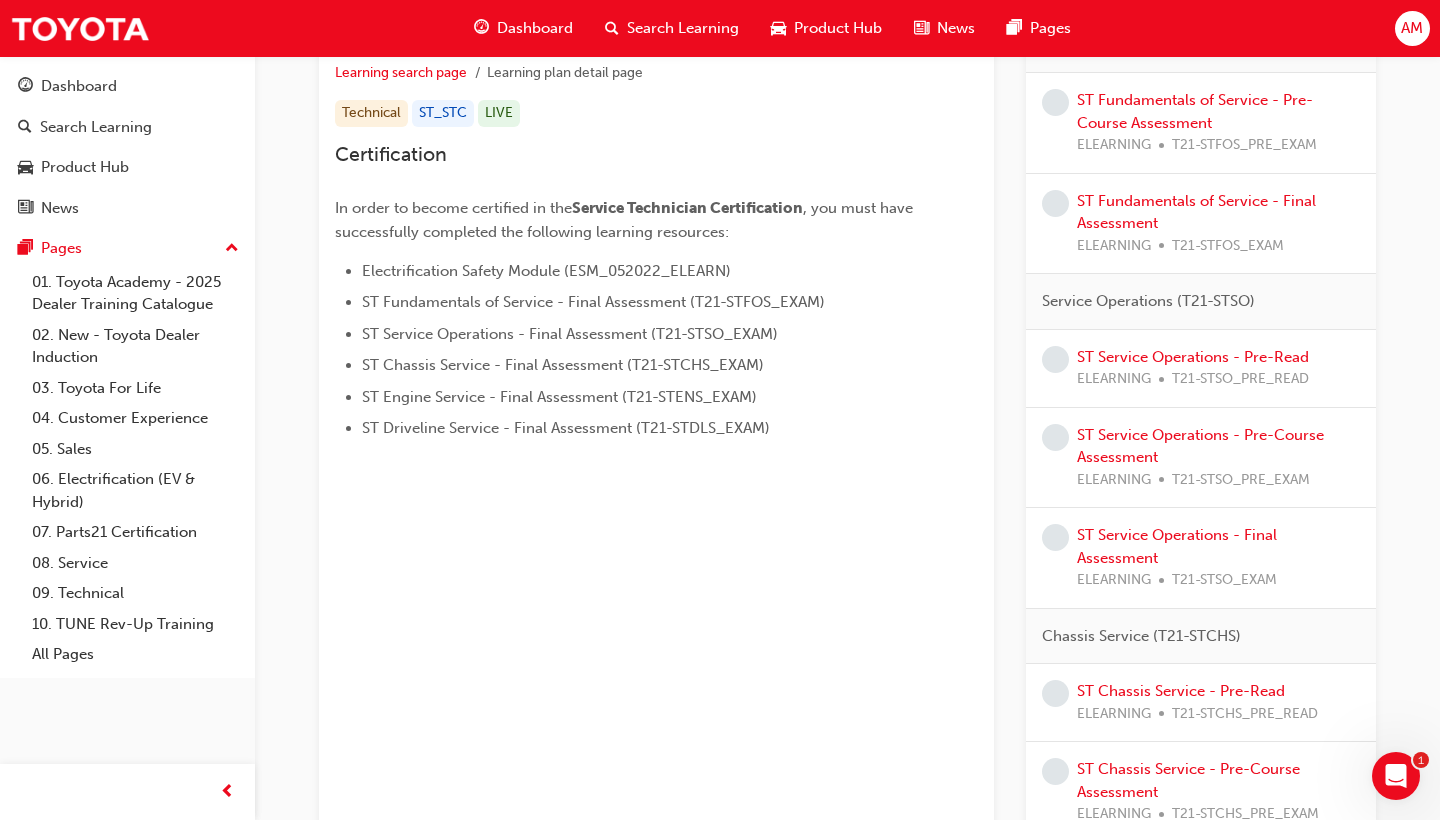 scroll, scrollTop: 407, scrollLeft: 0, axis: vertical 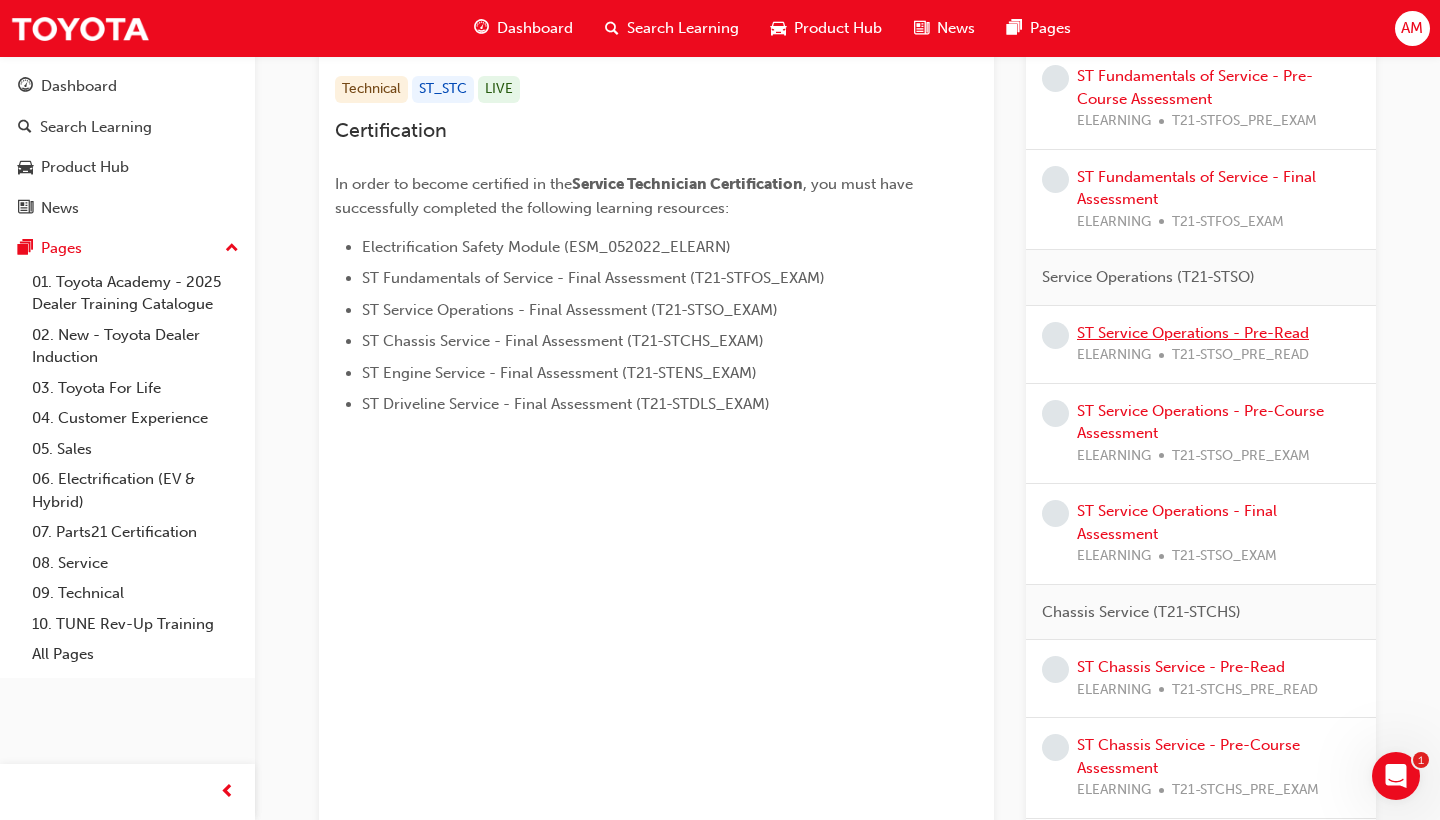 click on "ST Service Operations - Pre-Read" at bounding box center [1193, 333] 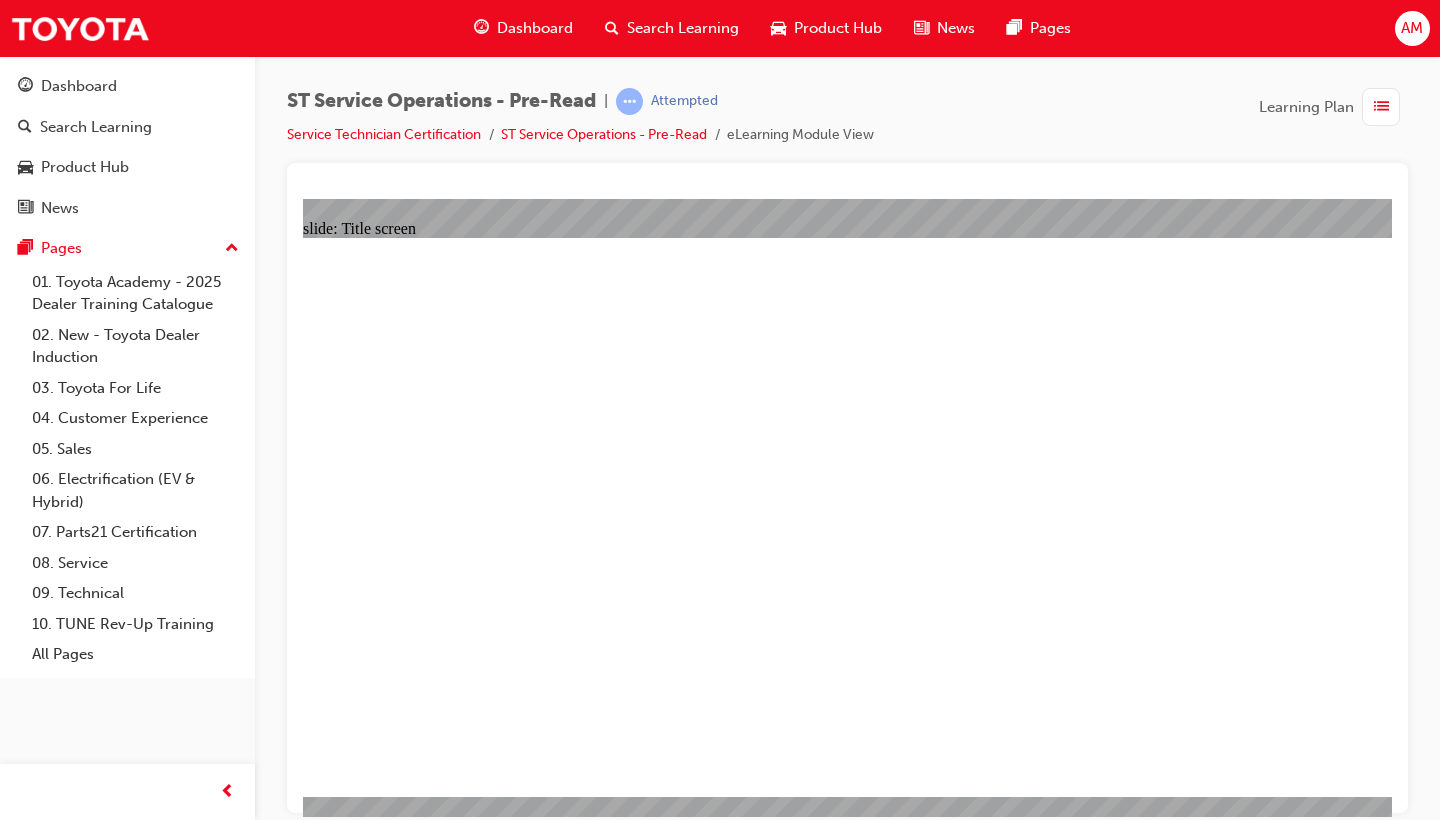 scroll, scrollTop: 0, scrollLeft: 0, axis: both 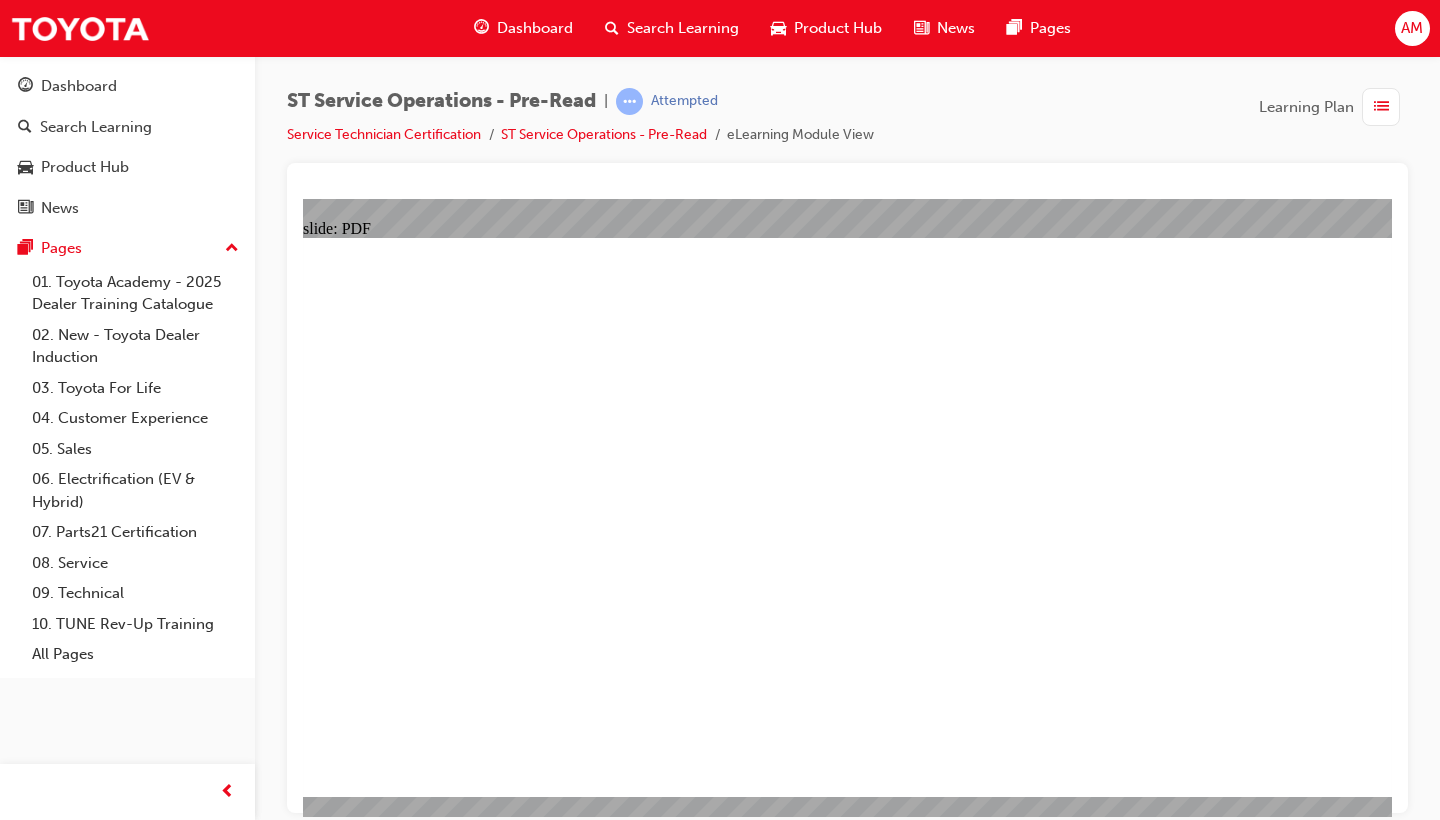 click 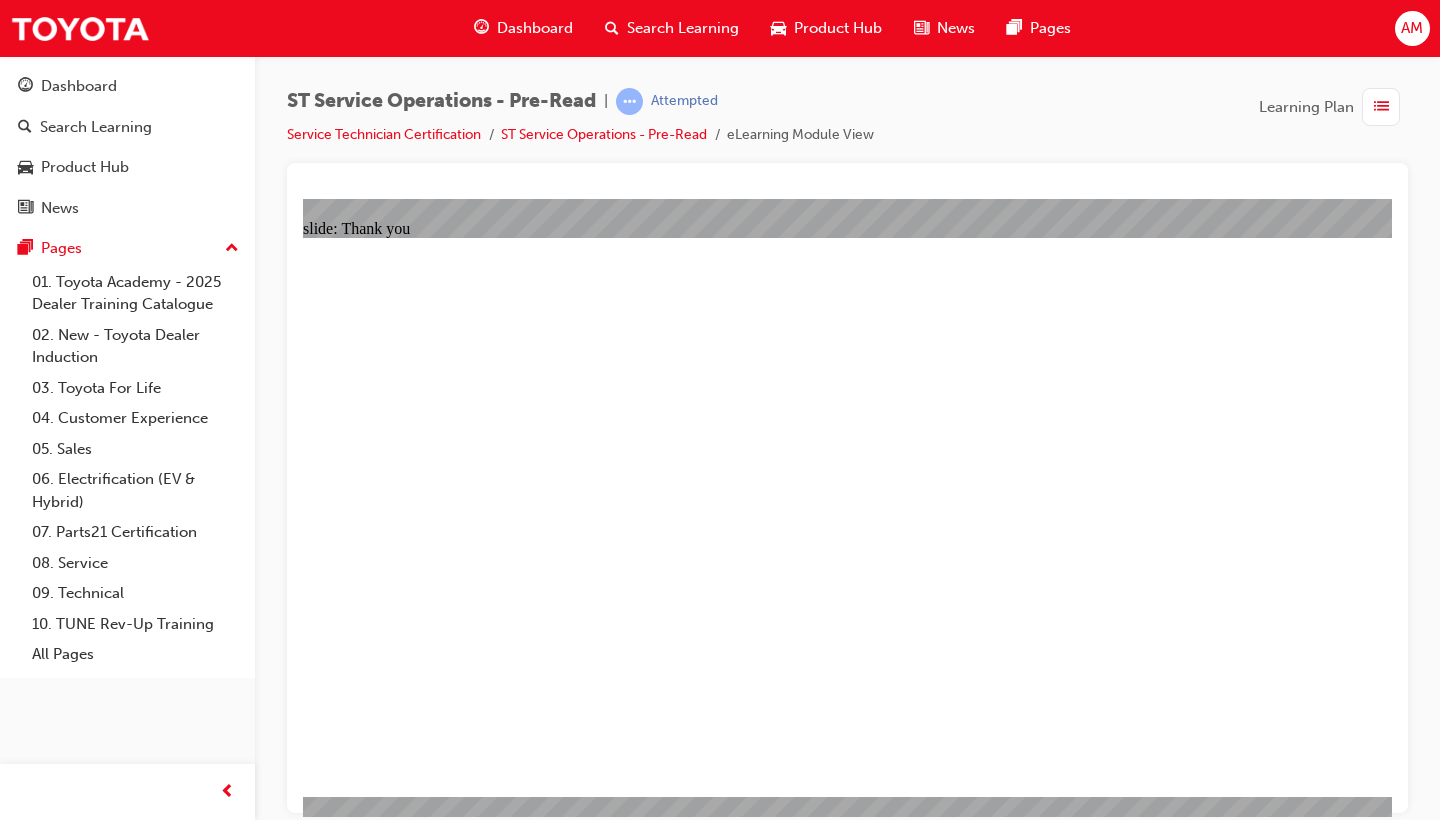 scroll, scrollTop: 0, scrollLeft: 0, axis: both 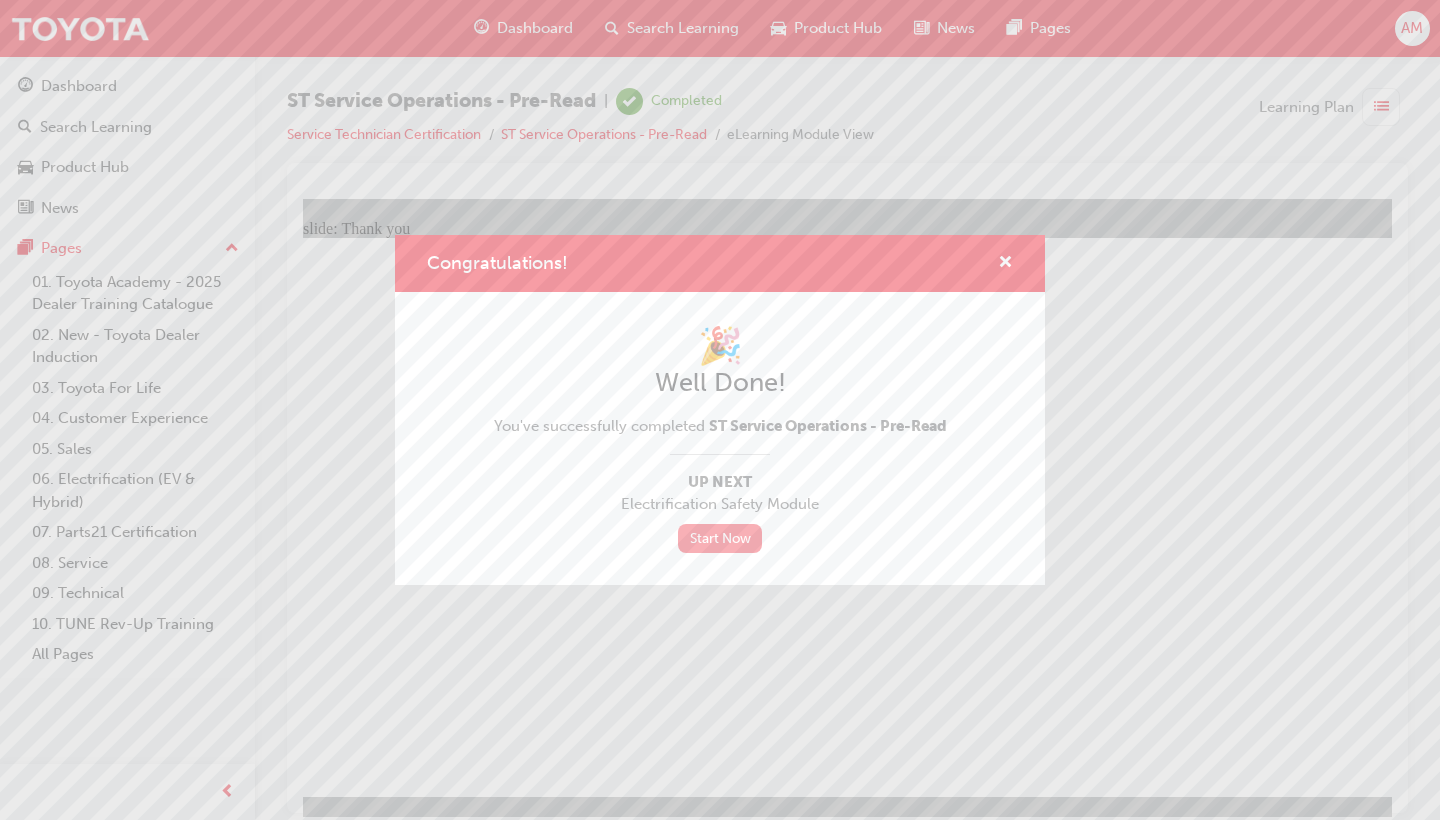 click on "Start Now" at bounding box center (720, 538) 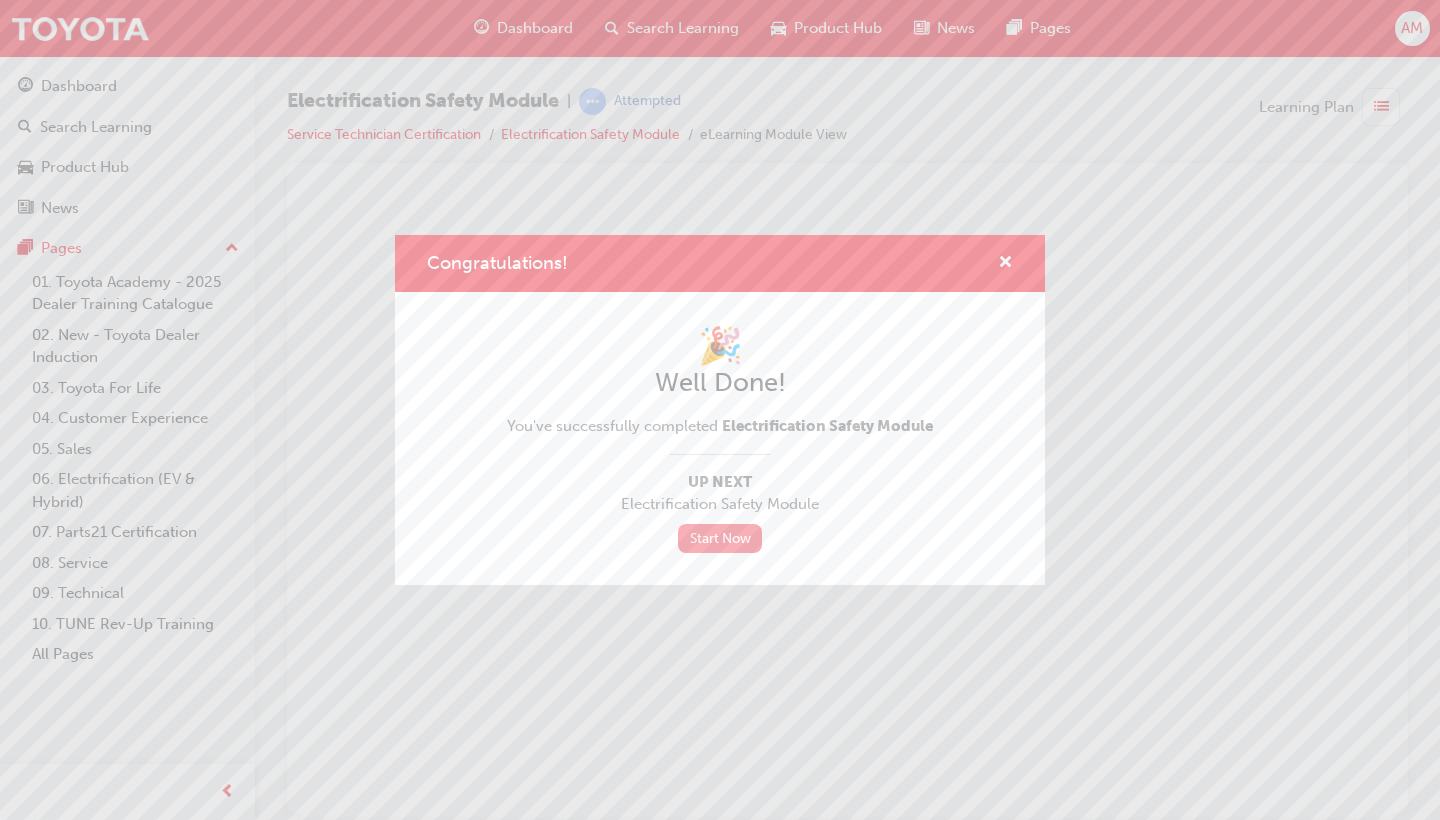 scroll, scrollTop: 0, scrollLeft: 0, axis: both 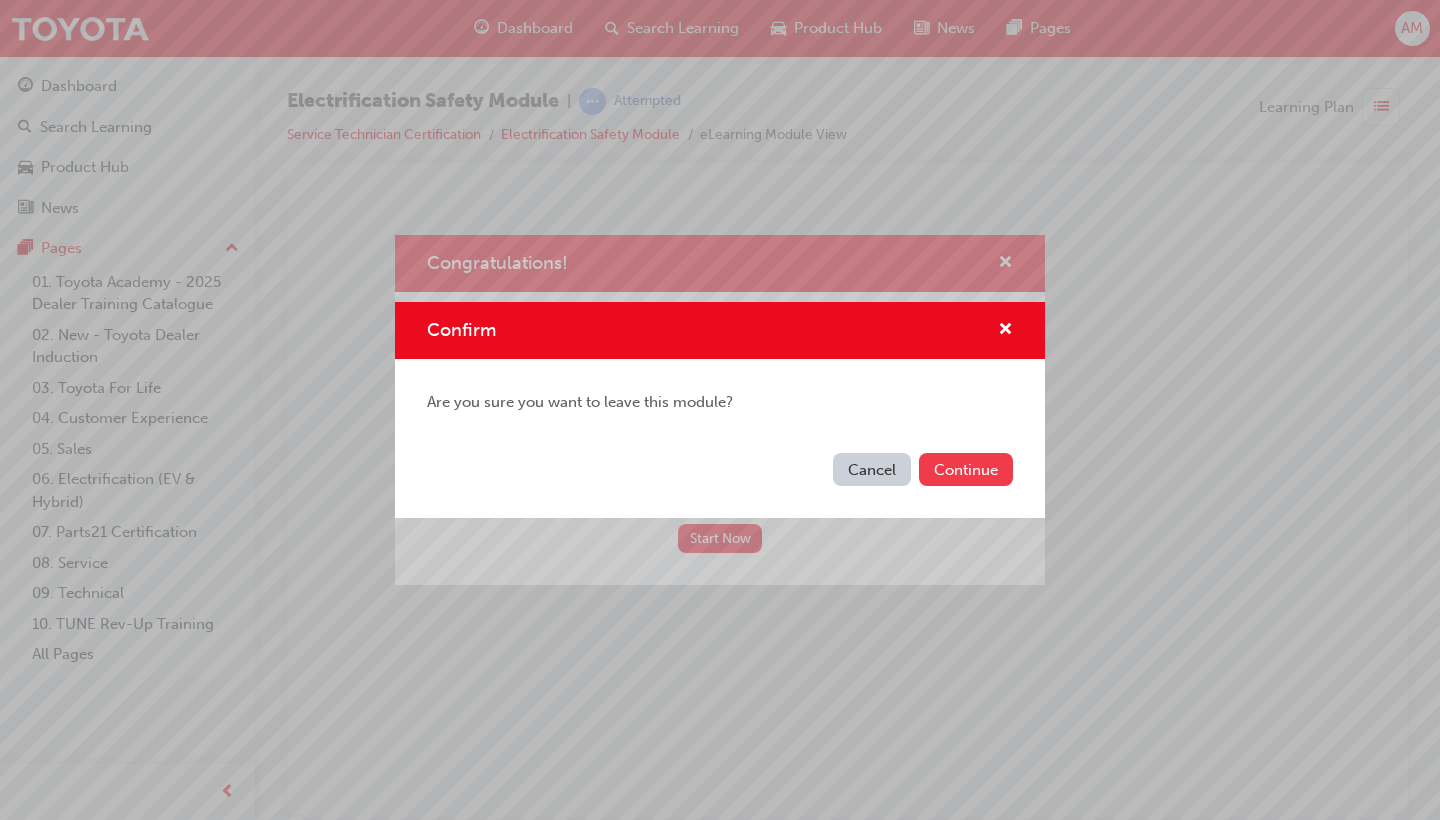 click on "Continue" at bounding box center [966, 469] 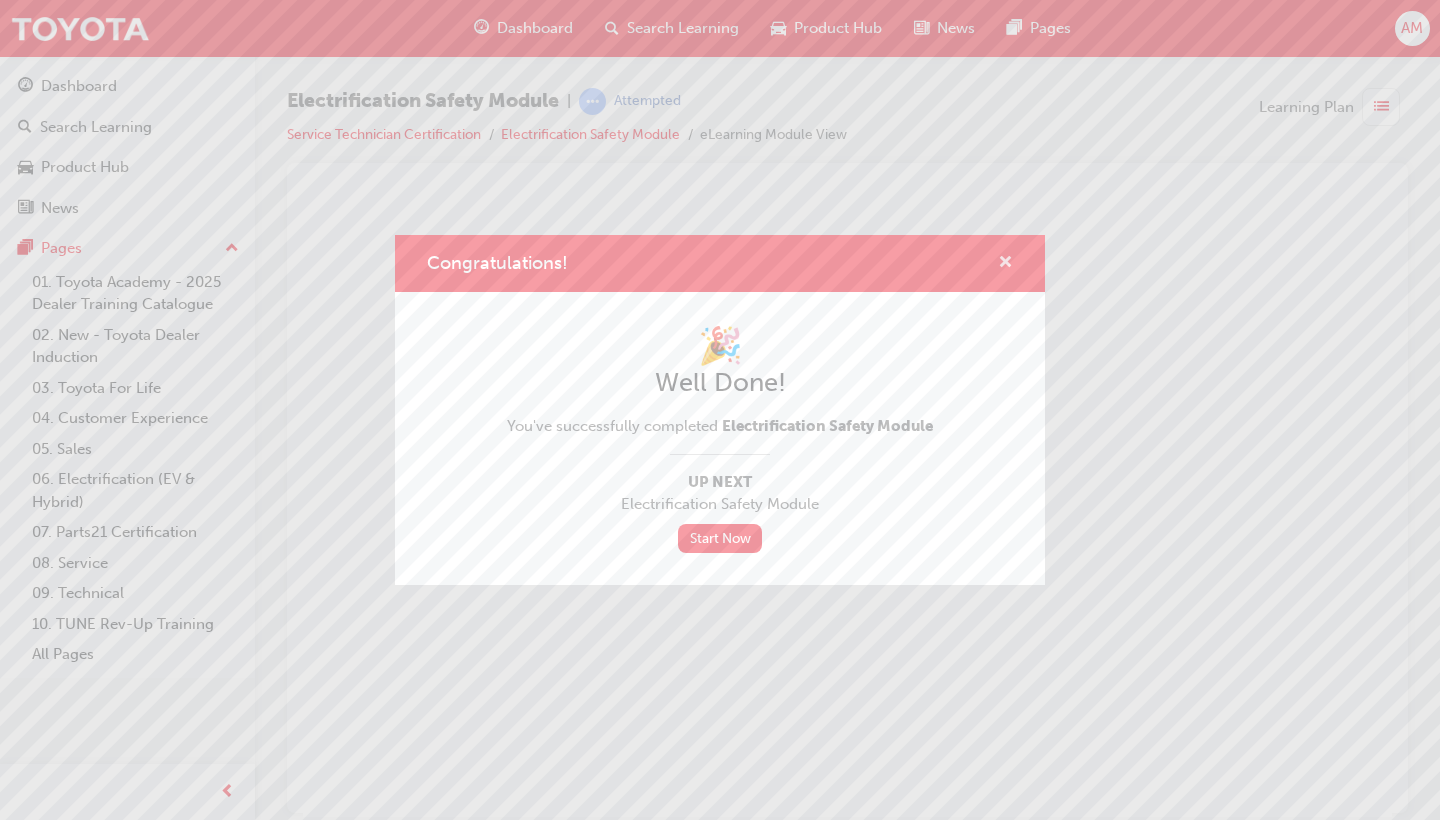 click at bounding box center [1005, 264] 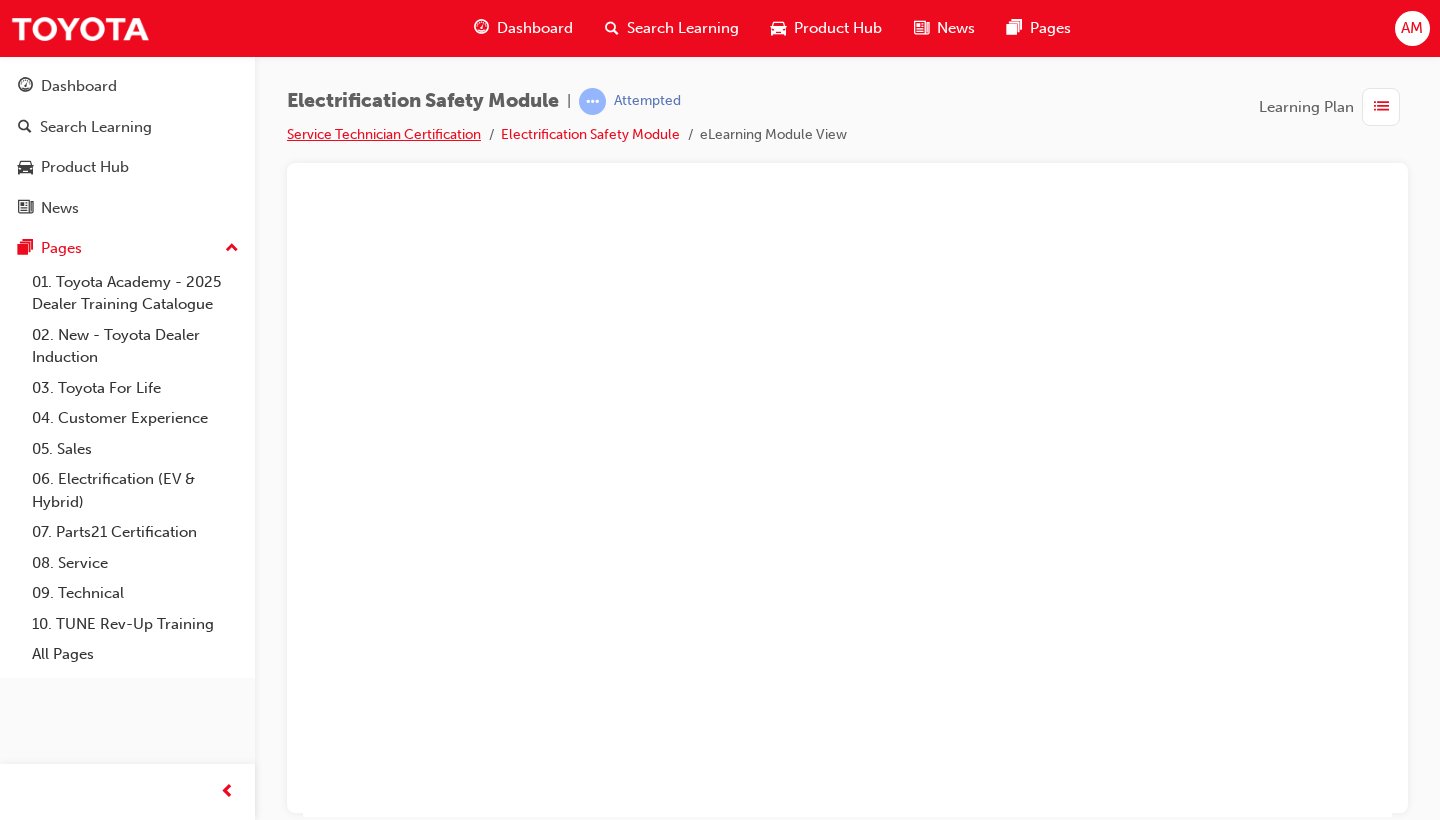 click on "Service Technician Certification" at bounding box center (384, 134) 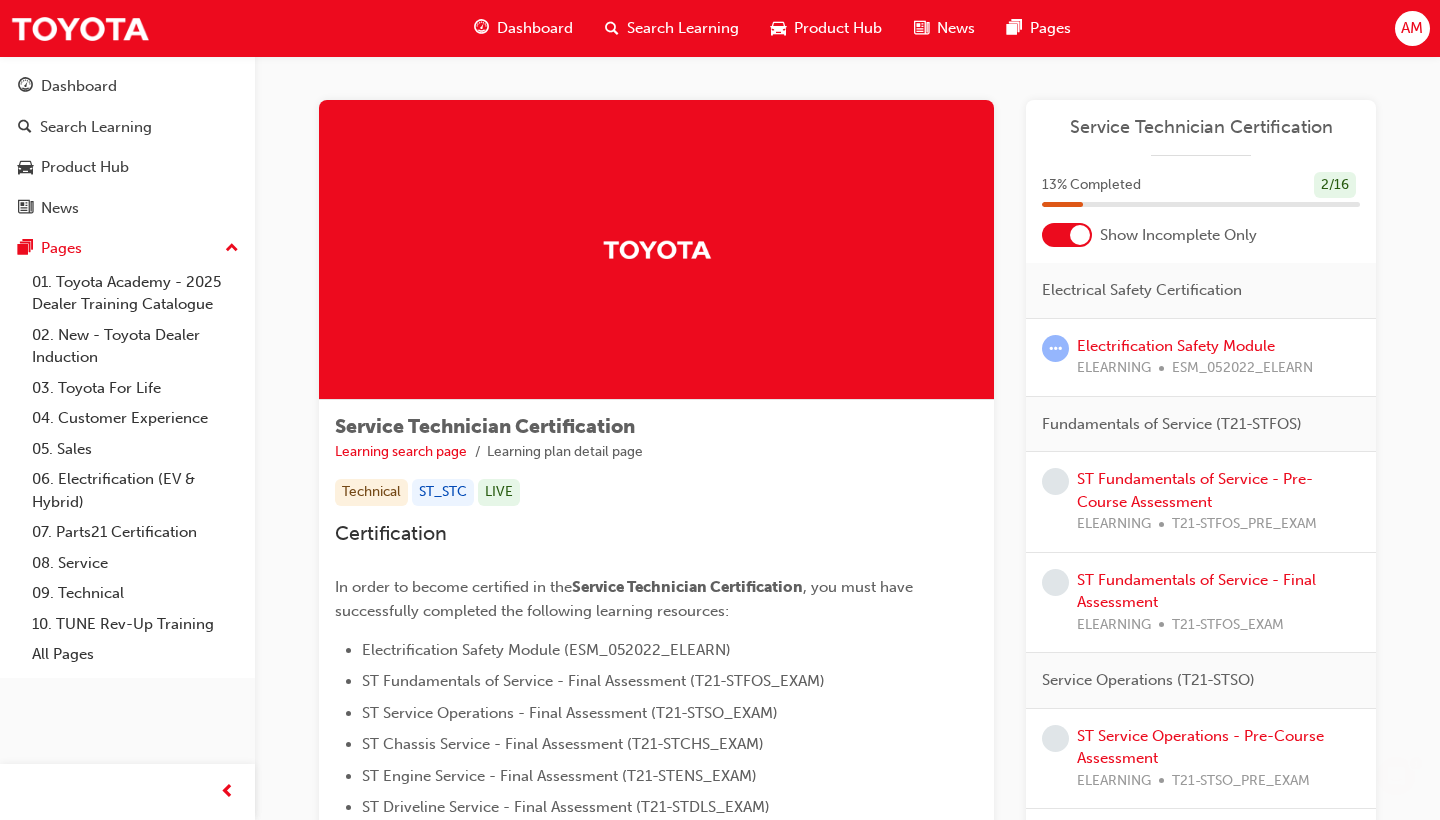 scroll, scrollTop: 0, scrollLeft: 0, axis: both 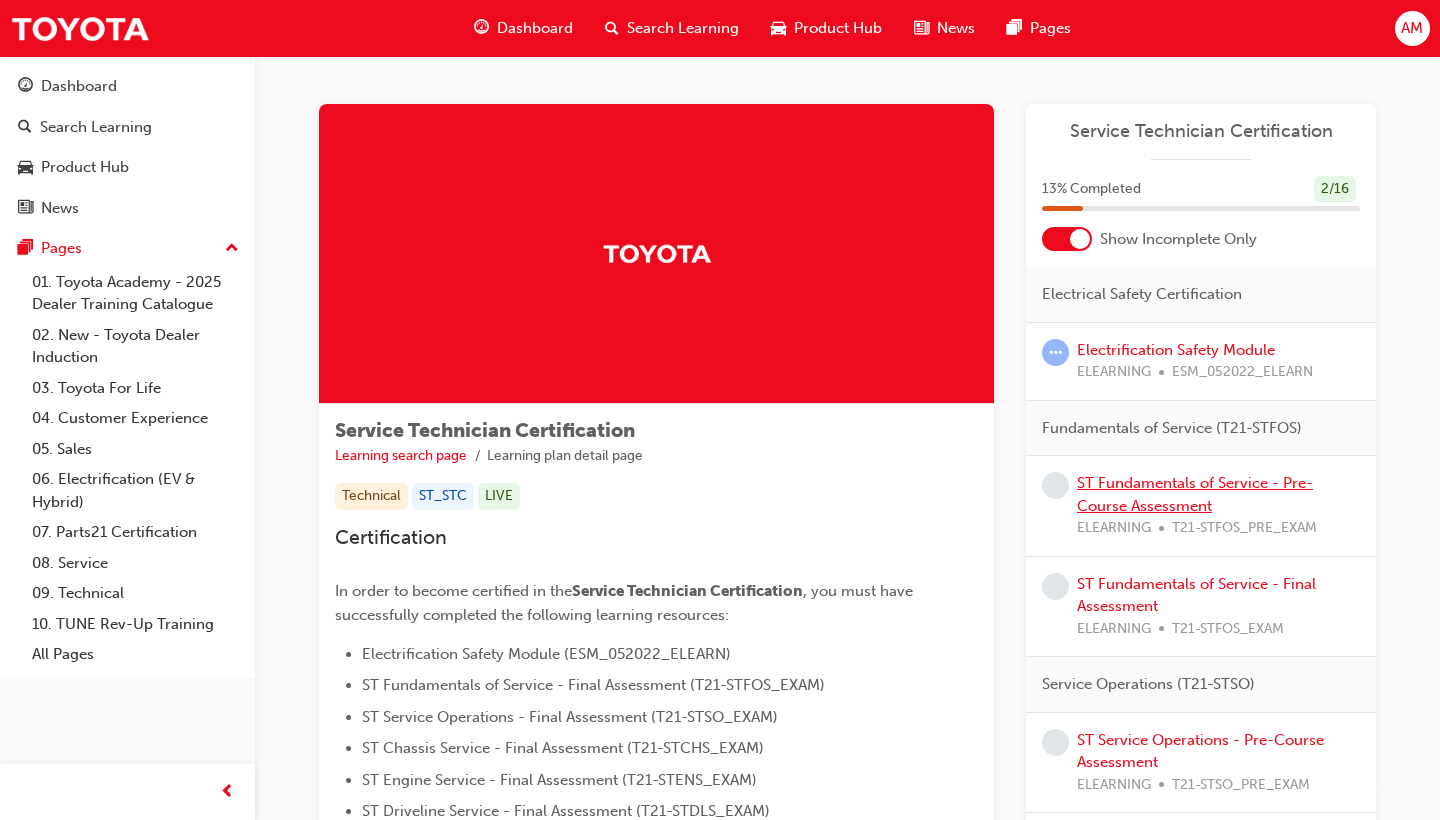 click on "ST Fundamentals of Service - Pre-Course Assessment" at bounding box center (1195, 494) 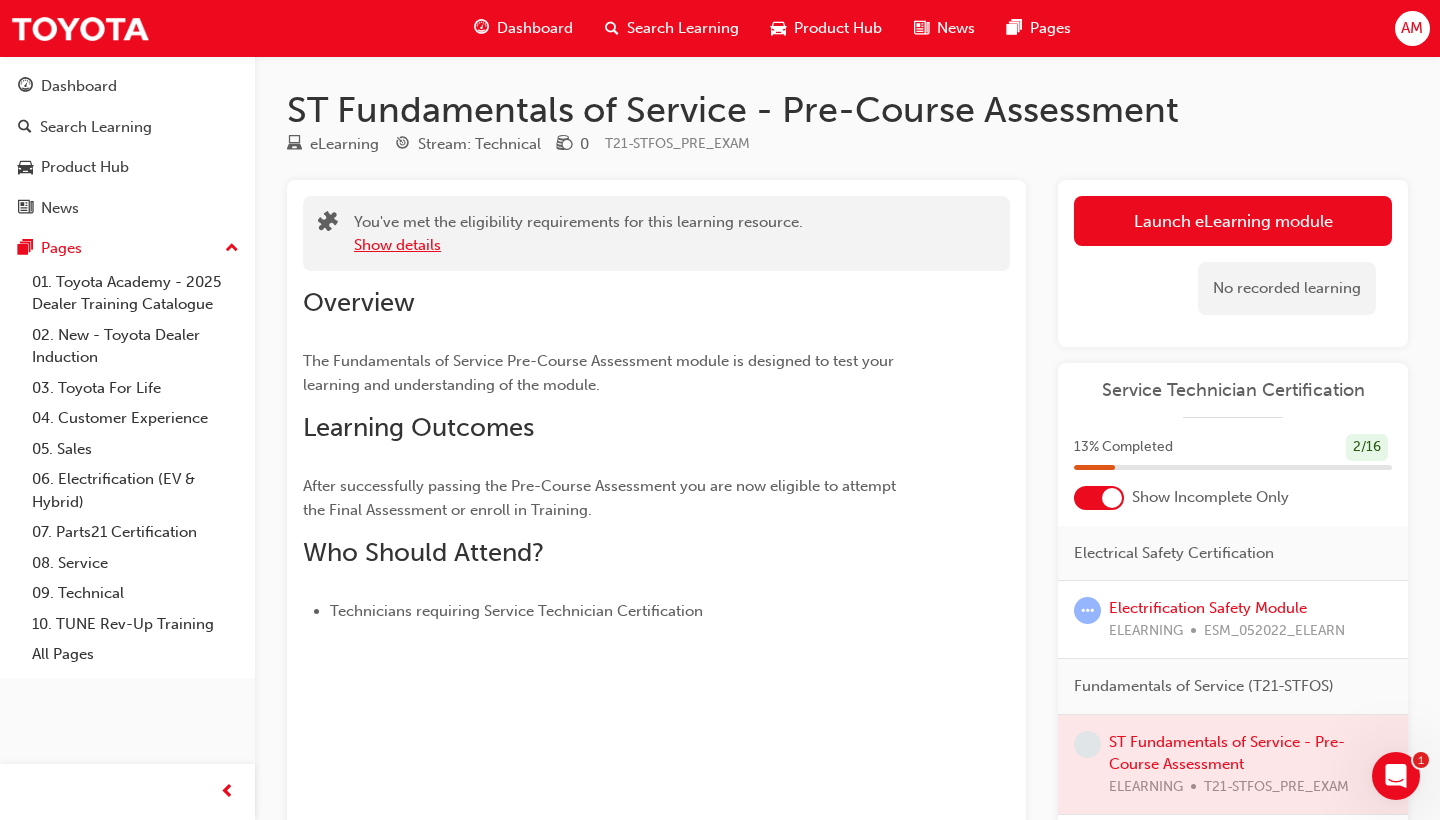 click on "Show details" at bounding box center [397, 245] 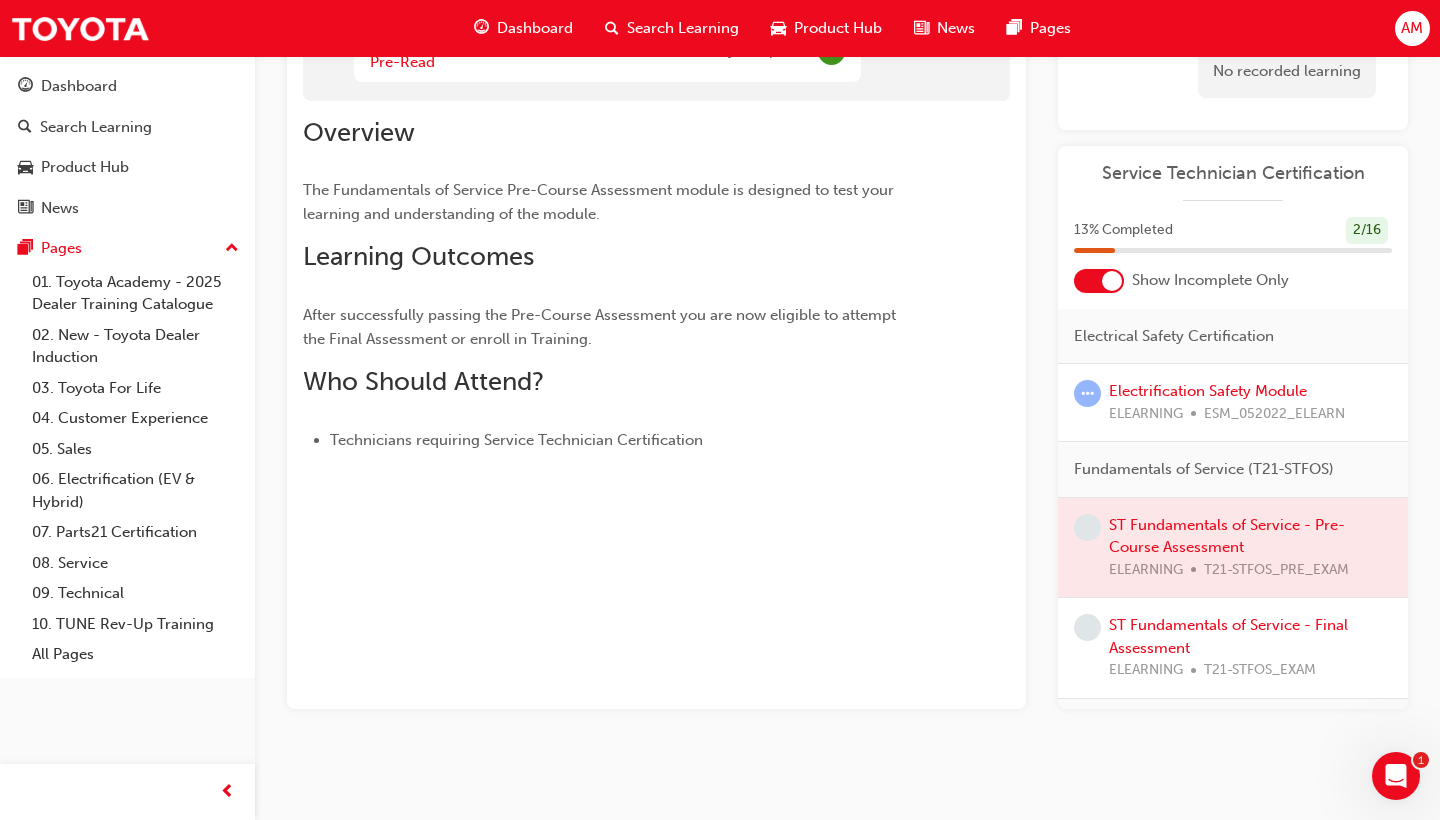 scroll, scrollTop: 218, scrollLeft: 0, axis: vertical 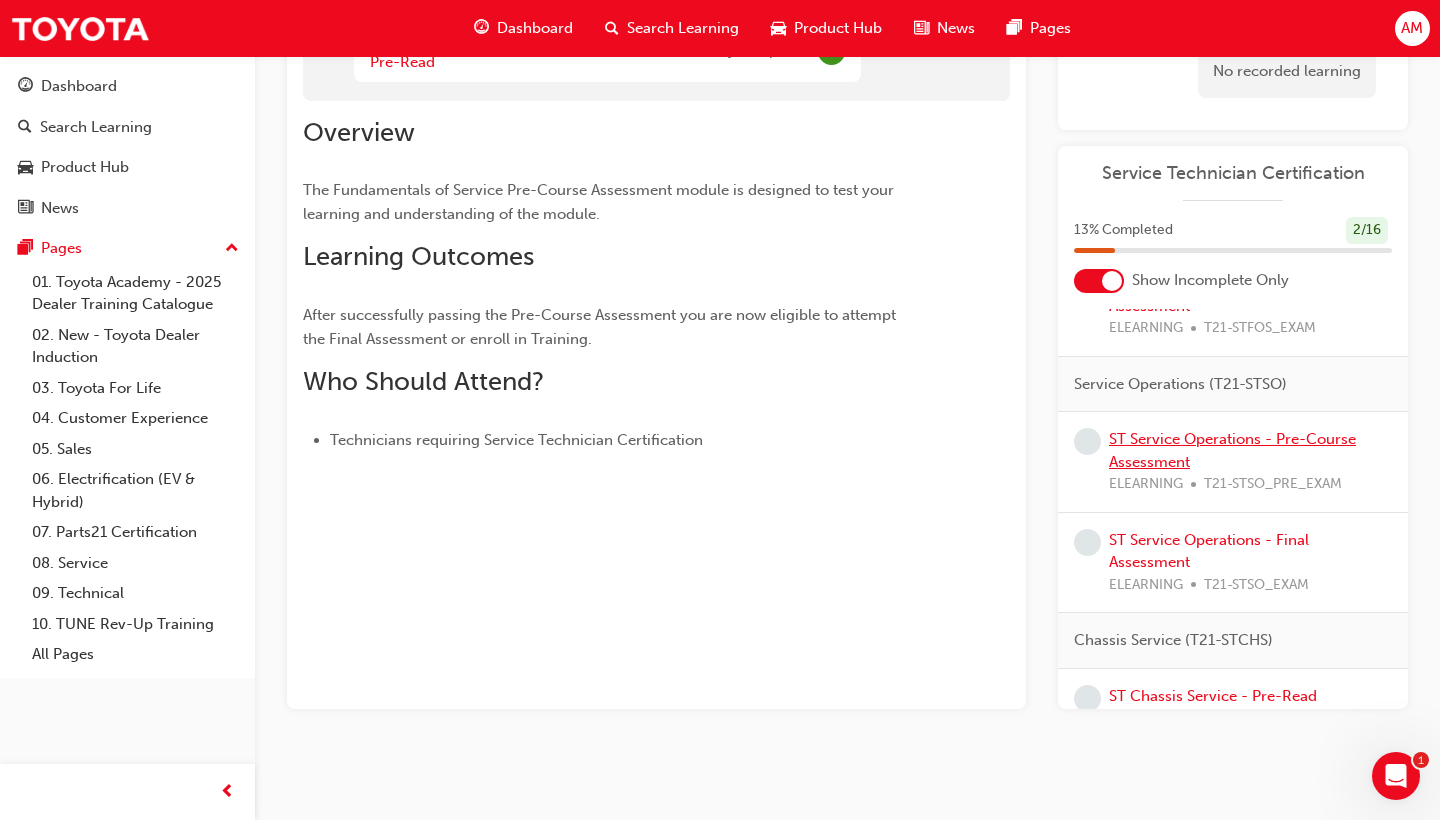 click on "ST Service Operations - Pre-Course Assessment" at bounding box center (1232, 450) 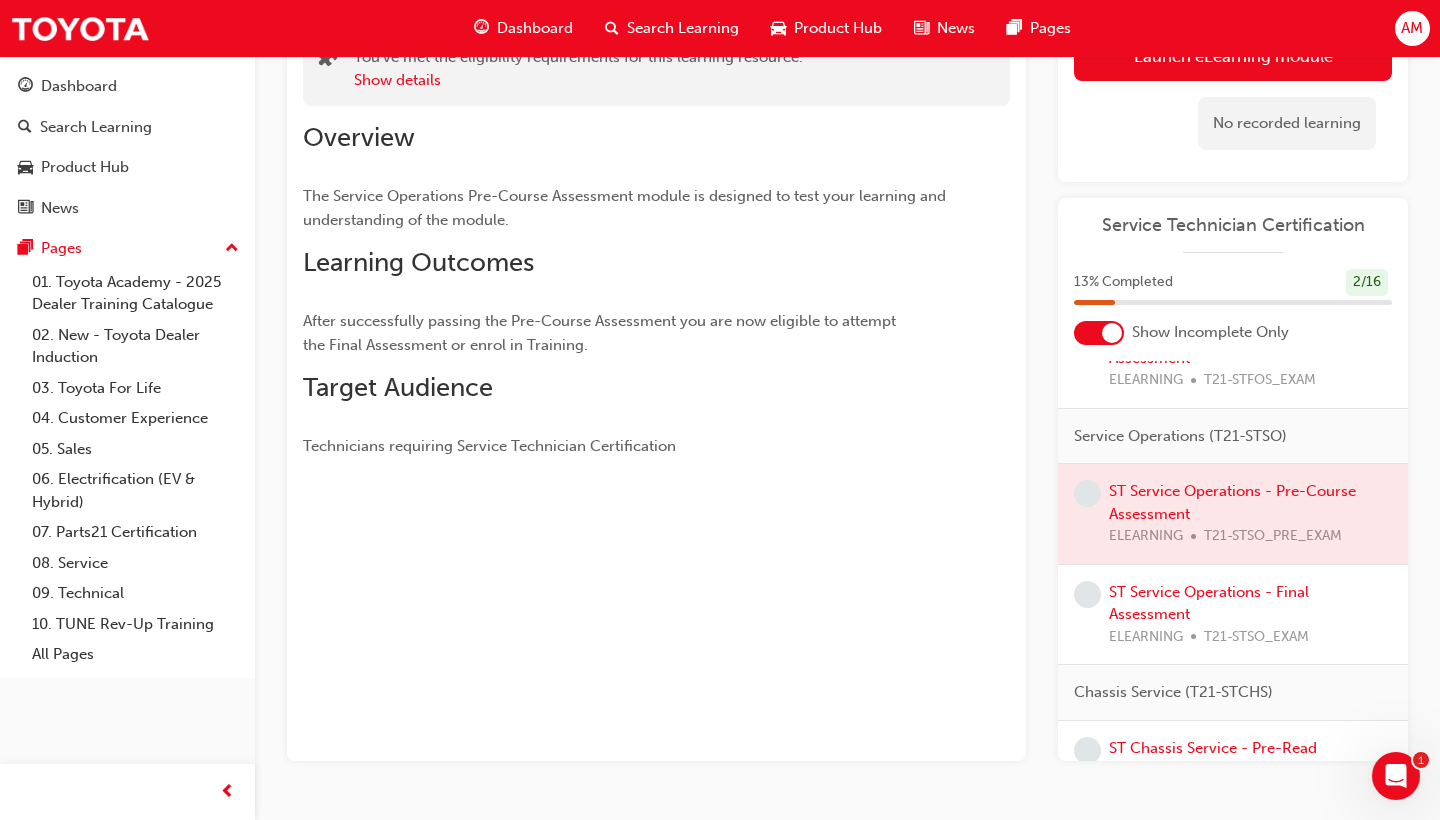 click at bounding box center [1233, 514] 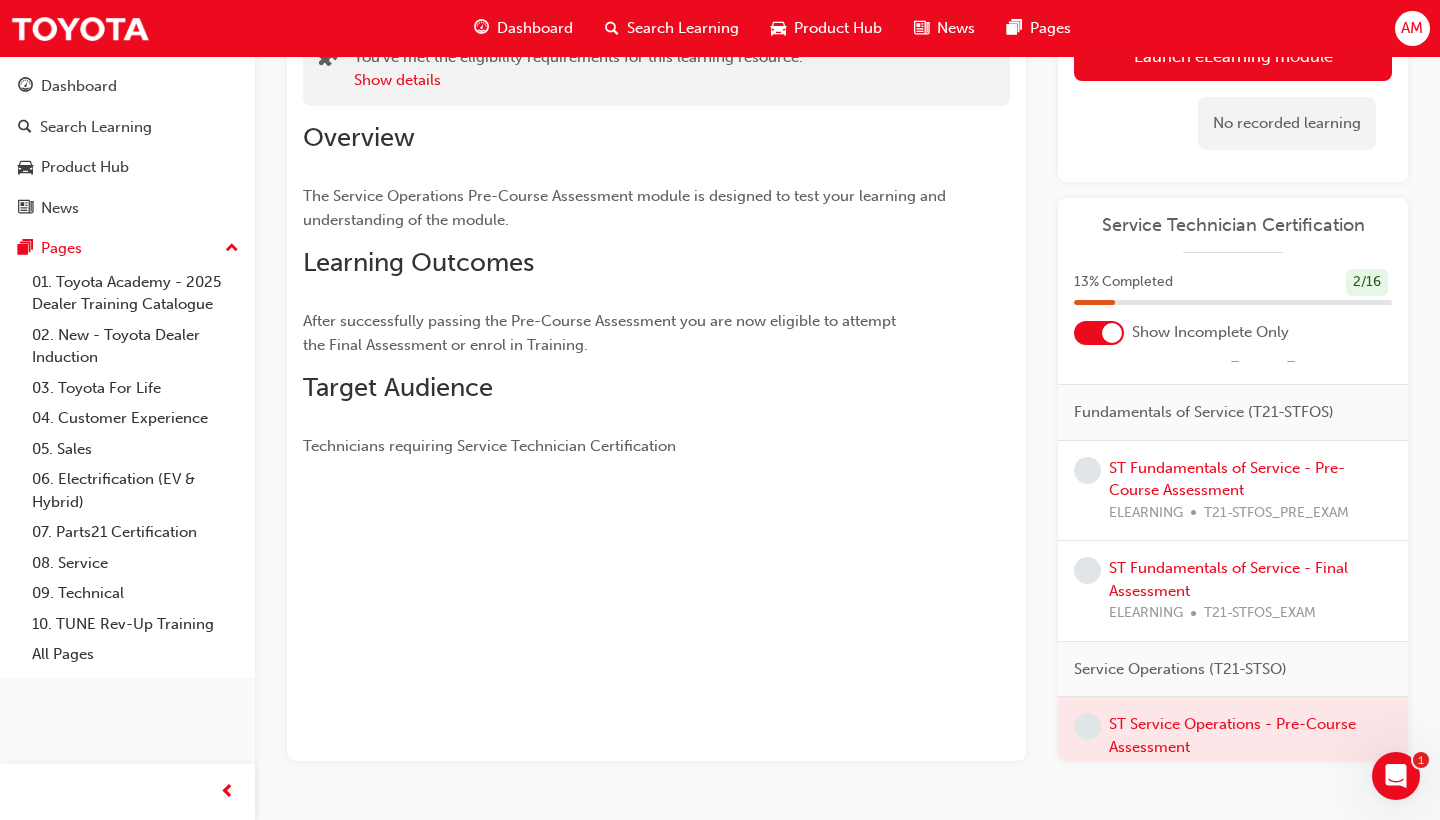 scroll, scrollTop: 106, scrollLeft: 0, axis: vertical 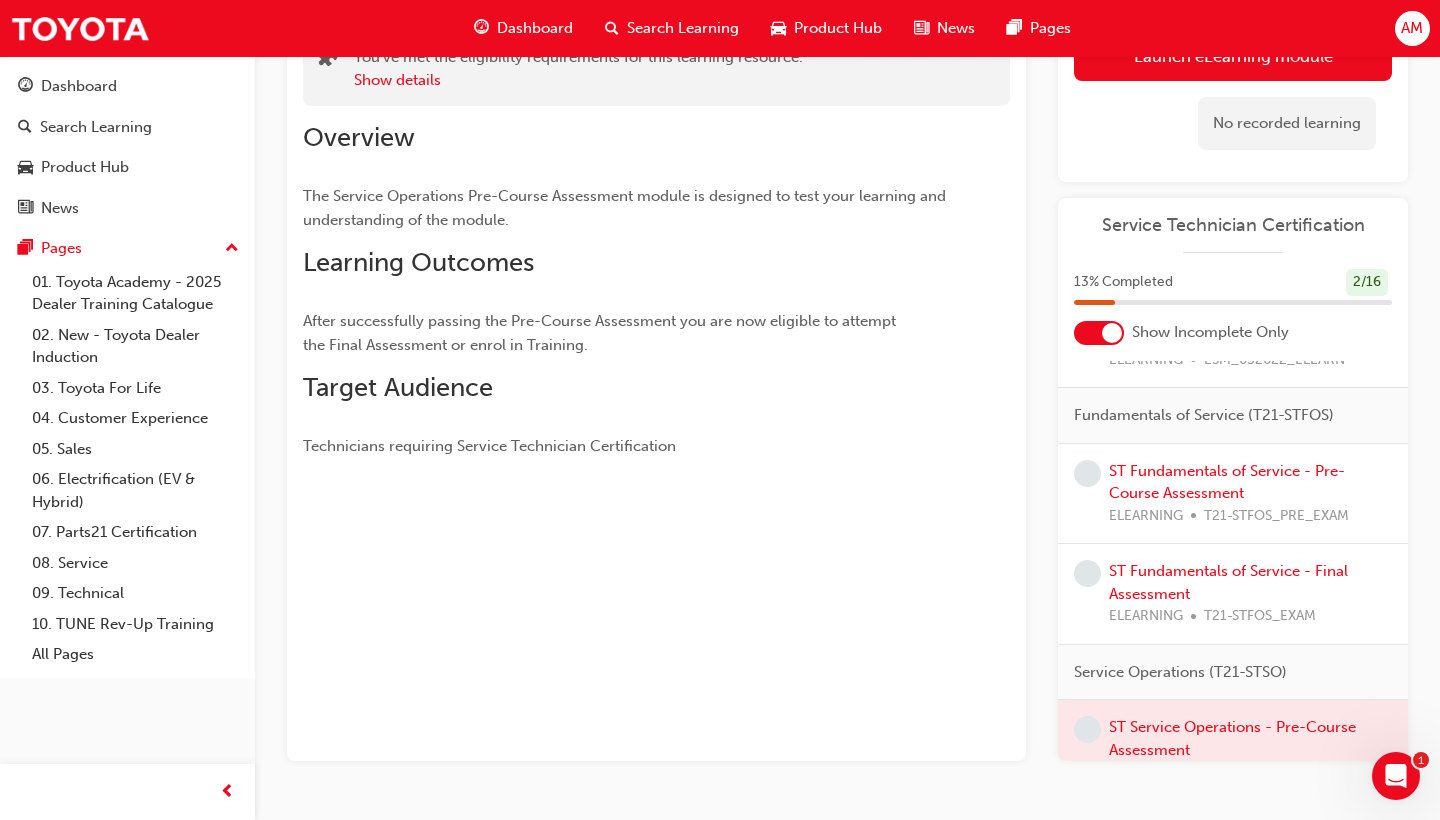 click at bounding box center [1087, 473] 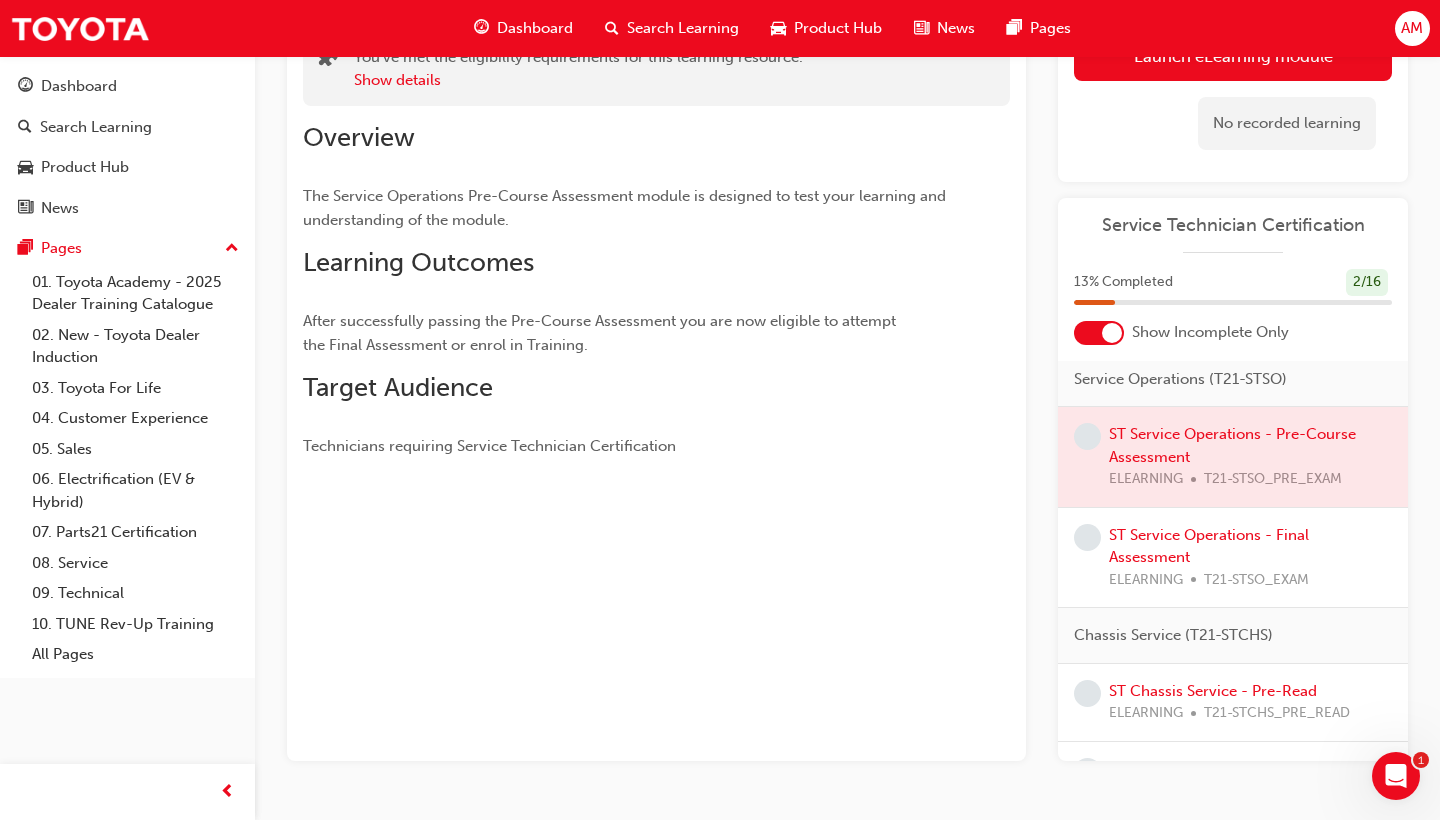 scroll, scrollTop: 402, scrollLeft: 0, axis: vertical 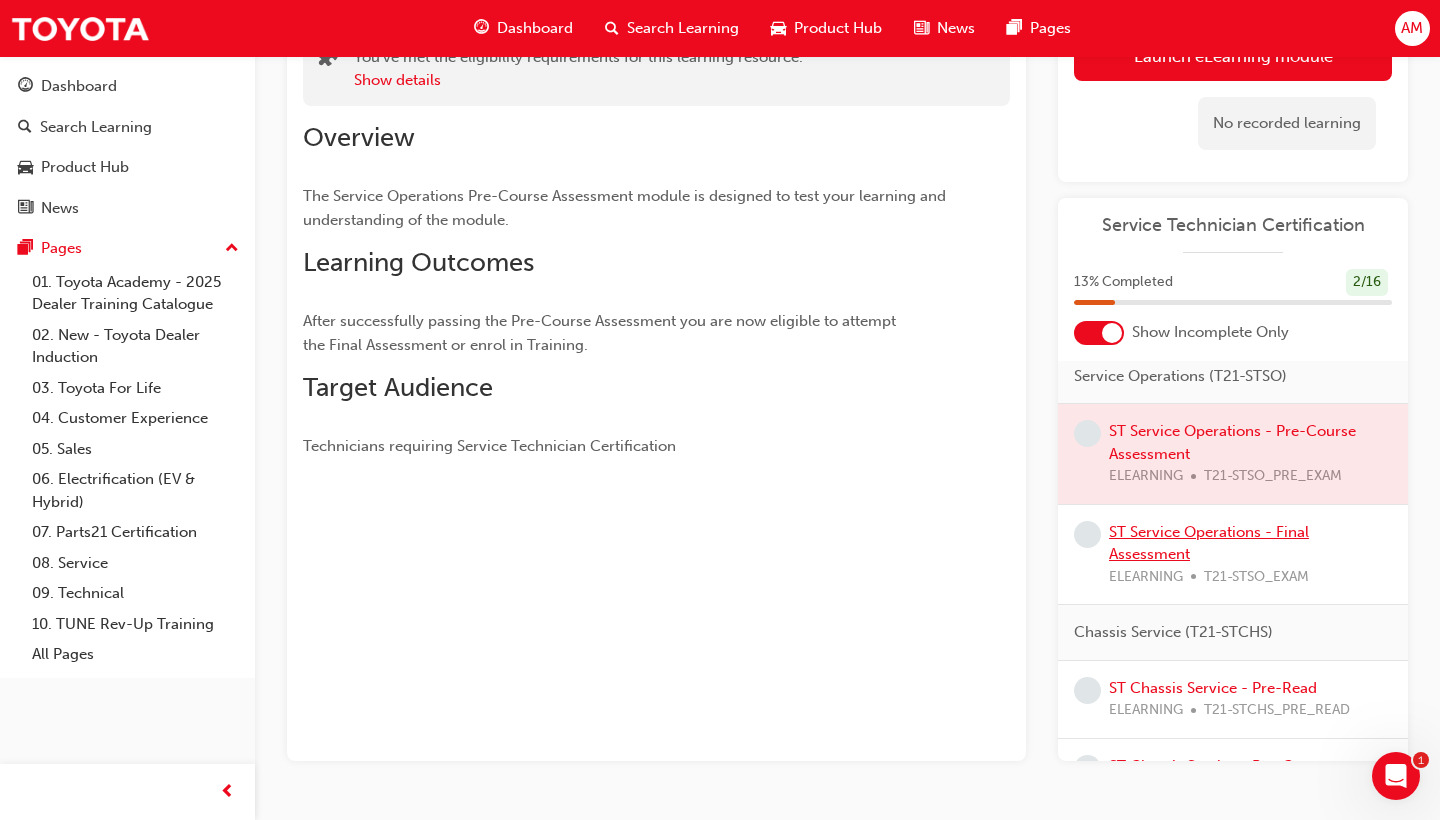 click on "ST Service Operations - Final Assessment" at bounding box center (1209, 543) 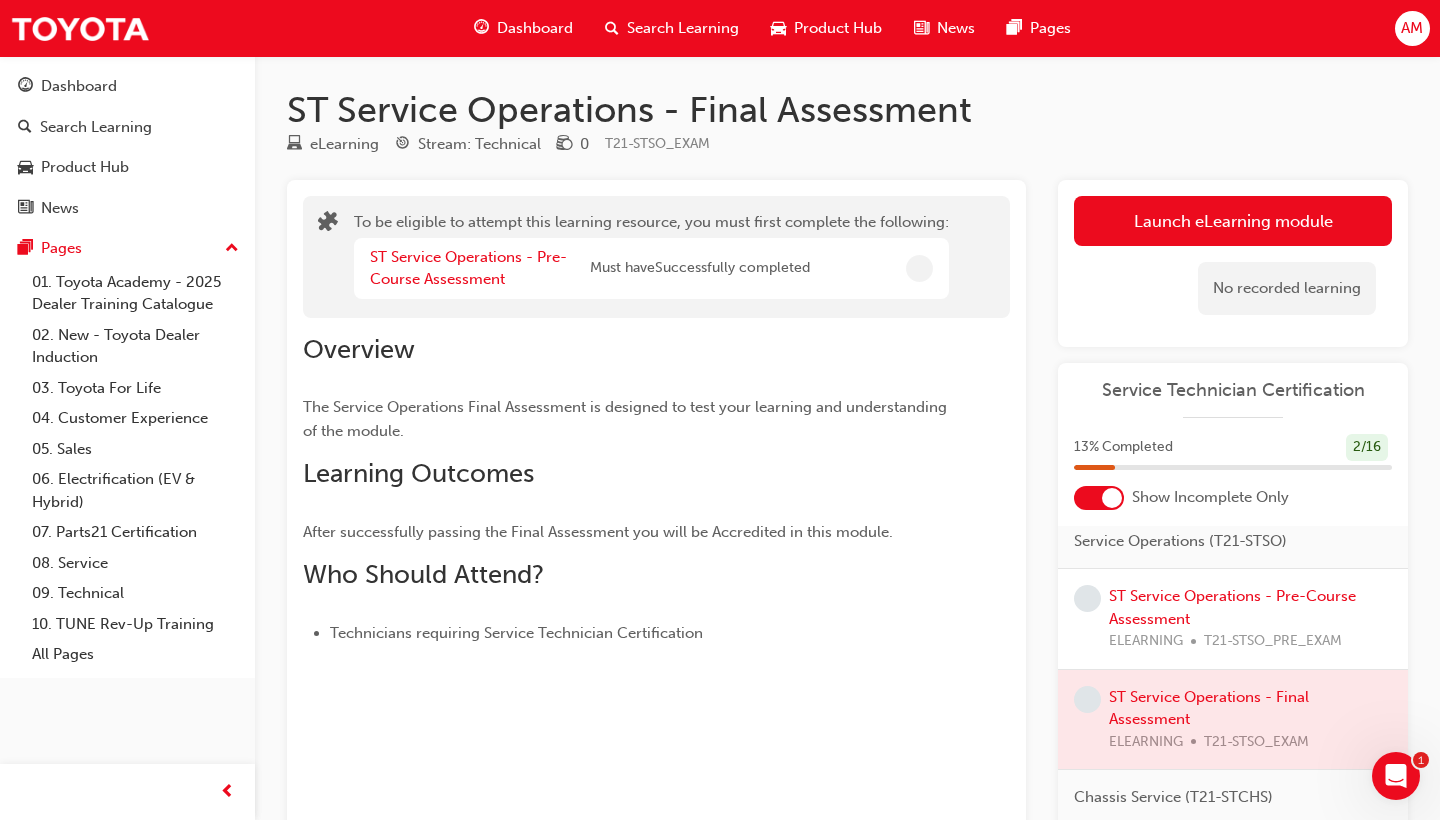 scroll, scrollTop: 0, scrollLeft: 0, axis: both 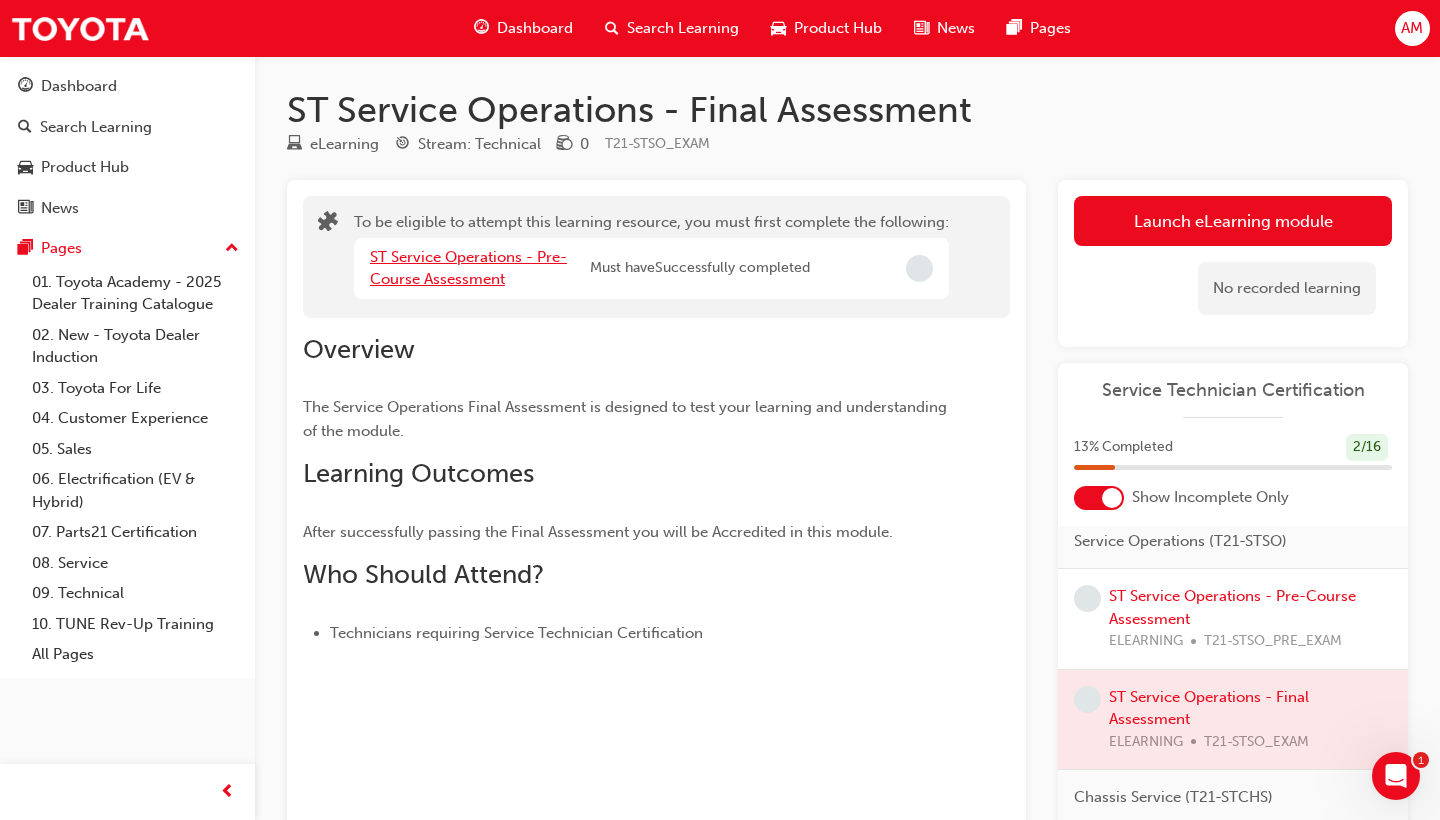 click on "ST Service Operations - Pre-Course Assessment" at bounding box center (468, 268) 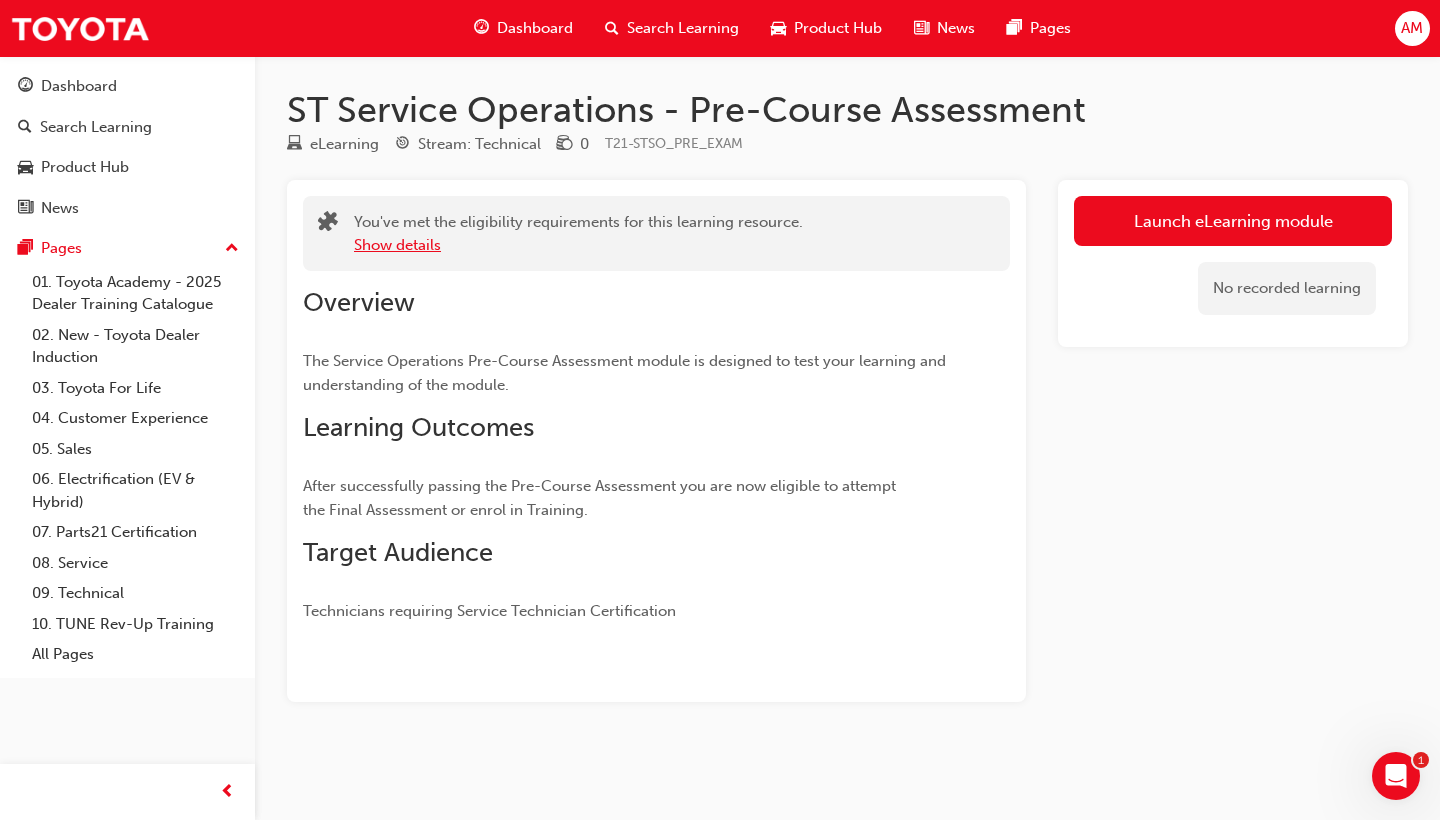 click on "Show details" at bounding box center [397, 245] 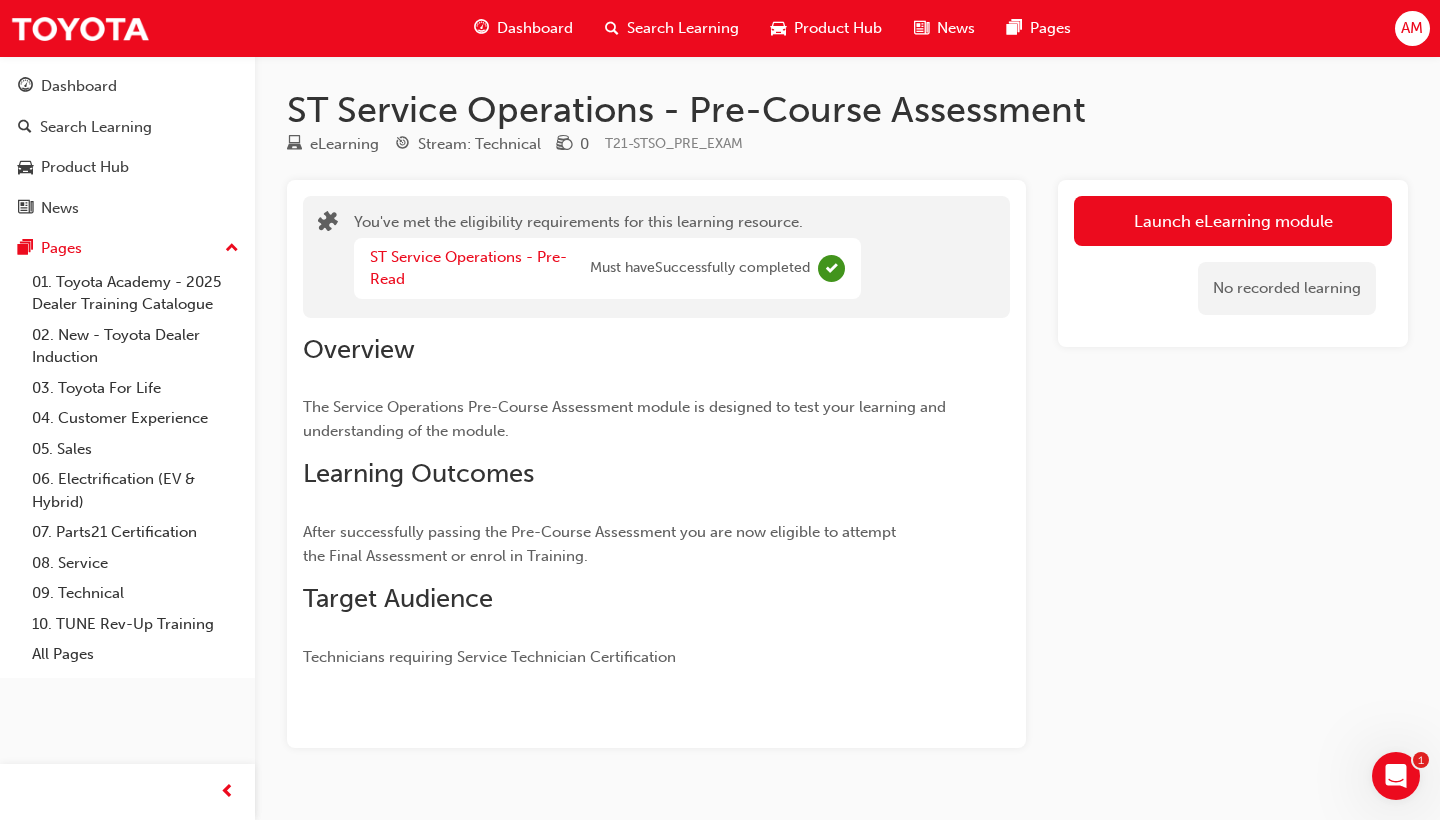 click on "ST Service Operations - Pre-Read" at bounding box center (468, 268) 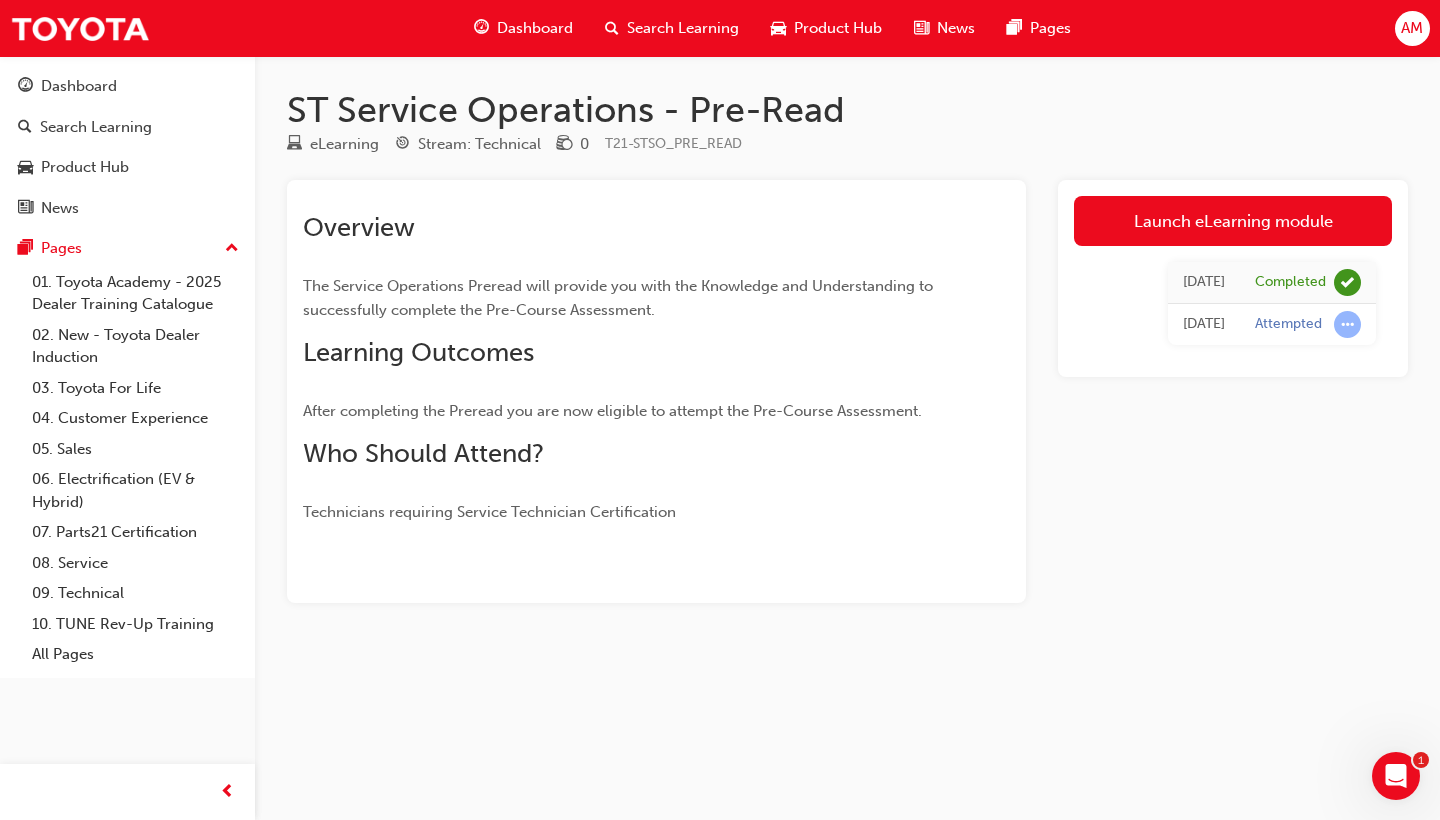 scroll, scrollTop: 0, scrollLeft: 0, axis: both 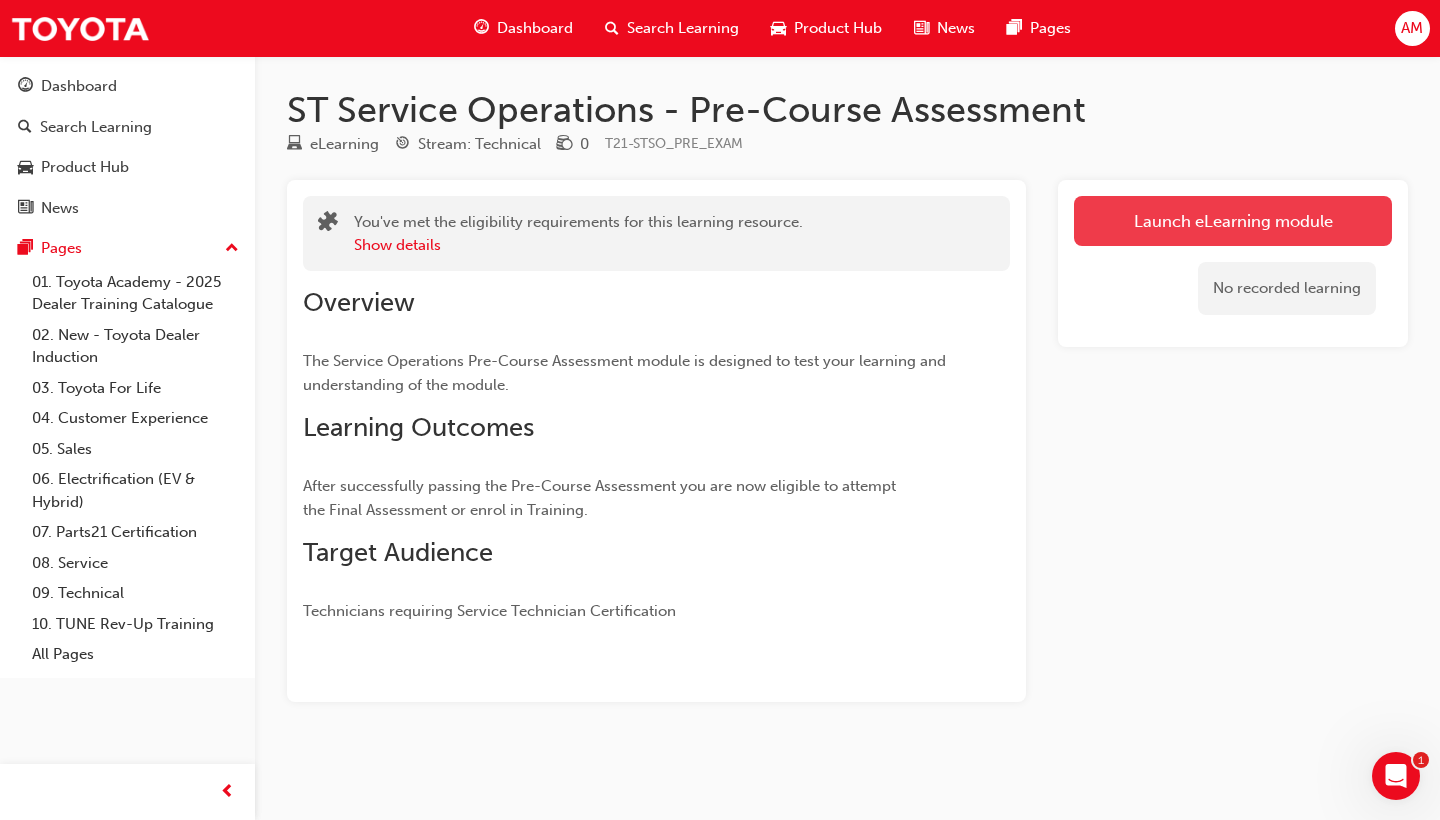 click on "Launch eLearning module" at bounding box center (1233, 221) 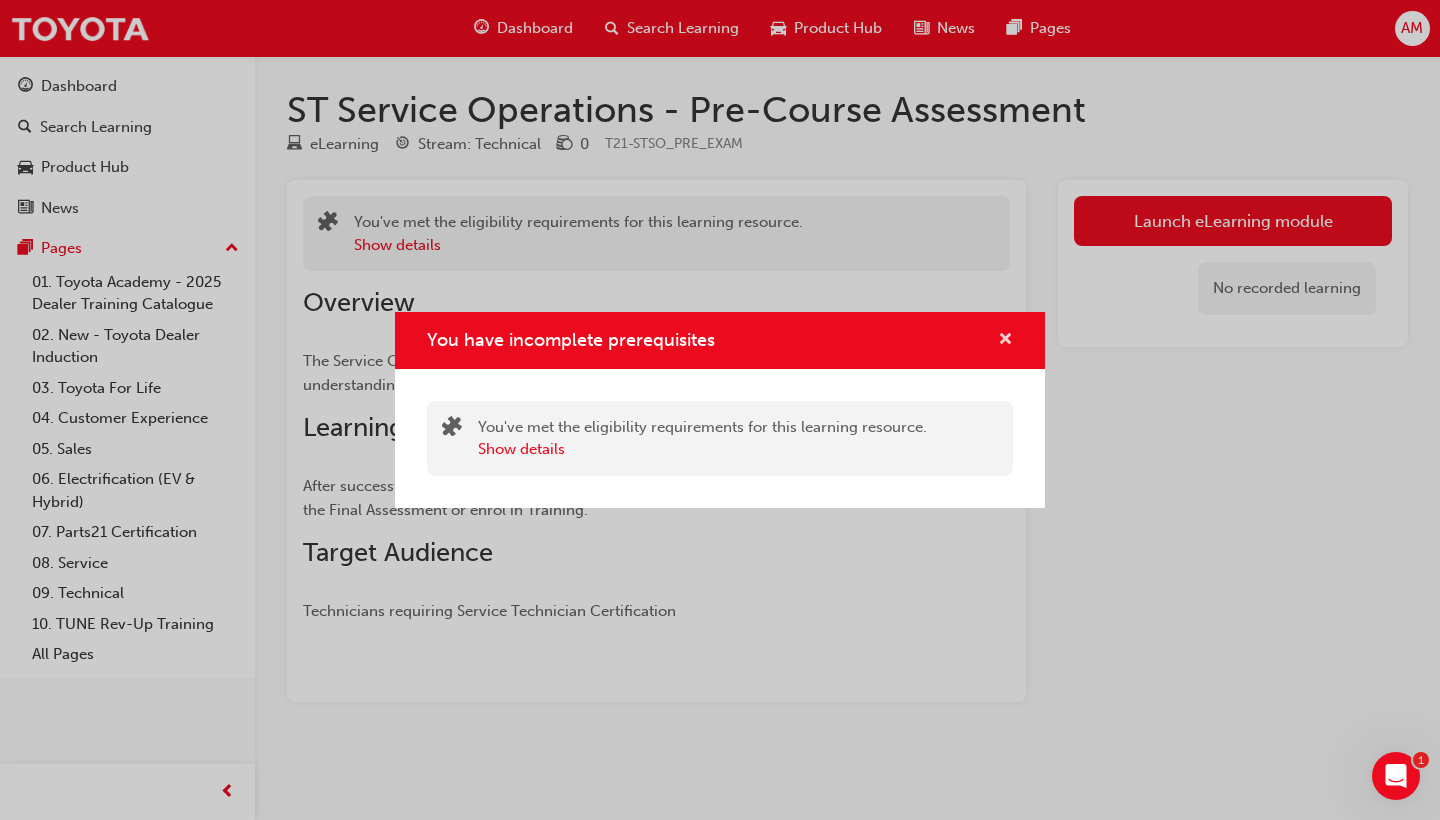 click at bounding box center (1005, 341) 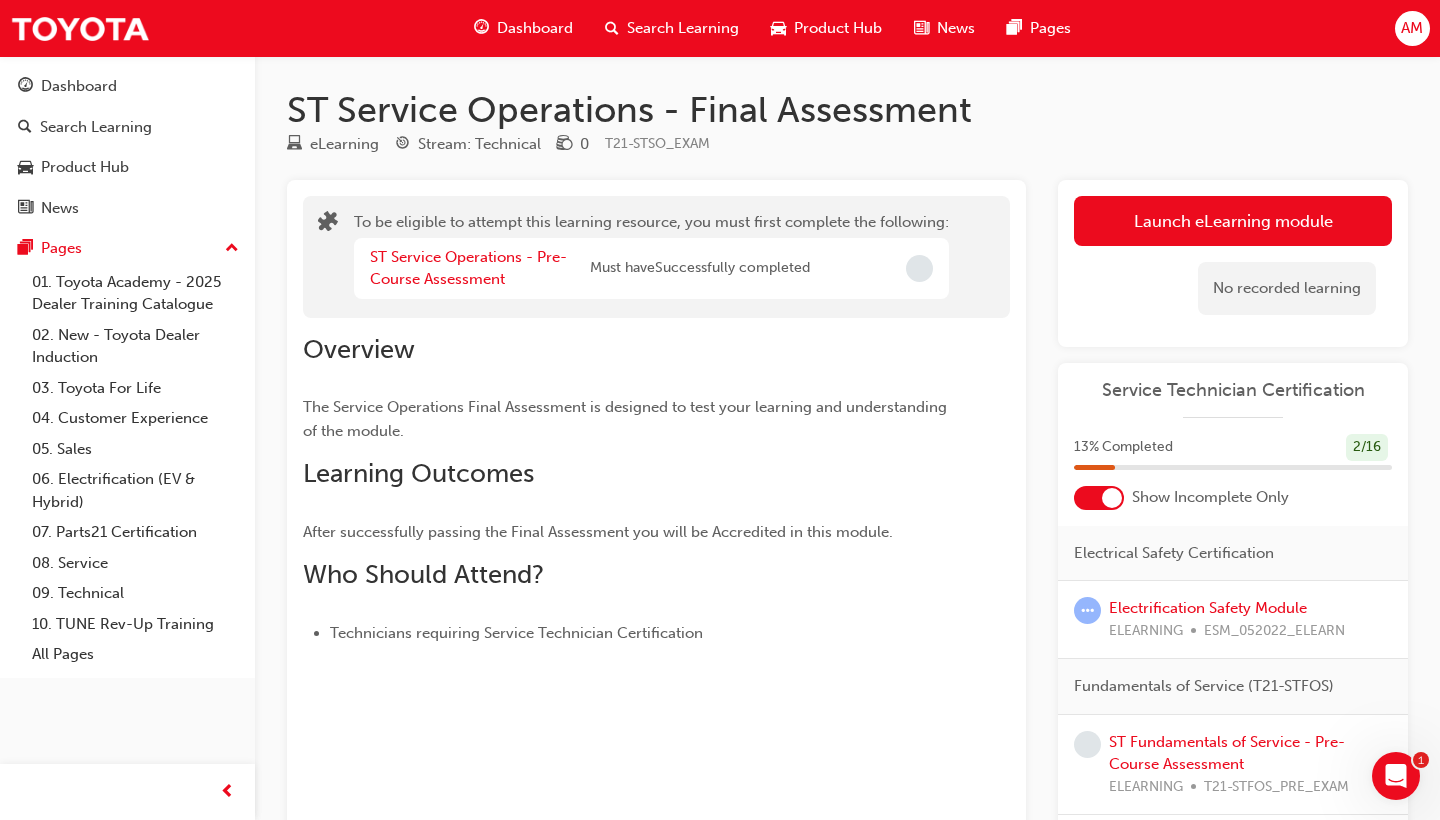 scroll, scrollTop: 0, scrollLeft: 0, axis: both 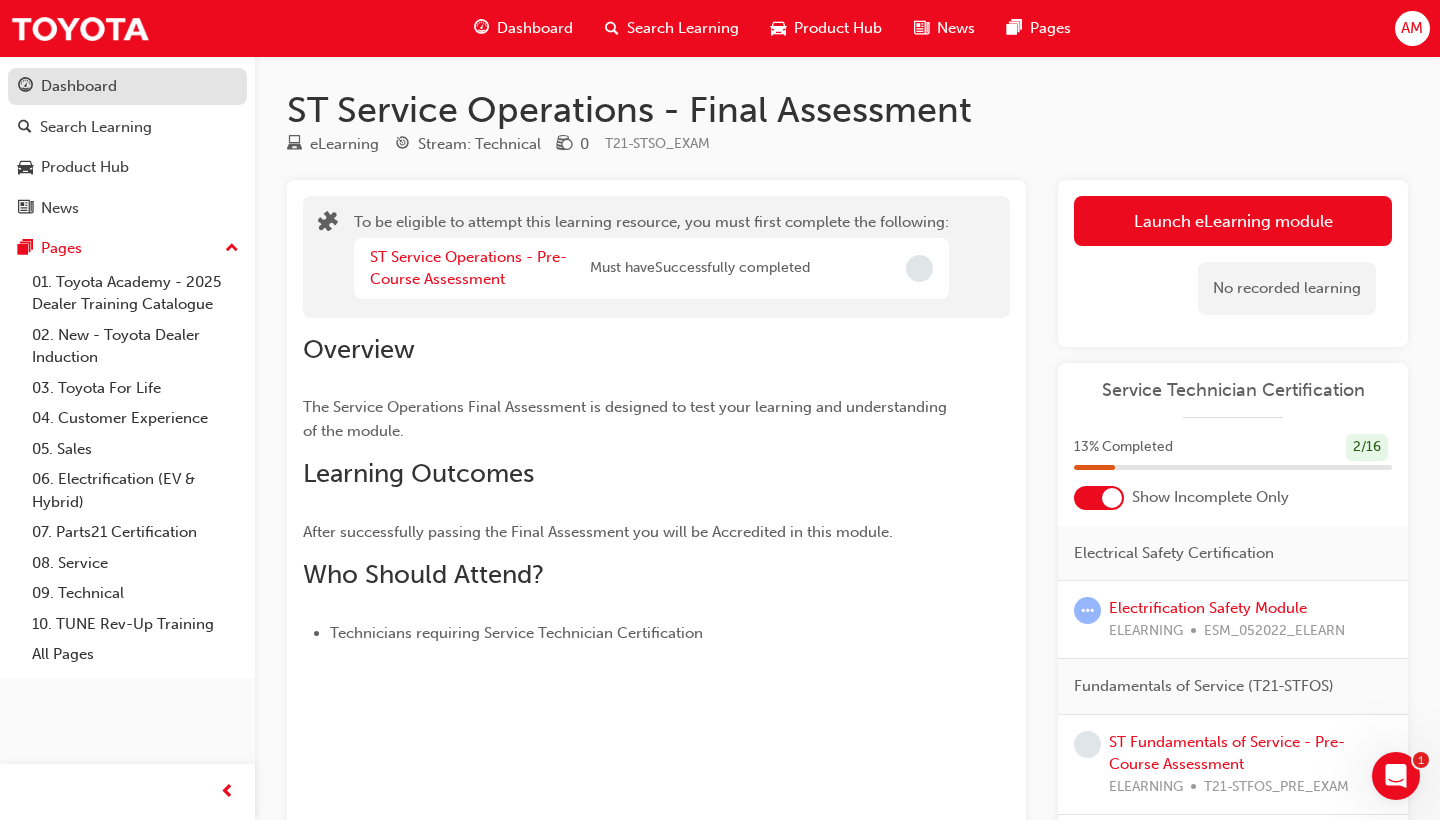click on "Dashboard" at bounding box center (79, 86) 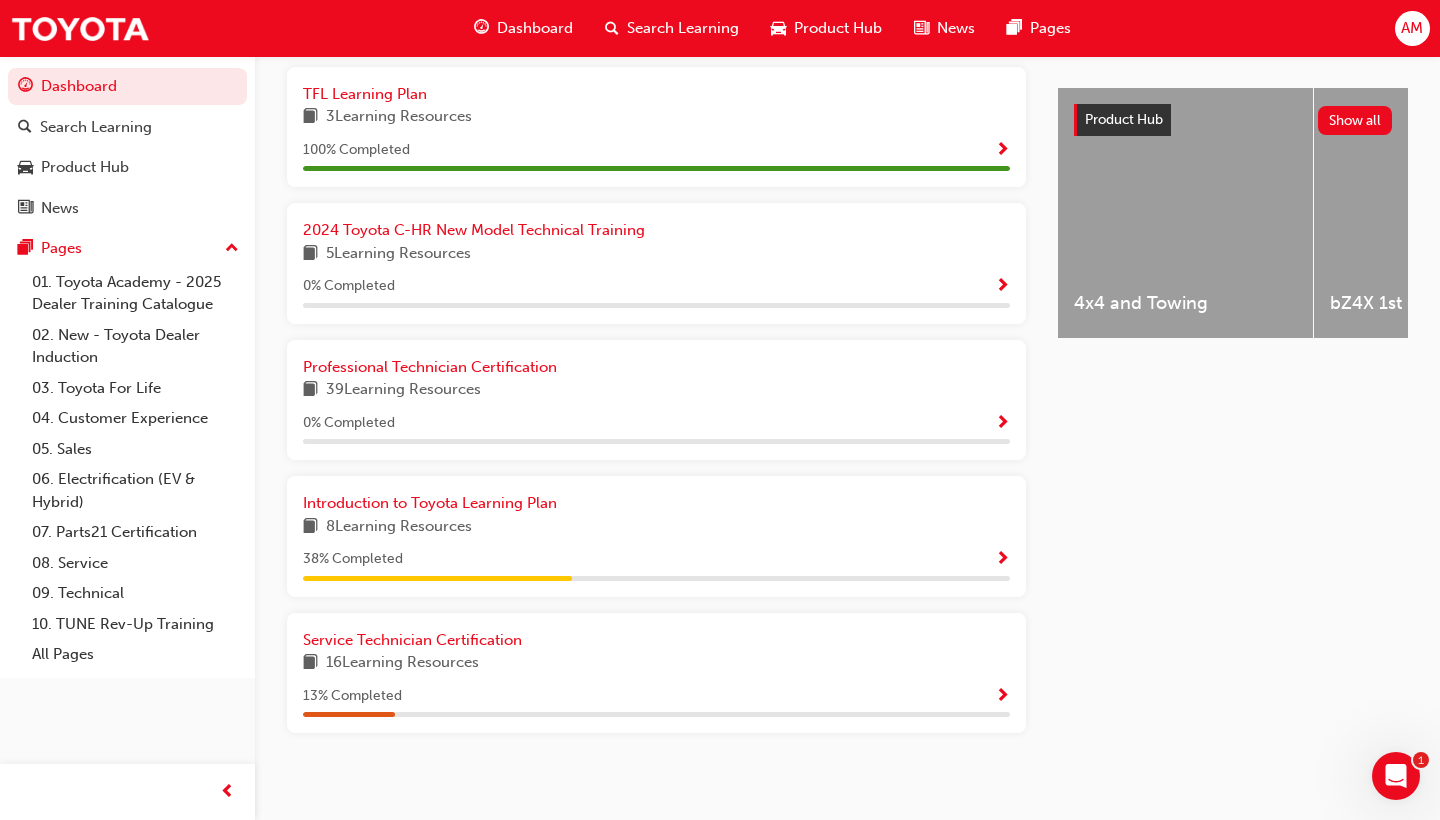 scroll, scrollTop: 753, scrollLeft: 0, axis: vertical 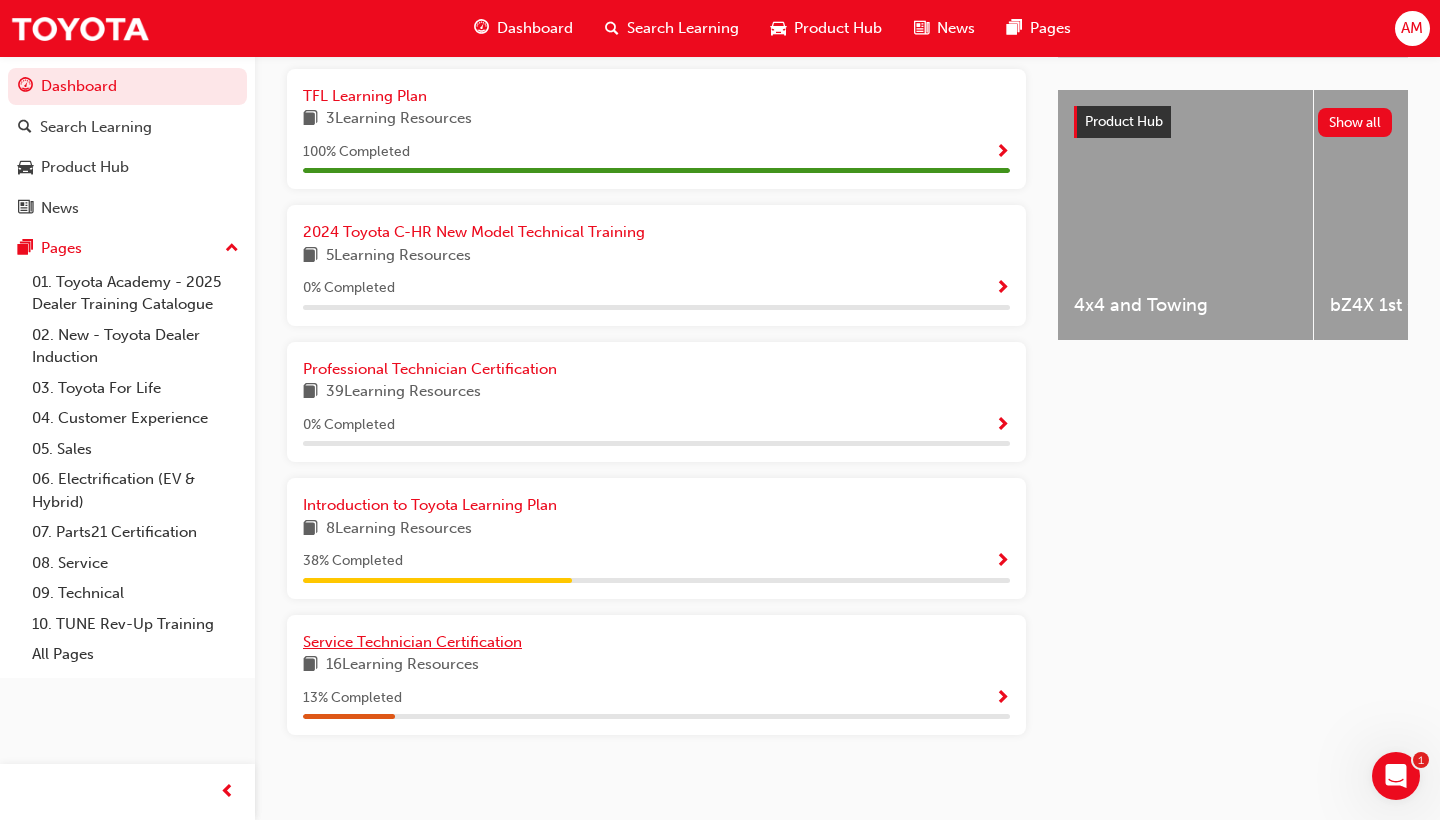 click on "Service Technician Certification" at bounding box center (412, 642) 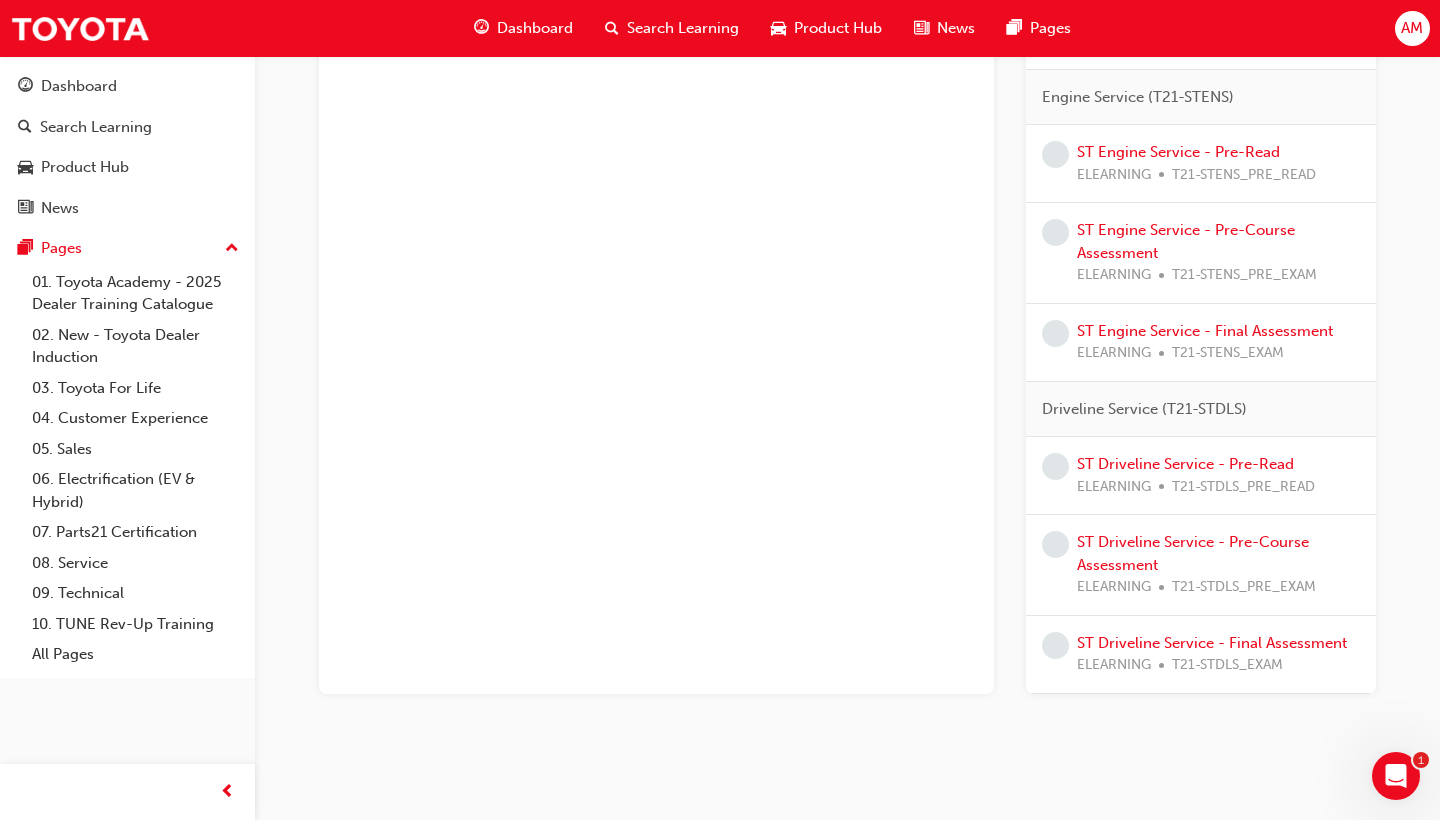 scroll, scrollTop: 1154, scrollLeft: 0, axis: vertical 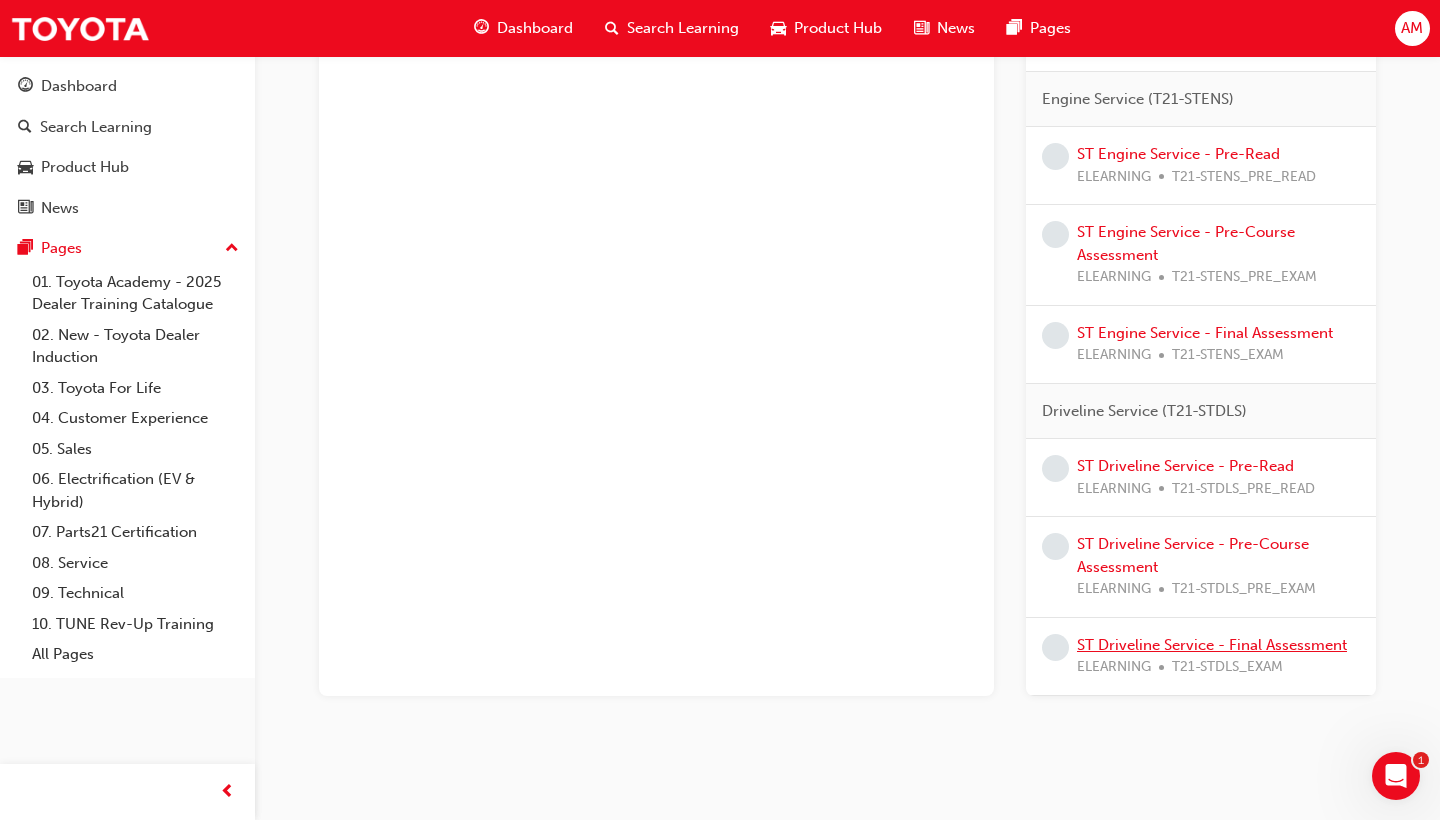 click on "ST Driveline Service - Final Assessment" at bounding box center [1212, 645] 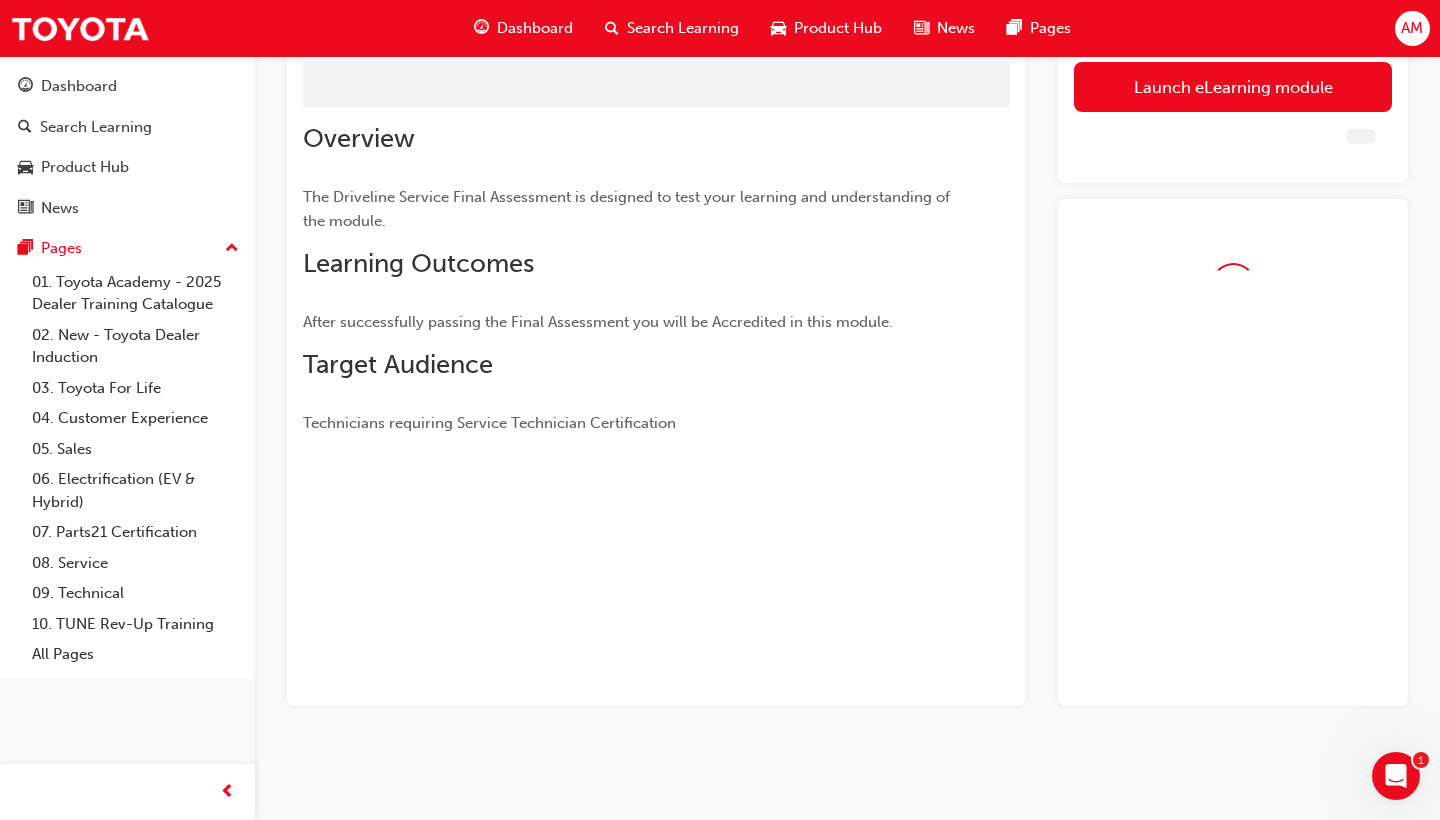 scroll, scrollTop: 110, scrollLeft: 0, axis: vertical 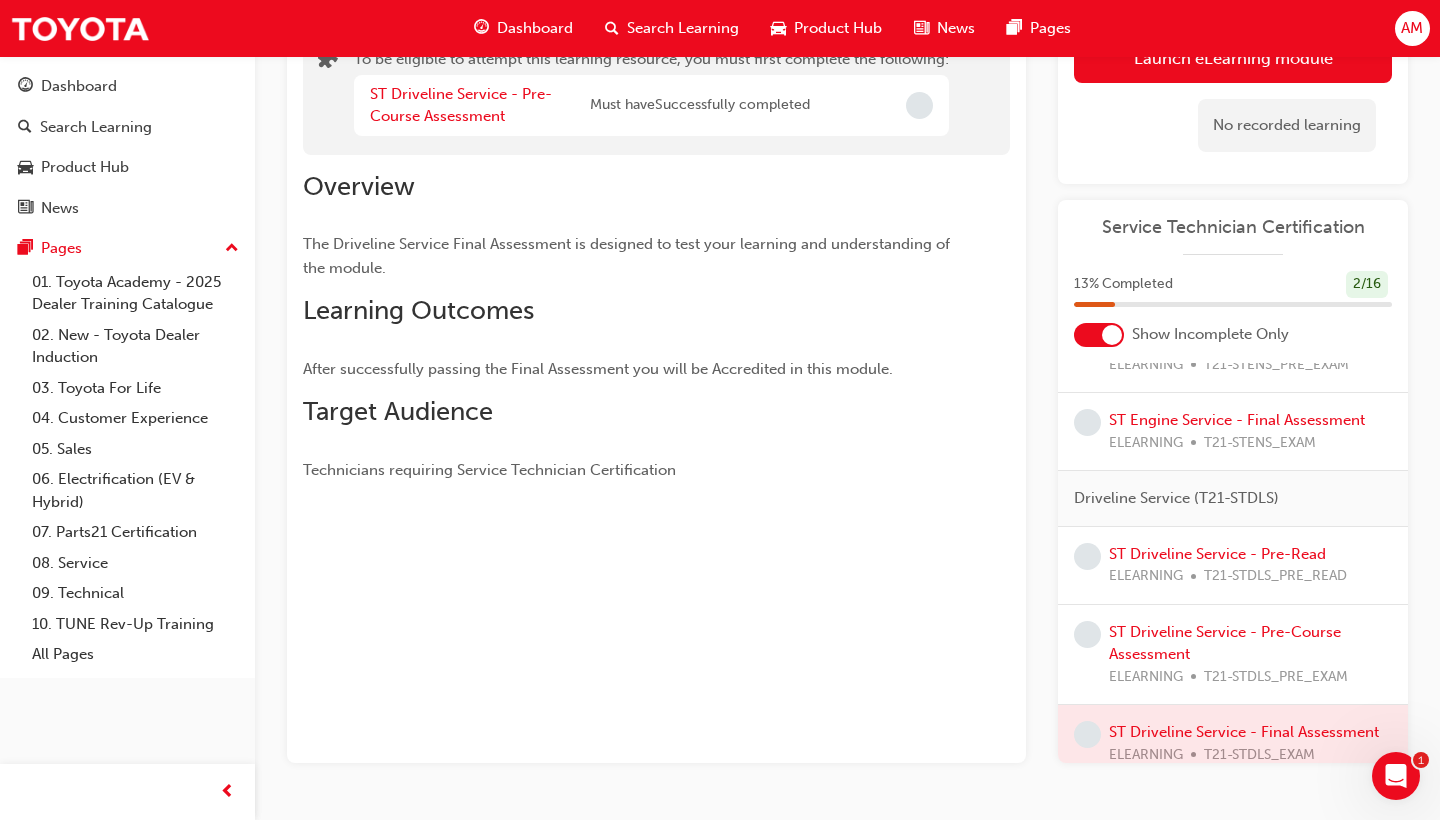 click at bounding box center [1233, 743] 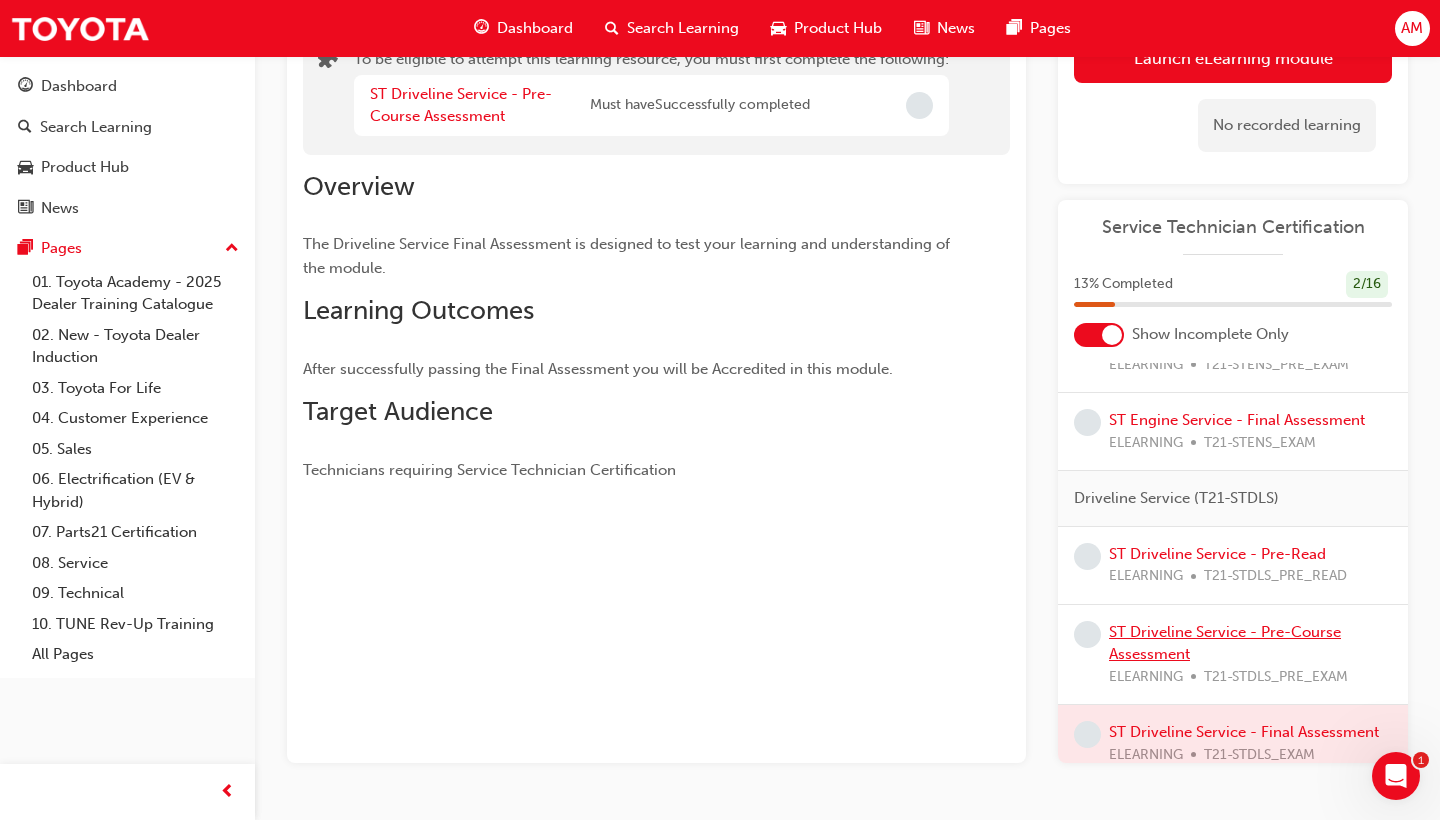 click on "ST Driveline Service - Pre-Course Assessment" at bounding box center (1225, 643) 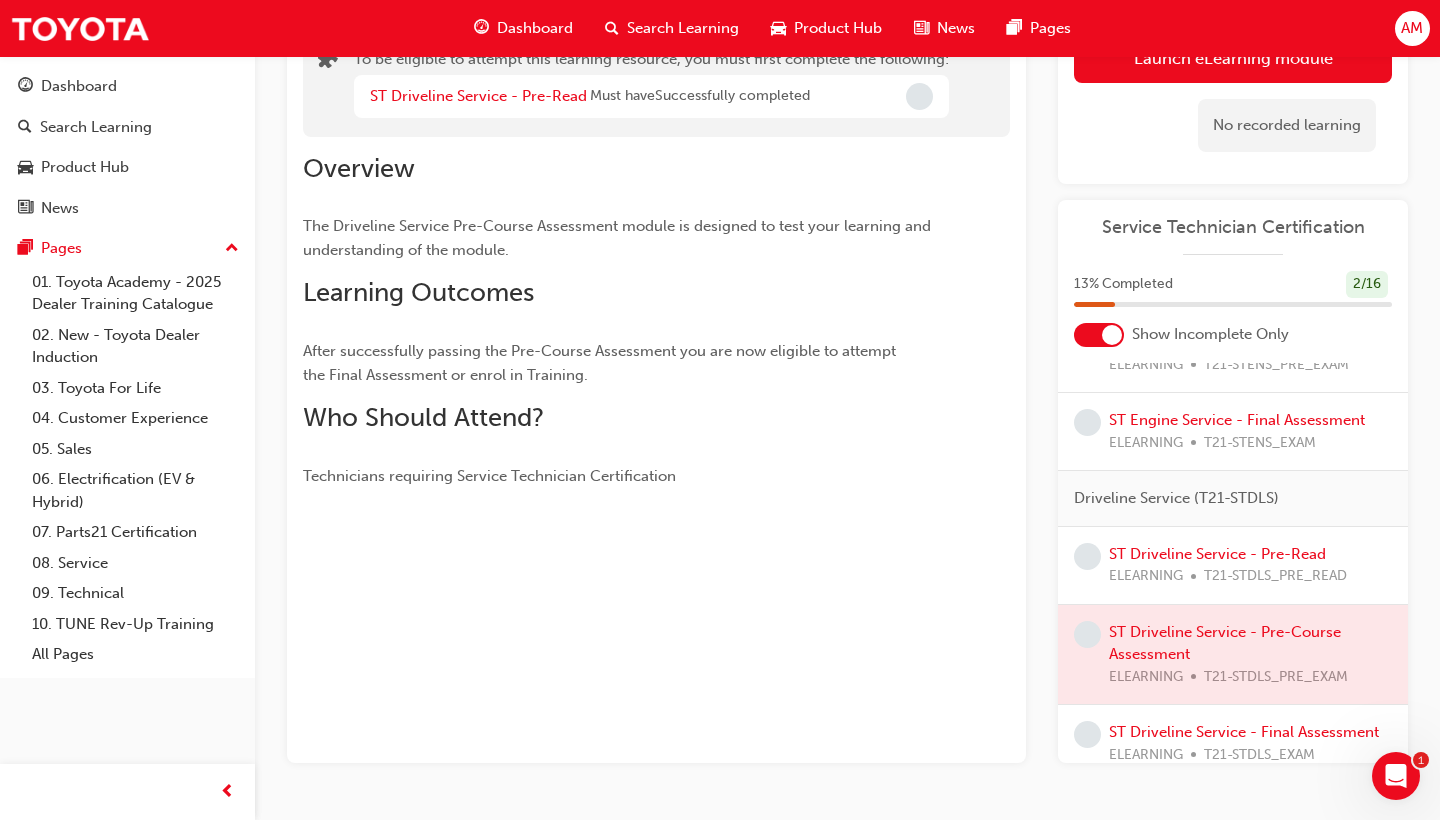 click at bounding box center [1233, 655] 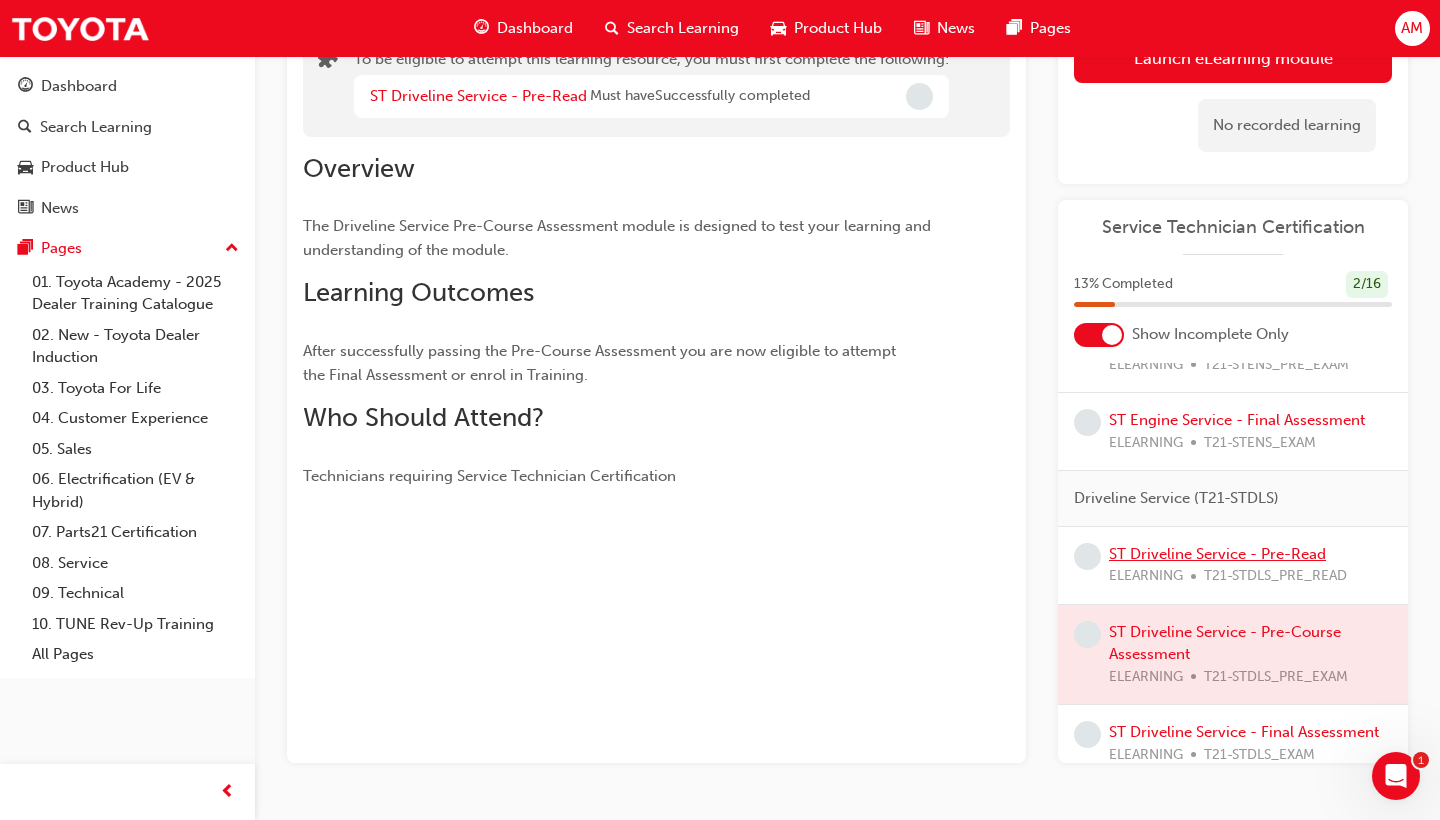 click on "ST Driveline Service - Pre-Read" at bounding box center (1217, 554) 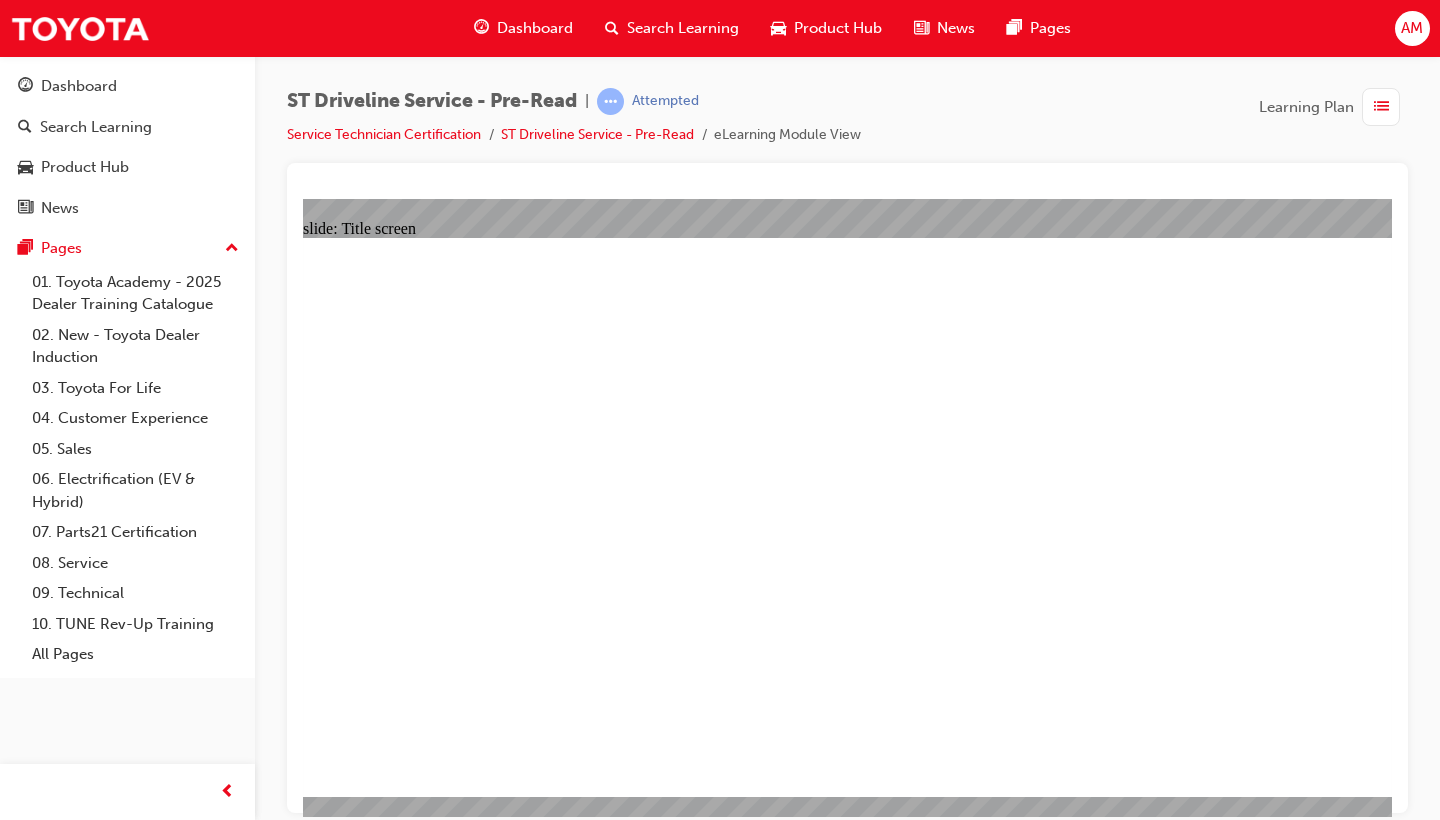 scroll, scrollTop: 0, scrollLeft: 0, axis: both 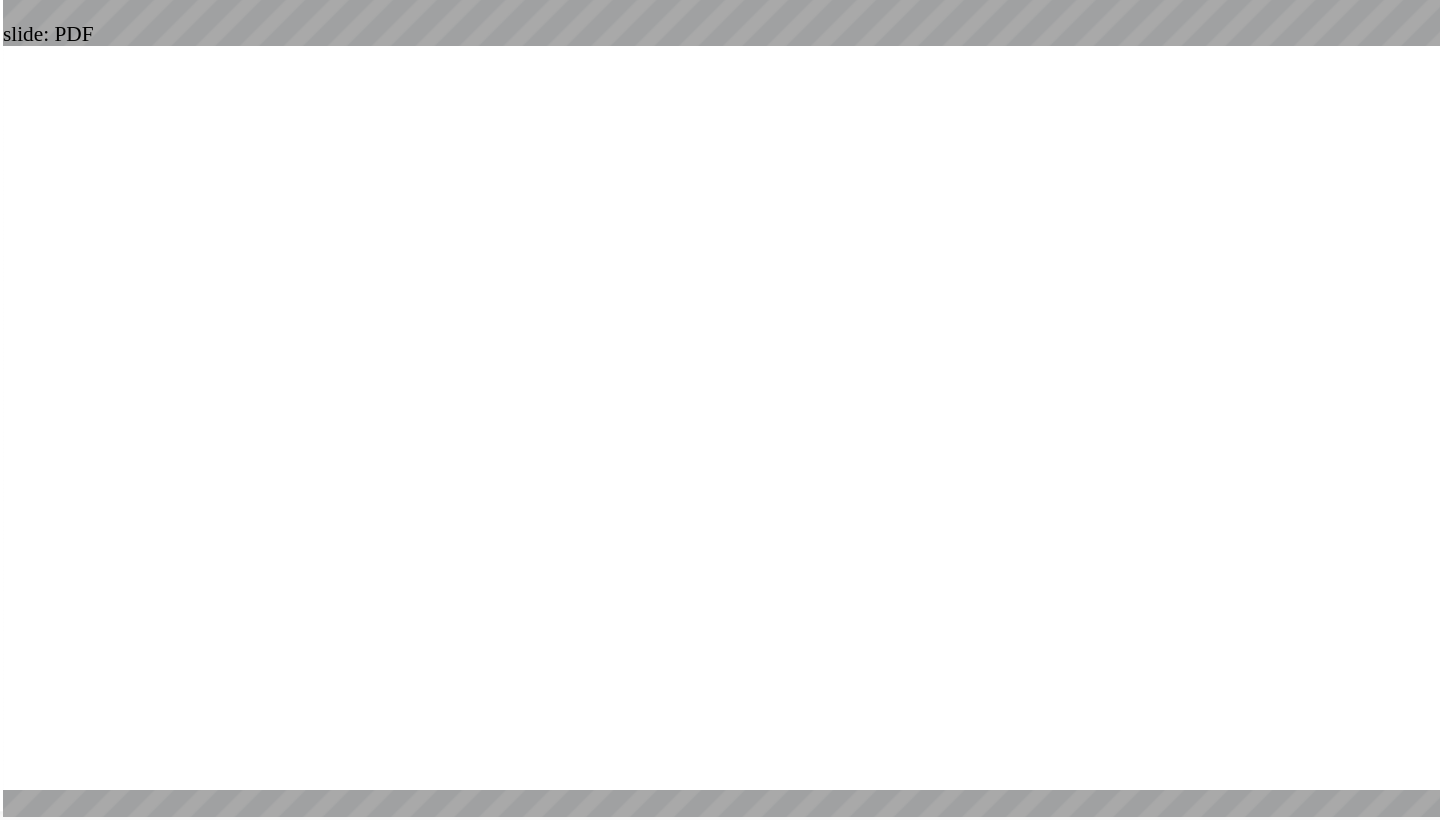 click 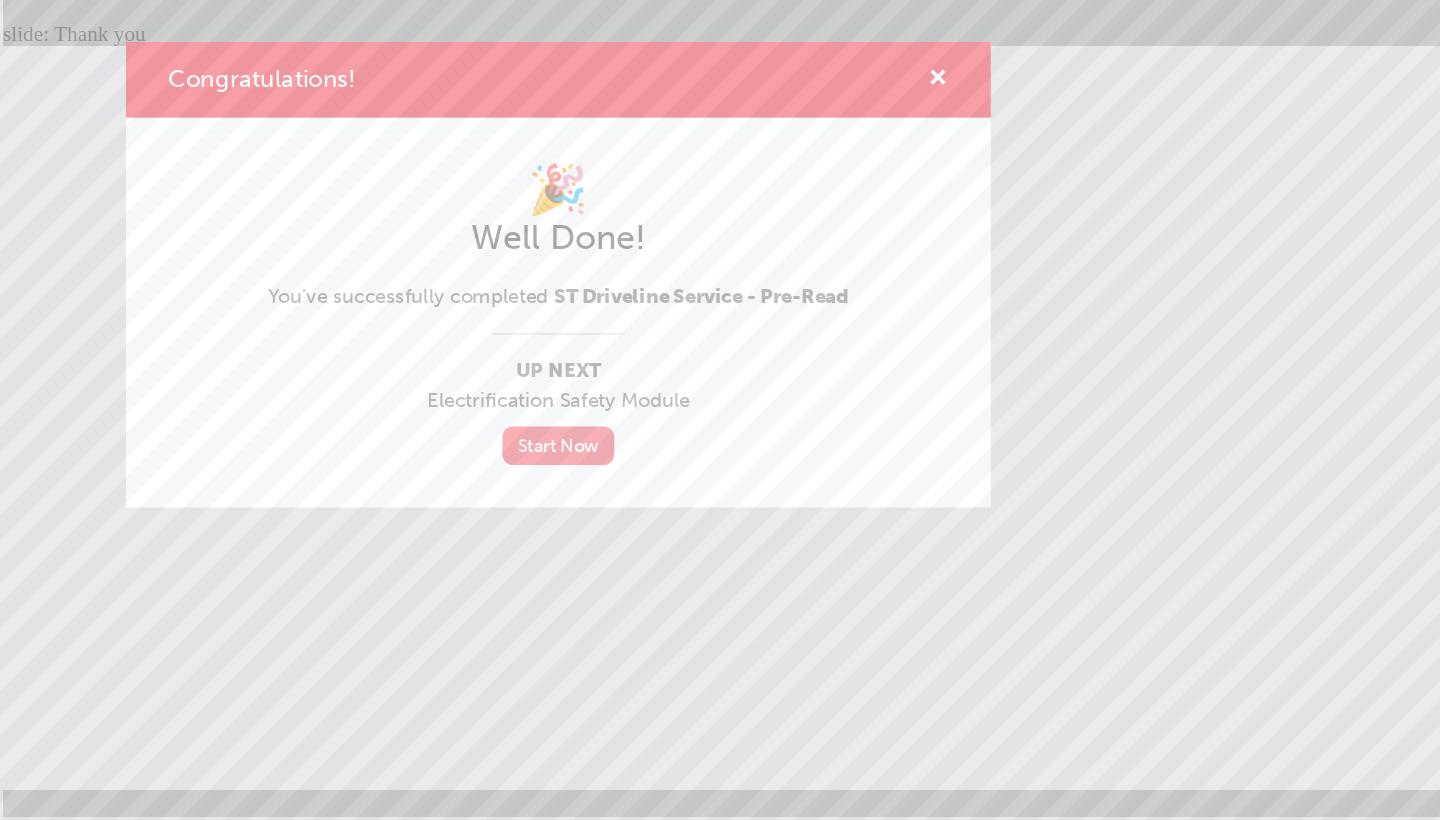 click on "Start Now" at bounding box center (720, 538) 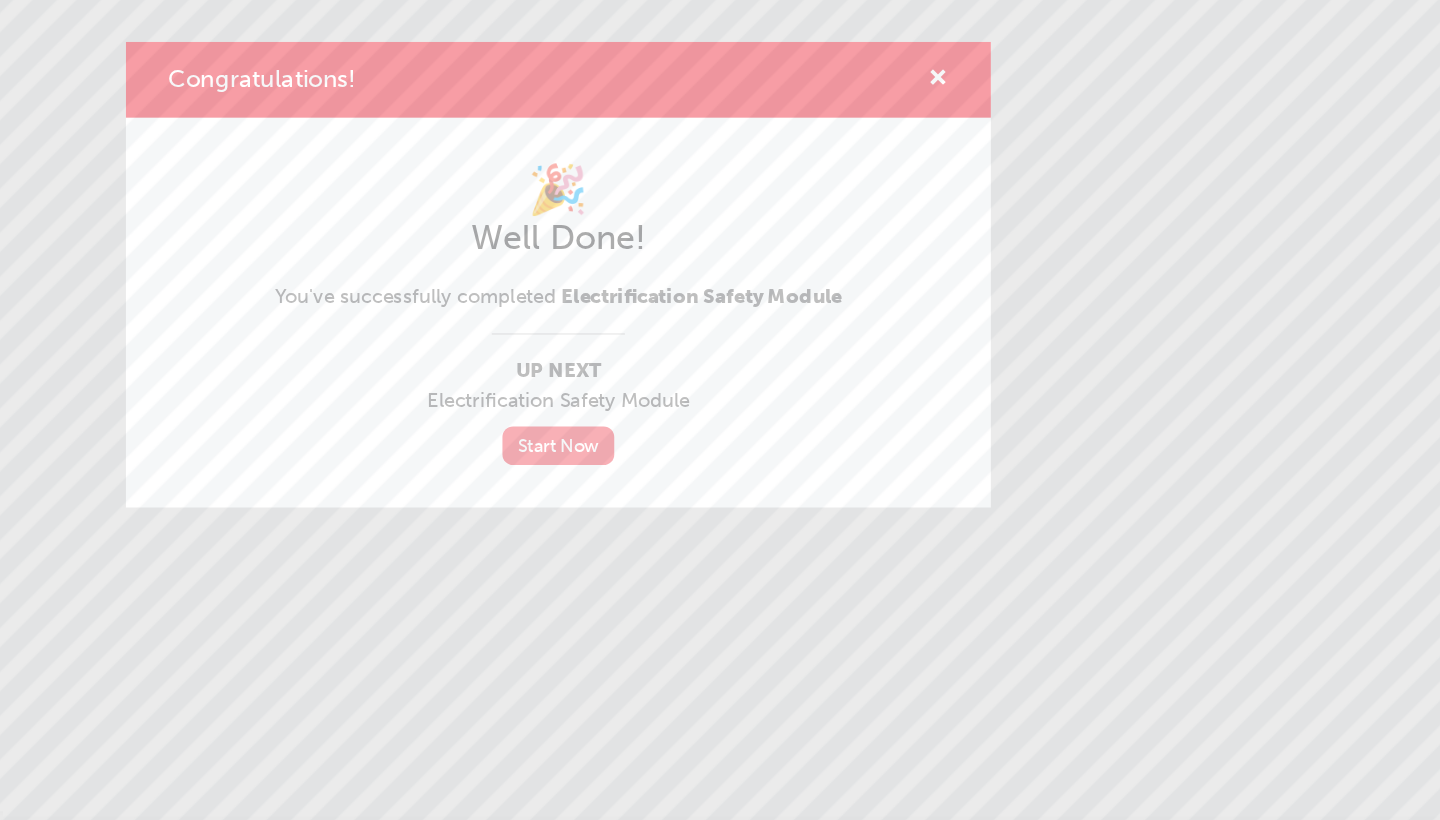 scroll, scrollTop: 0, scrollLeft: 0, axis: both 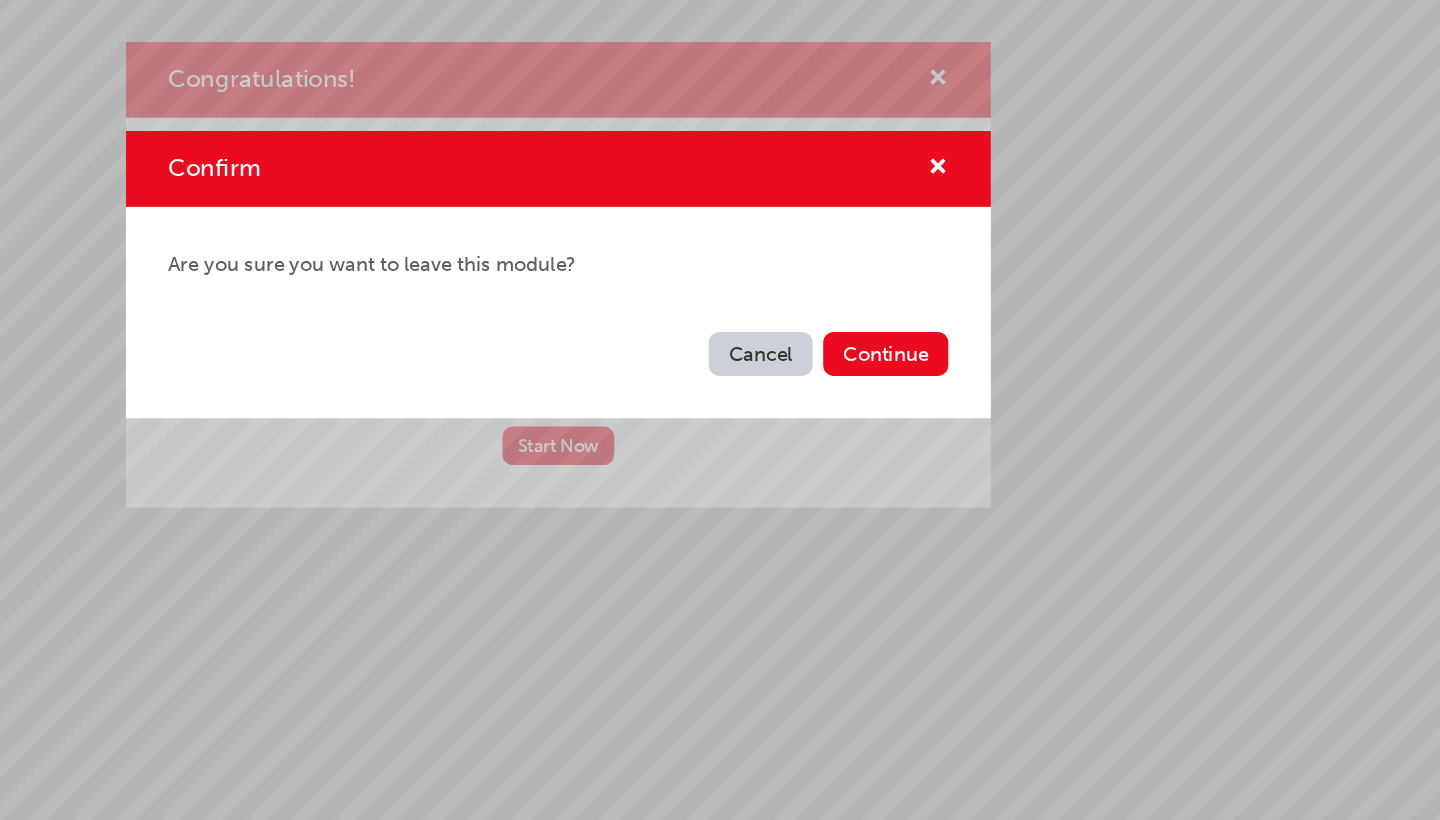click on "Confirm Are you sure you want to leave this module? Cancel Continue" at bounding box center (720, 410) 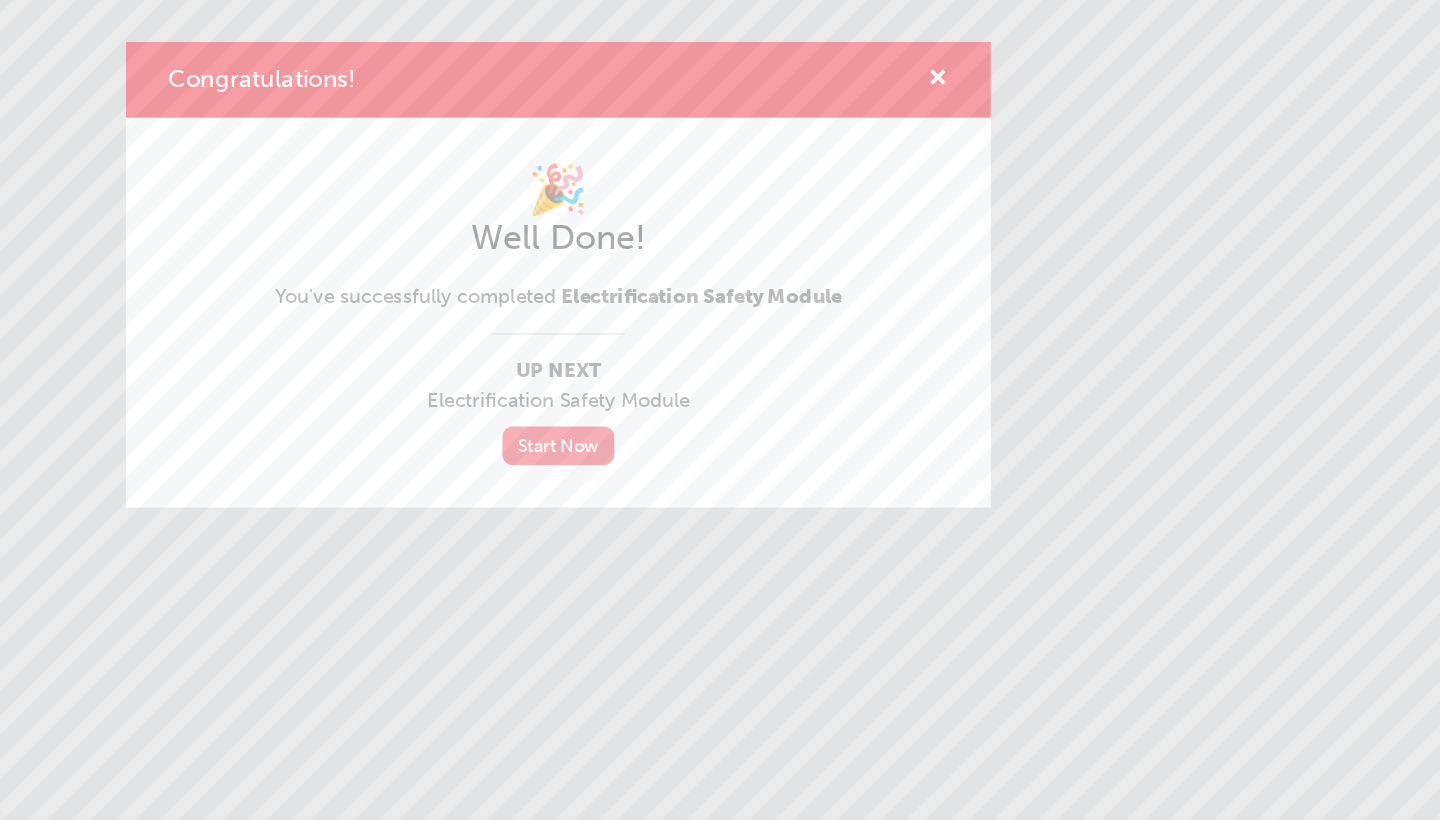 click on "Start Now" at bounding box center [720, 538] 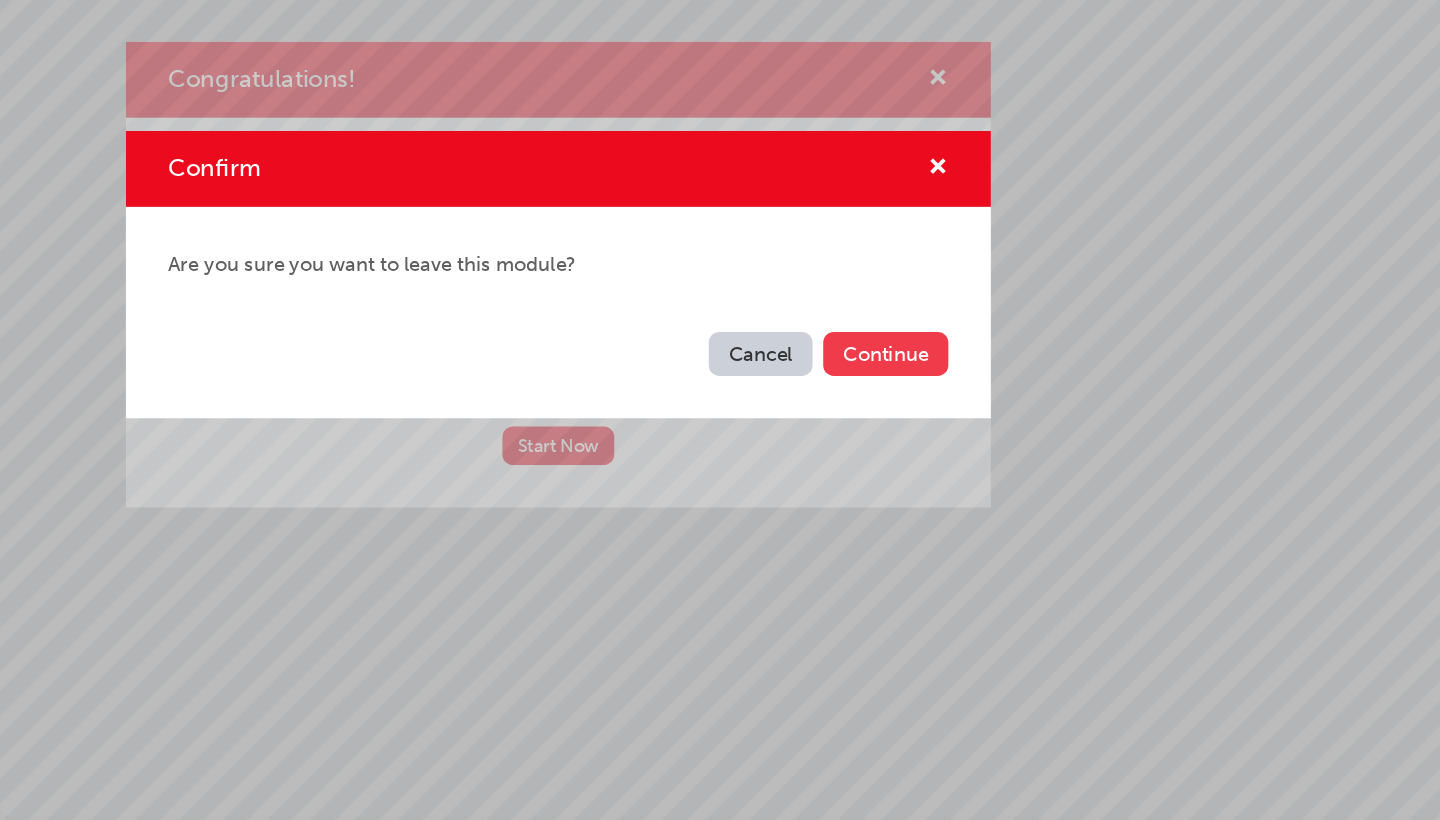 click on "Continue" at bounding box center [966, 469] 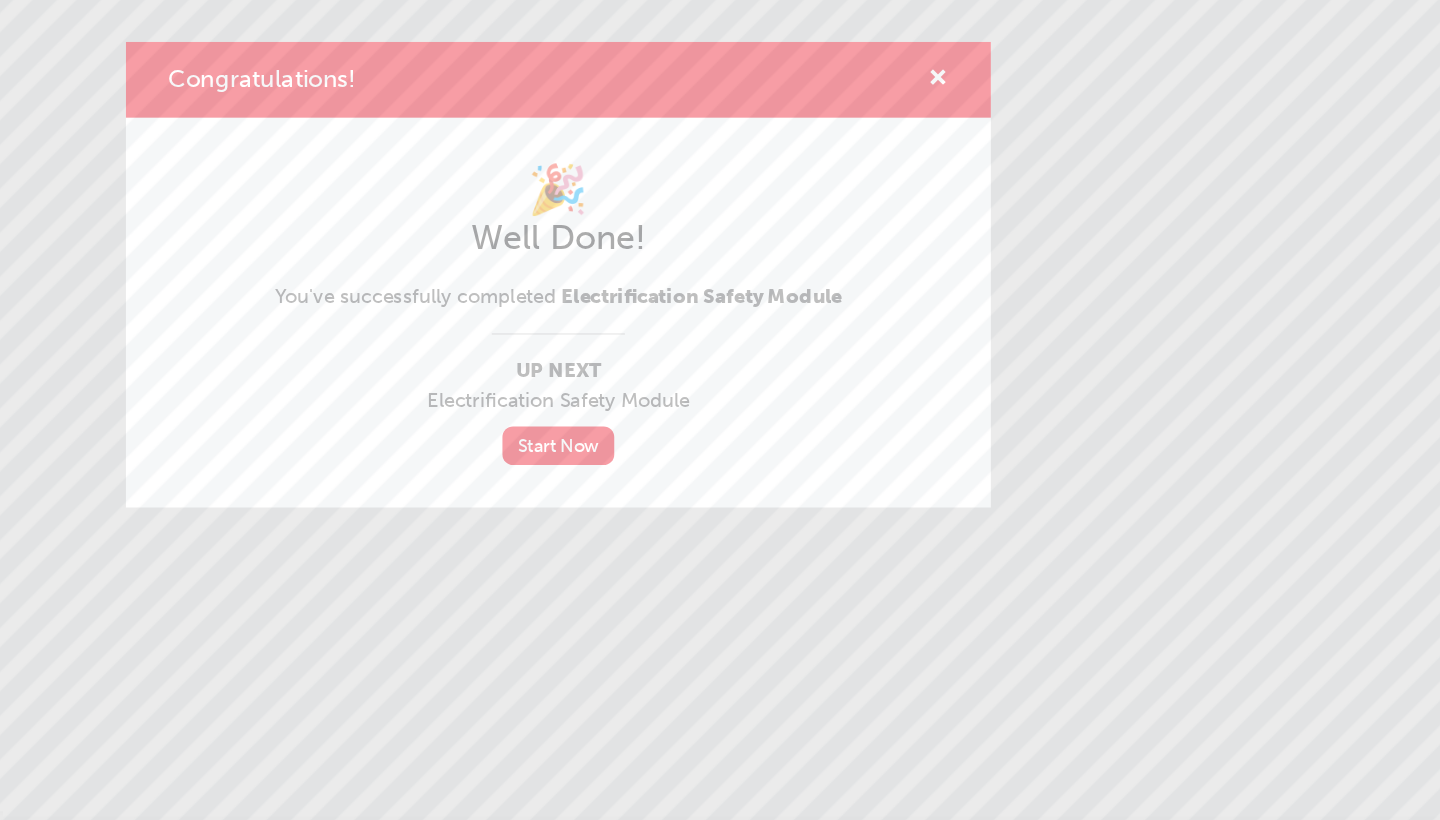 click on "Congratulations!" at bounding box center (720, 263) 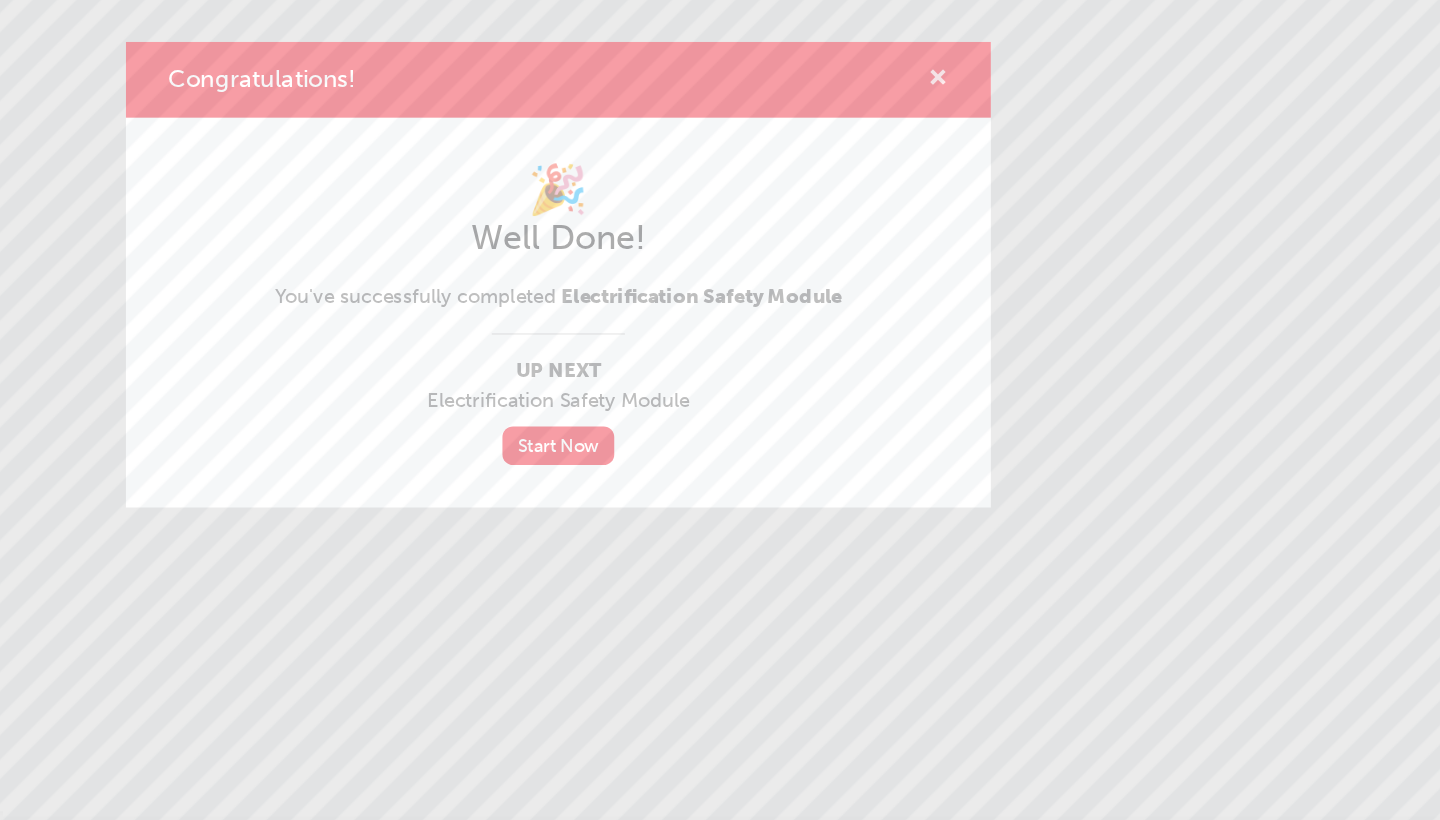 click at bounding box center (1005, 264) 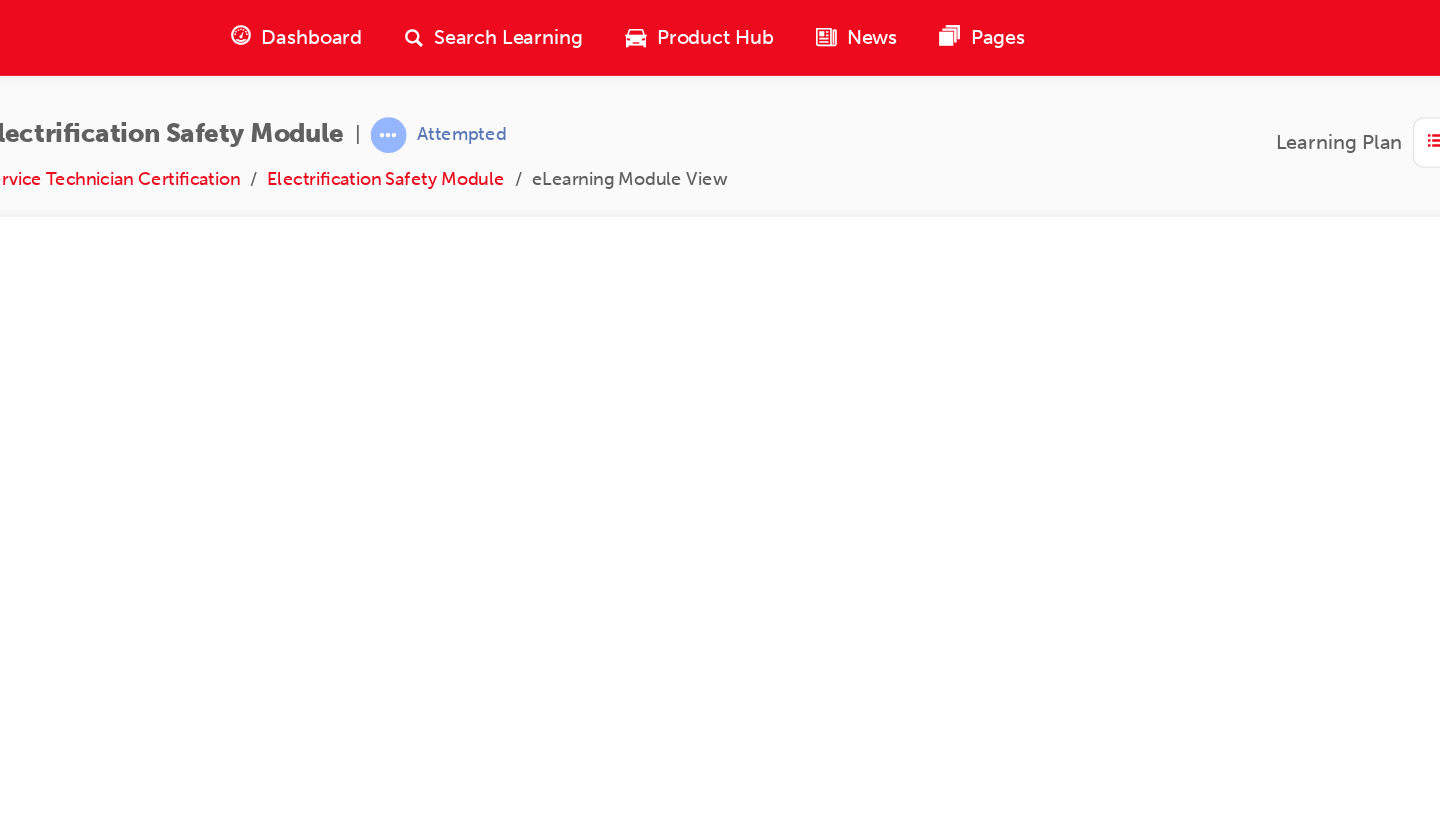 scroll, scrollTop: 0, scrollLeft: 0, axis: both 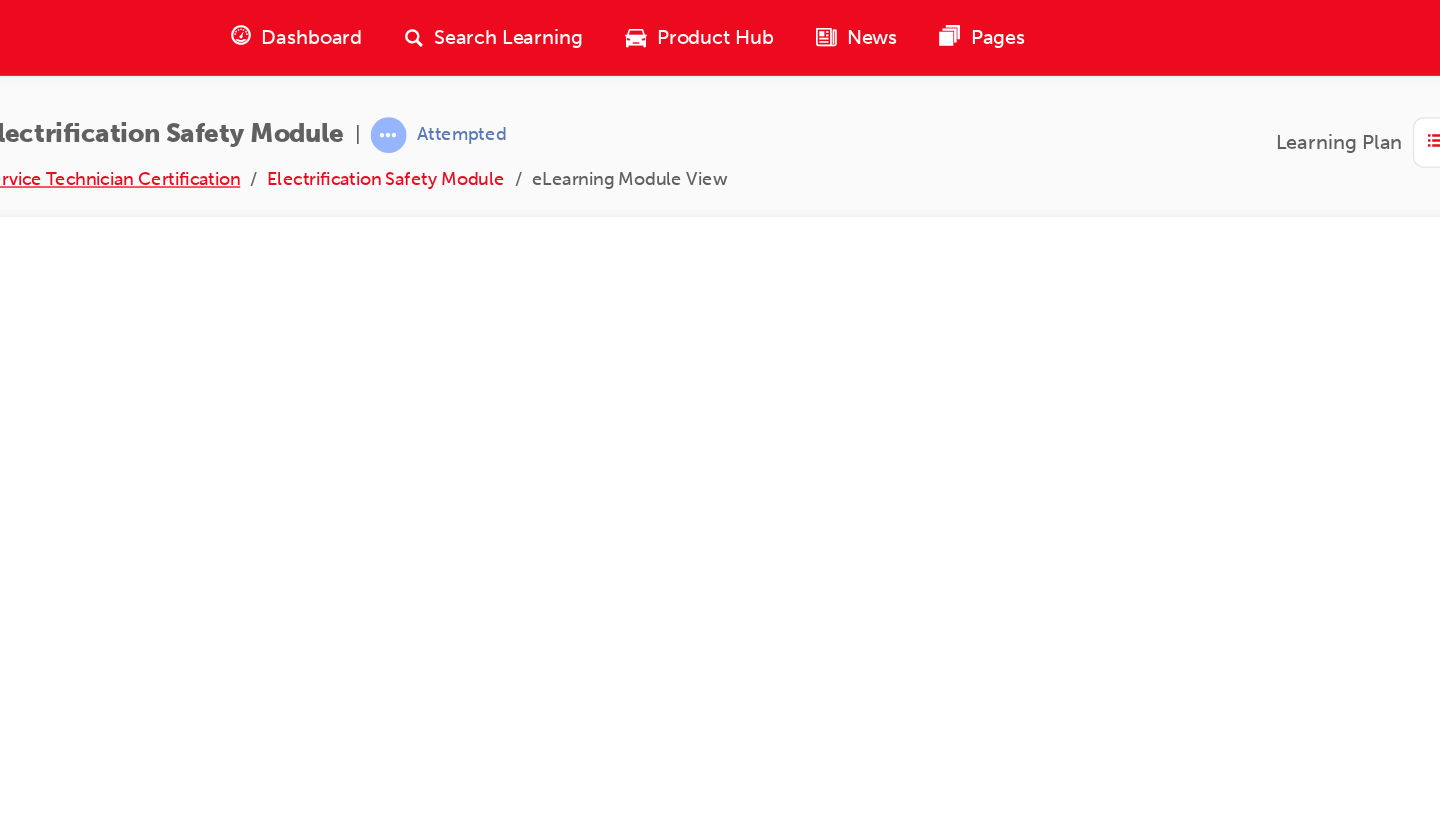 click on "Service Technician Certification" at bounding box center [384, 134] 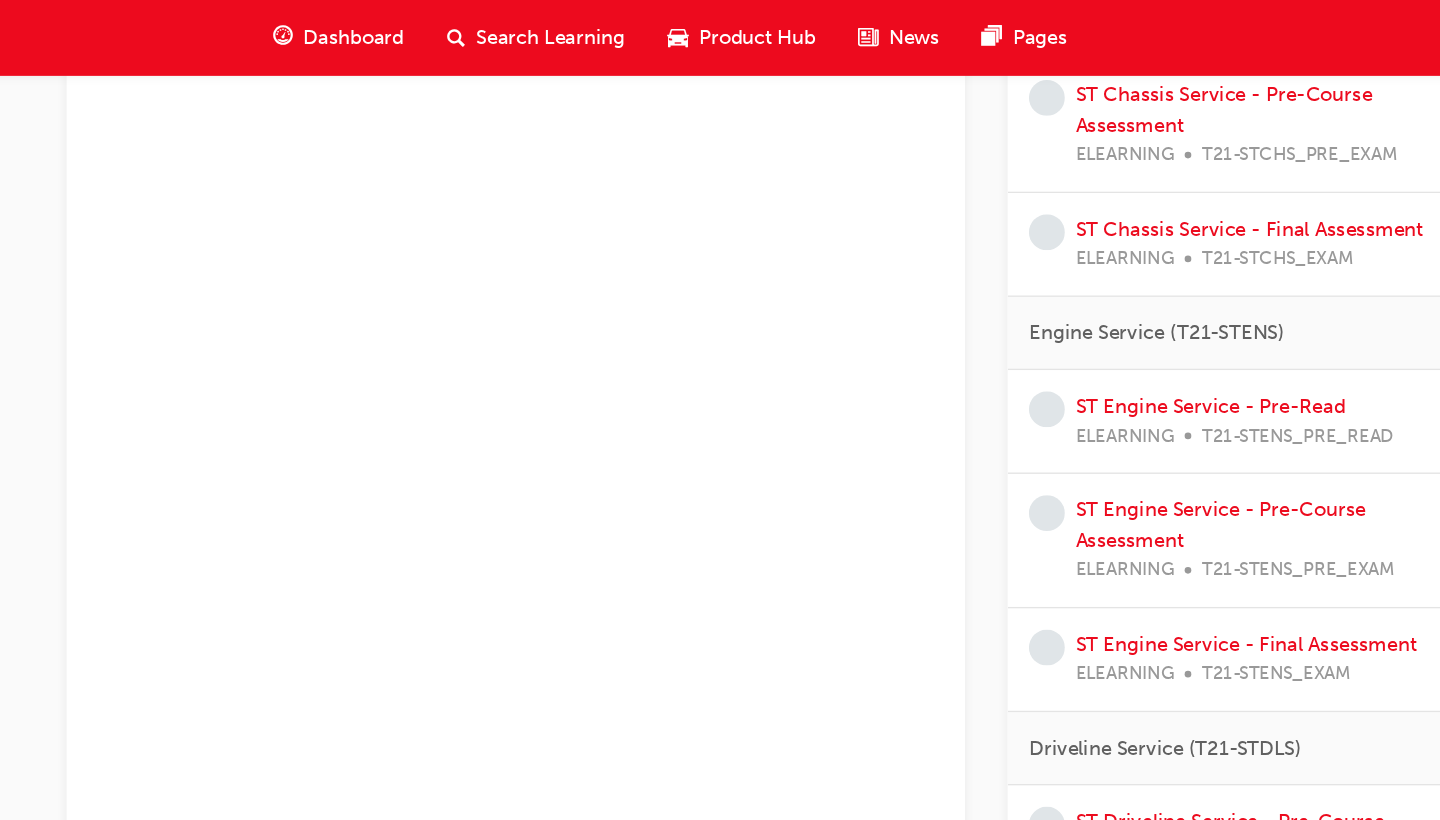 scroll, scrollTop: 999, scrollLeft: 0, axis: vertical 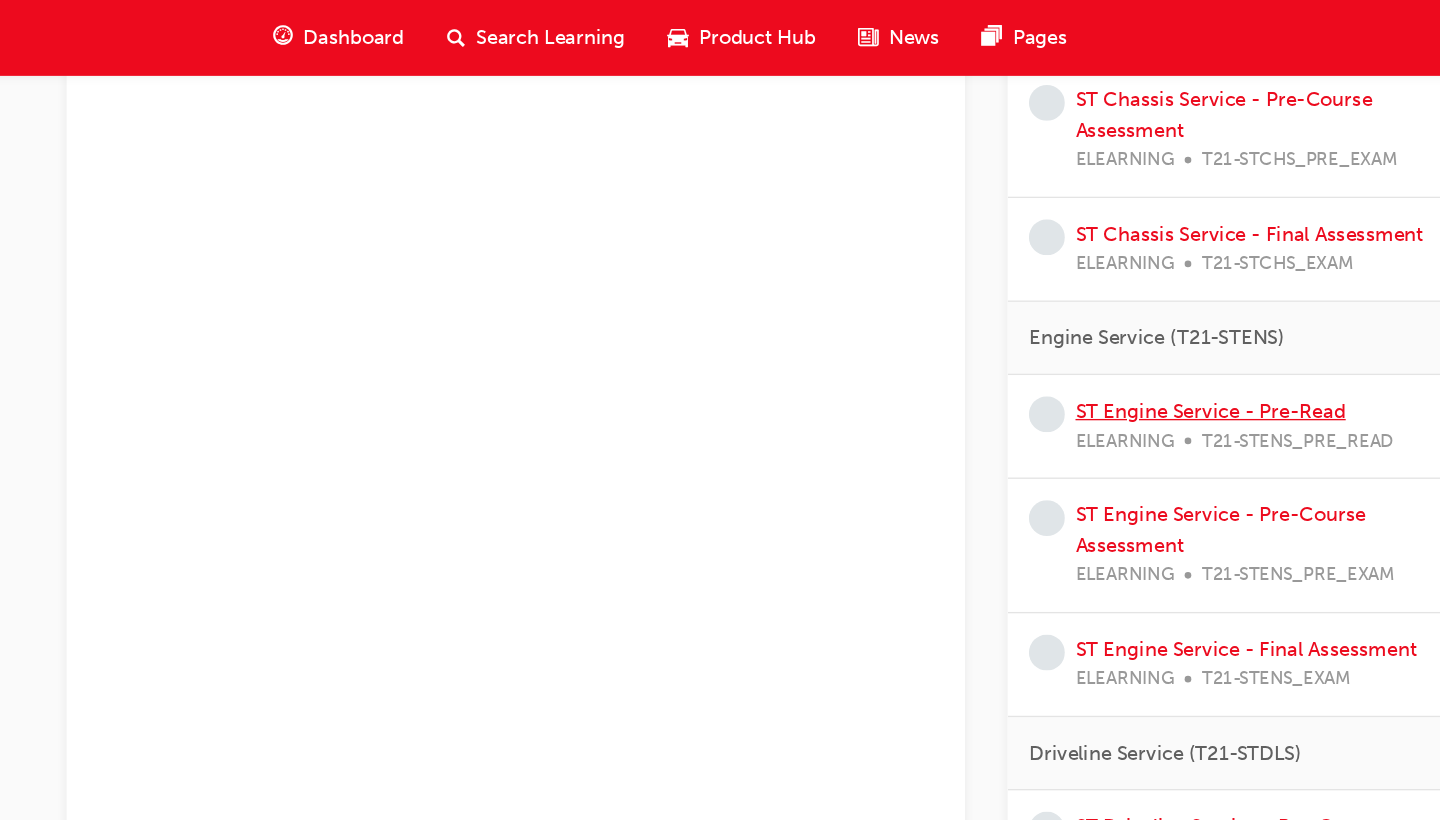 click on "ST Engine Service - Pre-Read" at bounding box center [1178, 309] 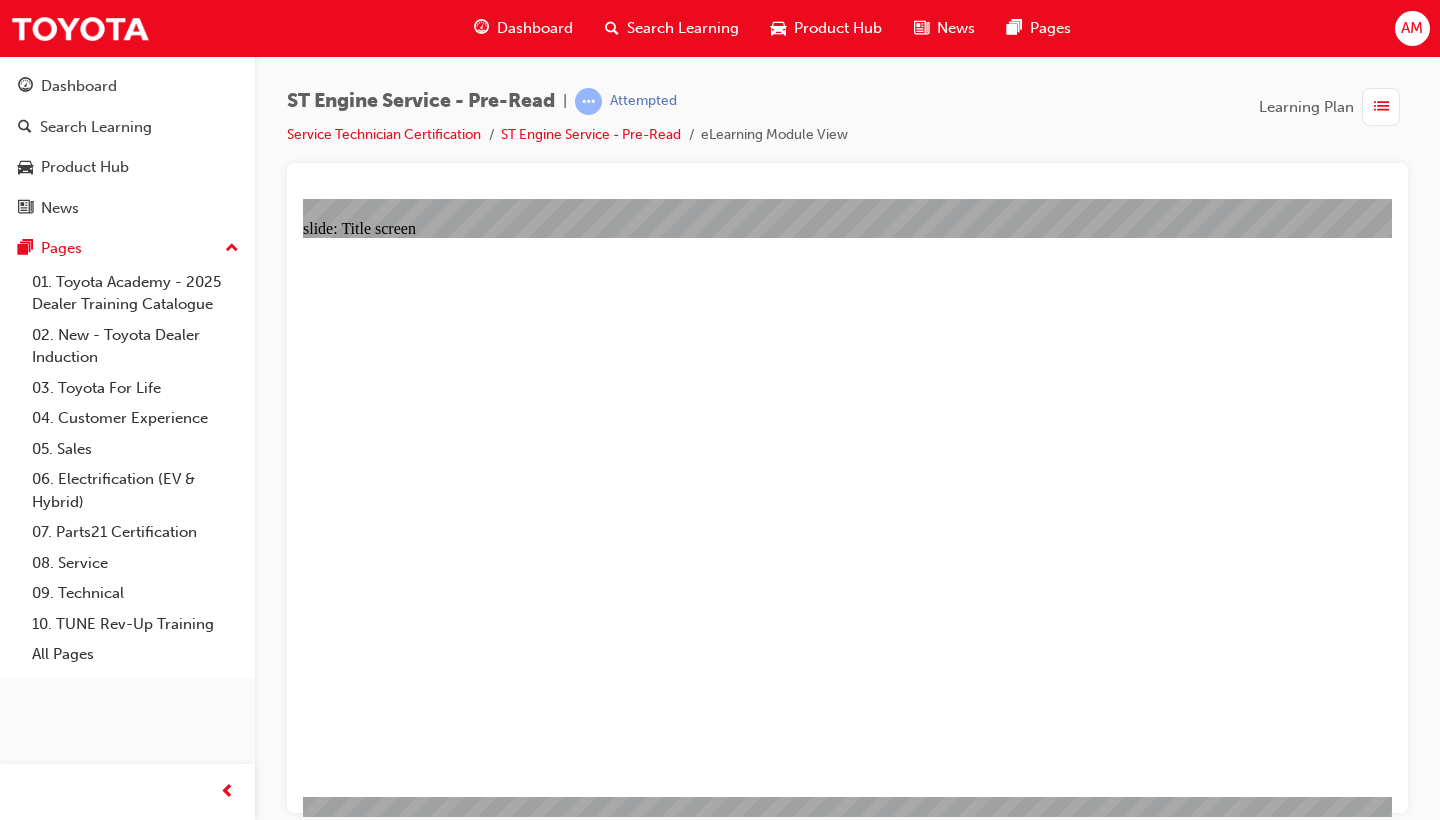 scroll, scrollTop: 0, scrollLeft: 0, axis: both 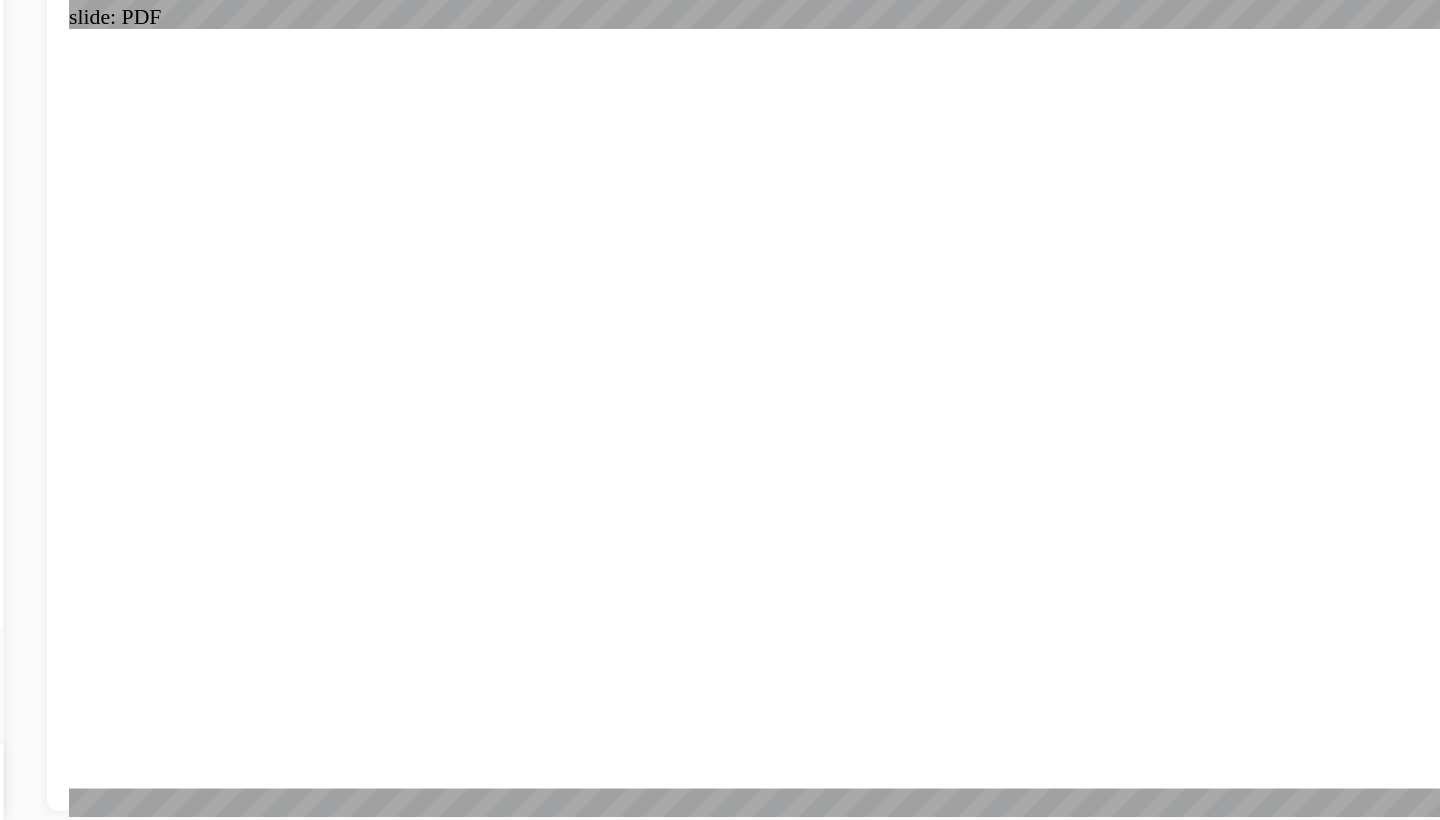 click 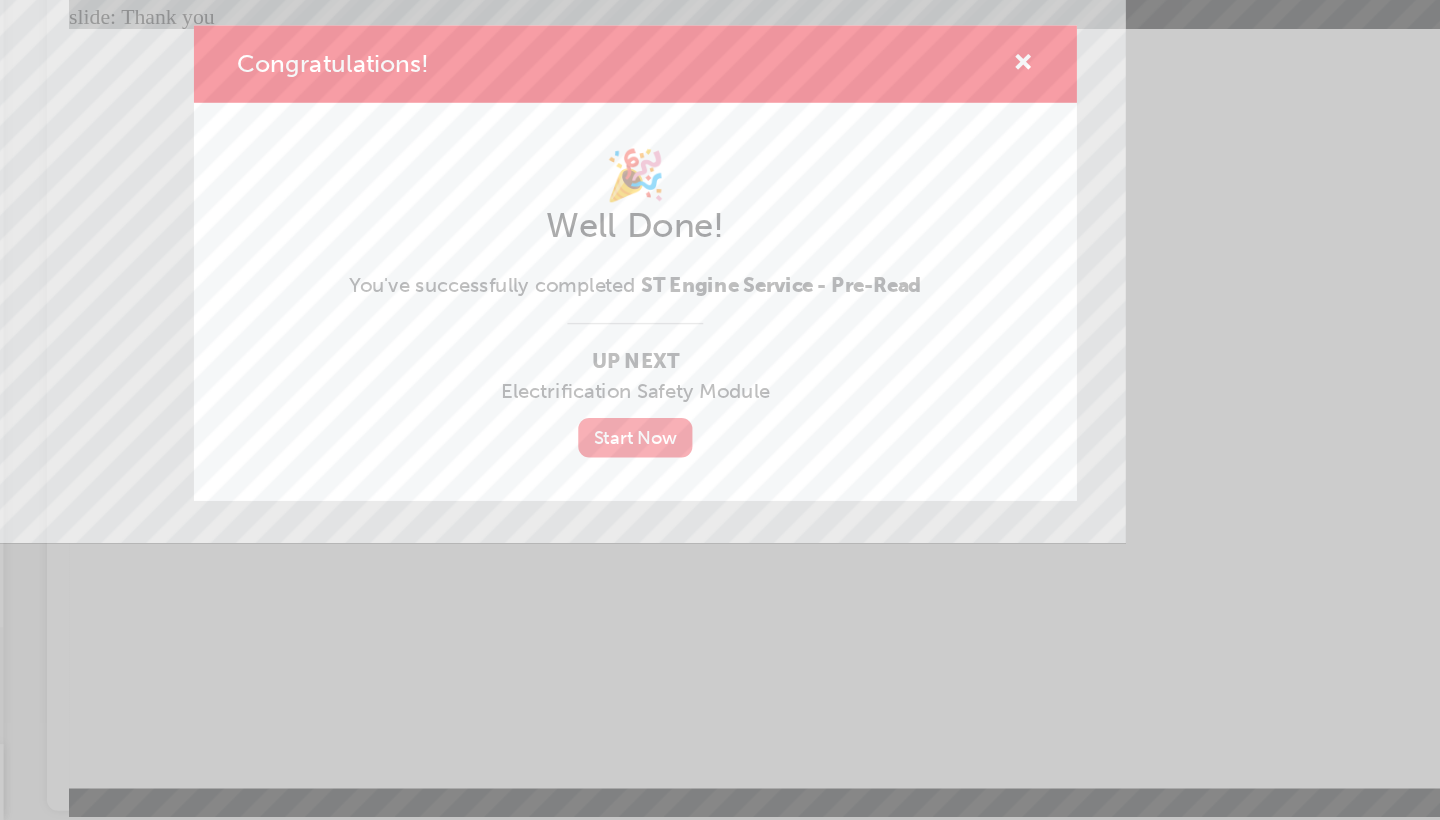 click on "Start Now" at bounding box center (720, 538) 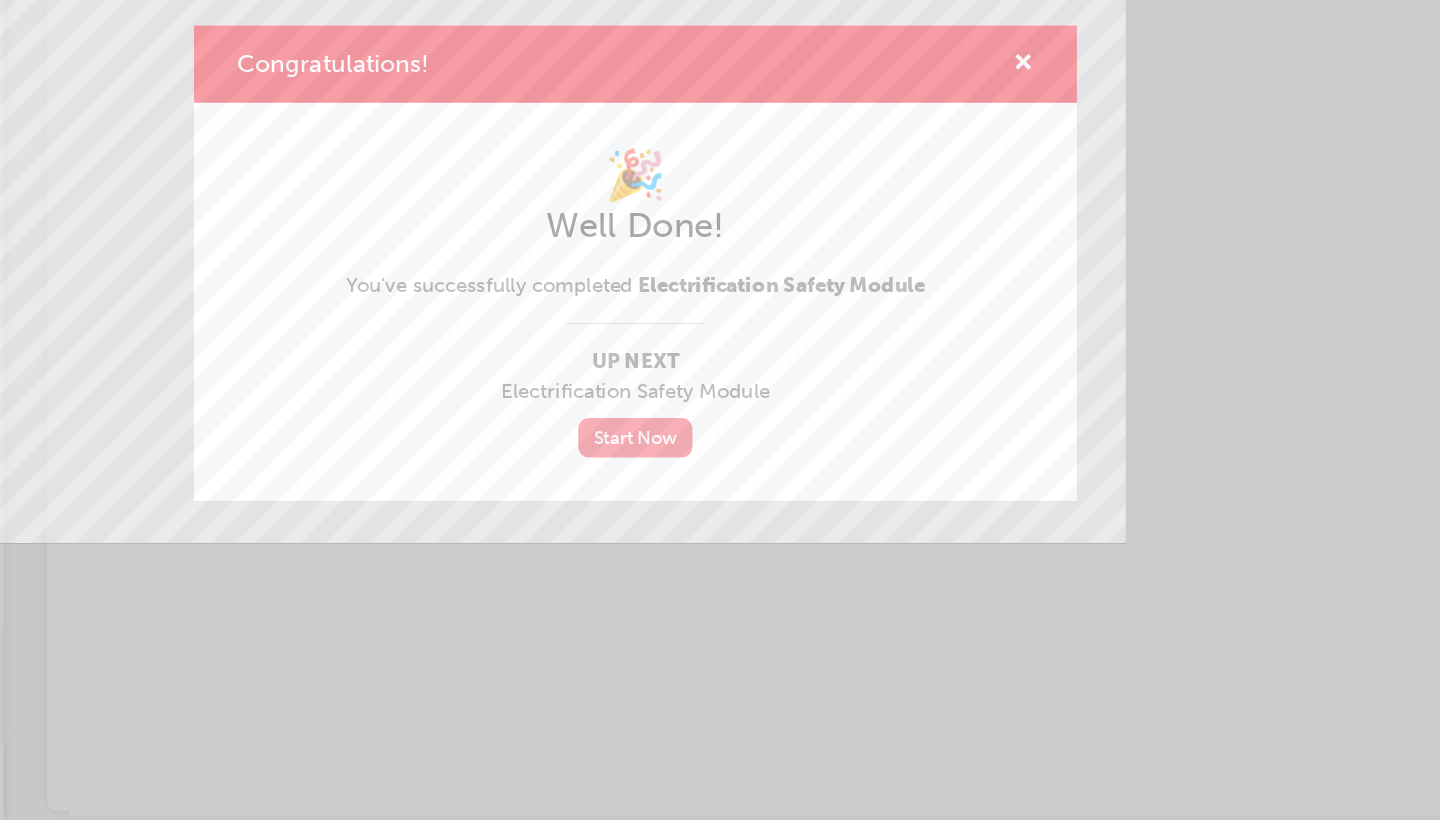 scroll, scrollTop: 0, scrollLeft: 0, axis: both 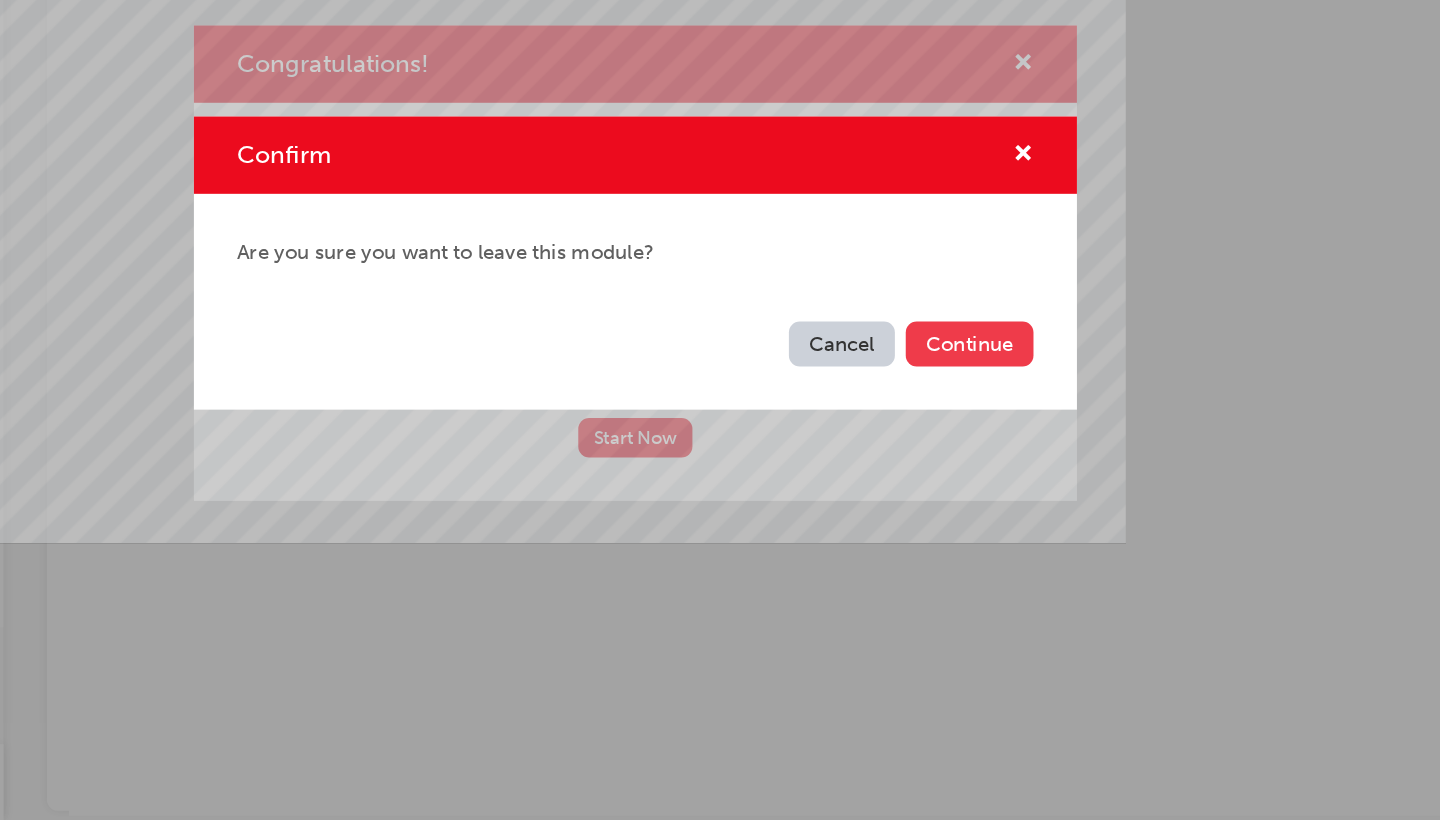 click on "Continue" at bounding box center [966, 469] 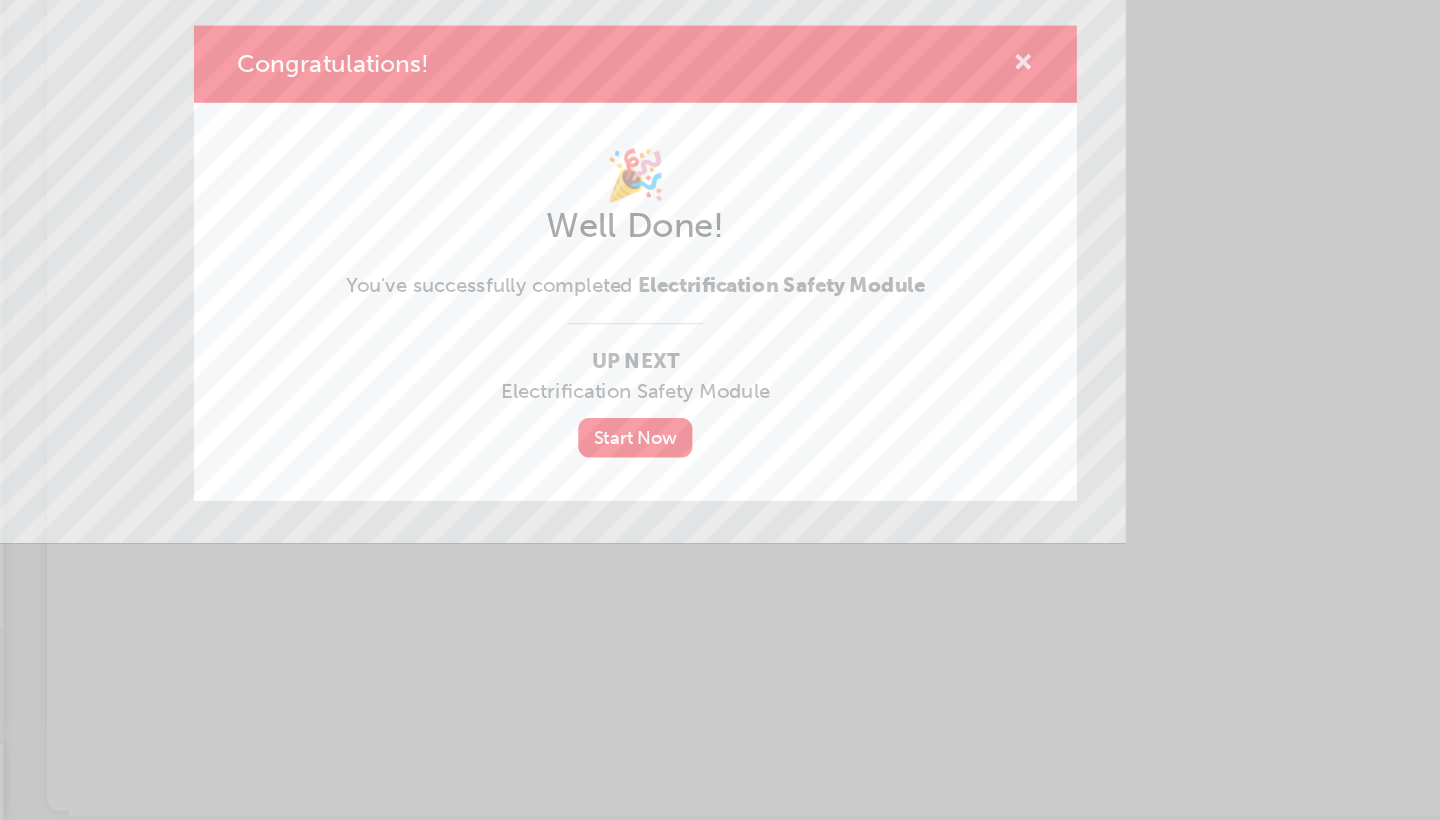 click at bounding box center [1005, 264] 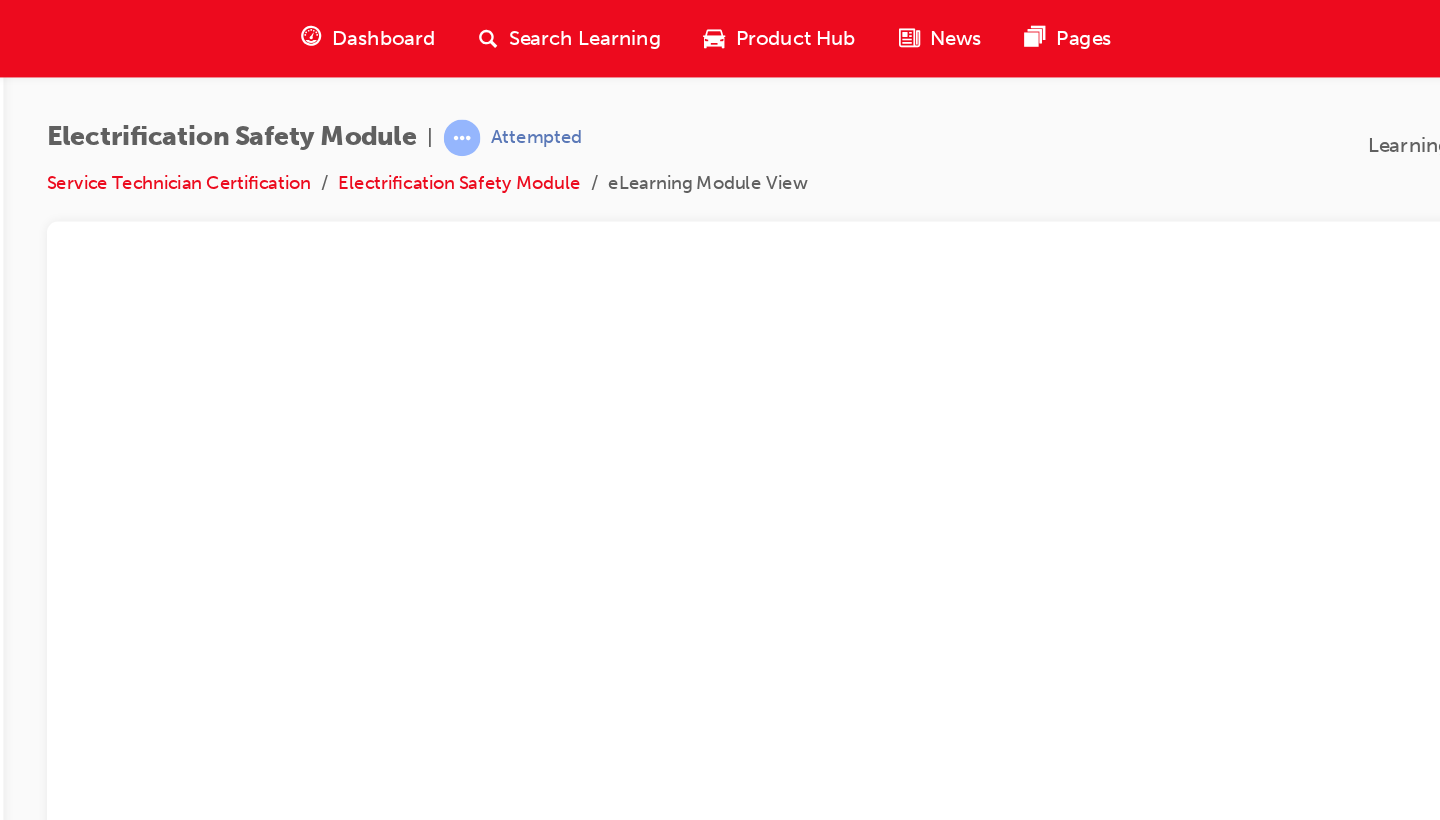 scroll, scrollTop: 0, scrollLeft: 0, axis: both 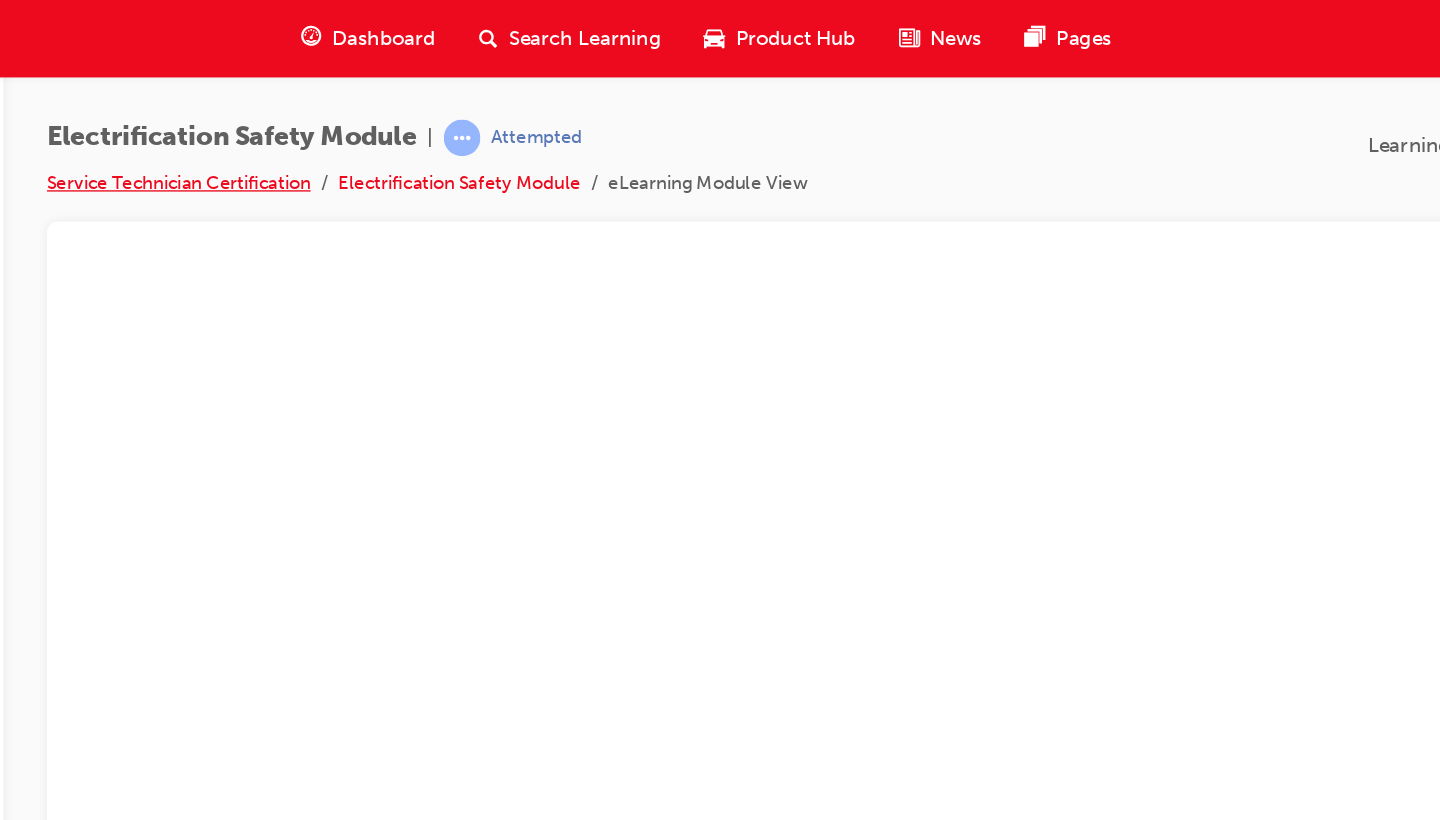 click on "Service Technician Certification" at bounding box center (384, 134) 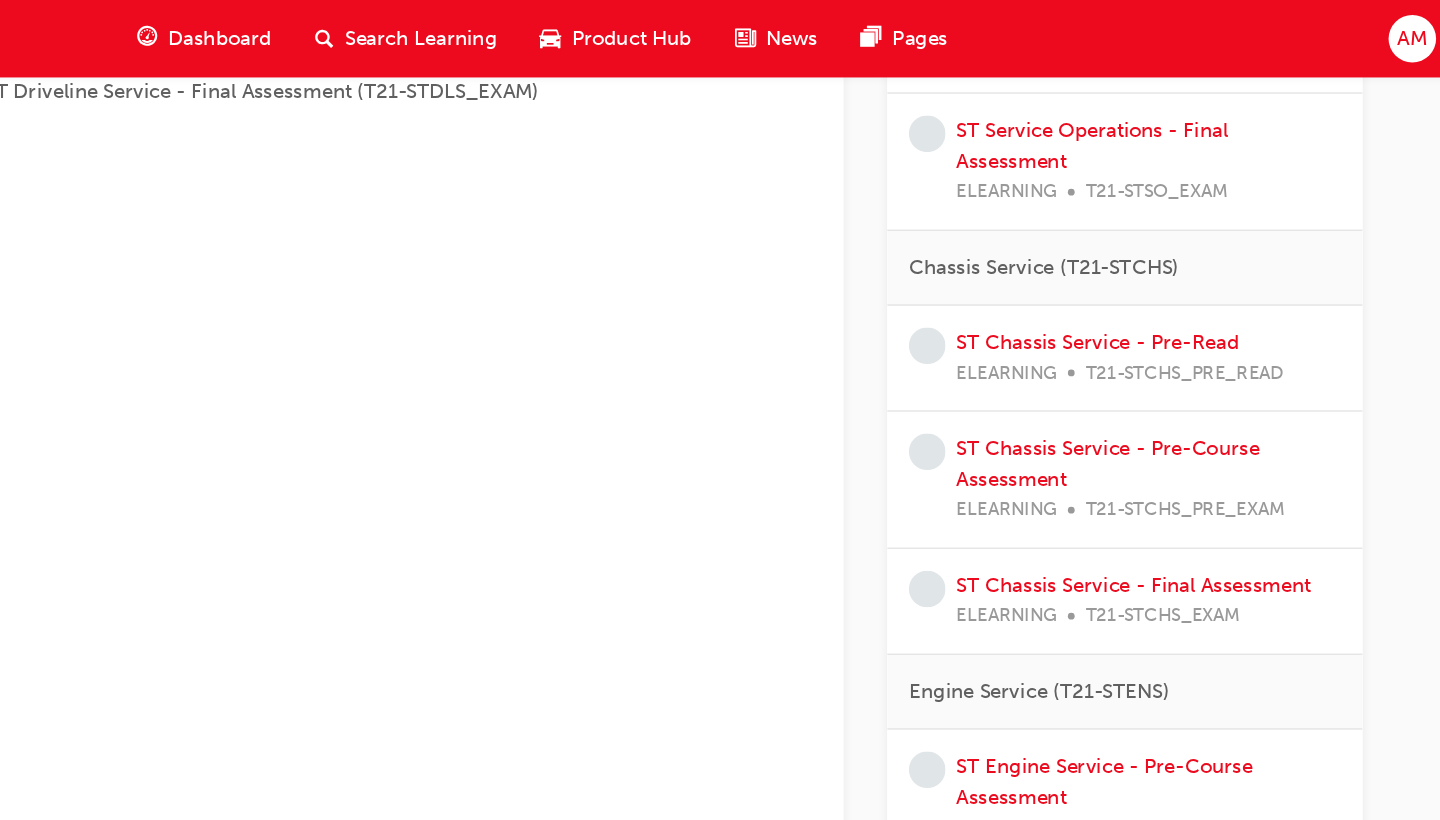scroll, scrollTop: 742, scrollLeft: 0, axis: vertical 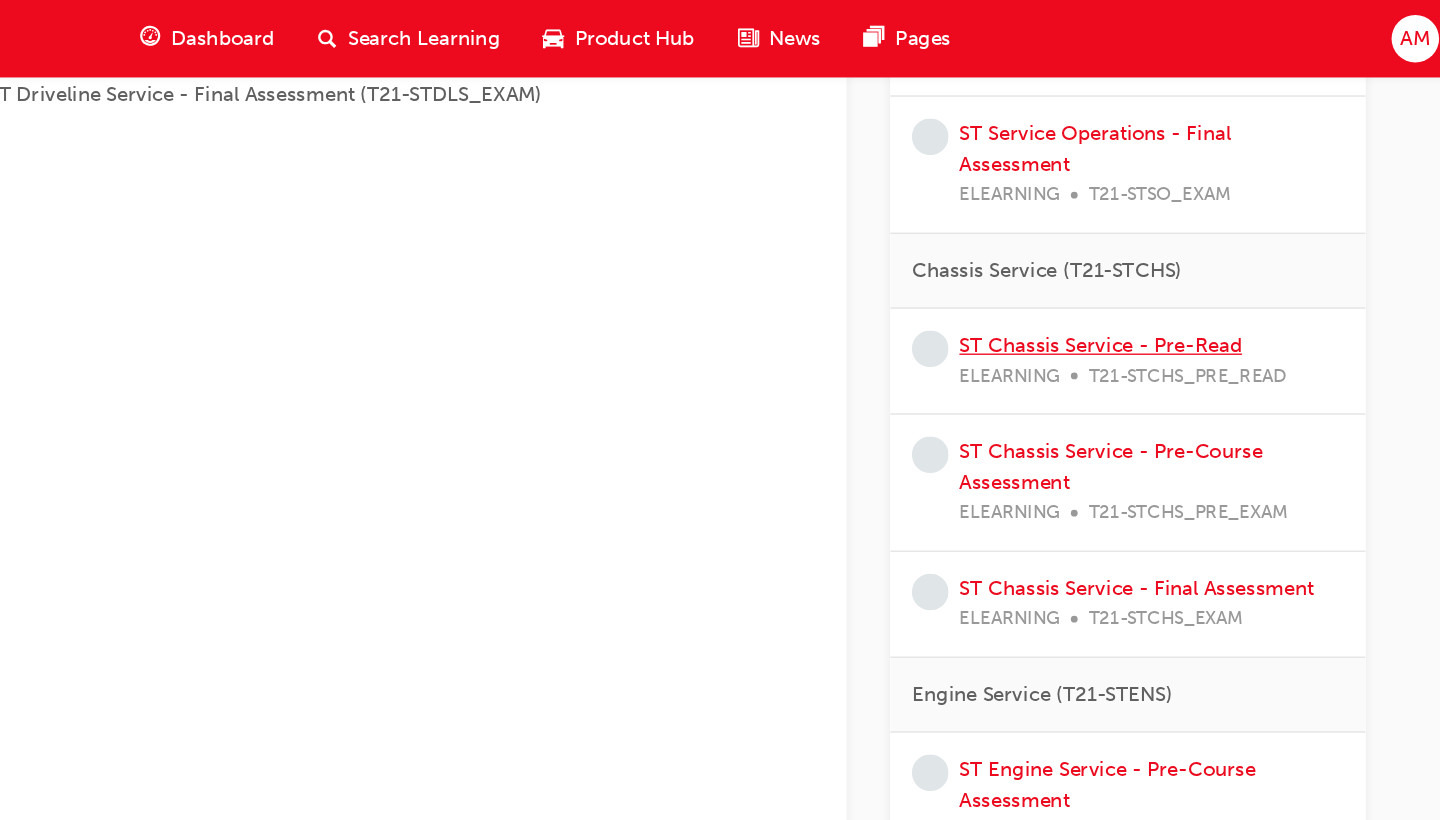 click on "ST Chassis Service - Pre-Read" at bounding box center [1181, 254] 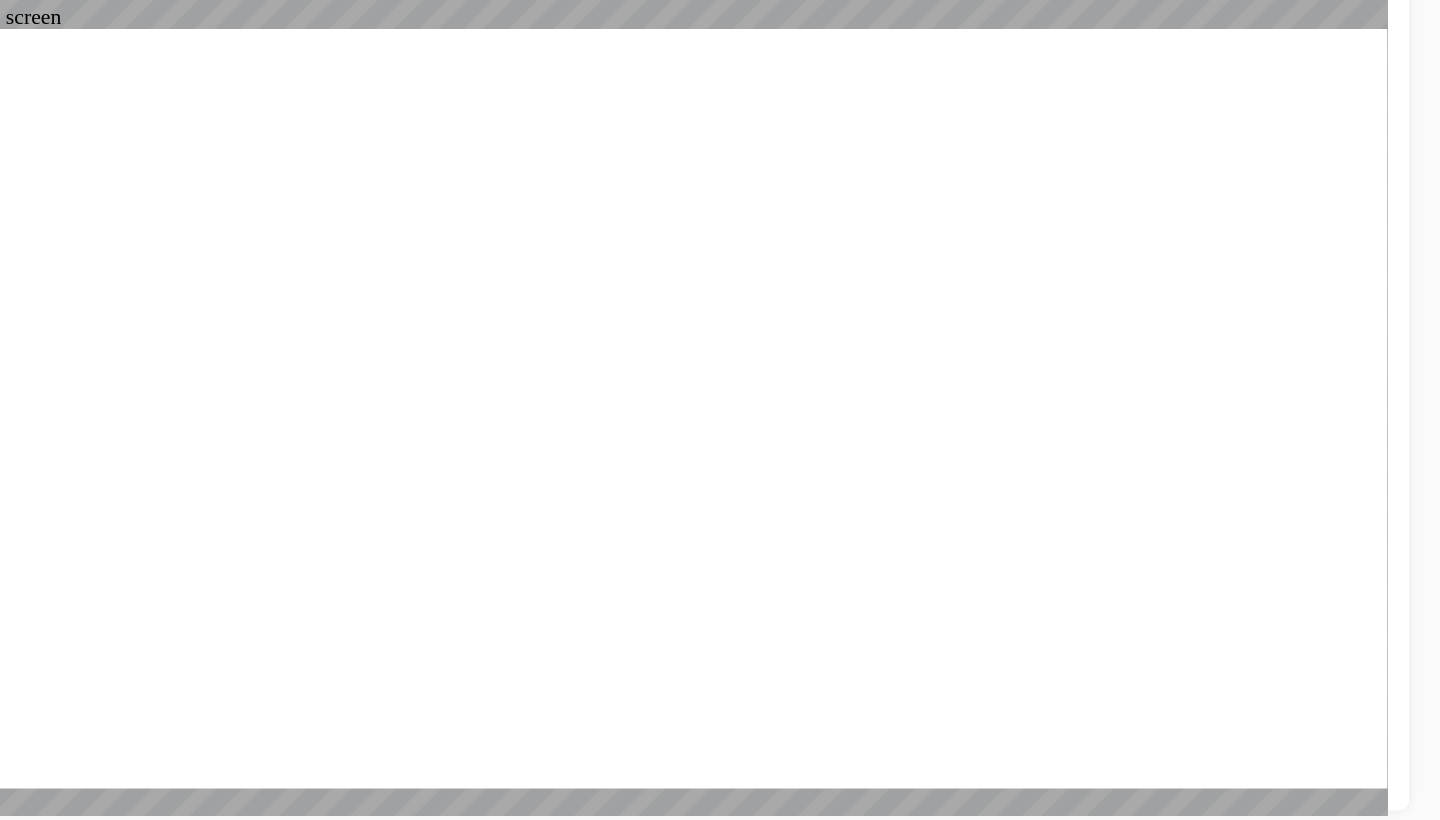 scroll, scrollTop: 0, scrollLeft: 0, axis: both 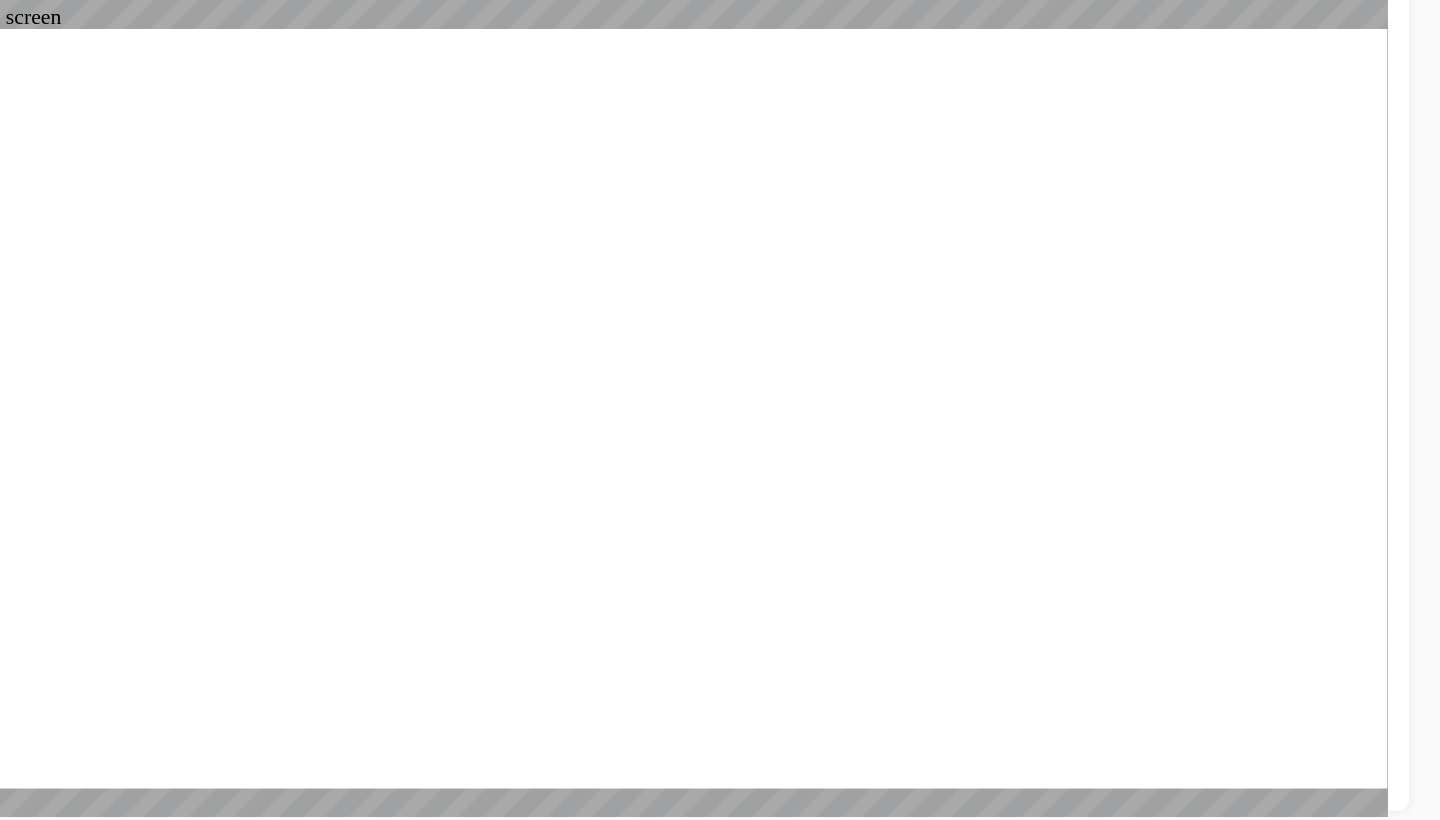 click 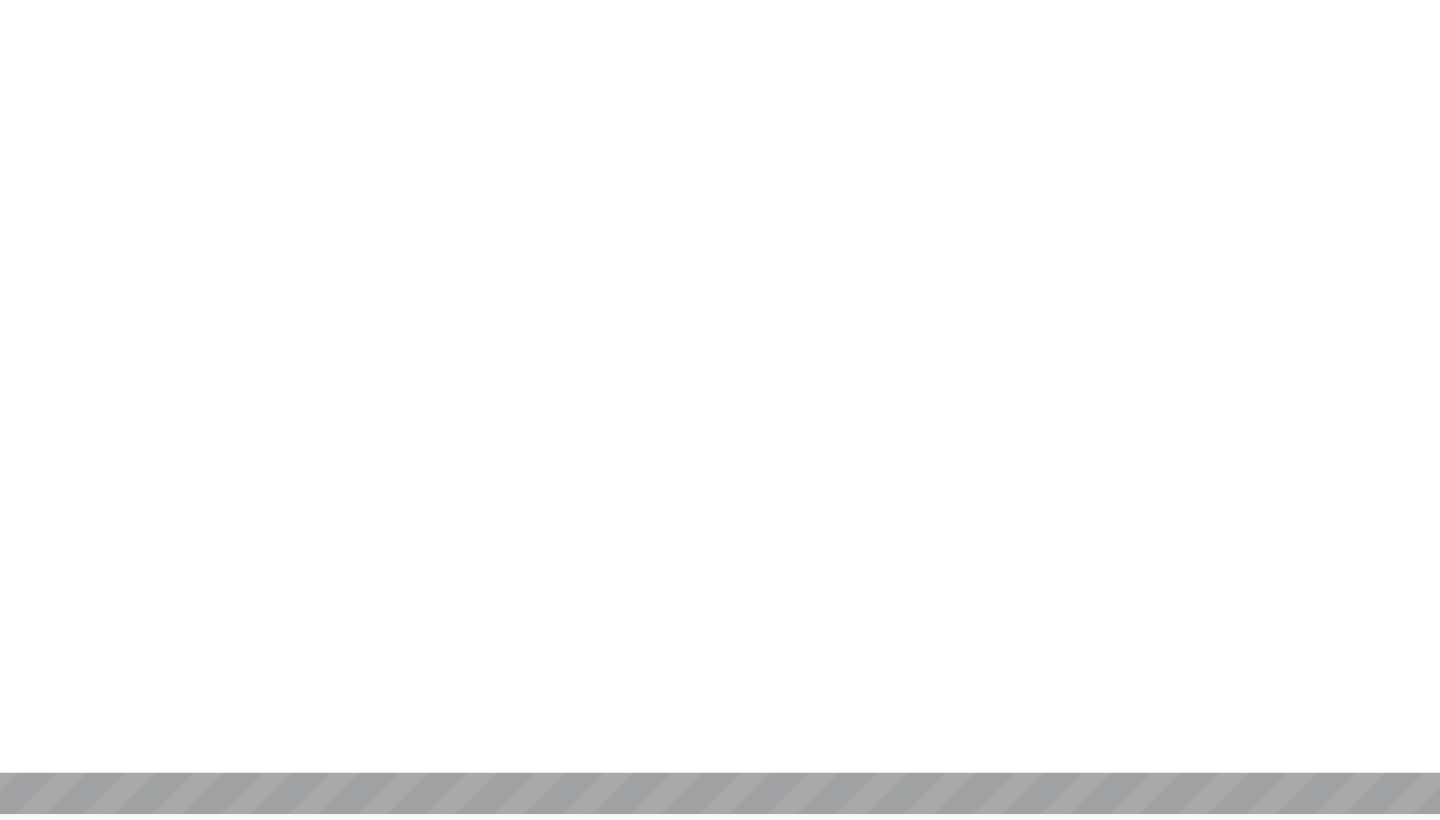 scroll, scrollTop: 0, scrollLeft: 0, axis: both 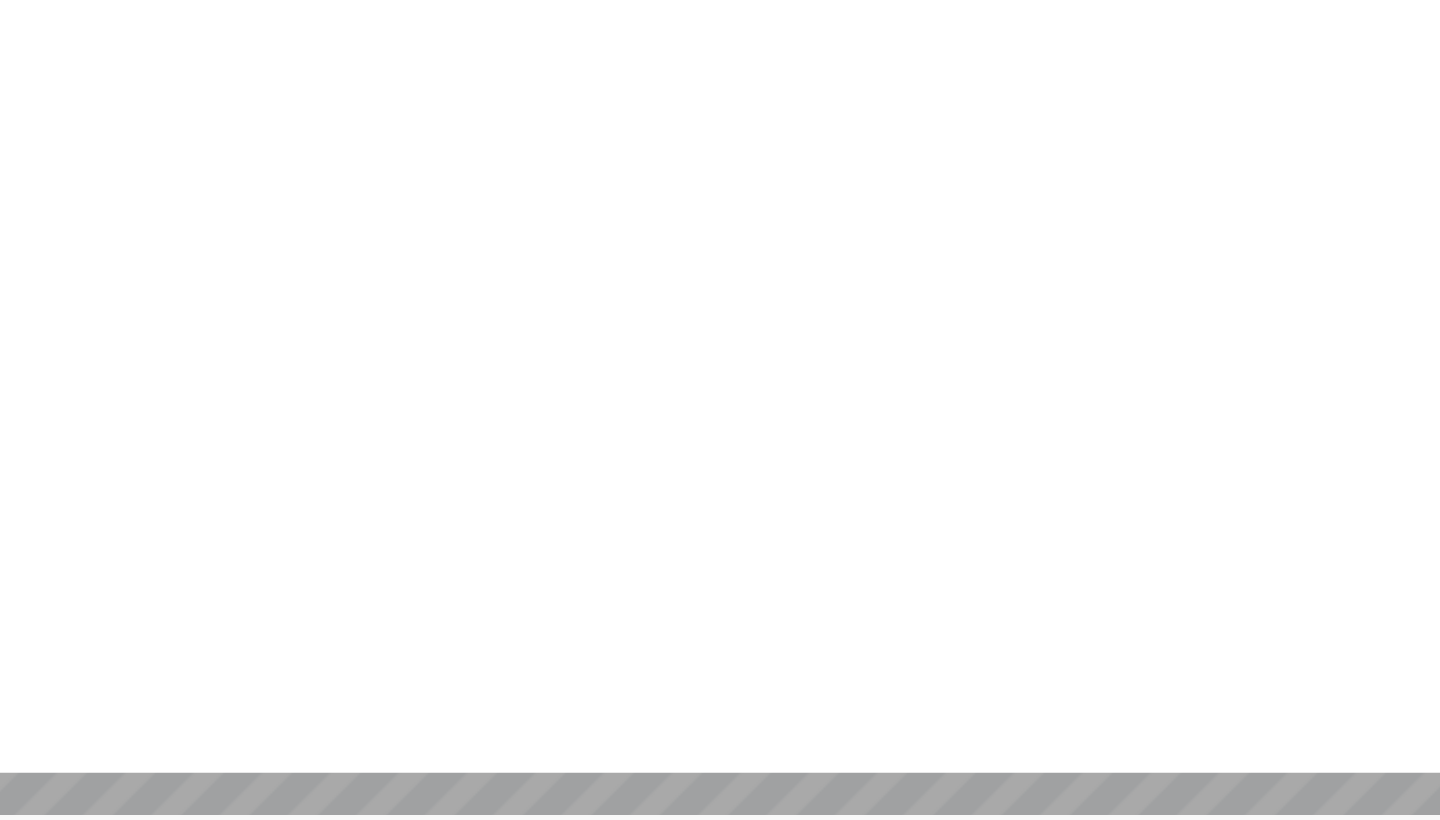 click 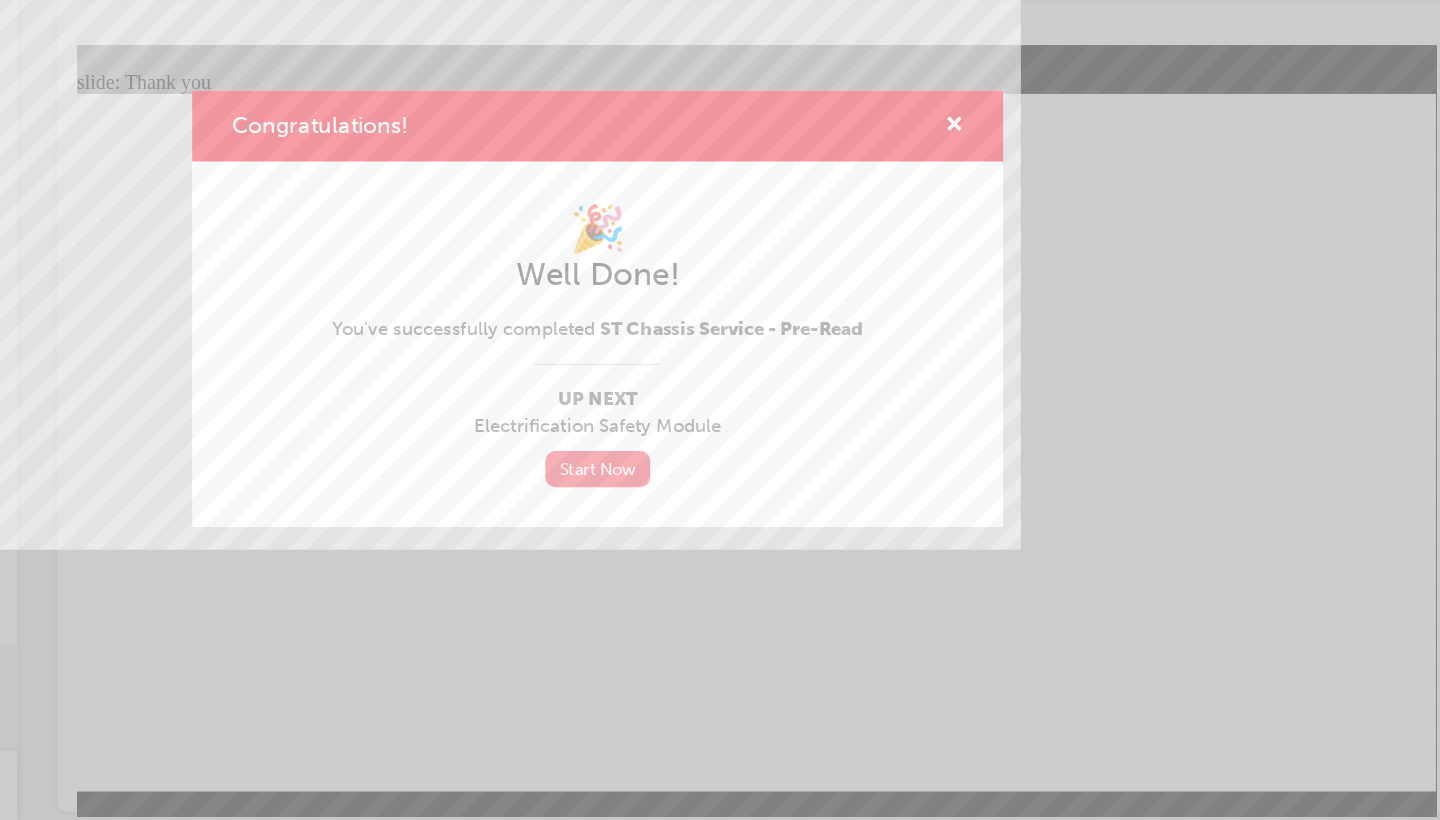 click on "Start Now" at bounding box center (720, 538) 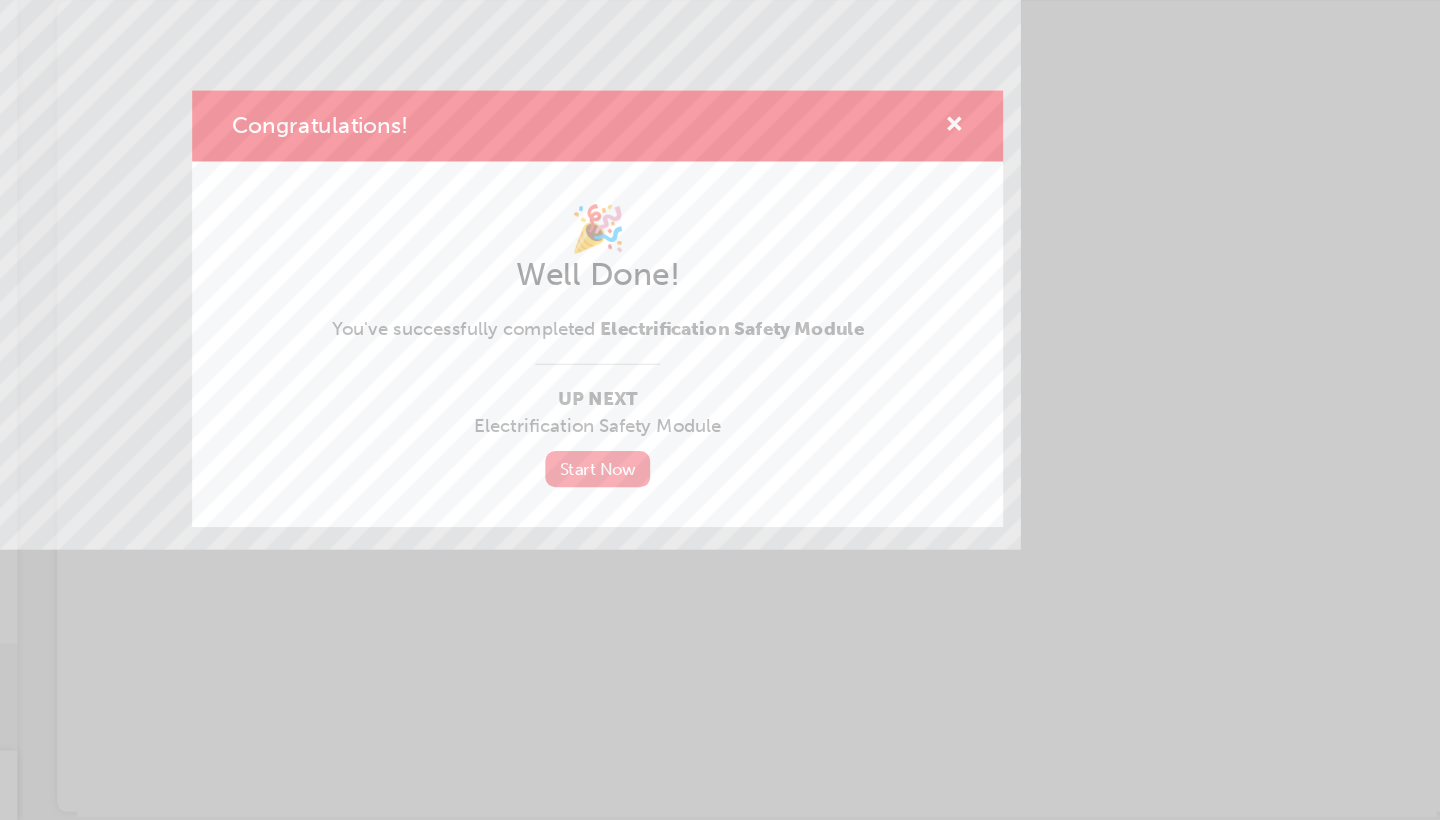 scroll, scrollTop: 0, scrollLeft: 0, axis: both 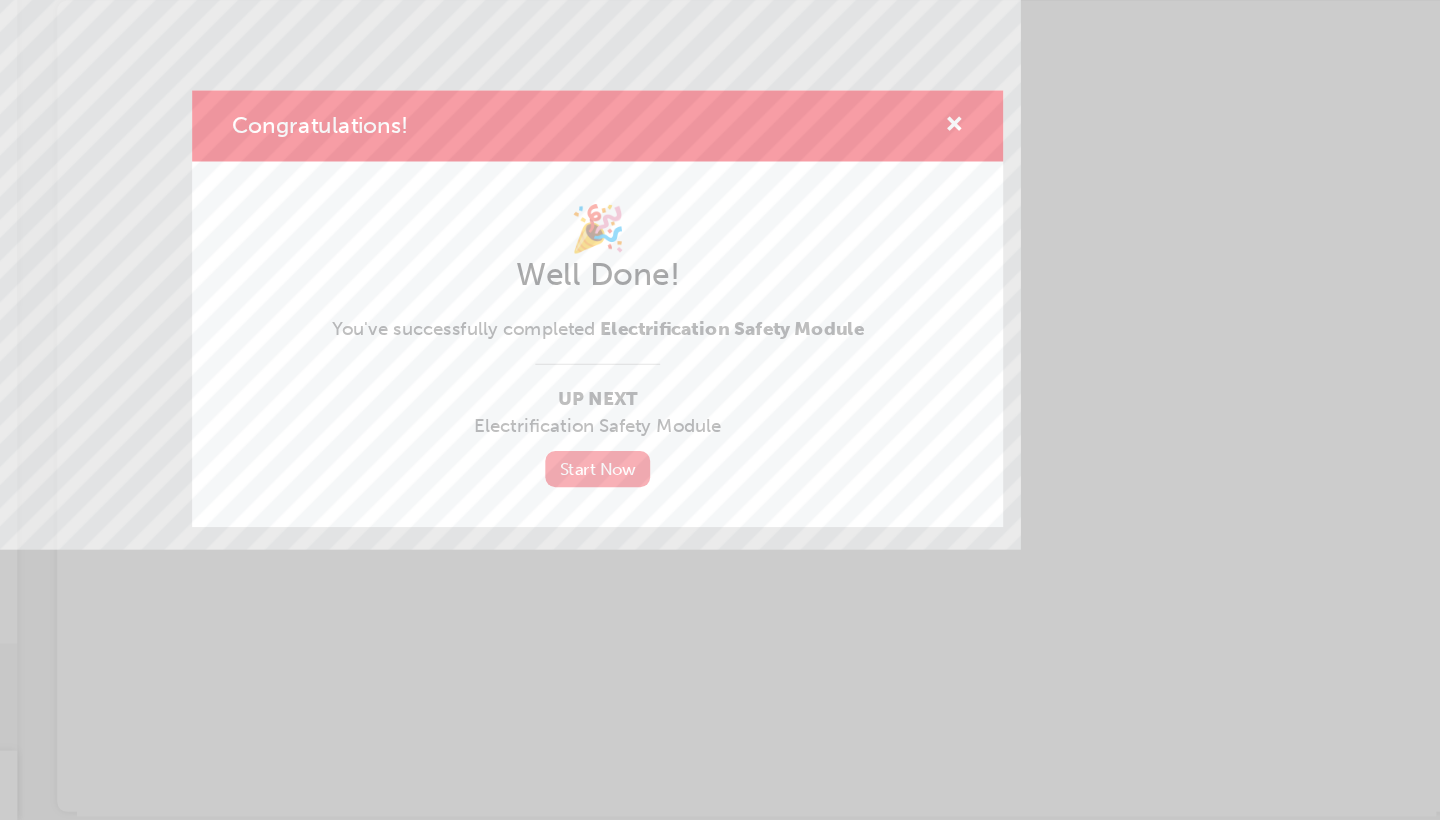 click on "Start Now" at bounding box center [720, 538] 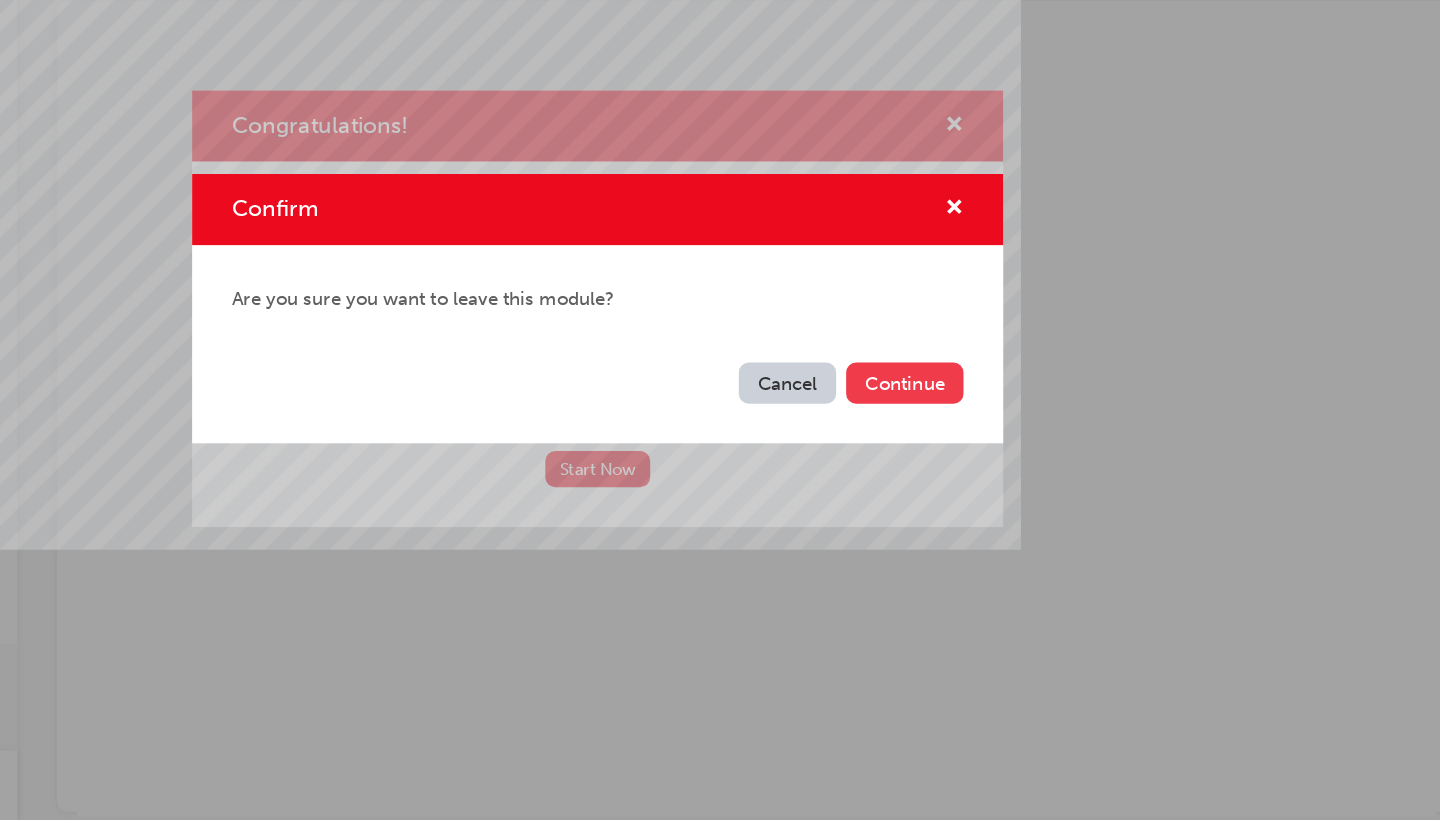 click on "Continue" at bounding box center (966, 469) 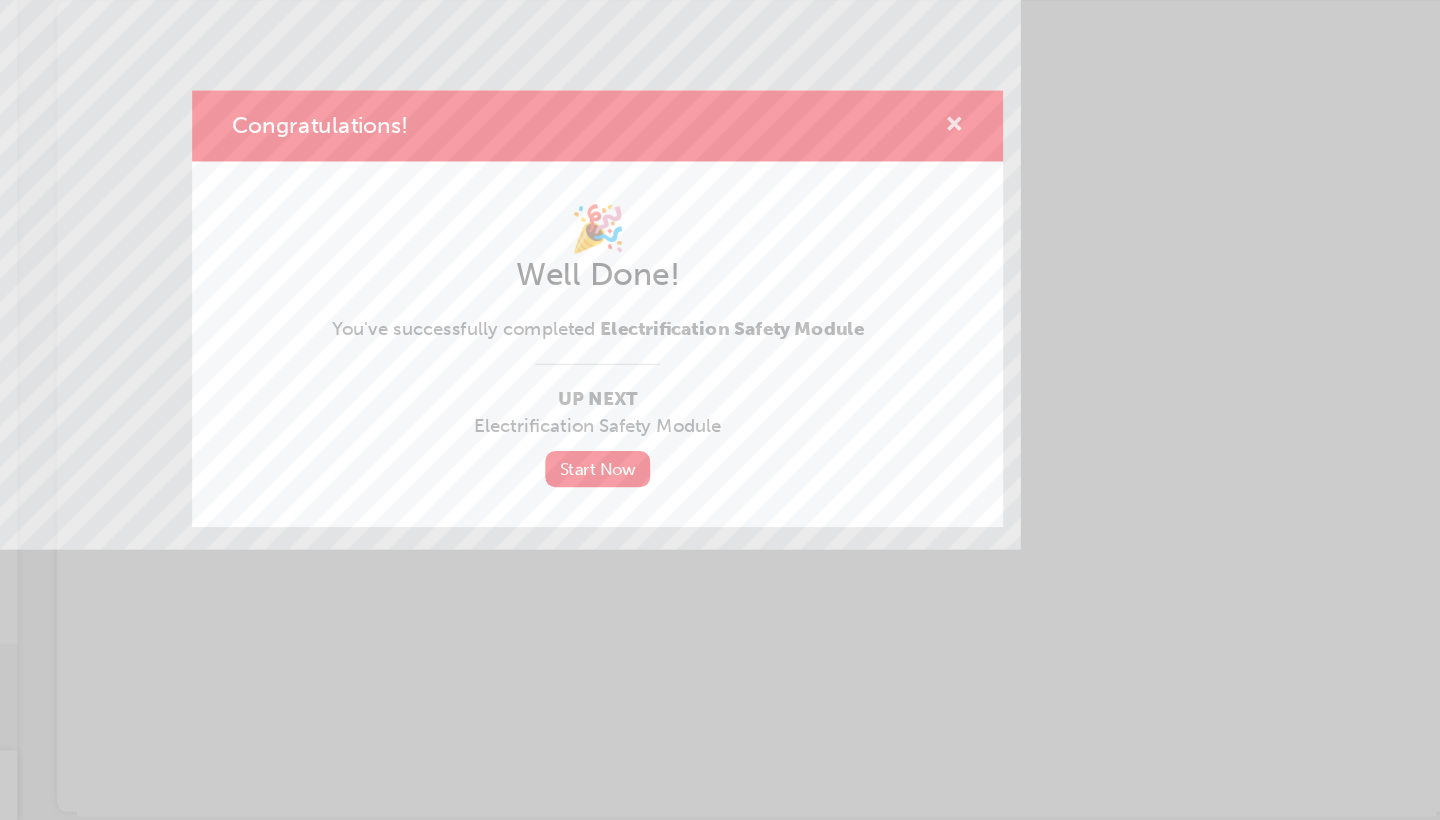 click at bounding box center (1005, 264) 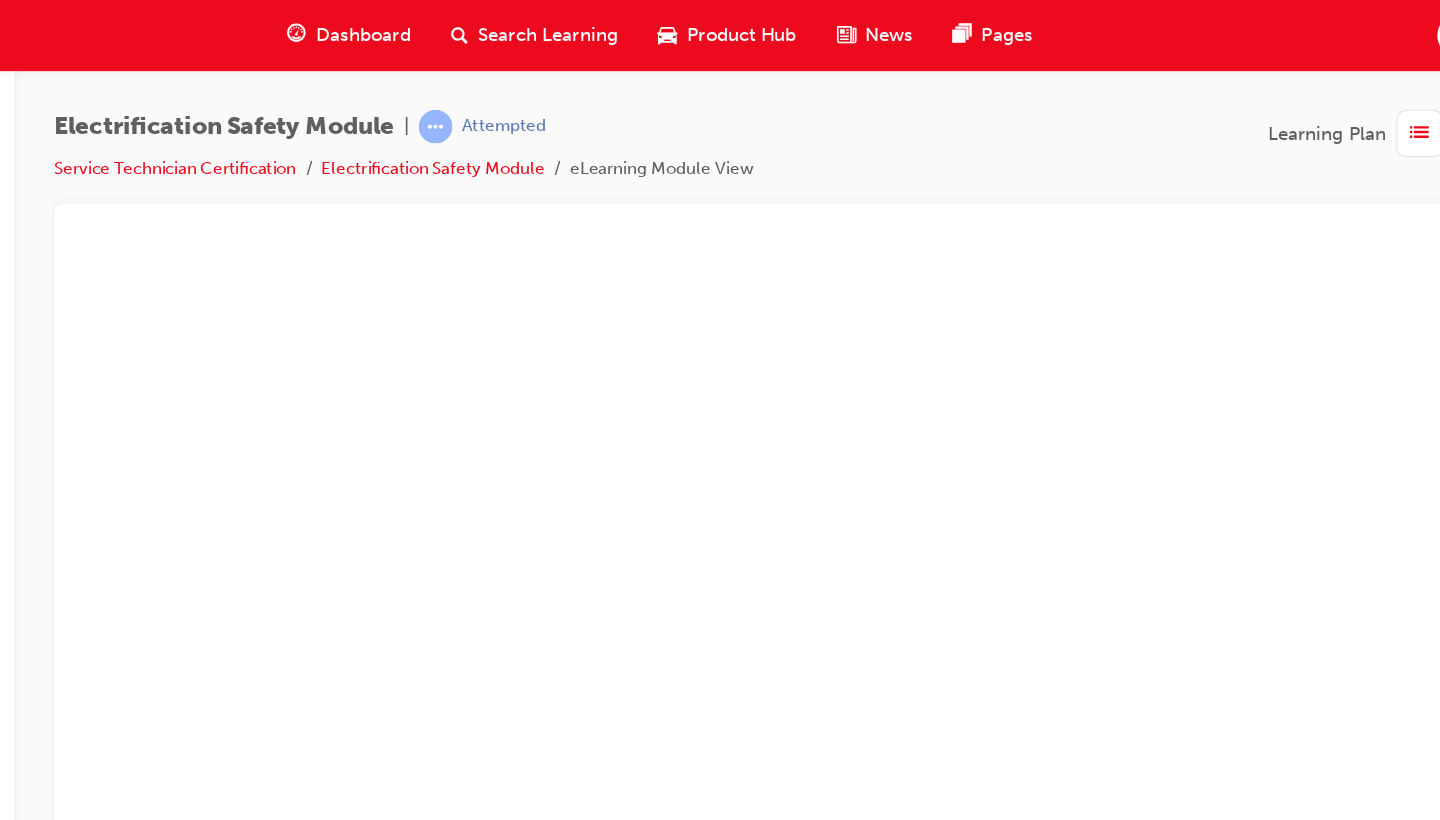 scroll, scrollTop: 0, scrollLeft: 0, axis: both 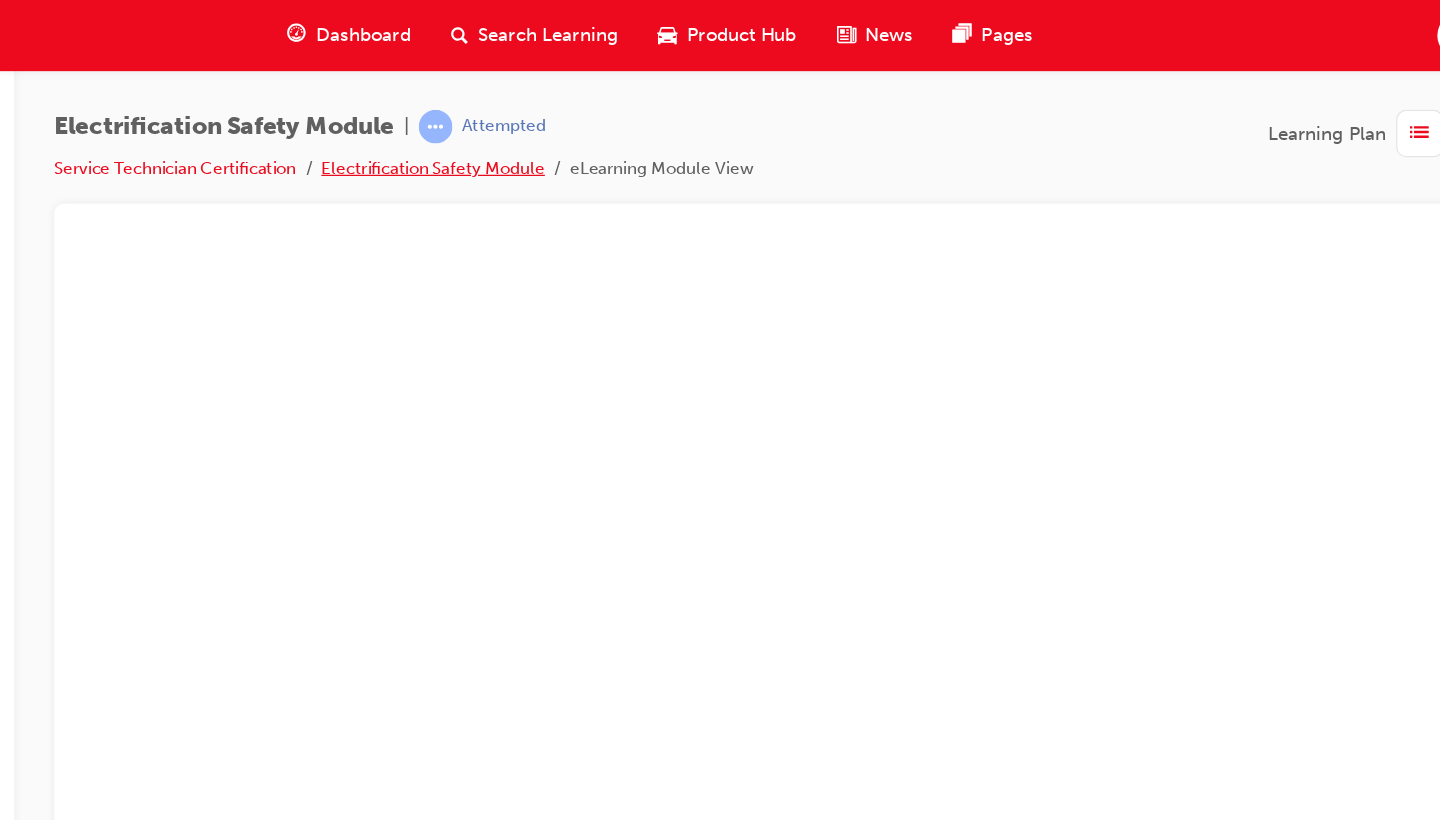 click on "Electrification Safety Module" at bounding box center [590, 134] 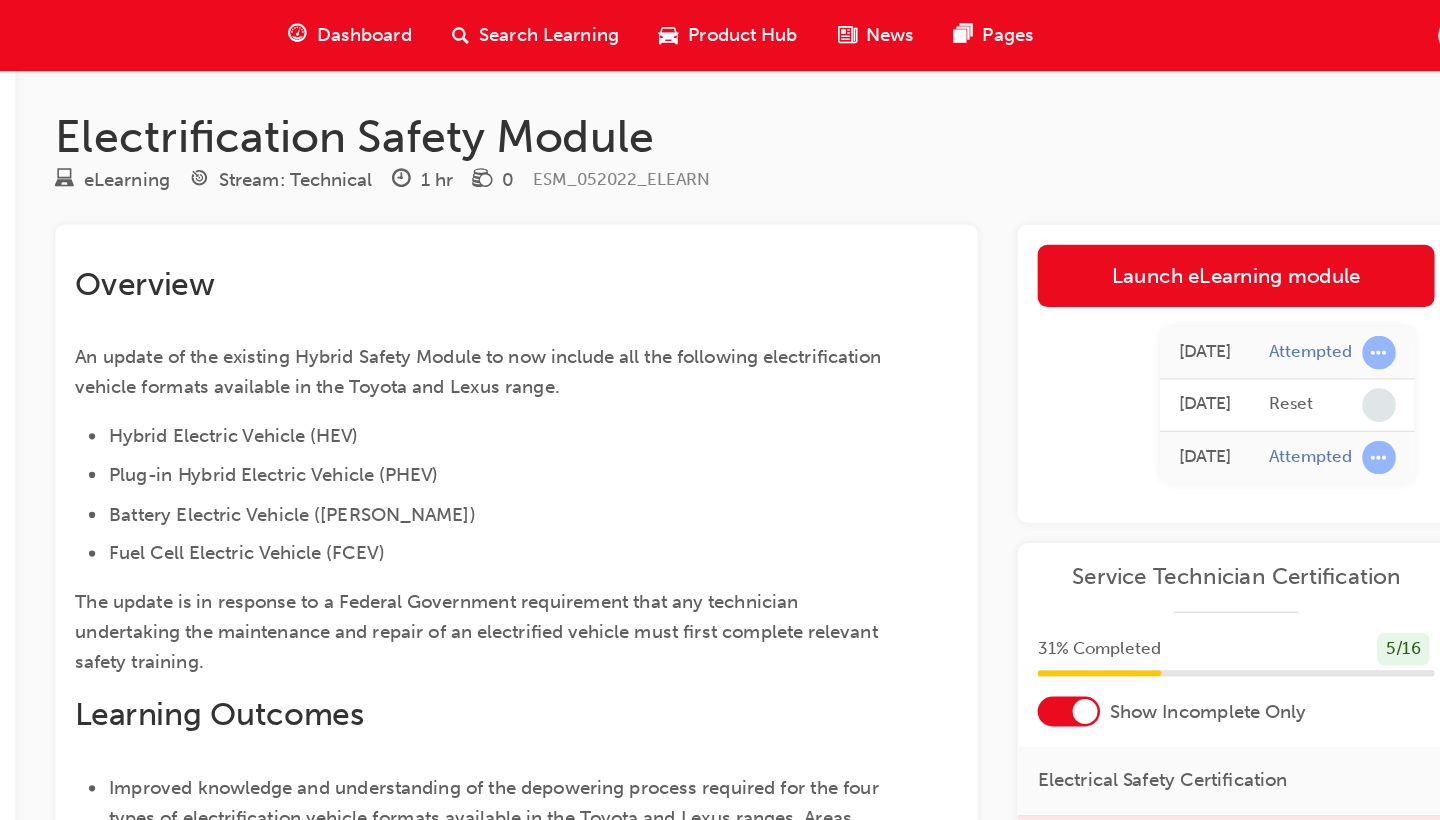 scroll, scrollTop: 0, scrollLeft: 0, axis: both 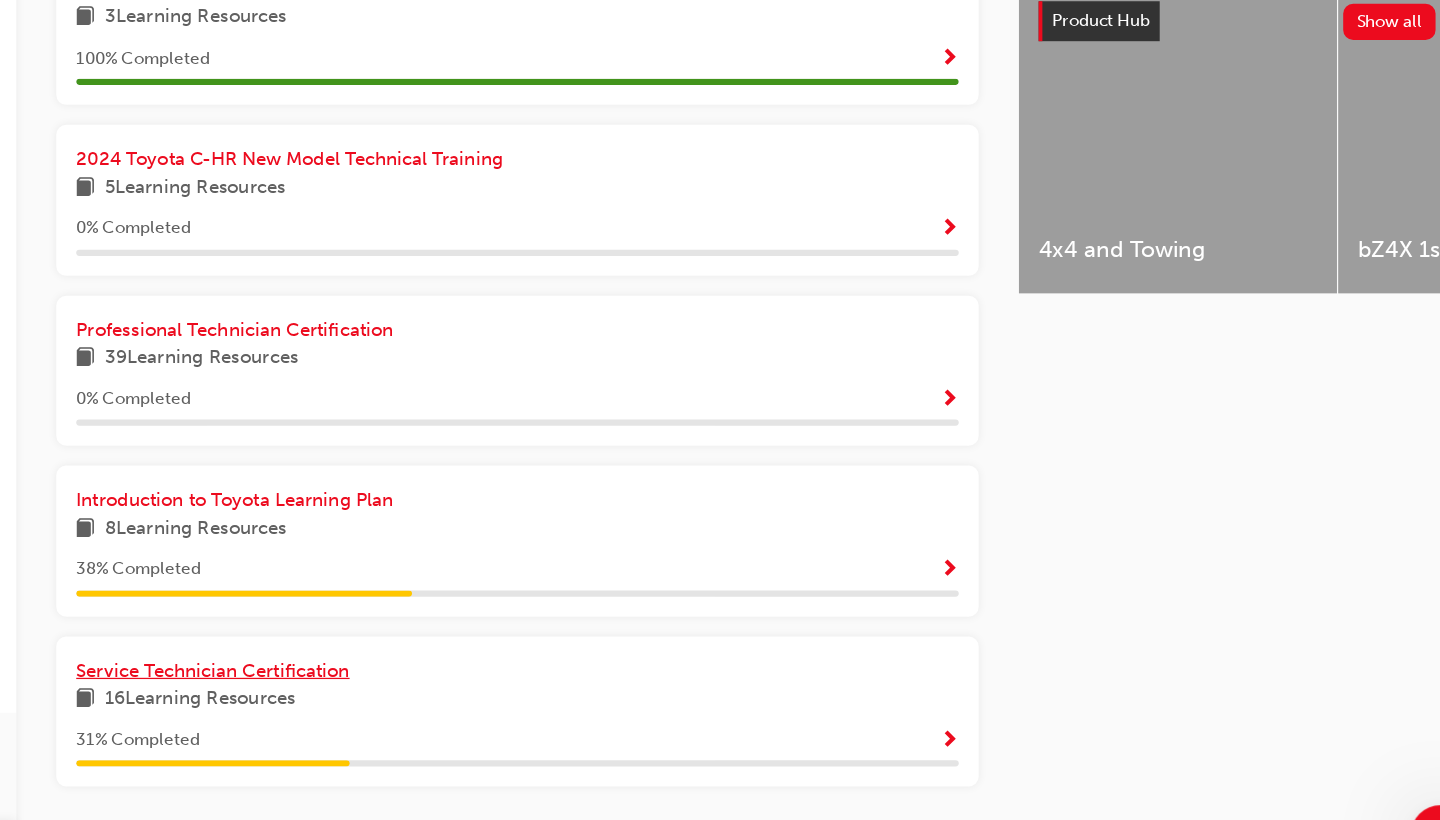 click on "Service Technician Certification" at bounding box center [412, 644] 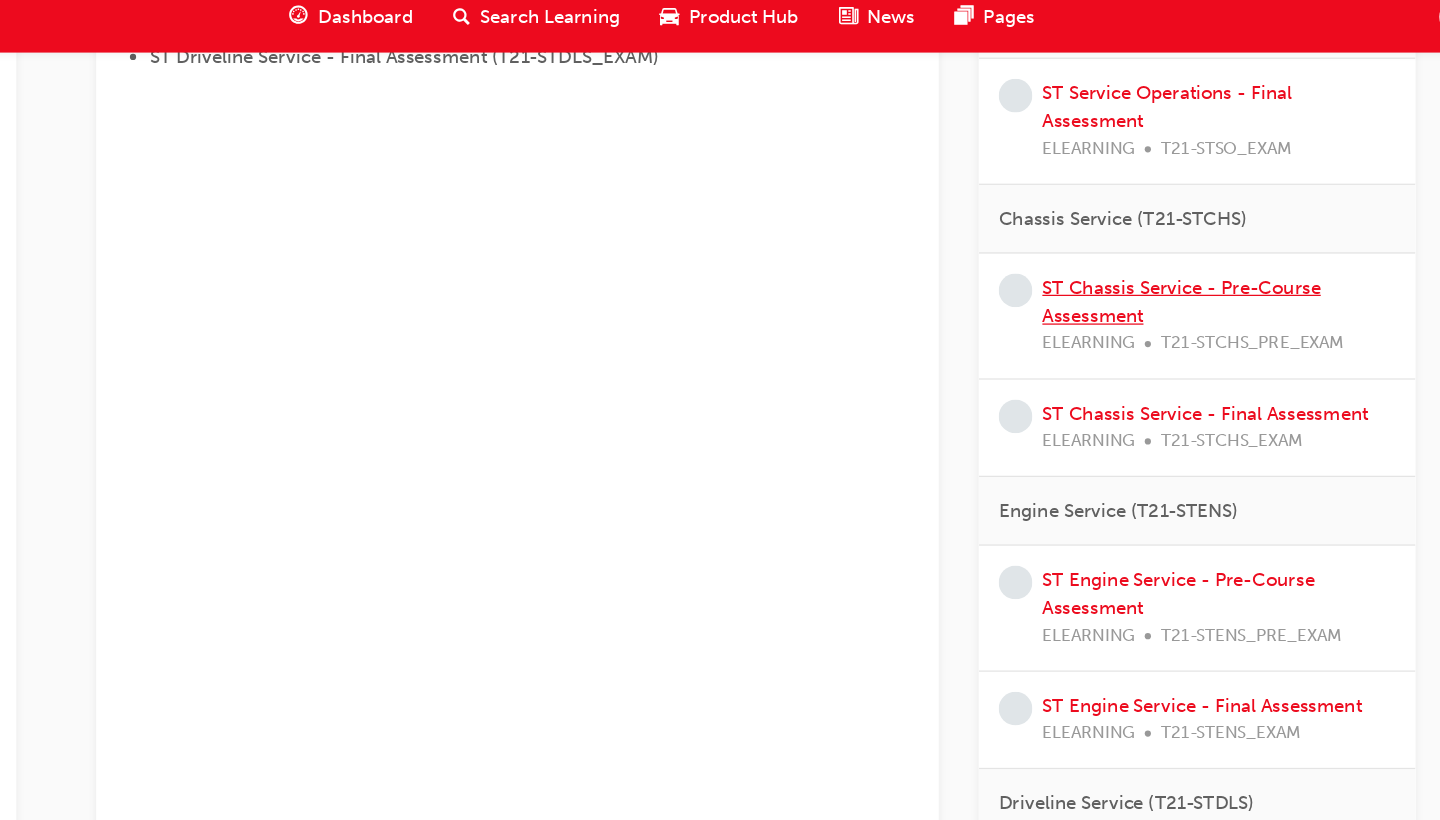 click on "ST Chassis Service - Pre-Course Assessment" at bounding box center (1188, 256) 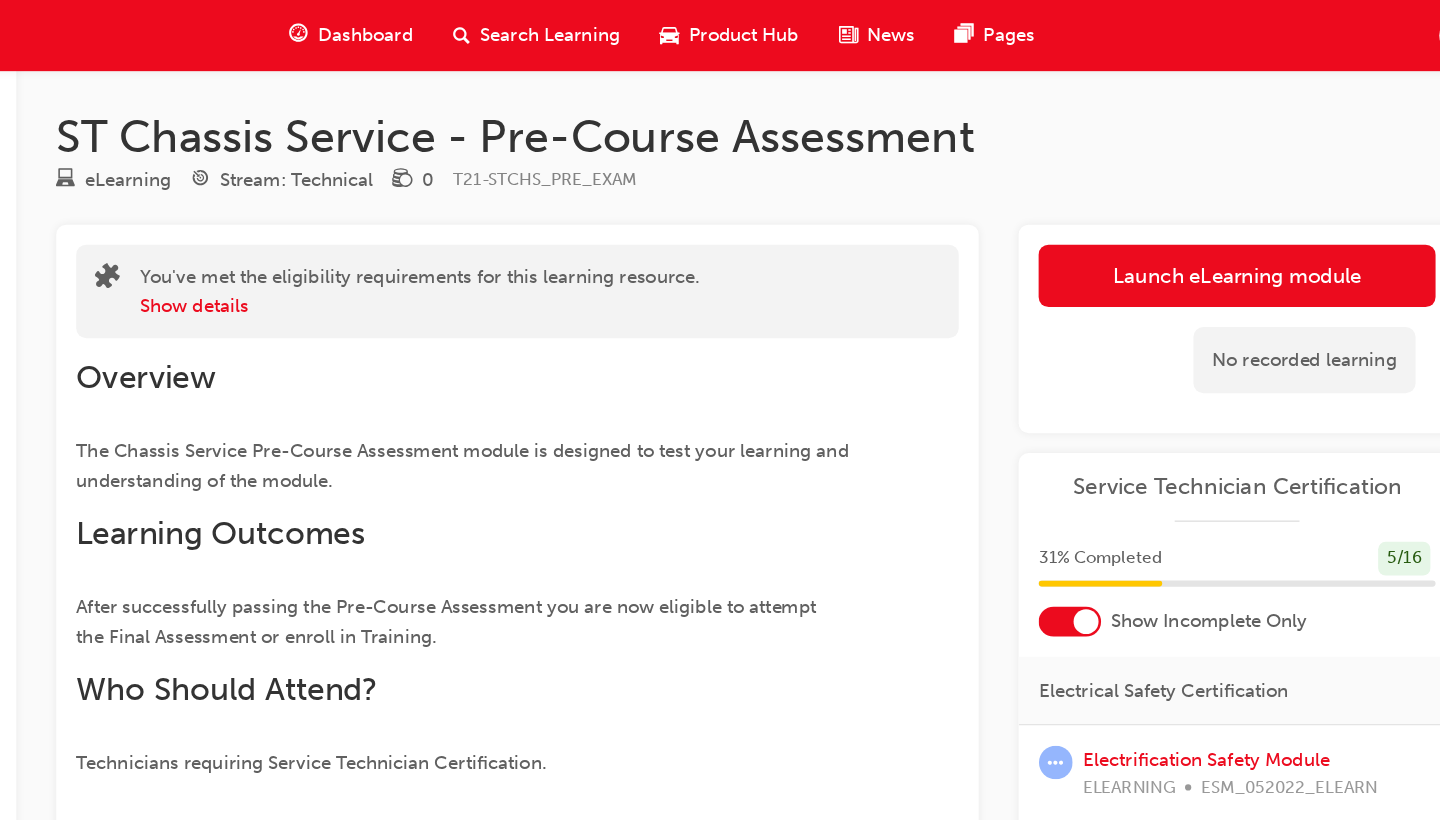 scroll, scrollTop: 0, scrollLeft: 0, axis: both 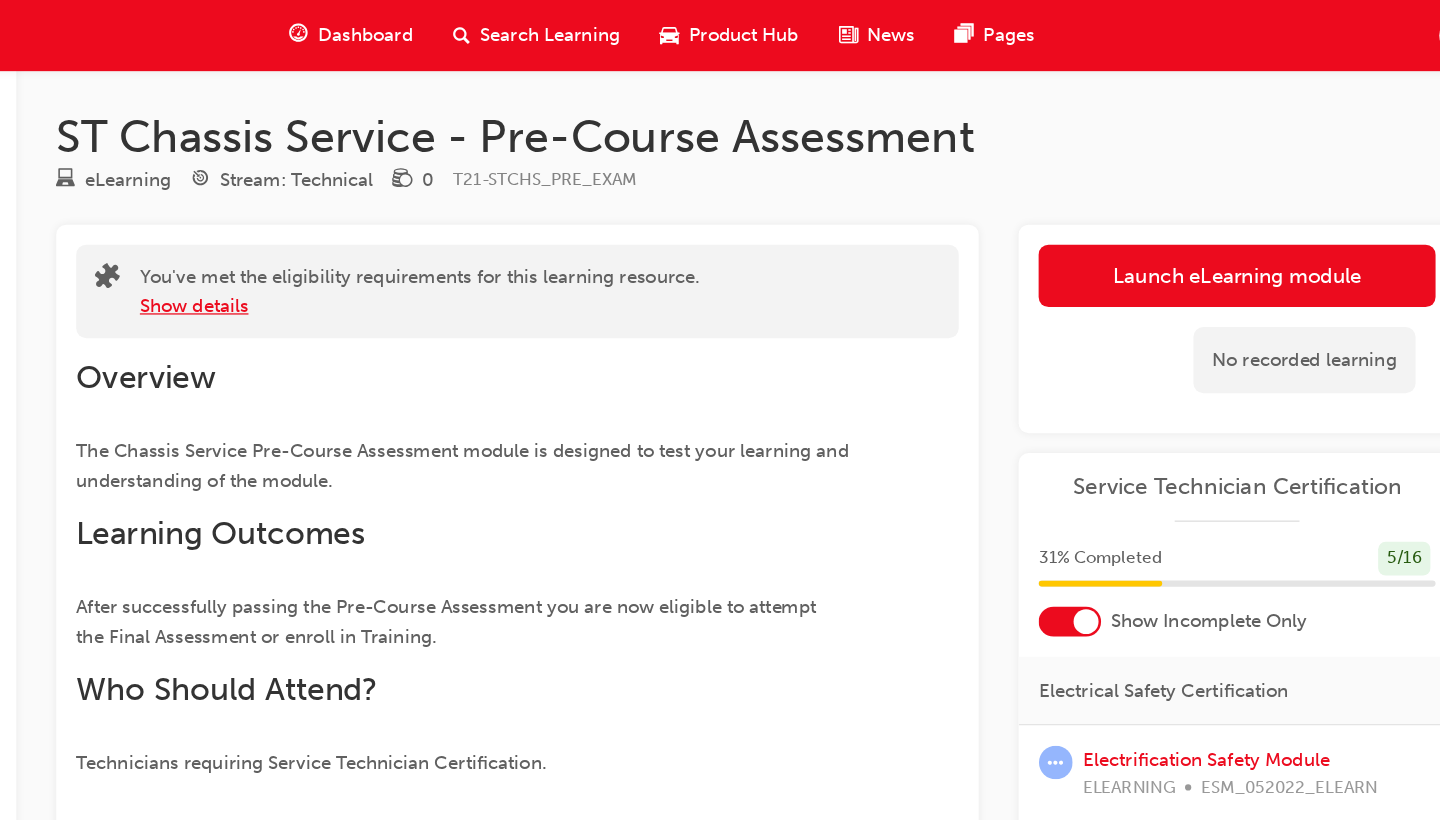 click on "Show details" at bounding box center (397, 245) 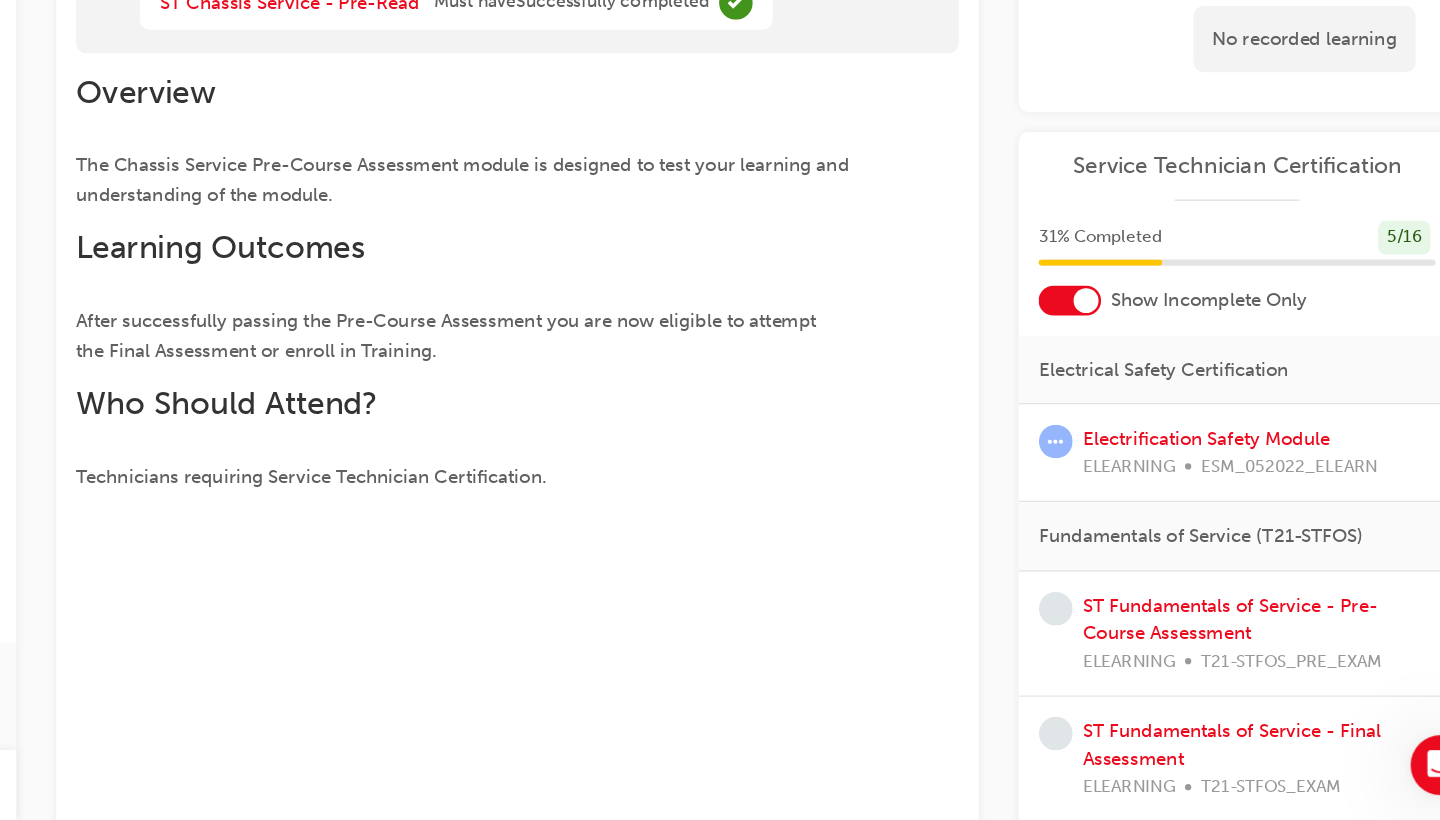 scroll, scrollTop: 123, scrollLeft: 0, axis: vertical 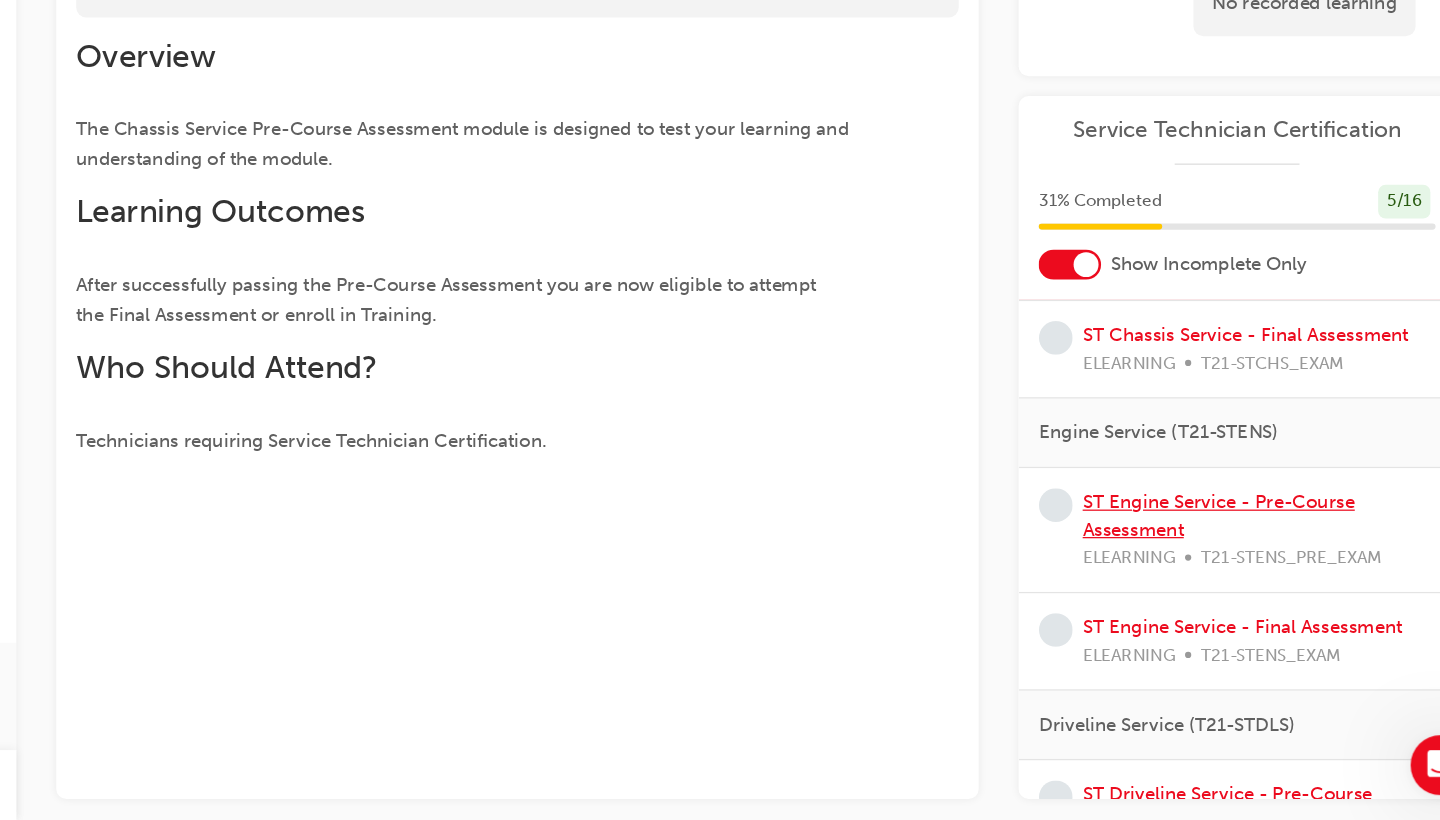 click on "ST Engine Service - Pre-Course Assessment" at bounding box center (1218, 576) 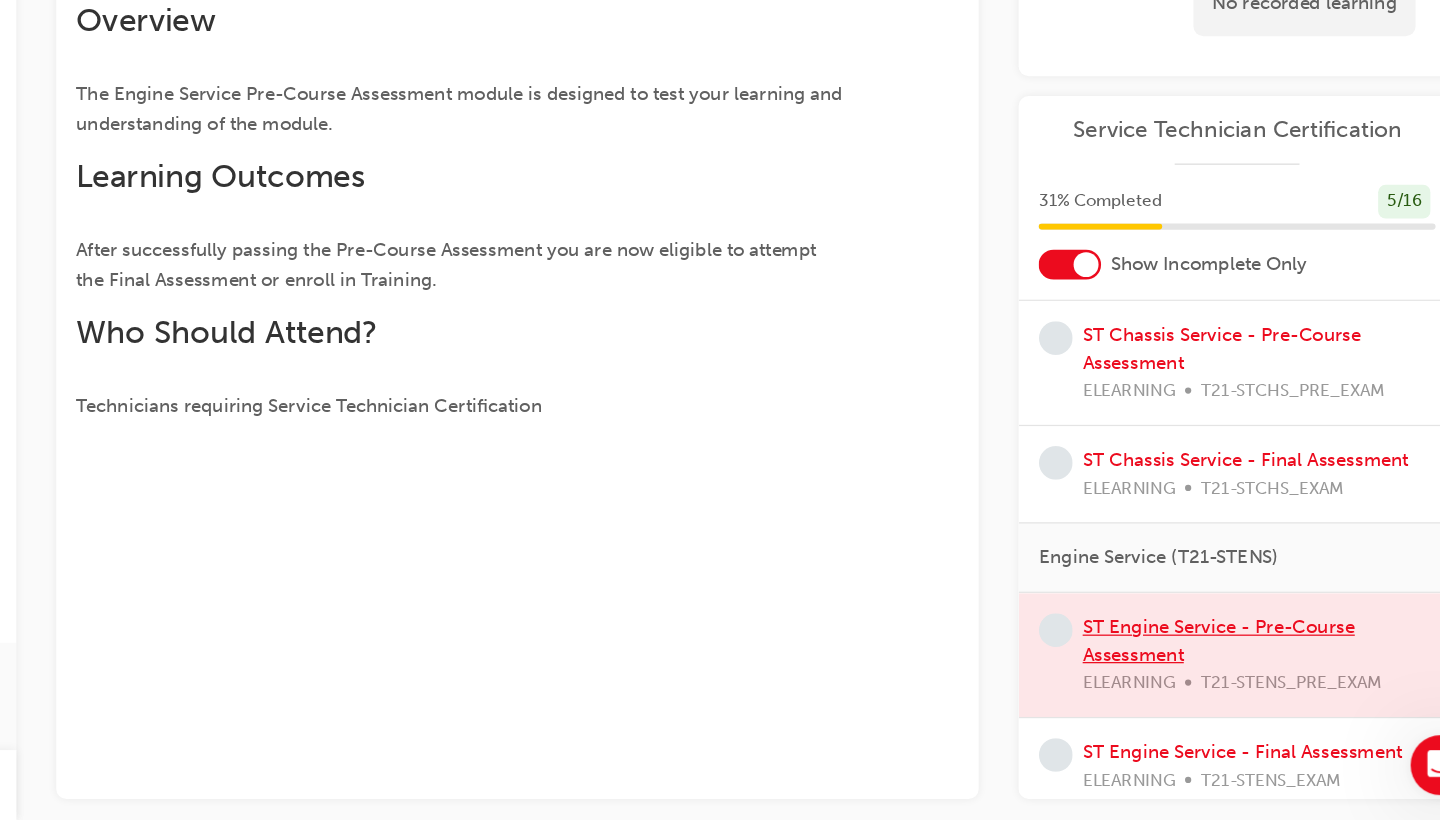 scroll, scrollTop: 691, scrollLeft: 0, axis: vertical 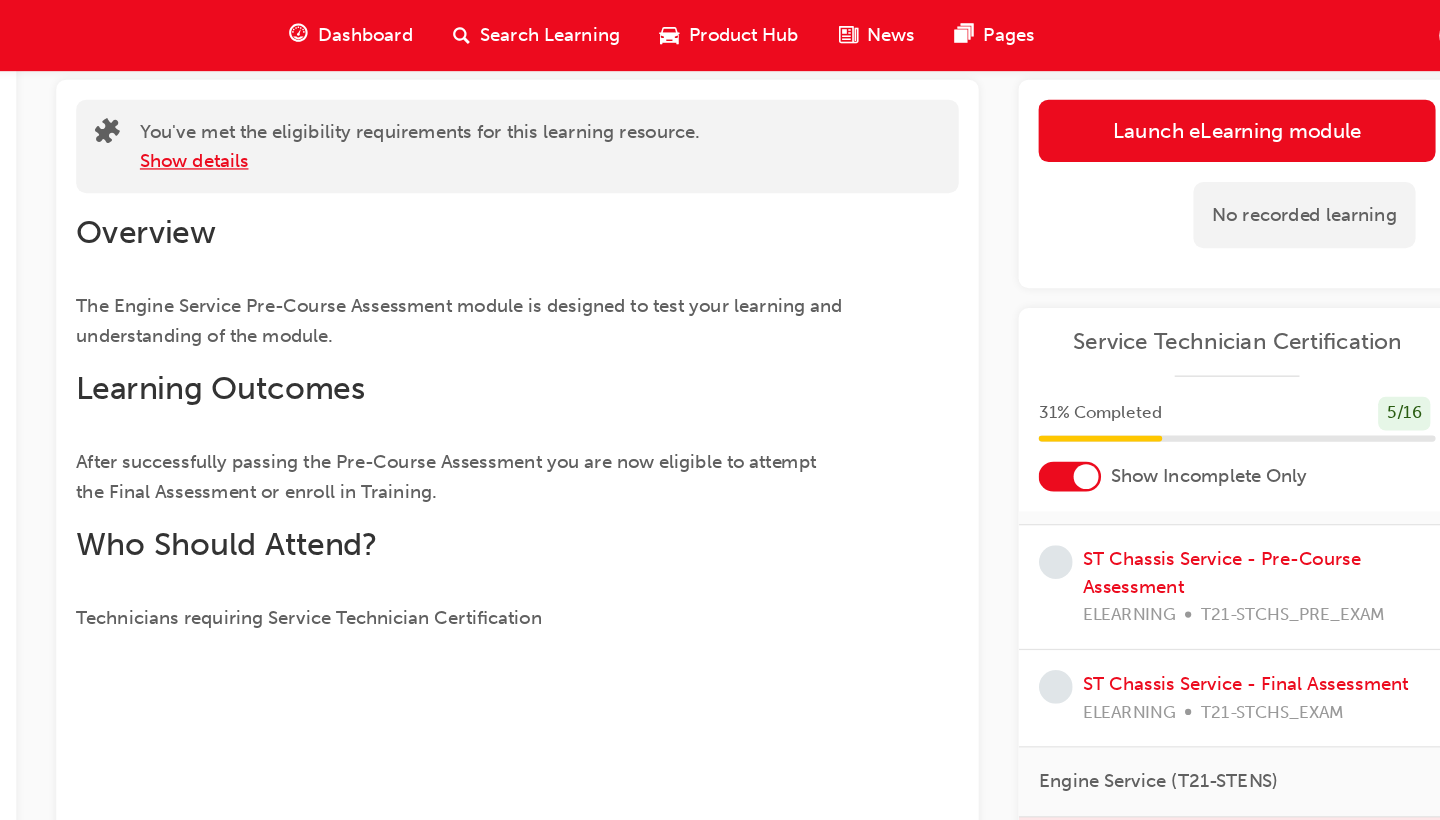 click on "Show details" at bounding box center (397, 129) 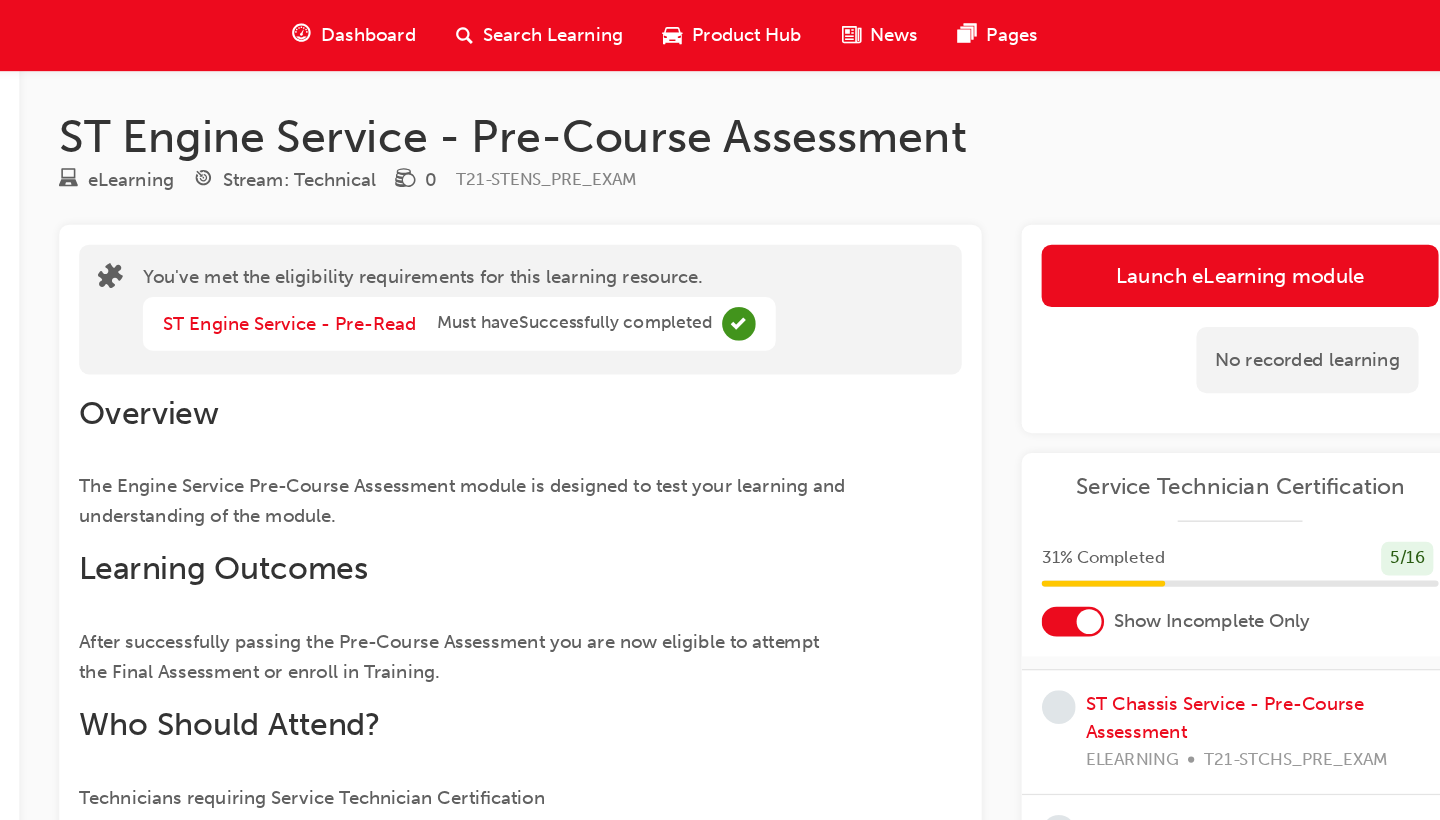 scroll, scrollTop: 0, scrollLeft: 0, axis: both 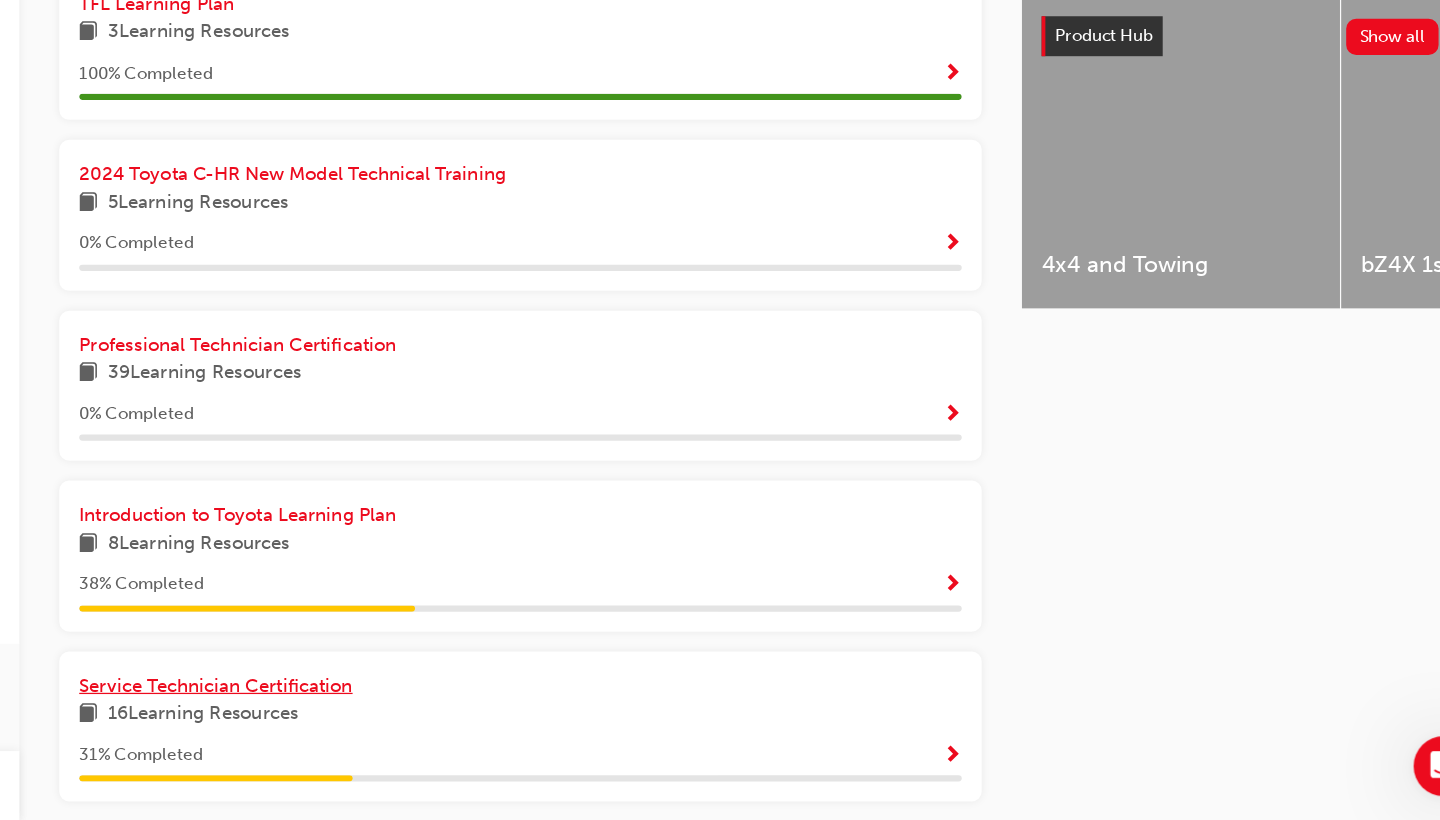 click on "Service Technician Certification" at bounding box center (412, 711) 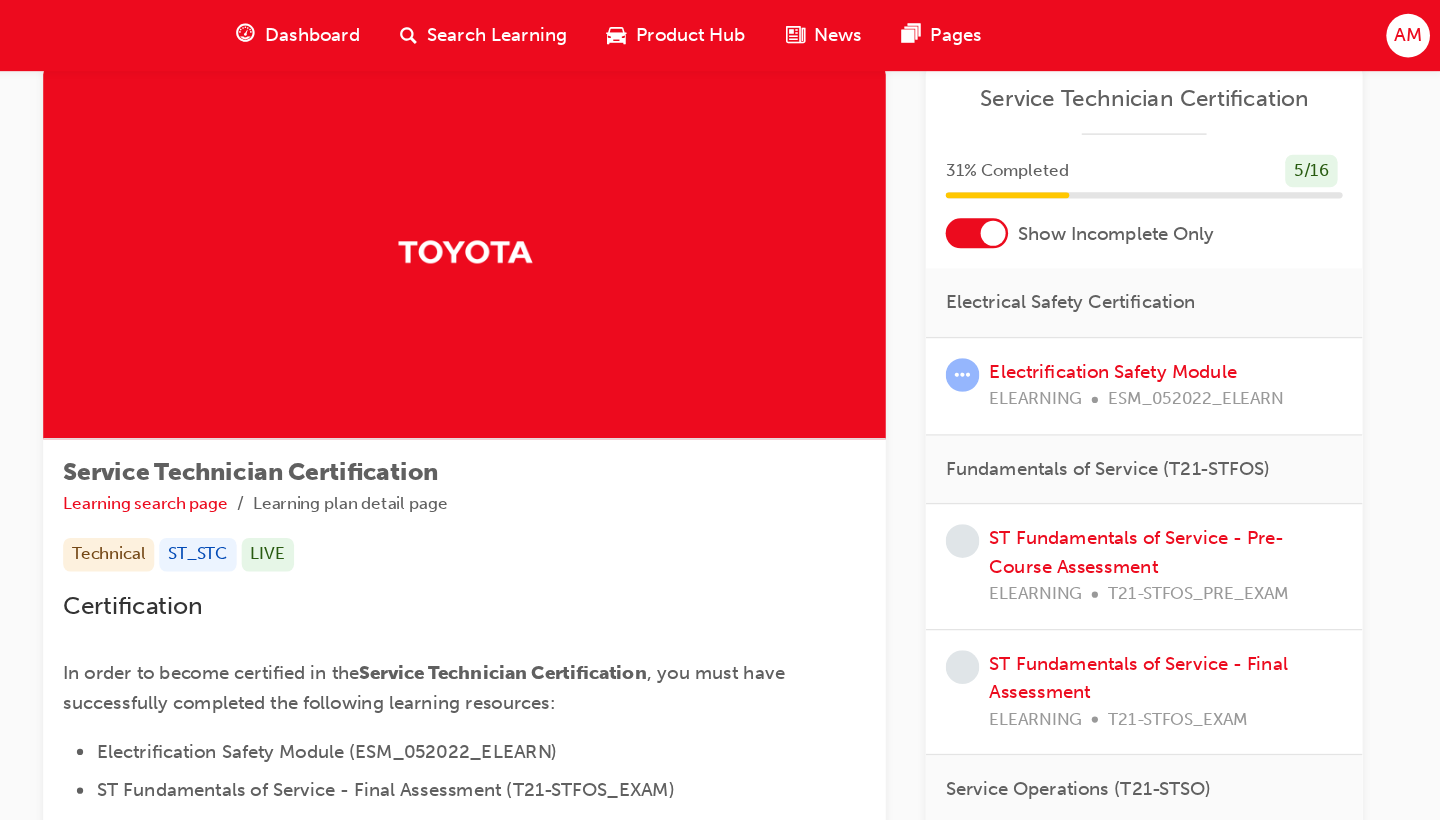 scroll, scrollTop: 51, scrollLeft: 0, axis: vertical 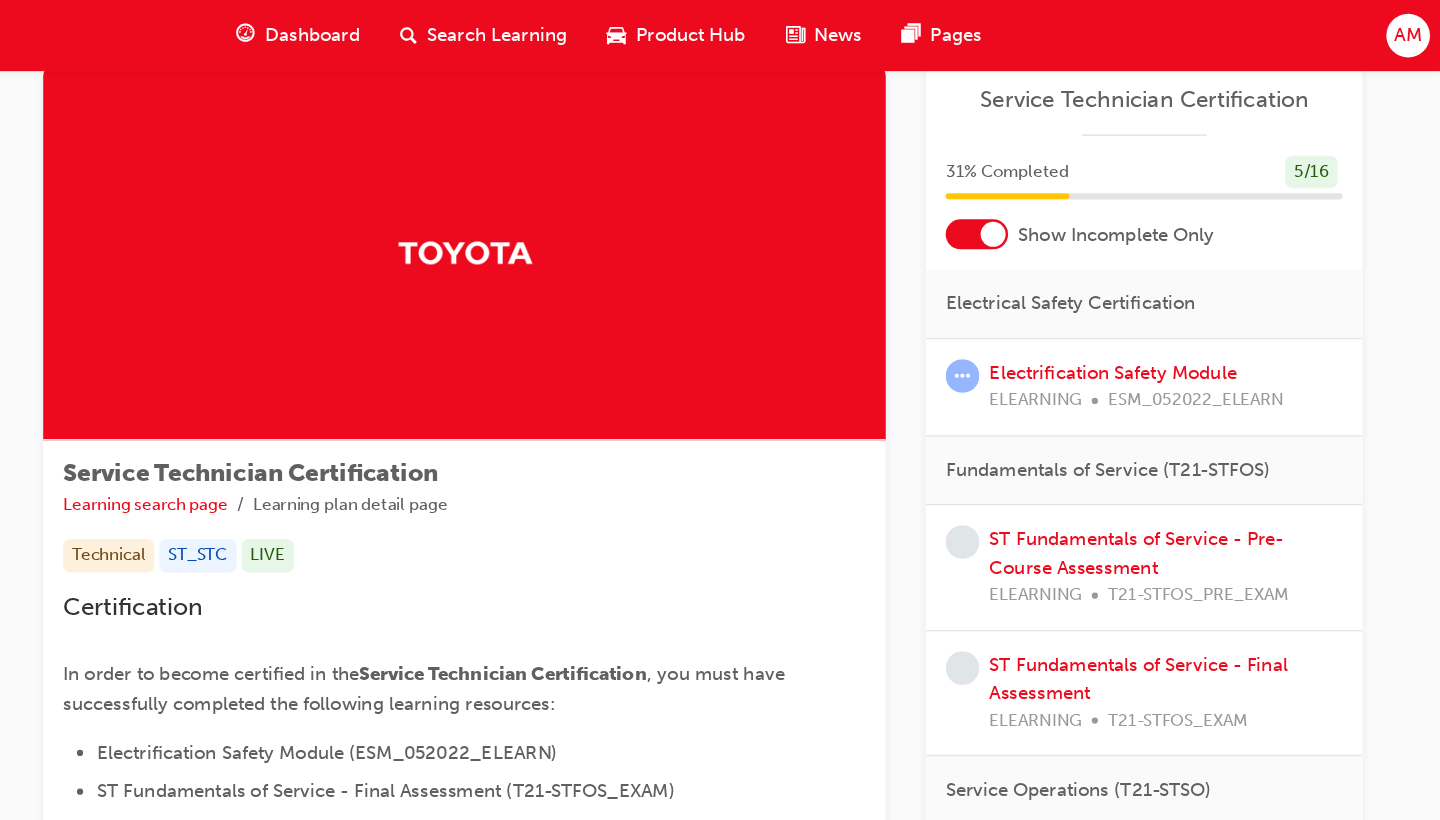 click at bounding box center [1080, 188] 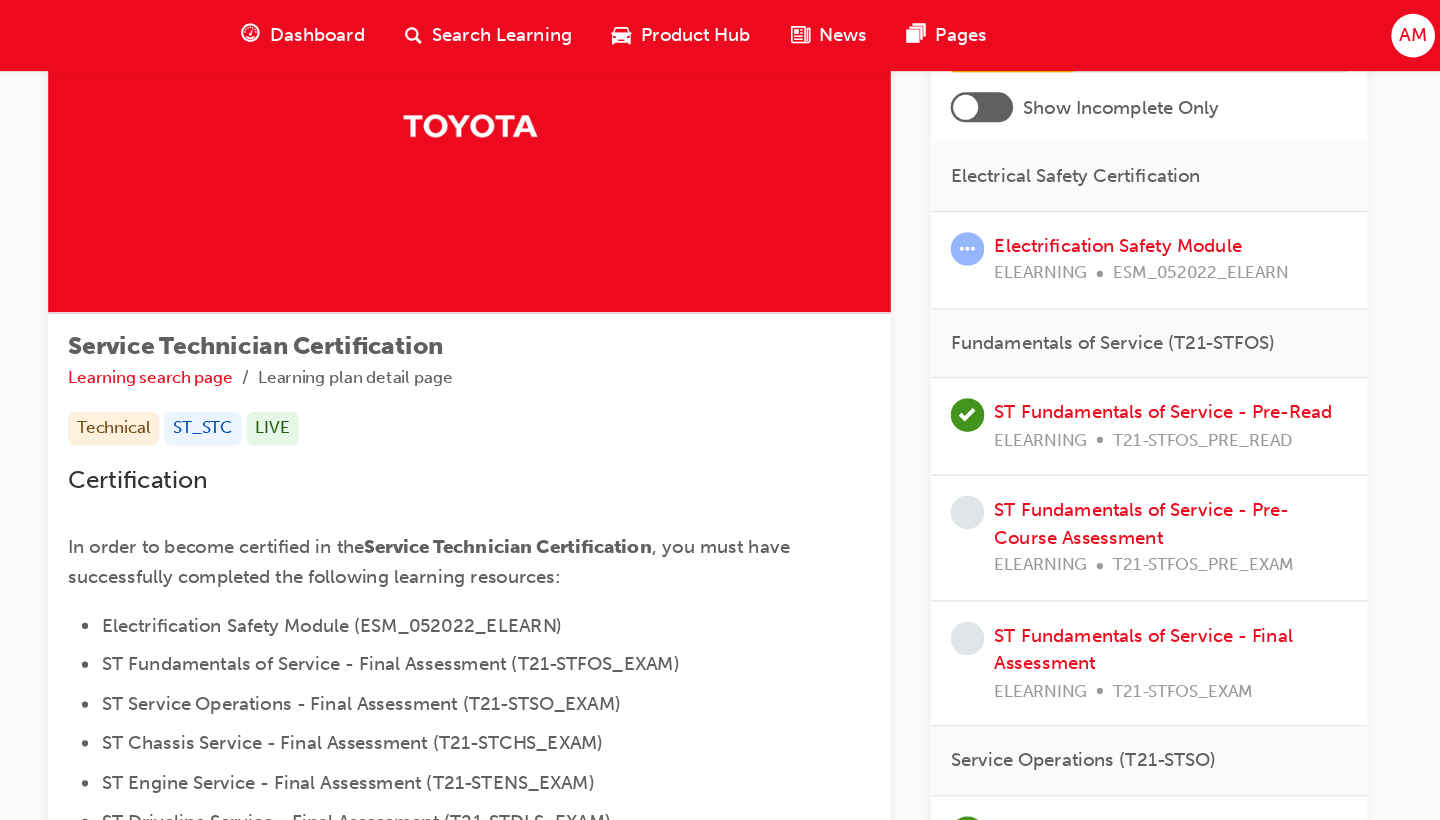 scroll, scrollTop: 153, scrollLeft: 0, axis: vertical 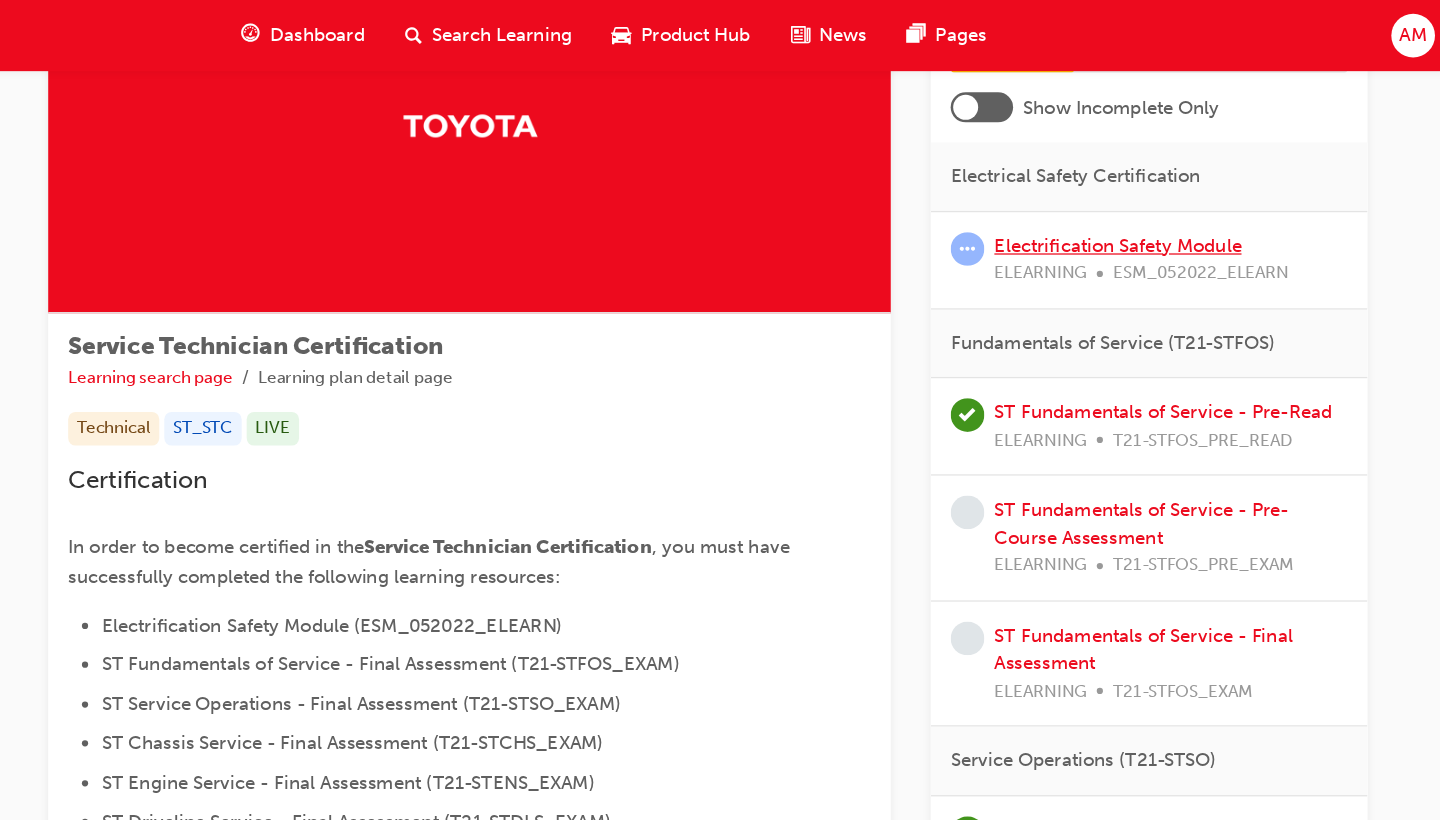 click on "Electrification Safety Module" at bounding box center [1176, 197] 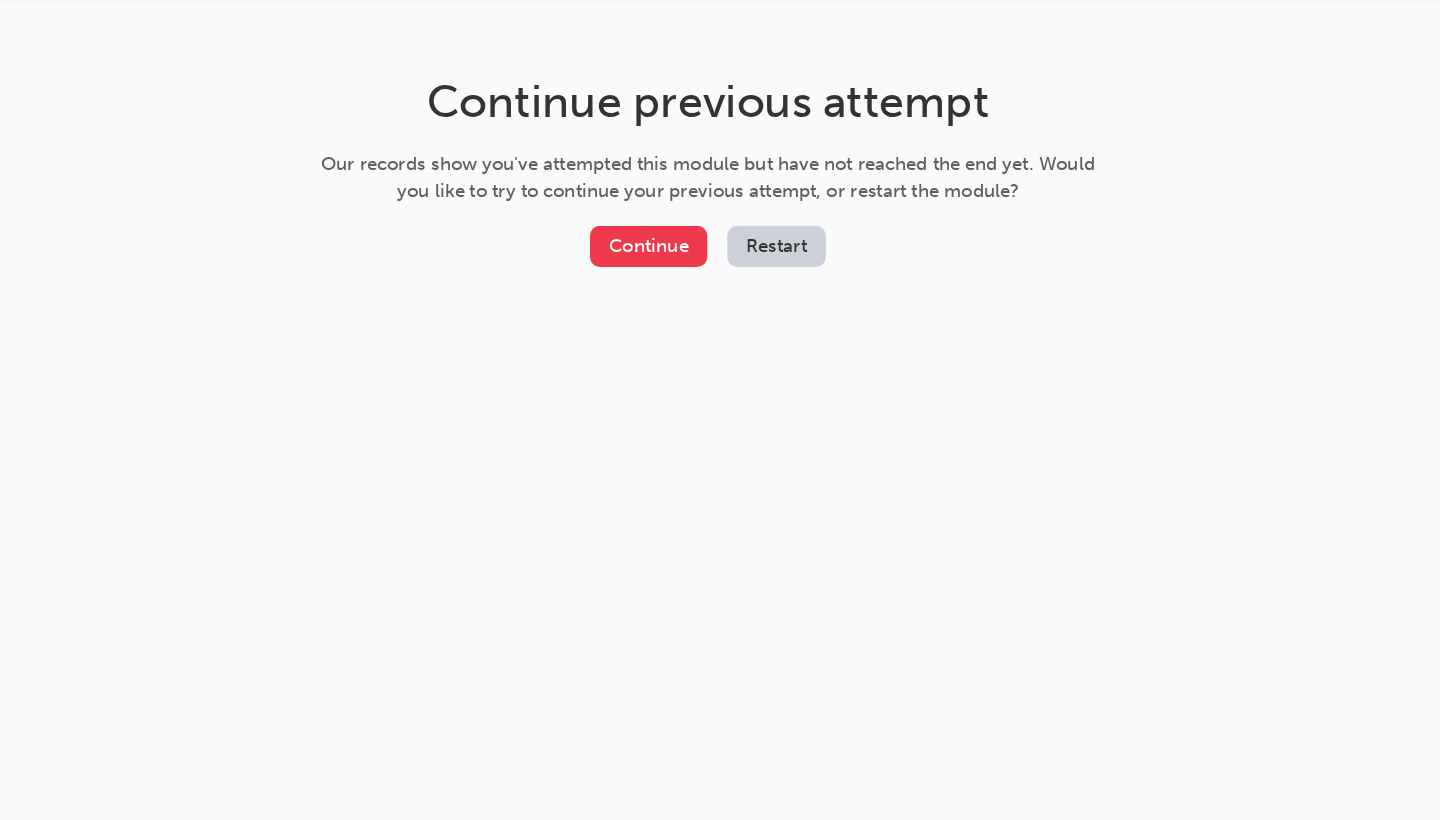 click on "Continue" at bounding box center [800, 257] 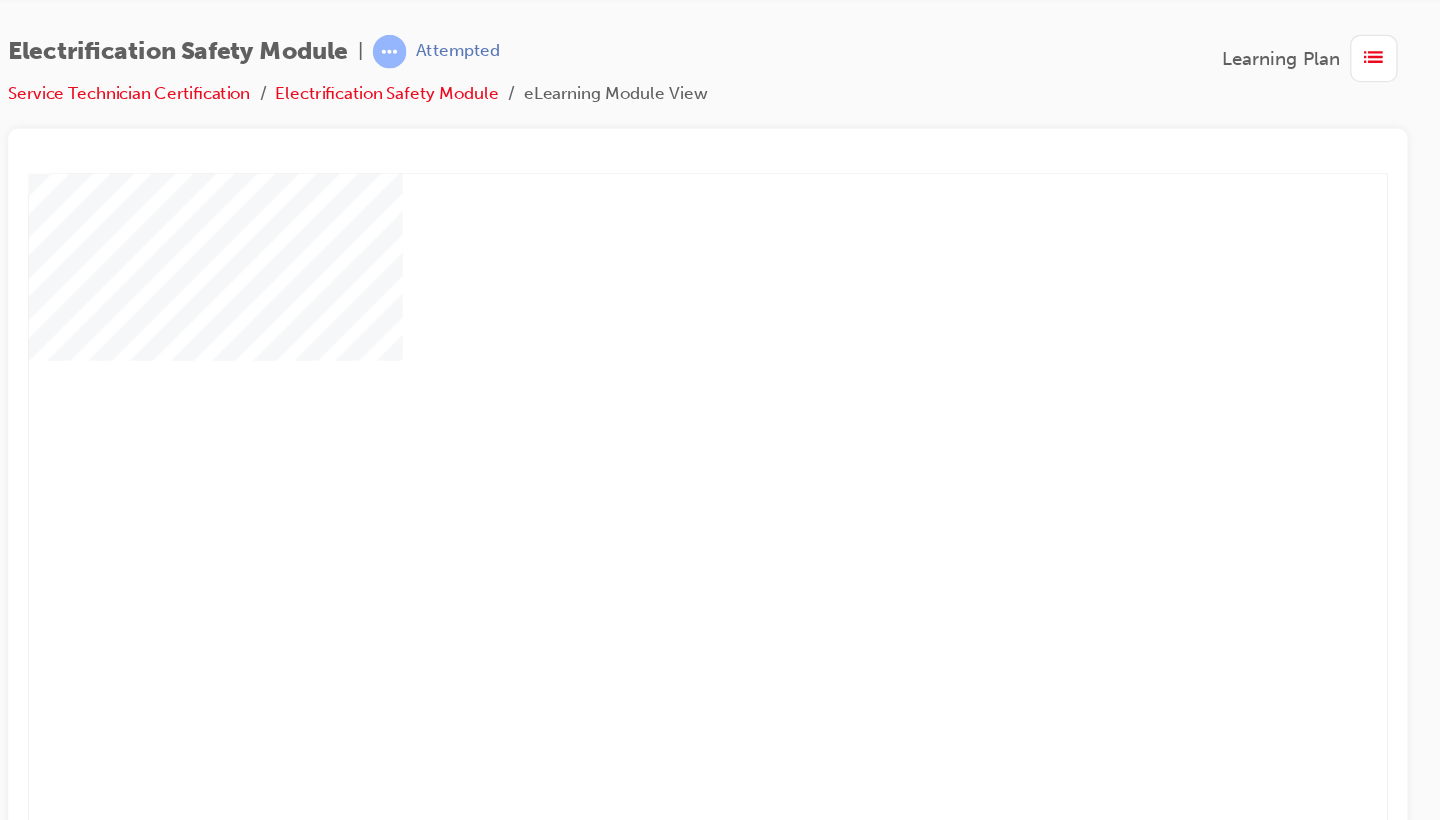 scroll, scrollTop: 0, scrollLeft: 0, axis: both 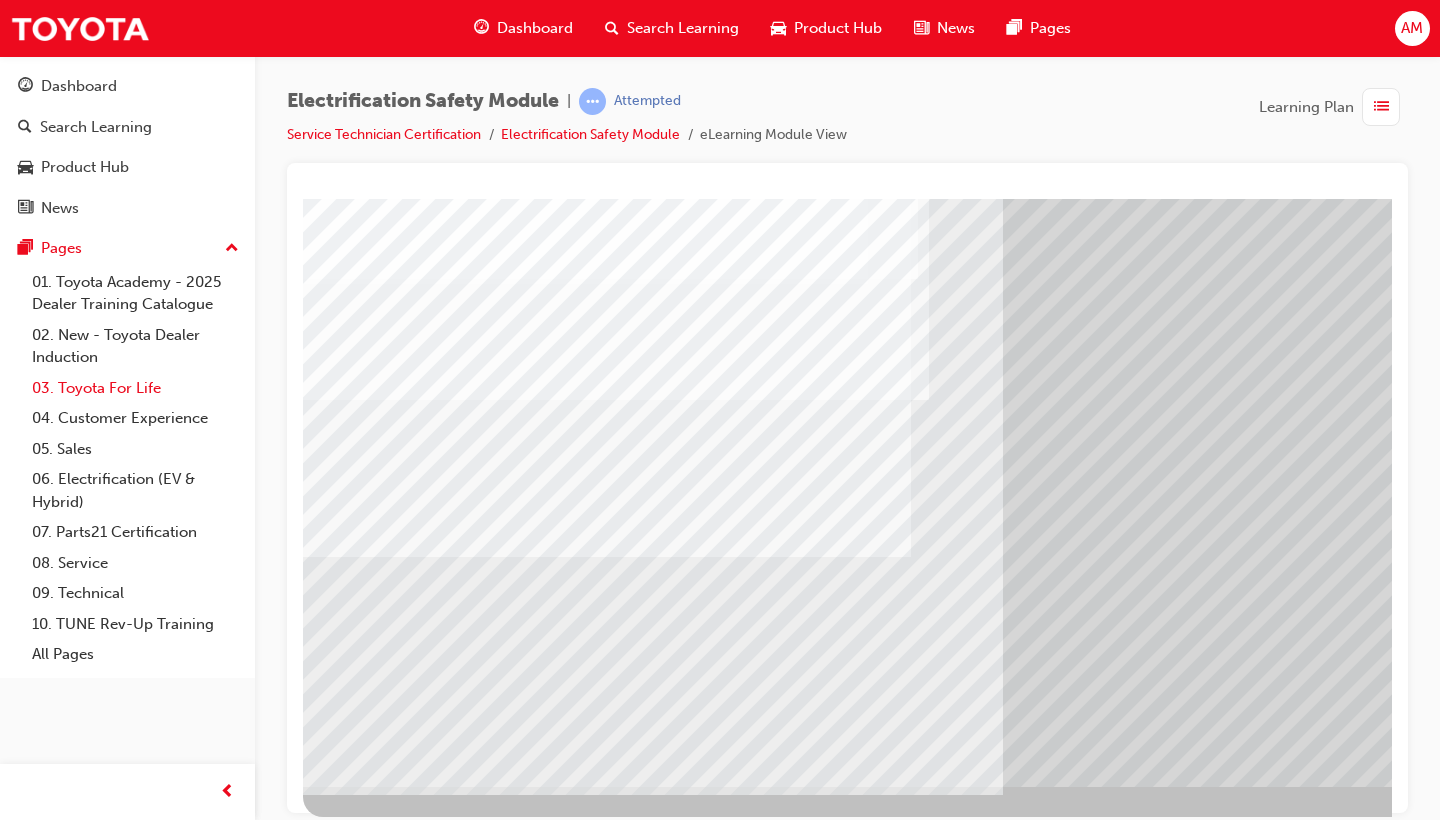 click on "03. Toyota For Life" at bounding box center [135, 388] 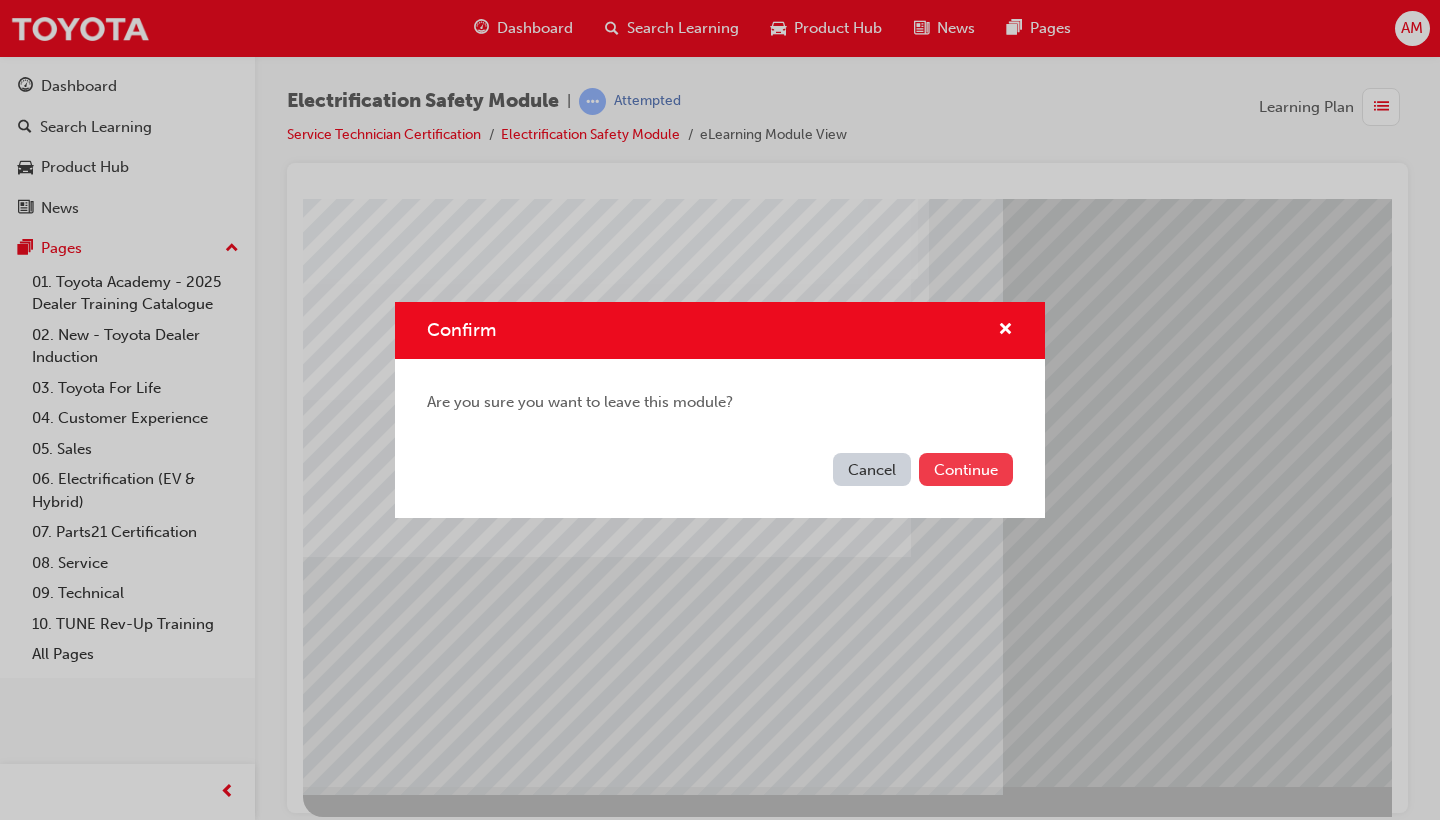 click on "Continue" at bounding box center (966, 469) 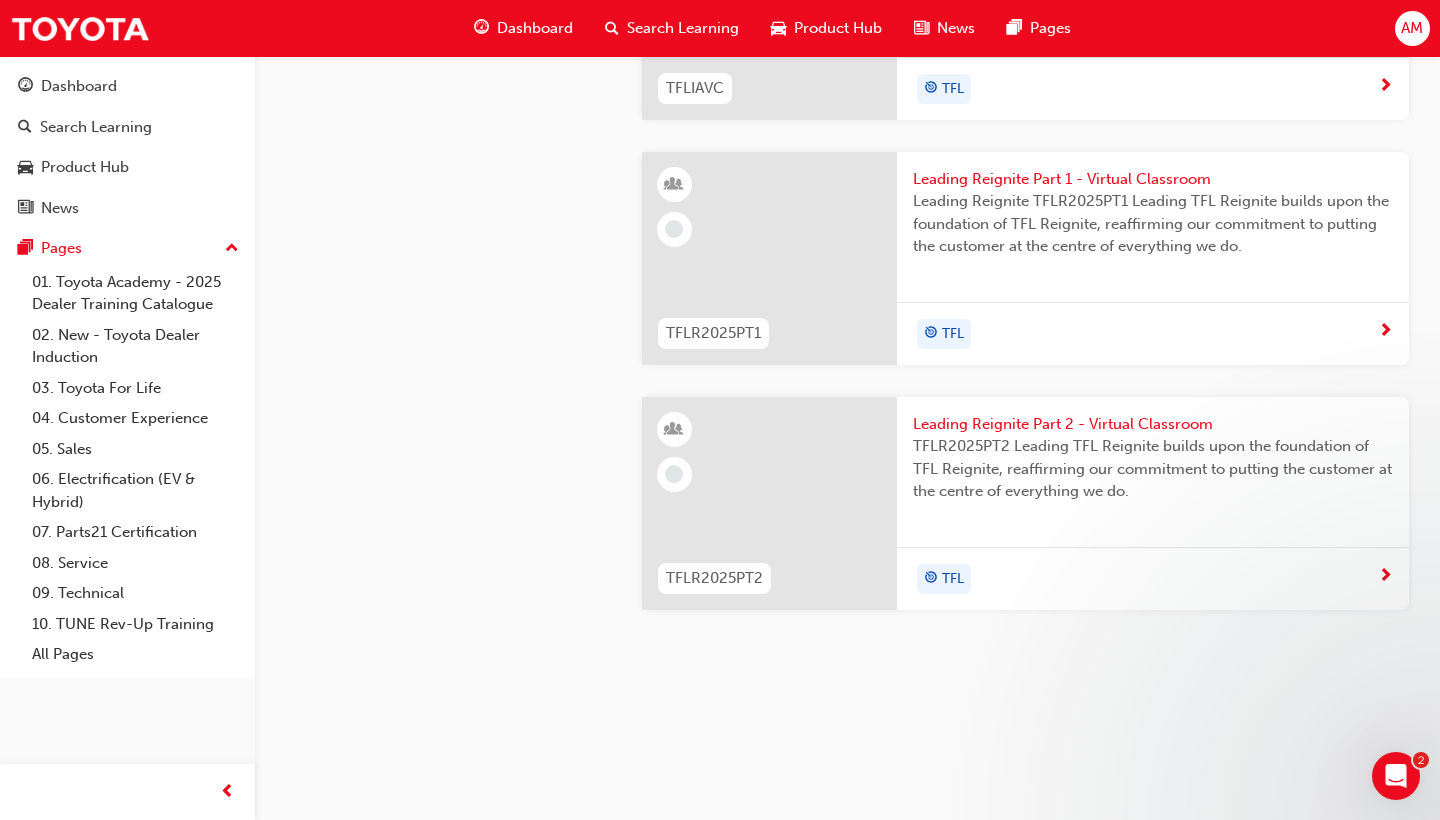 scroll, scrollTop: 2146, scrollLeft: 1, axis: both 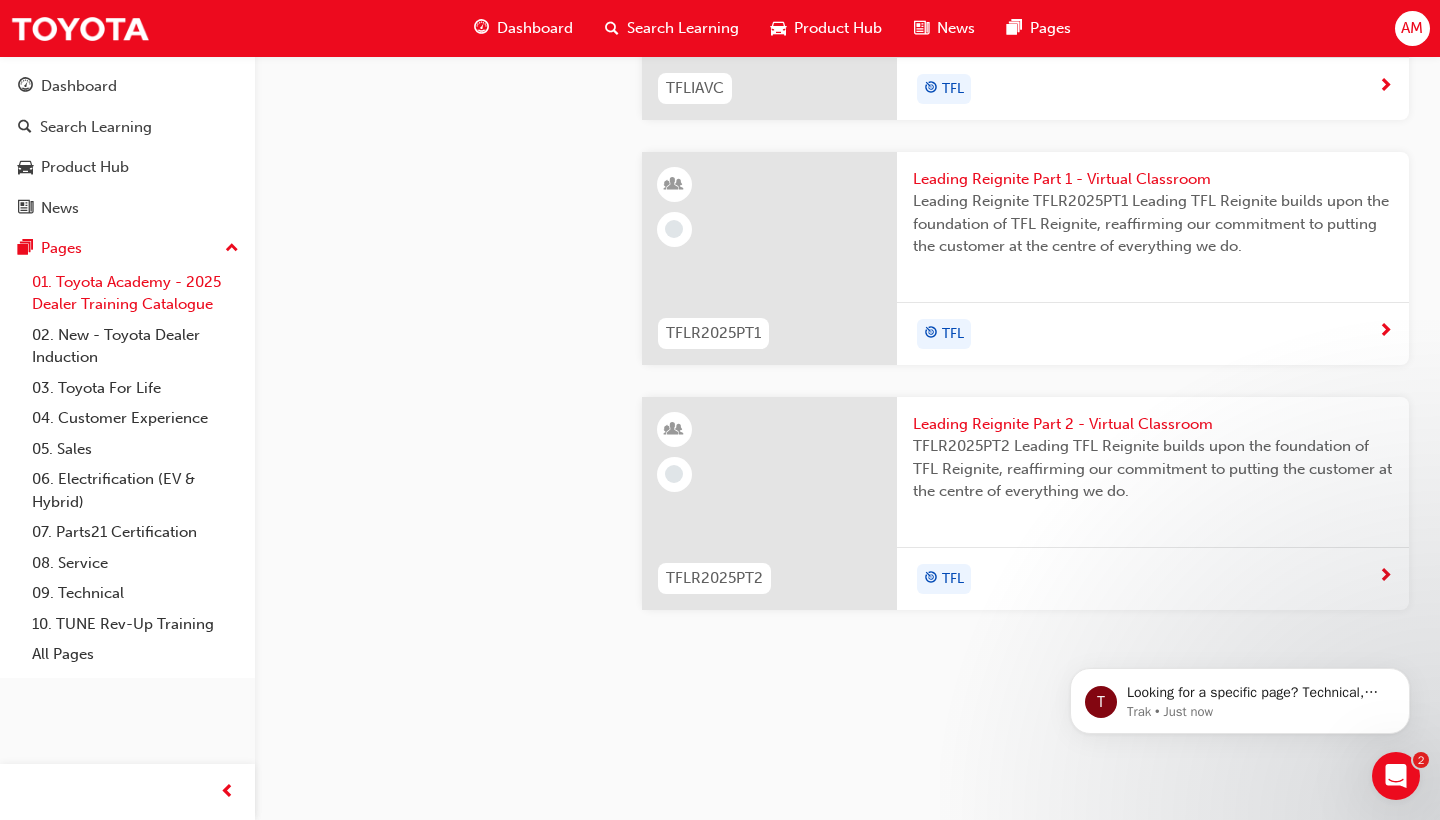 click on "01. Toyota Academy - 2025 Dealer Training Catalogue" at bounding box center [135, 293] 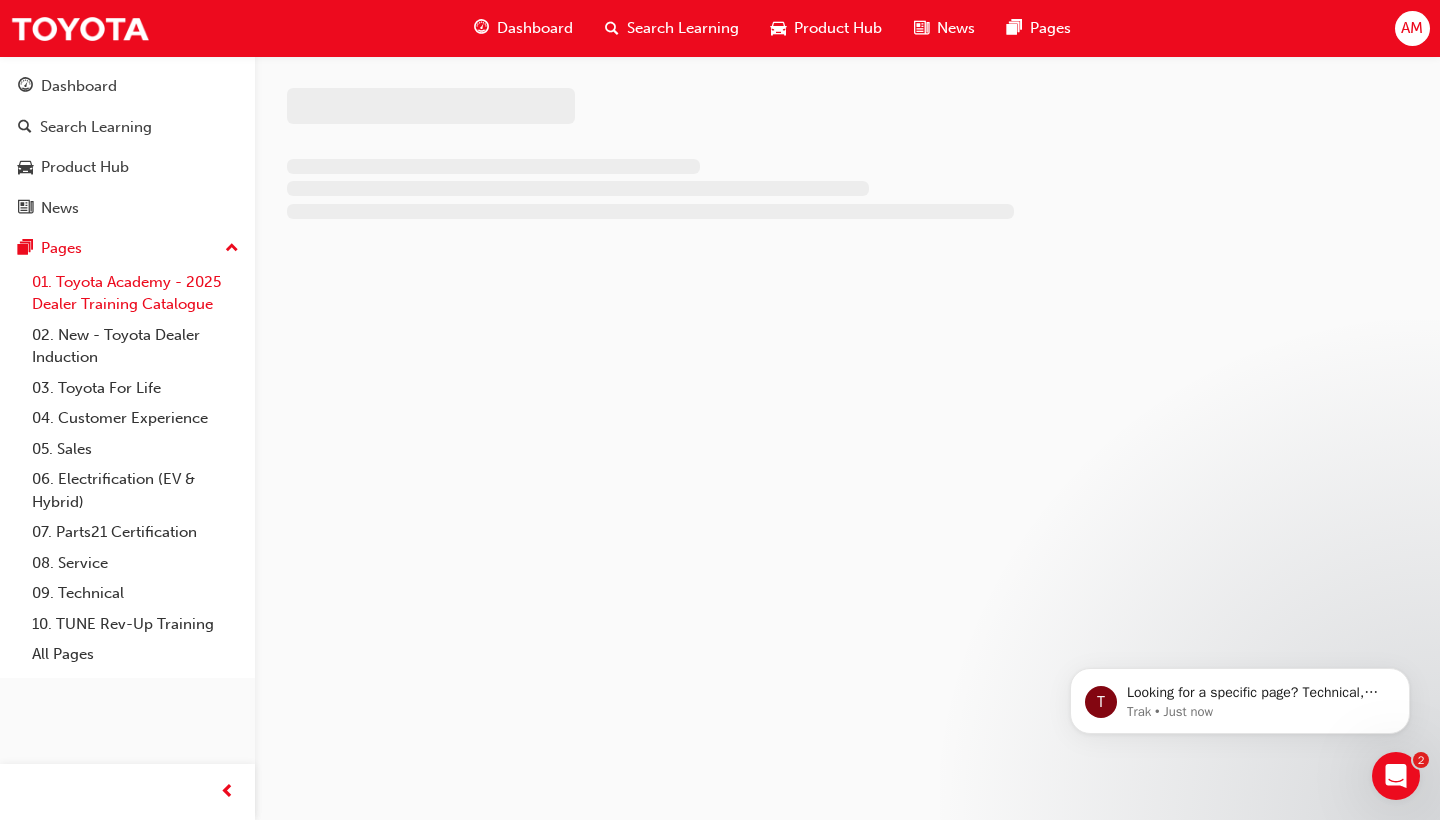 scroll, scrollTop: 0, scrollLeft: 0, axis: both 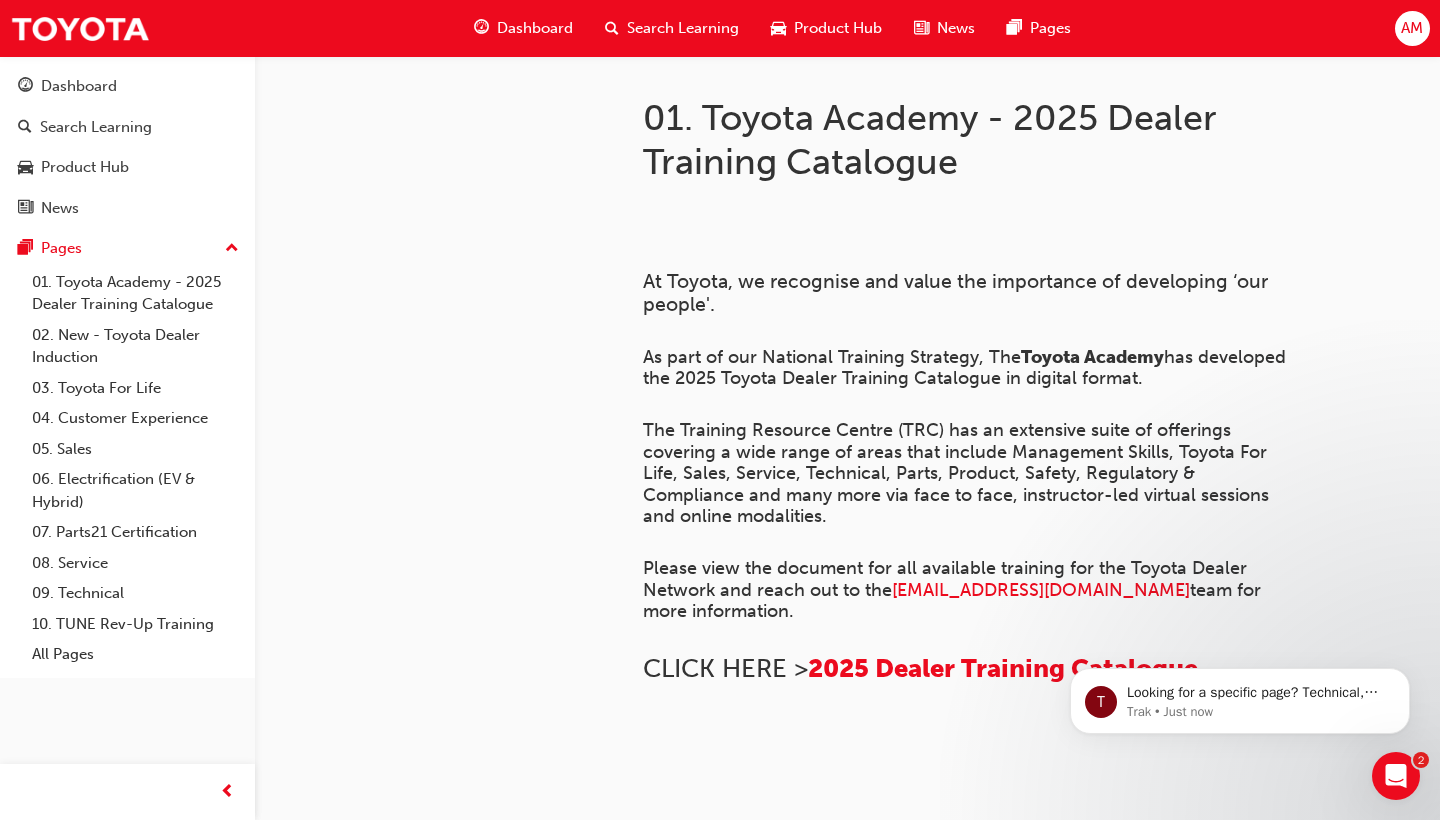 click on "Dashboard" at bounding box center [535, 28] 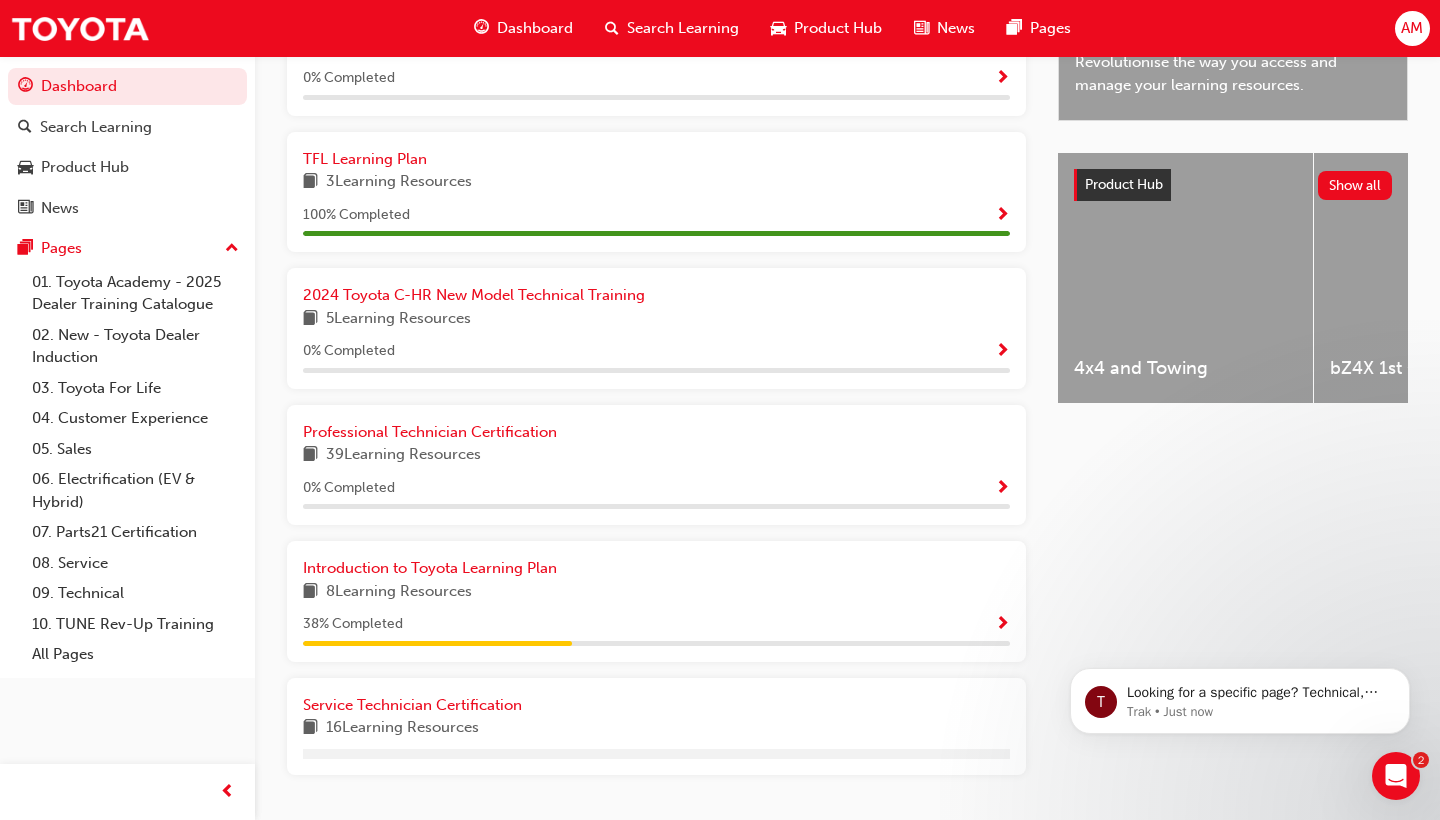 scroll, scrollTop: 685, scrollLeft: 0, axis: vertical 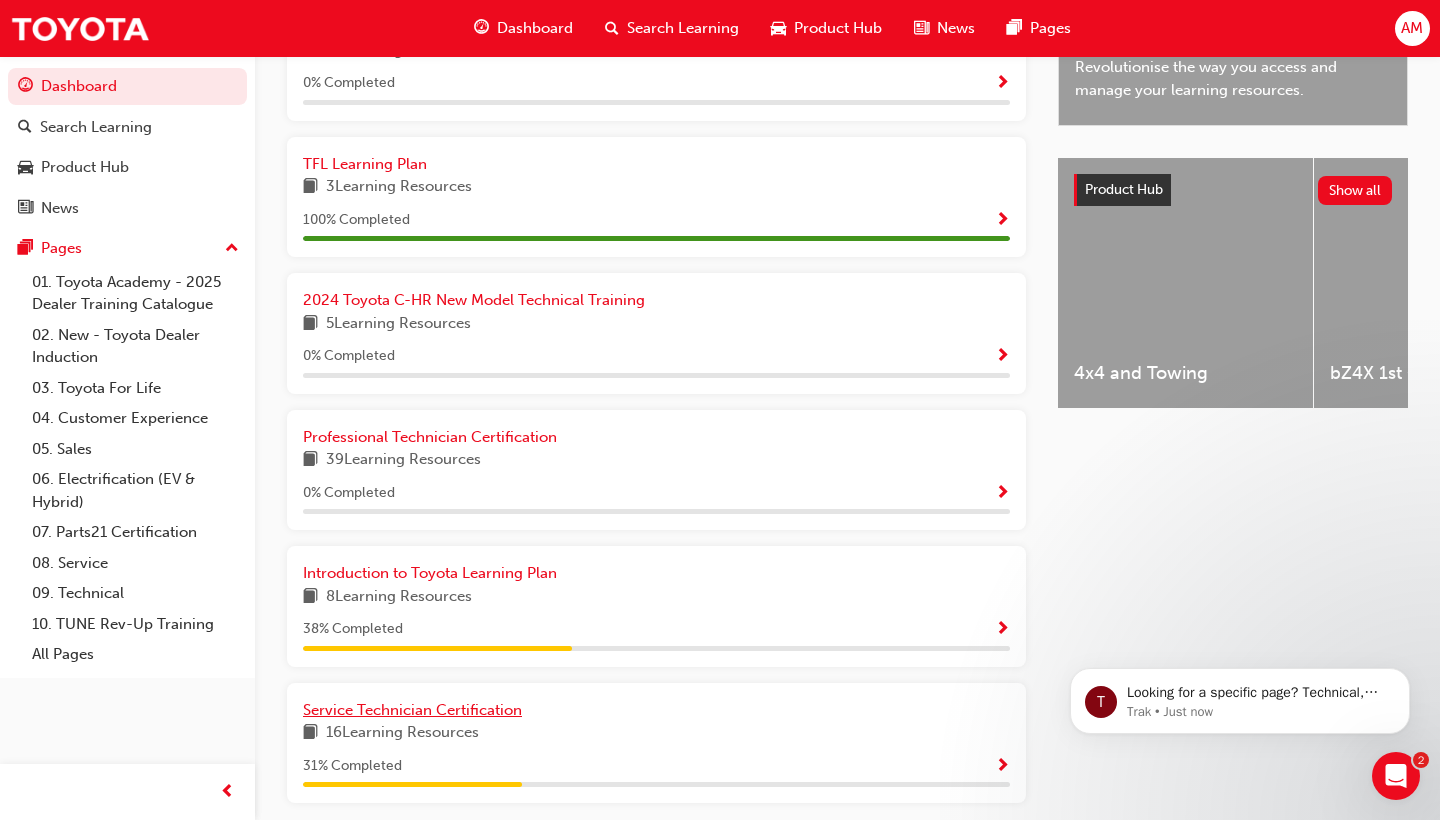 click on "Service Technician Certification" at bounding box center (412, 710) 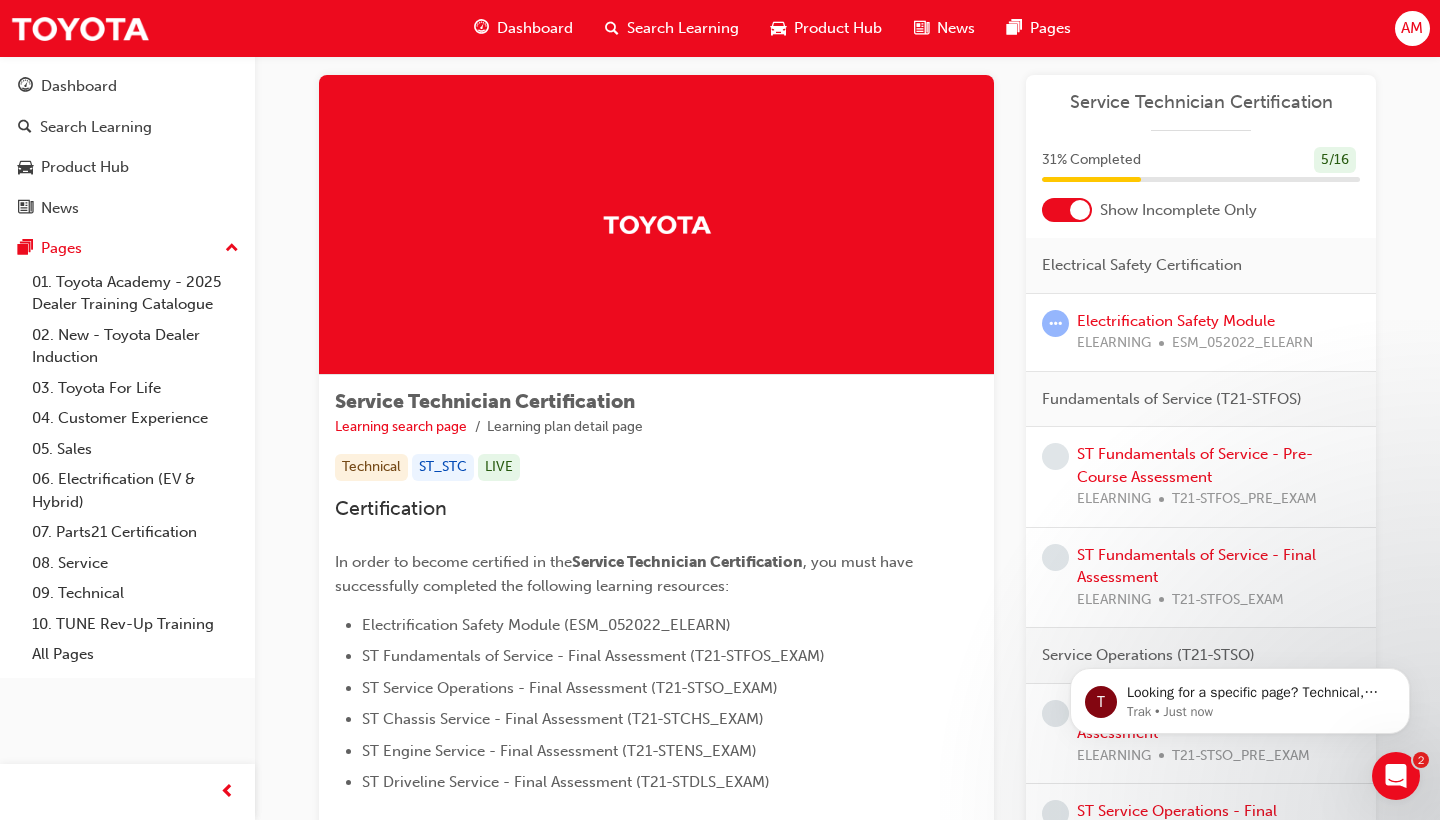 scroll, scrollTop: 28, scrollLeft: 0, axis: vertical 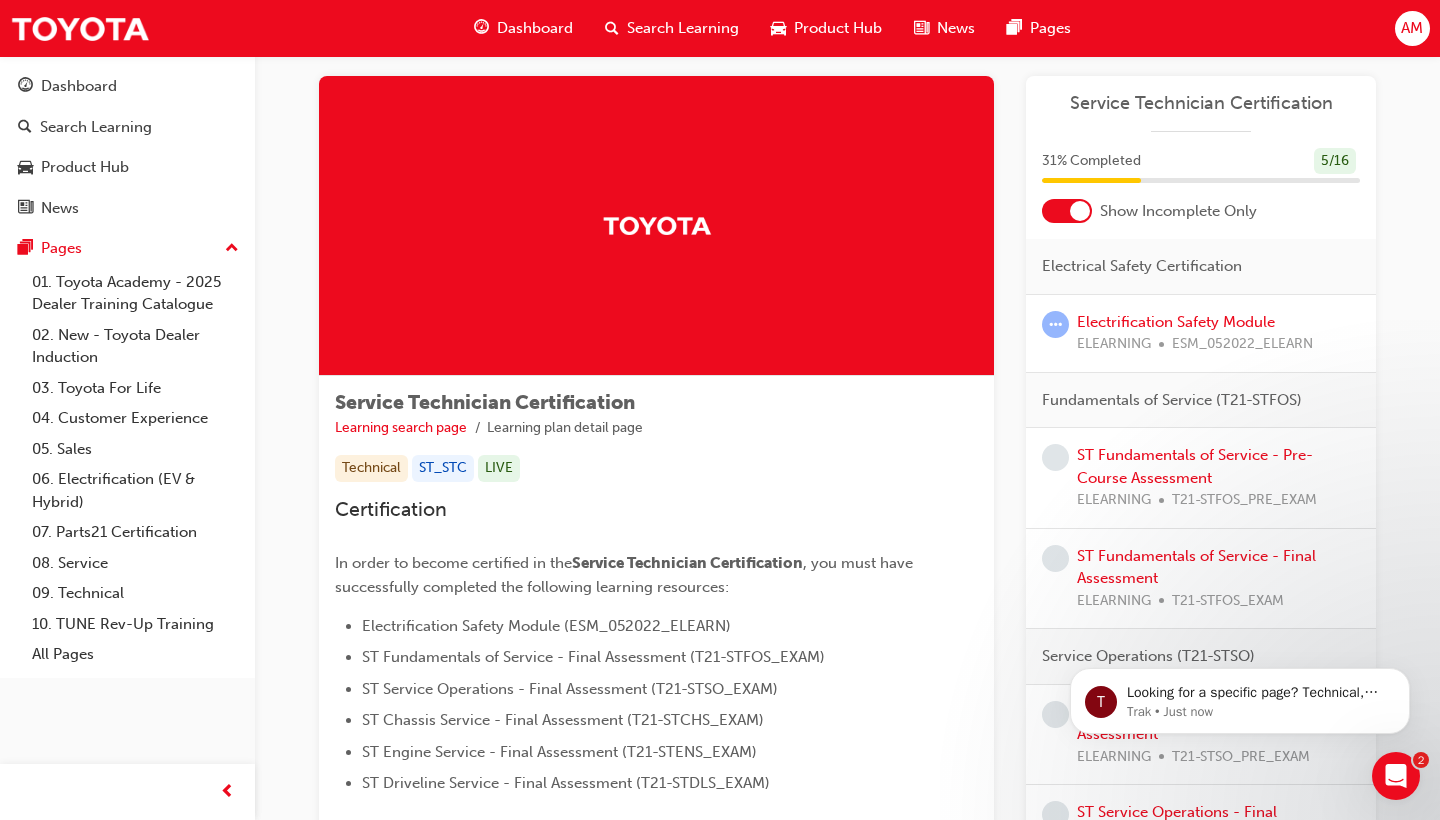 click on "Service Technician Certification 31 % Completed 5 / 16 Show Incomplete Only Electrical Safety Certification Electrification Safety Module ELEARNING ESM_052022_ELEARN Fundamentals of Service (T21-STFOS) ST Fundamentals of Service - Pre-Course Assessment ELEARNING T21-STFOS_PRE_EXAM ST Fundamentals of Service - Final Assessment ELEARNING T21-STFOS_EXAM Service Operations (T21-STSO) ST Service Operations - Pre-Course Assessment ELEARNING T21-STSO_PRE_EXAM ST Service Operations - Final Assessment ELEARNING T21-STSO_EXAM Chassis Service (T21-STCHS) ST Chassis Service - Pre-Course Assessment ELEARNING T21-STCHS_PRE_EXAM ST Chassis Service - Final Assessment ELEARNING T21-STCHS_EXAM Engine Service (T21-STENS) ST Engine Service - Pre-Course Assessment ELEARNING T21-STENS_PRE_EXAM ST Engine Service - Final Assessment ELEARNING T21-STENS_EXAM Driveline Service (T21-STDLS) ST Driveline Service - Pre-Course Assessment ELEARNING T21-STDLS_PRE_EXAM ST Driveline Service - Final Assessment ELEARNING T21-STDLS_EXAM" at bounding box center [1201, 832] 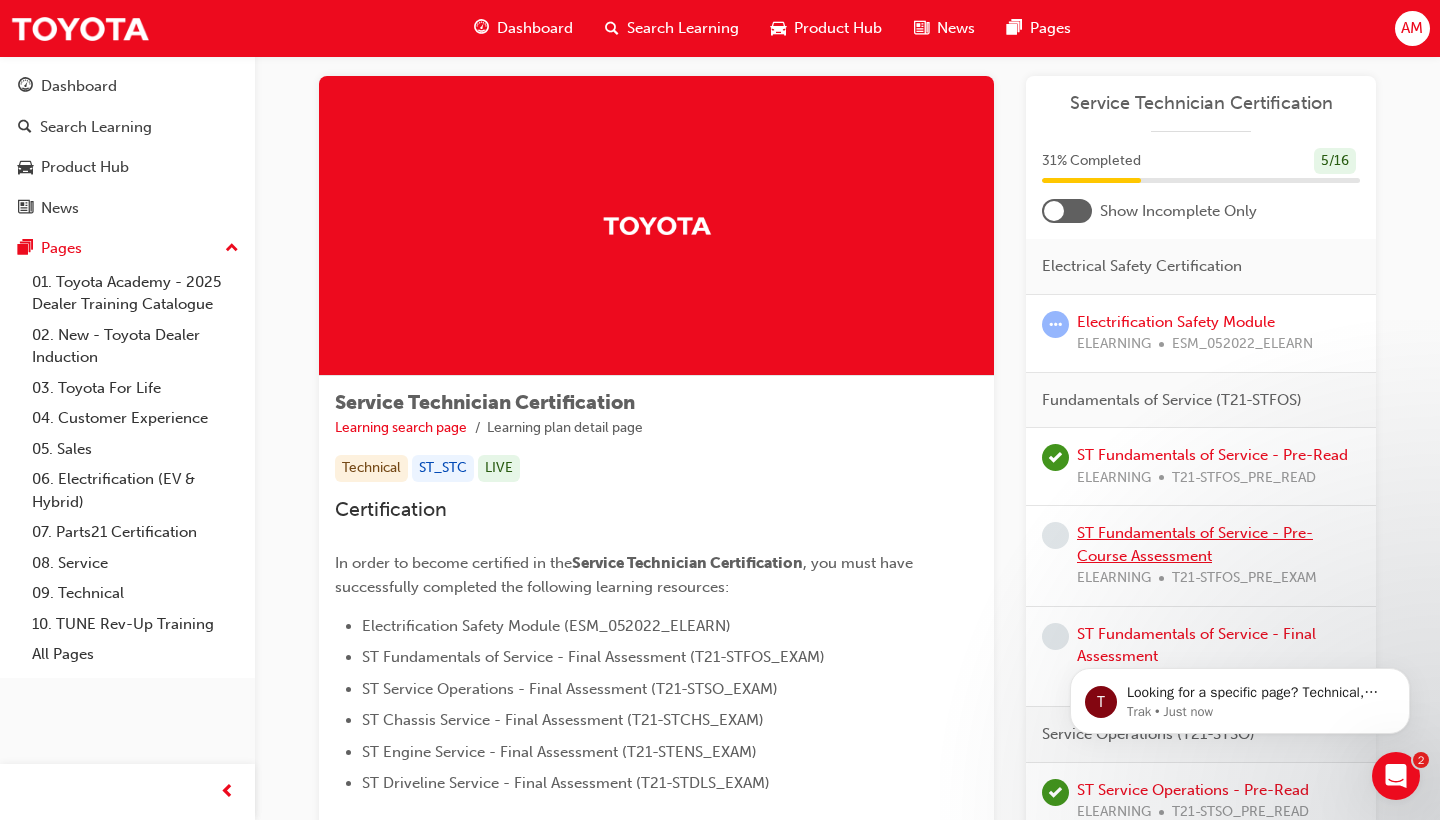 click on "ST Fundamentals of Service - Pre-Course Assessment" at bounding box center (1195, 544) 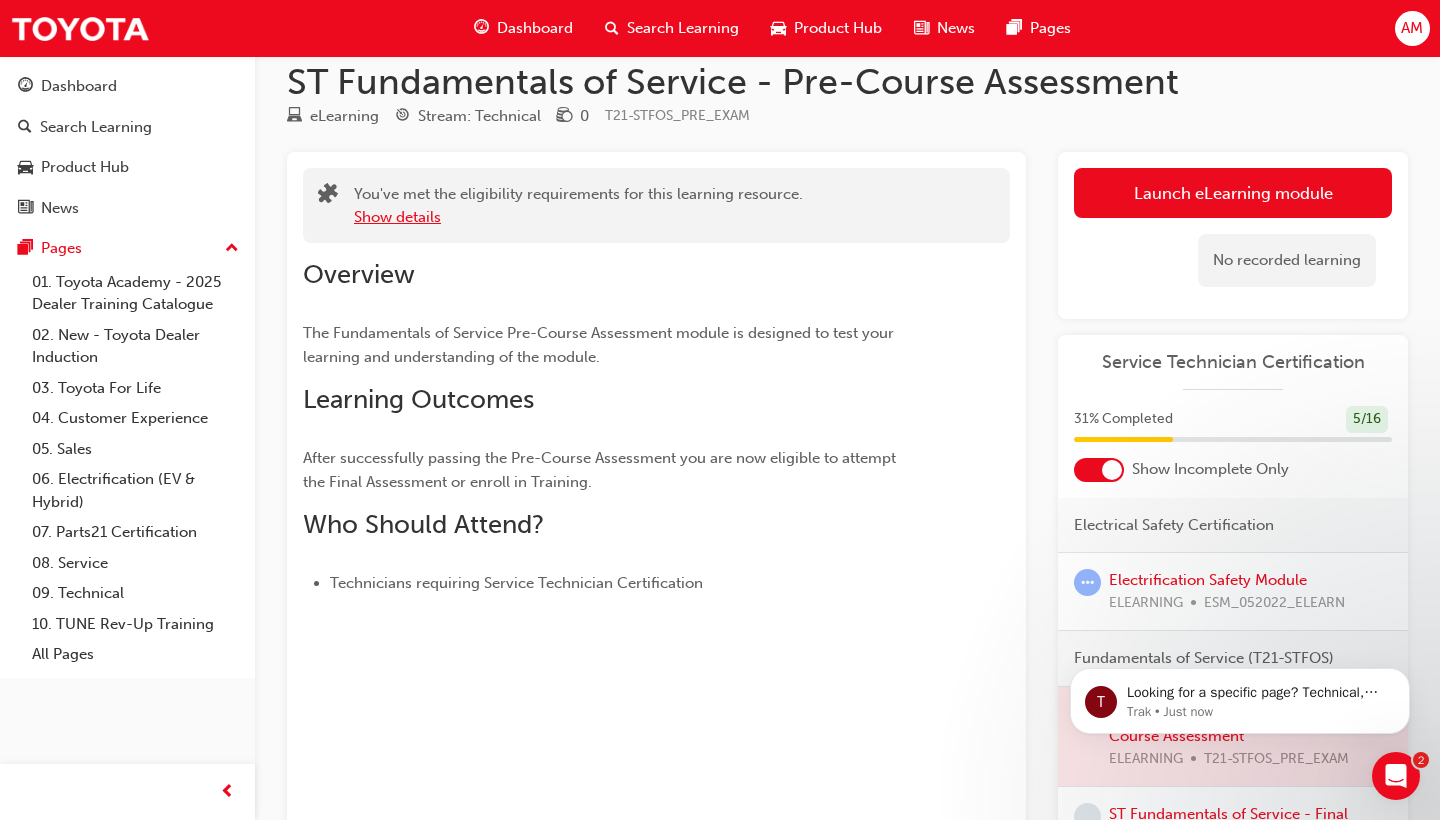 click on "Show details" at bounding box center (397, 217) 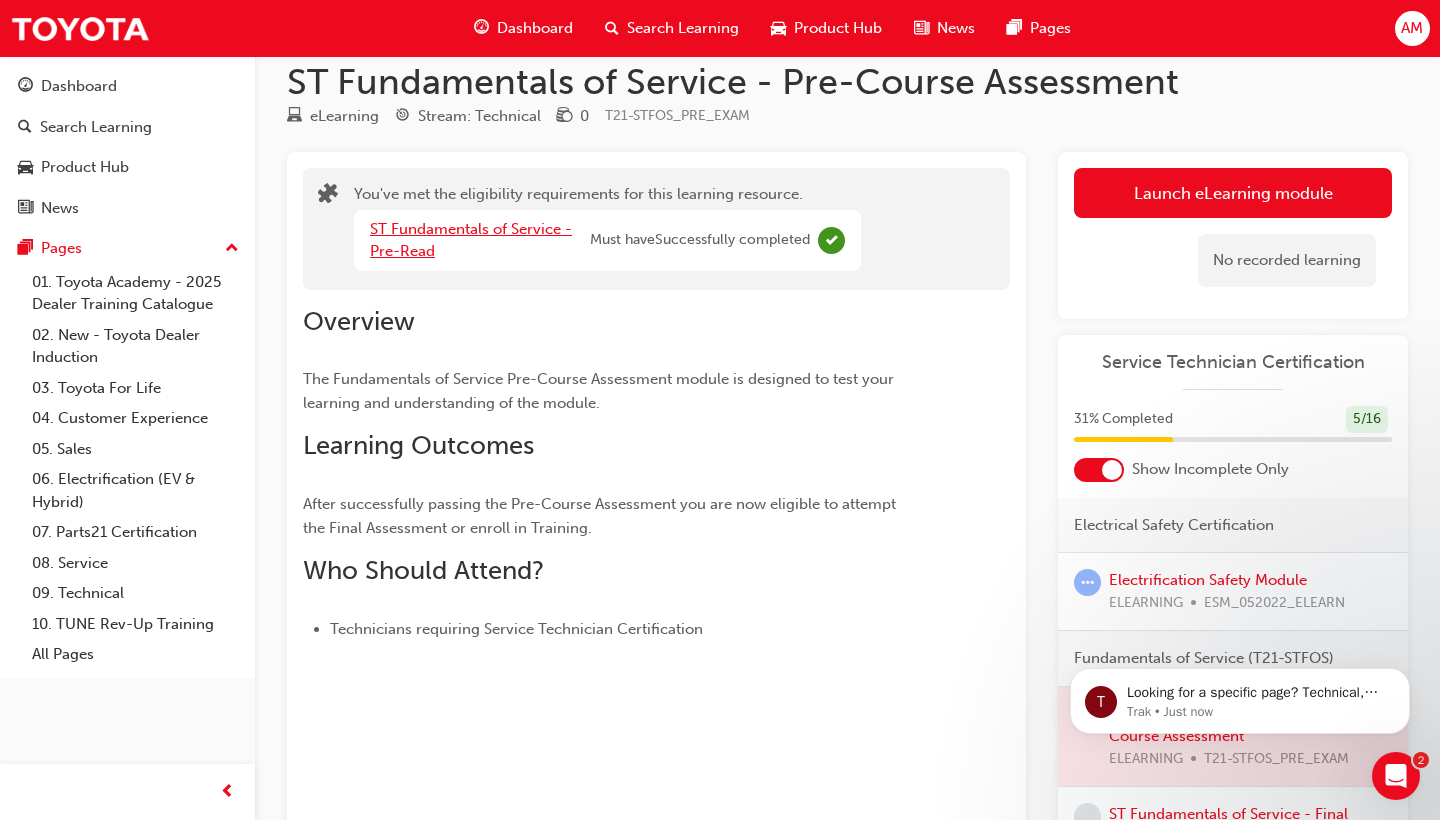 click on "ST Fundamentals of Service - Pre-Read" at bounding box center [471, 240] 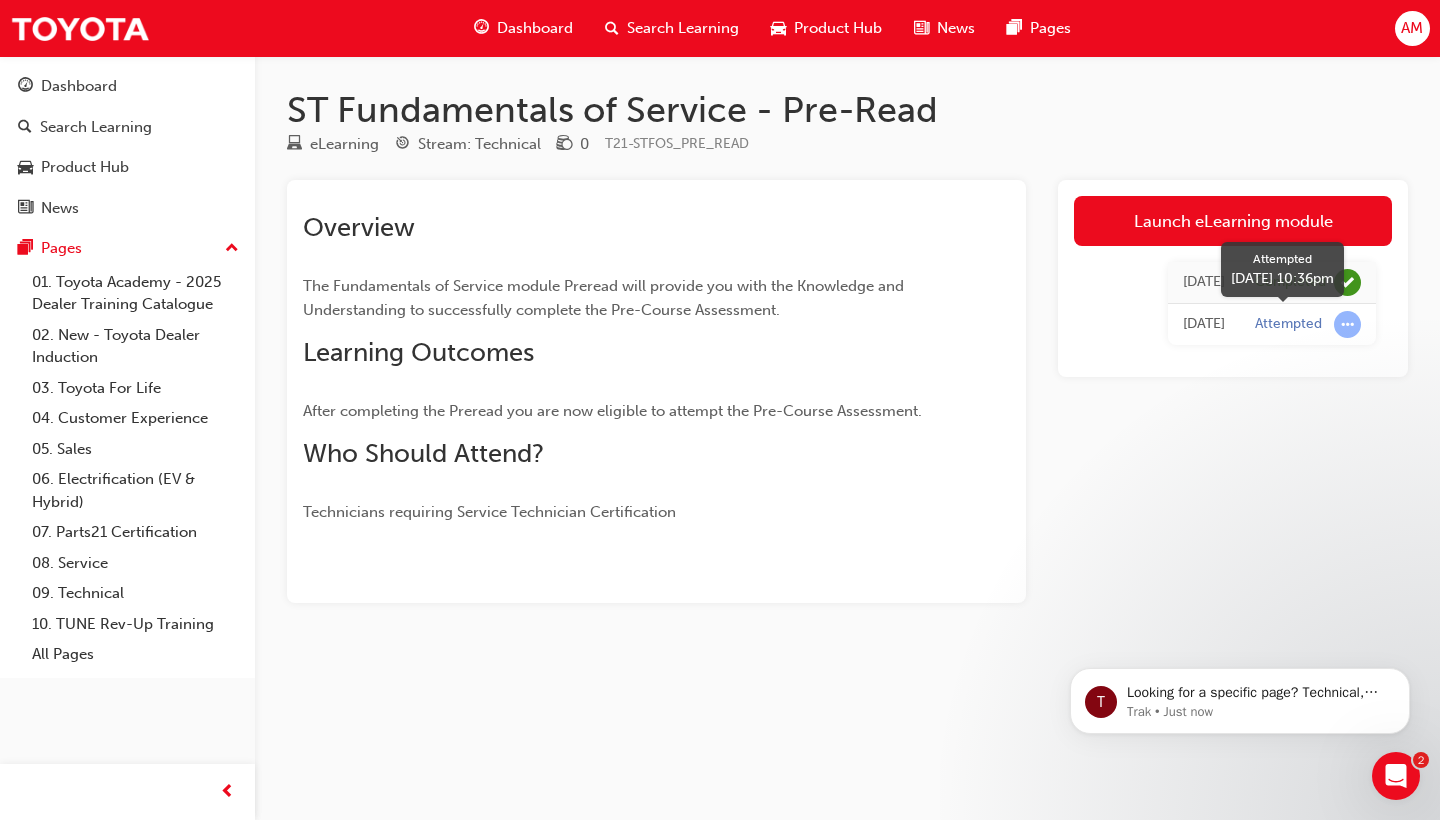 click on "Attempted" at bounding box center (1288, 324) 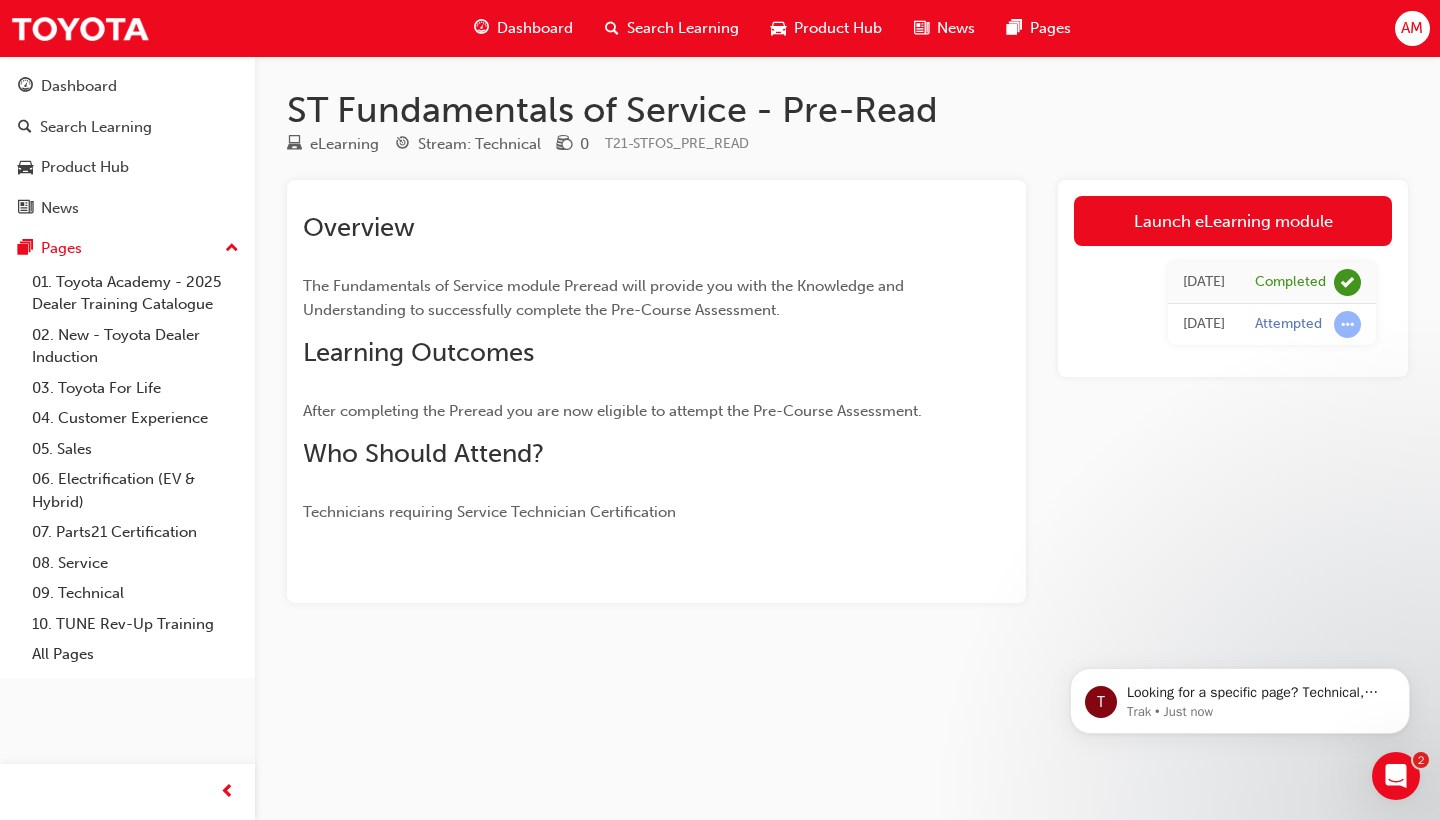 drag, startPoint x: 1197, startPoint y: 325, endPoint x: 976, endPoint y: 337, distance: 221.32555 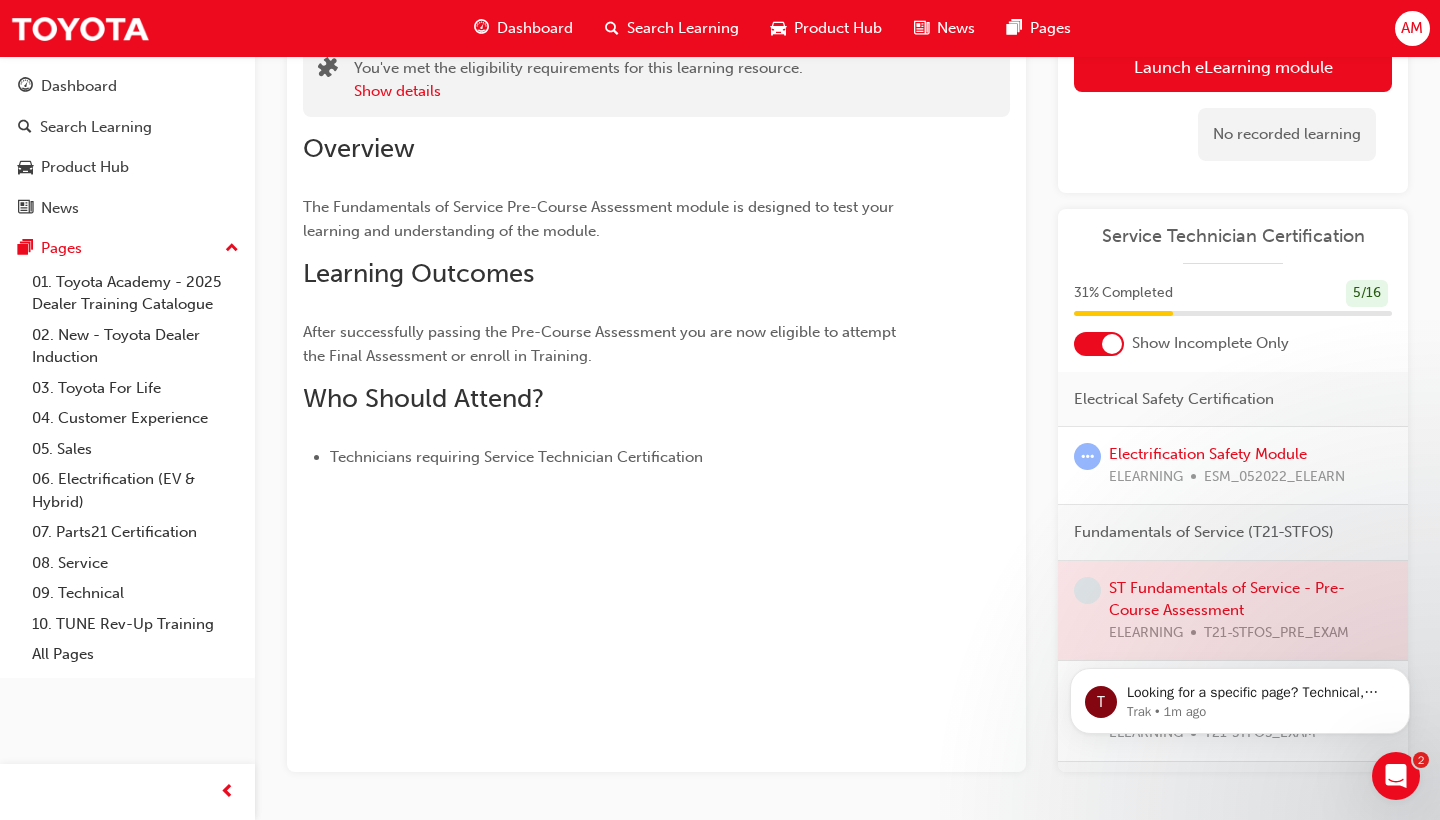 scroll, scrollTop: 156, scrollLeft: 0, axis: vertical 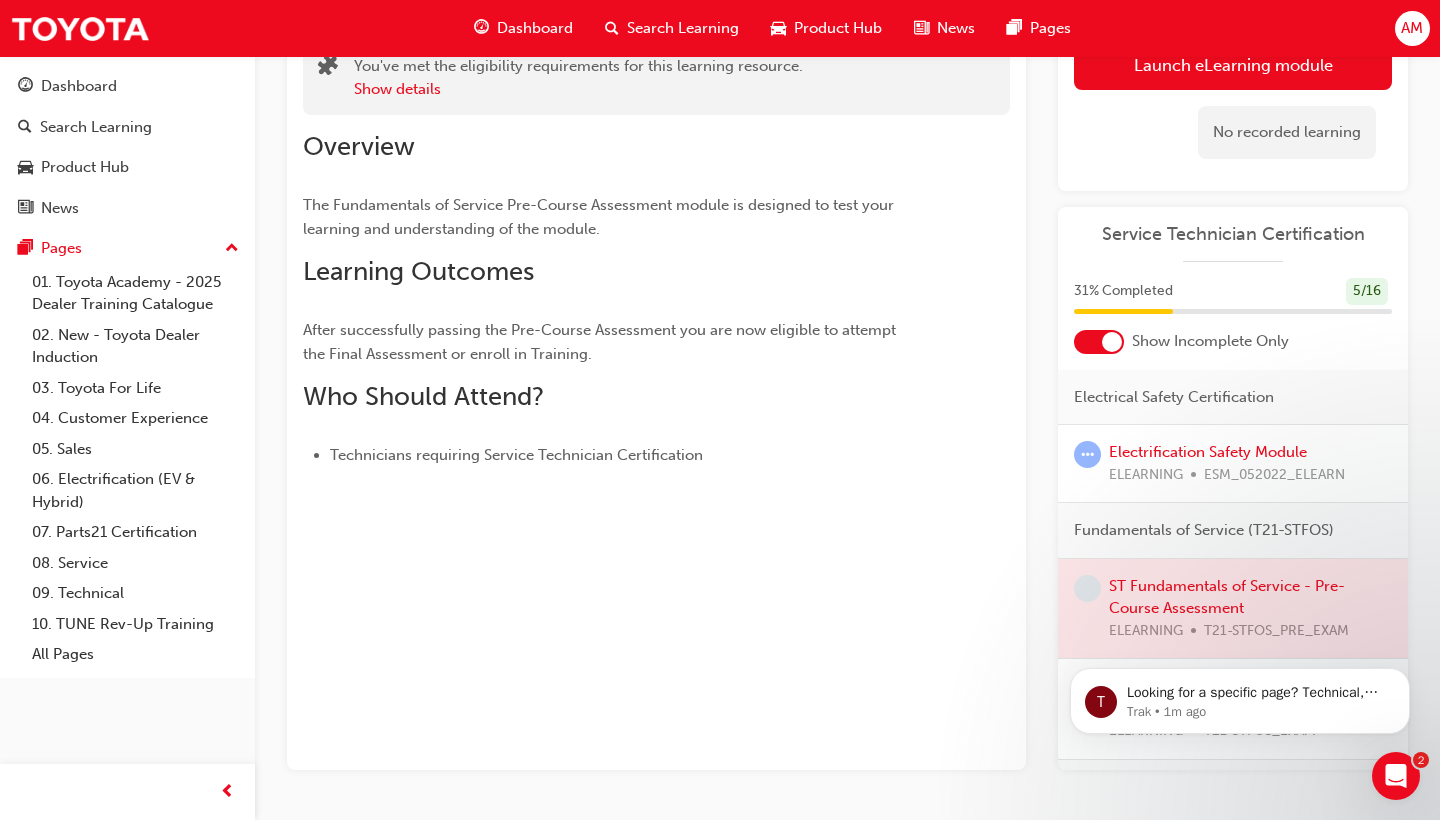 click at bounding box center (1233, 609) 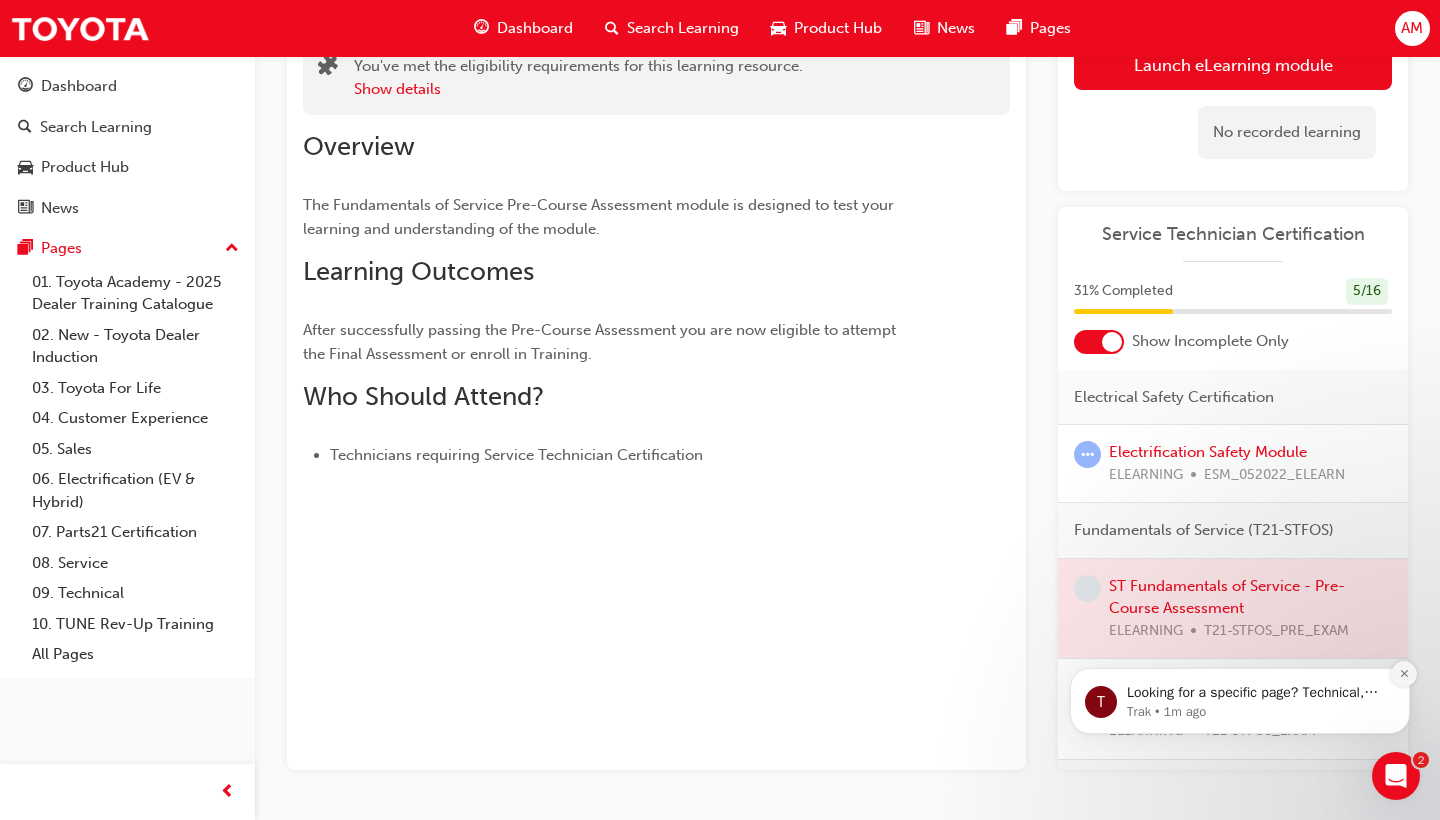 click at bounding box center [1404, 674] 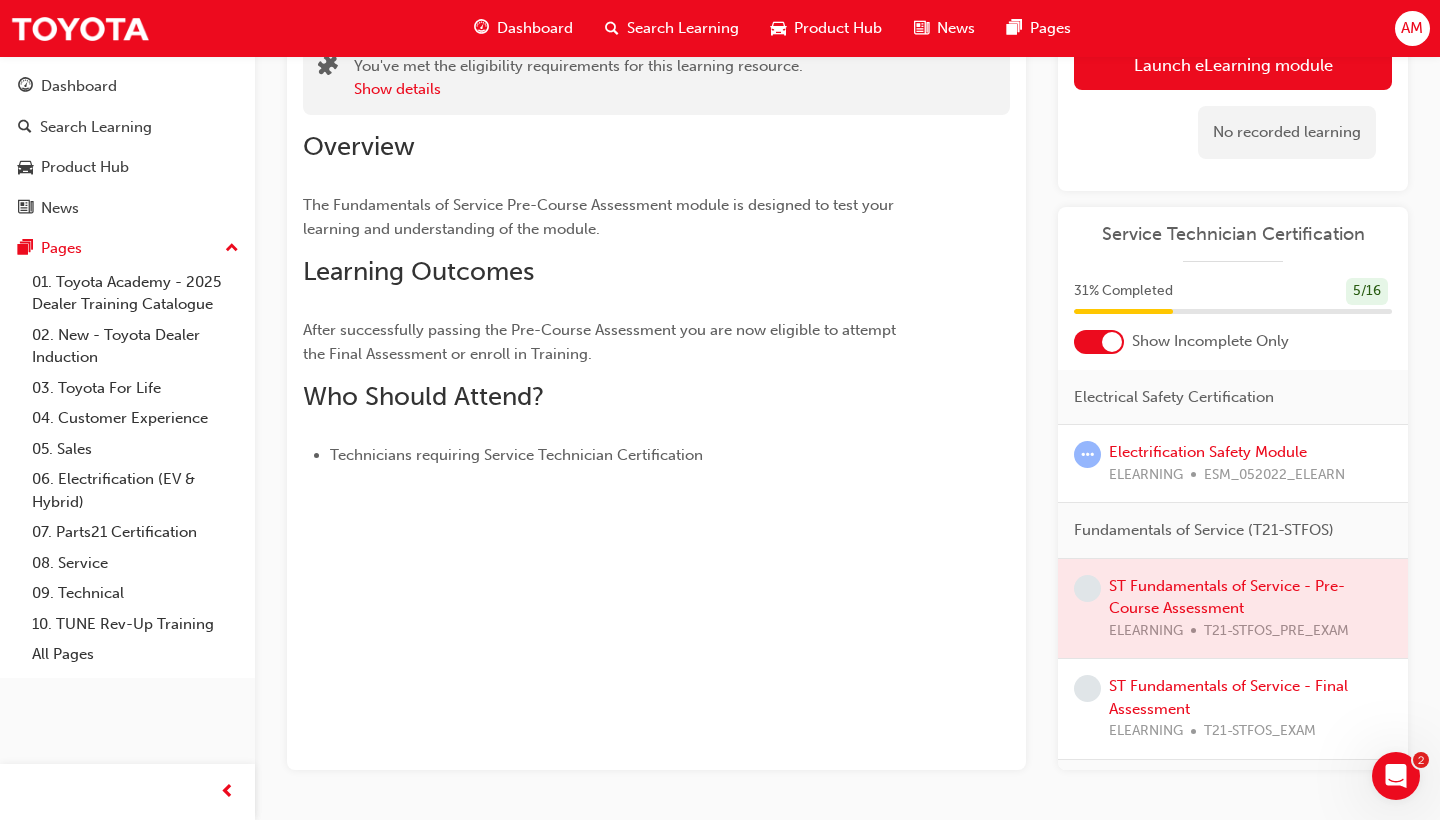 click at bounding box center [1233, 609] 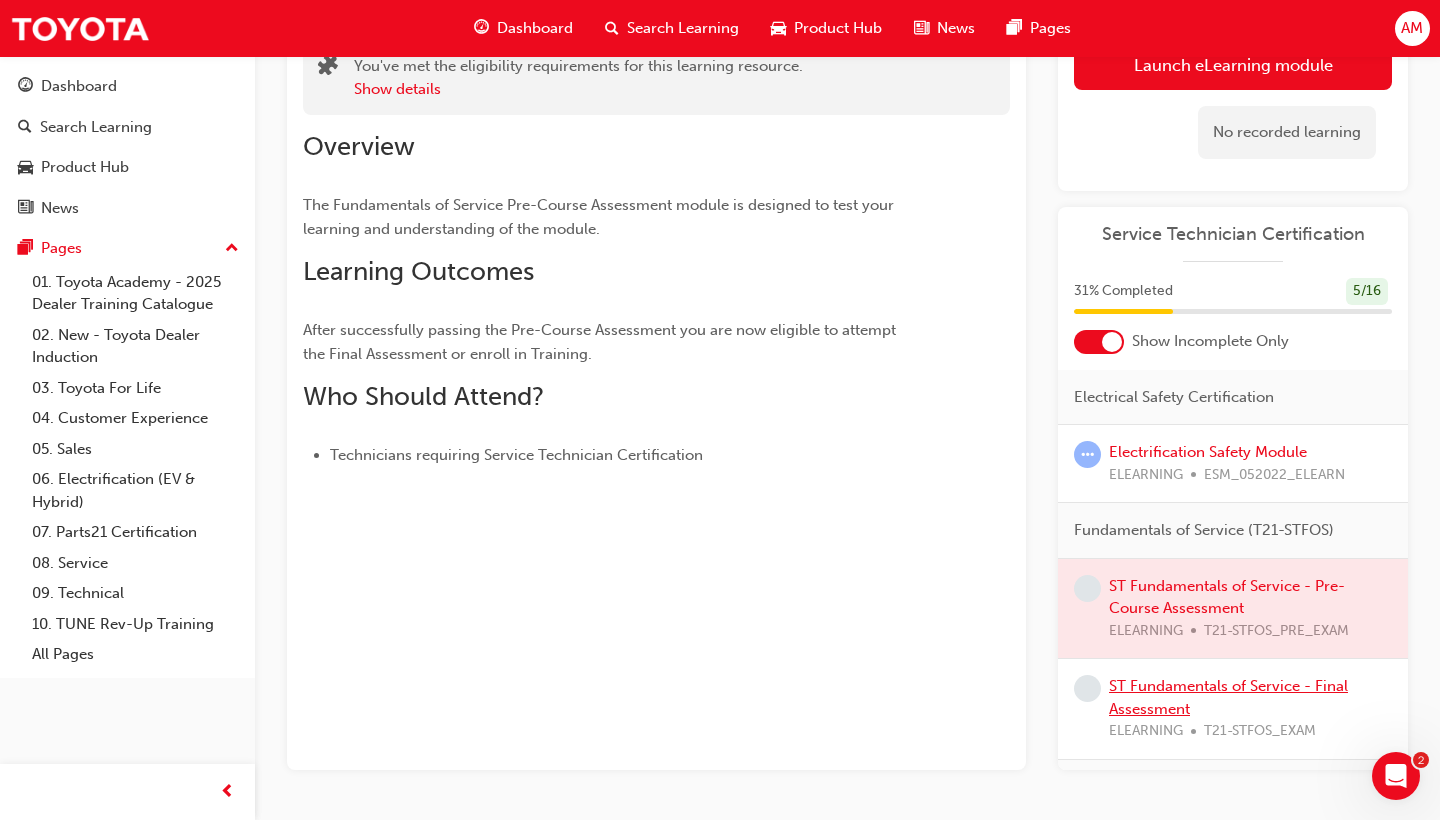 click on "ST Fundamentals of Service - Final Assessment" at bounding box center [1228, 697] 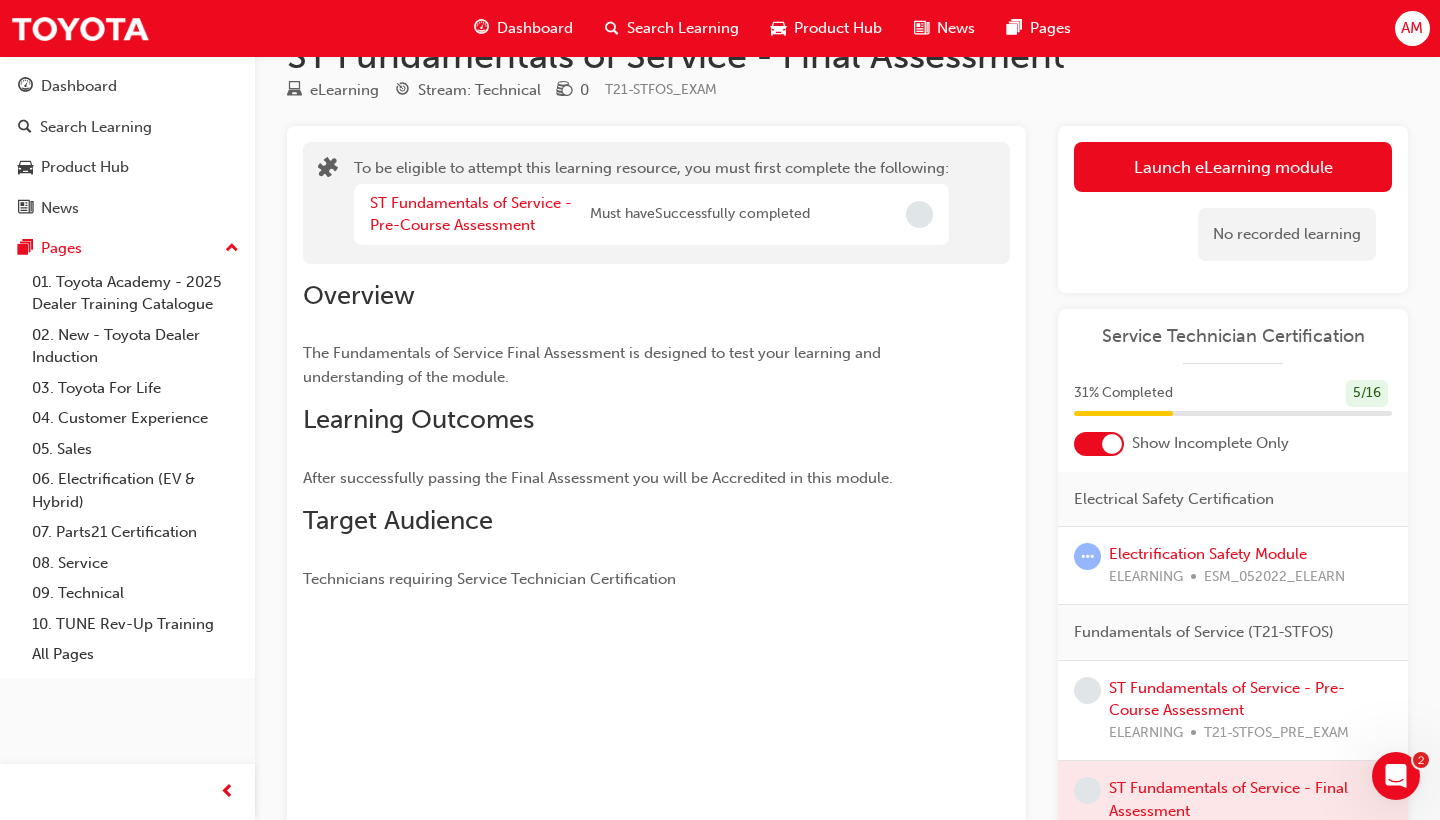 scroll, scrollTop: 35, scrollLeft: 0, axis: vertical 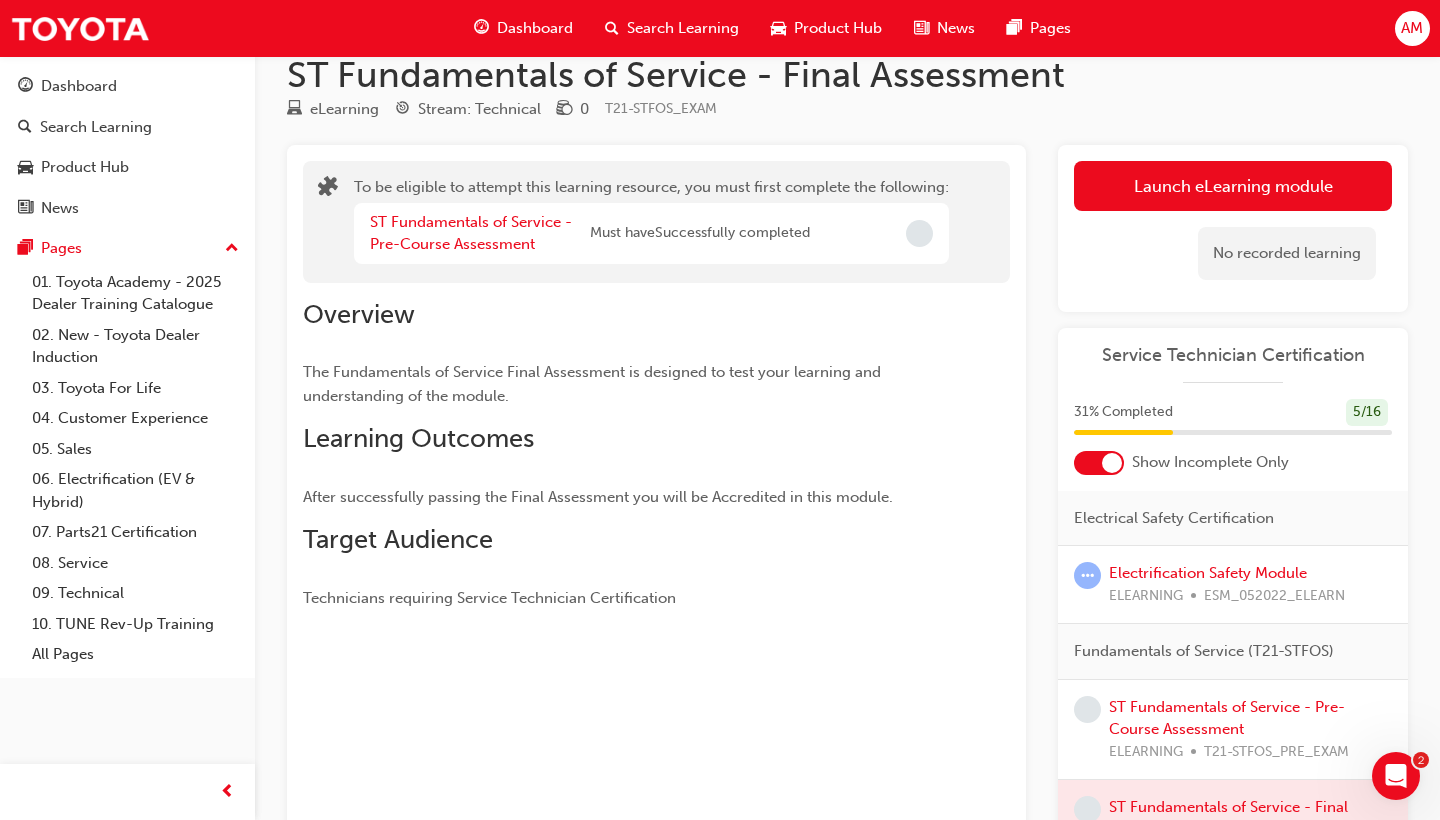 click on "ST Fundamentals of Service - Pre-Course Assessment Must have  Successfully completed" at bounding box center [651, 233] 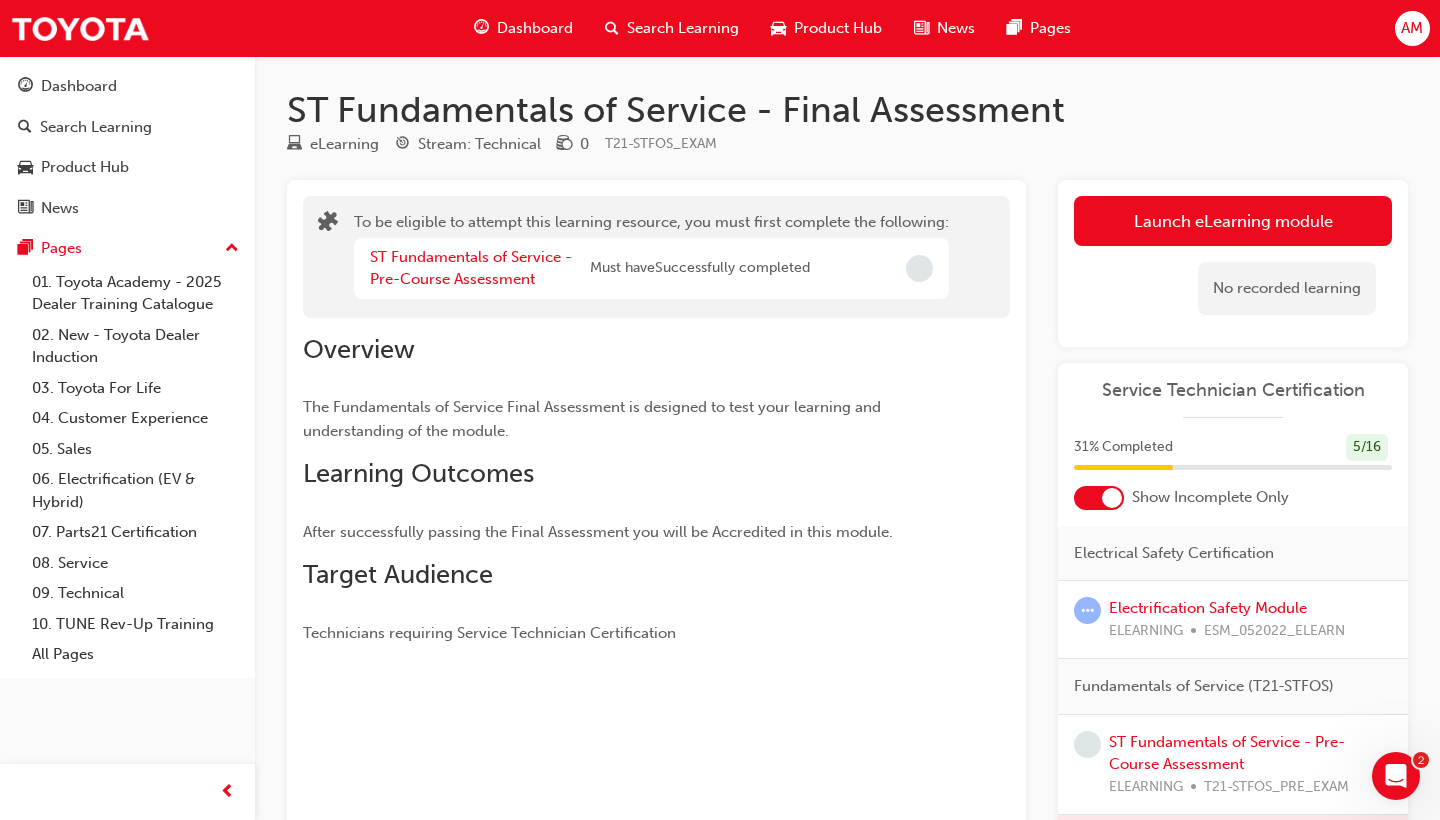 scroll, scrollTop: 0, scrollLeft: 0, axis: both 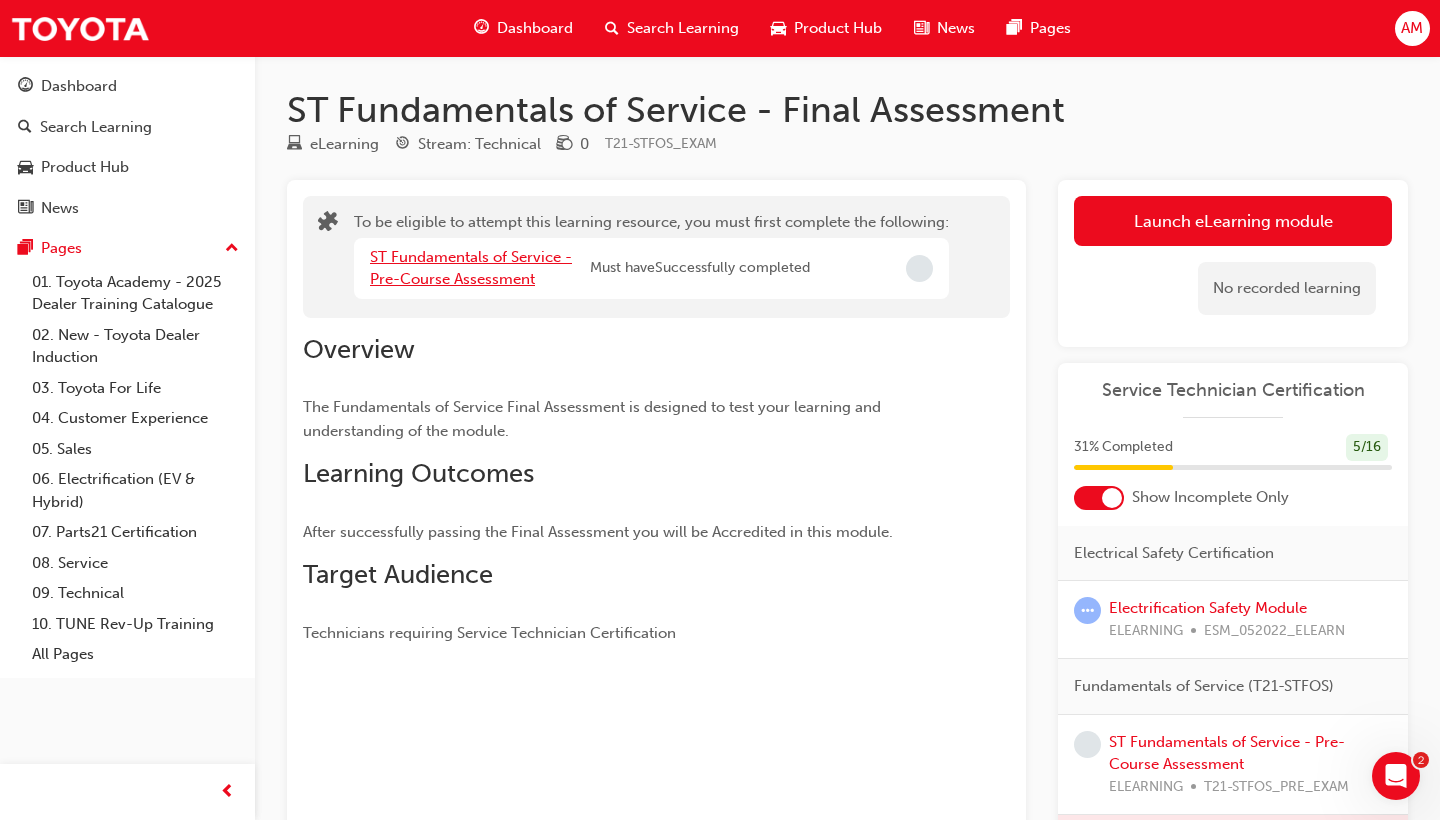 click on "ST Fundamentals of Service - Pre-Course Assessment" at bounding box center (471, 268) 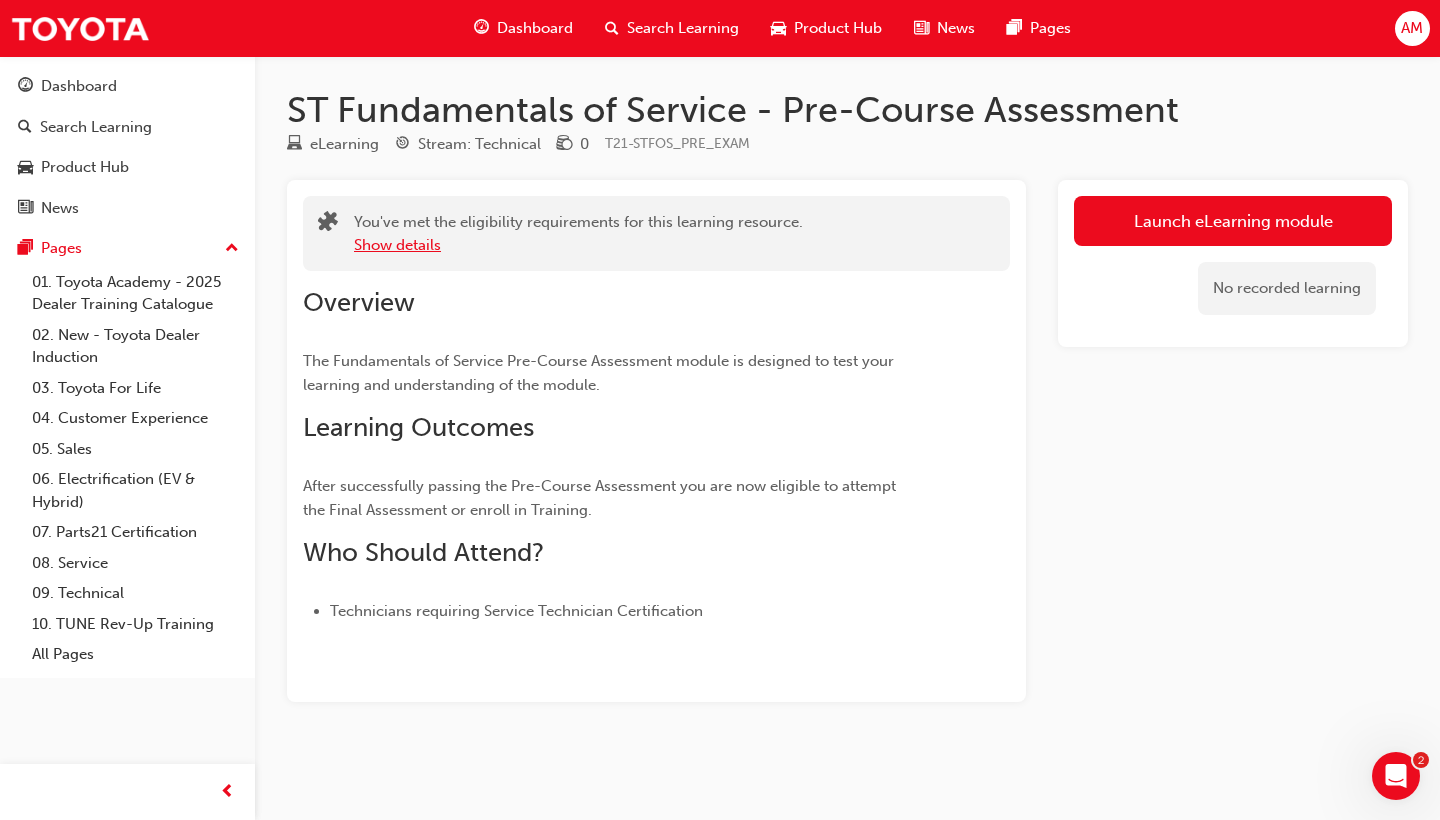 click on "Show details" at bounding box center [397, 245] 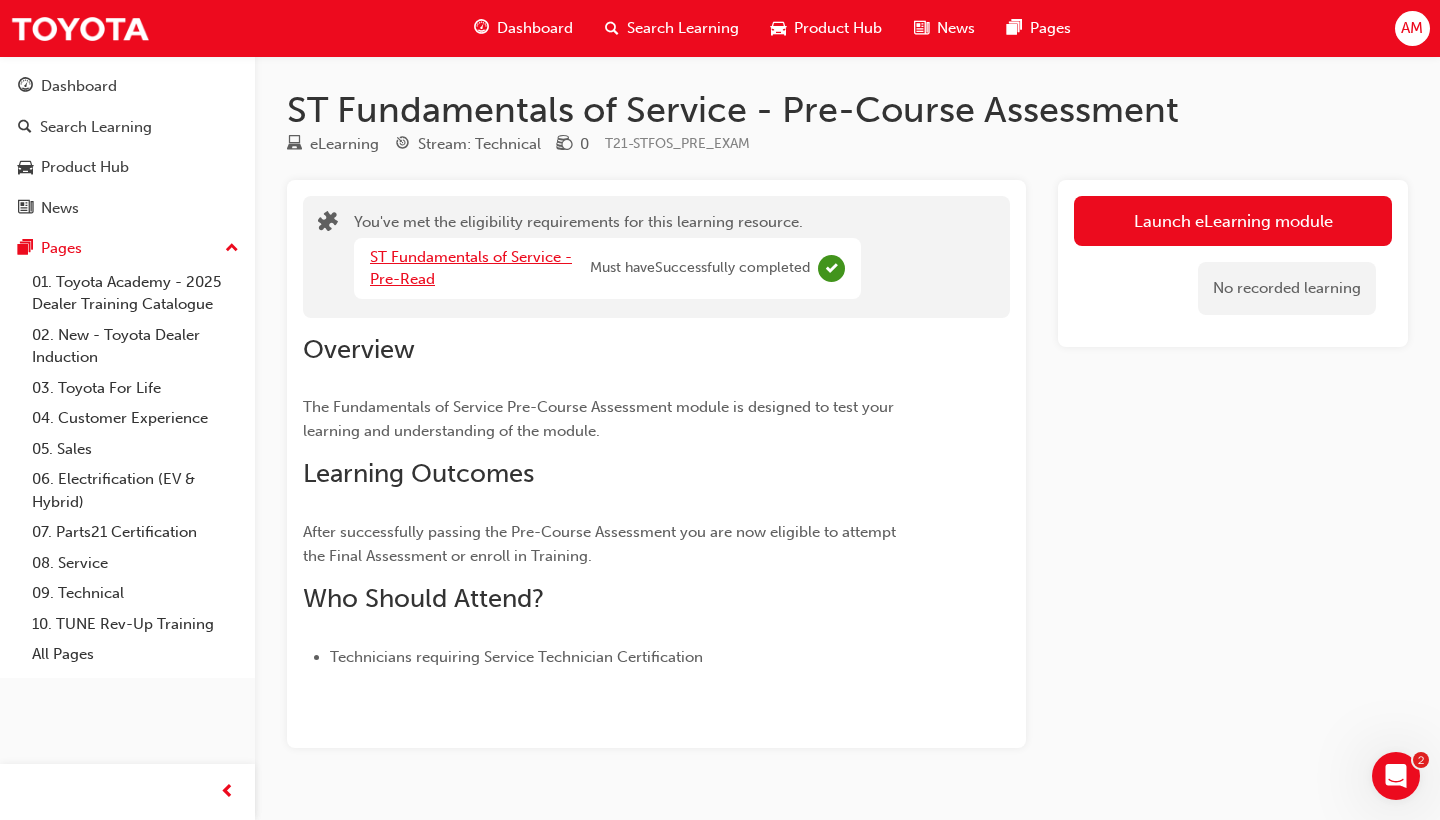 click on "ST Fundamentals of Service - Pre-Read" at bounding box center [471, 268] 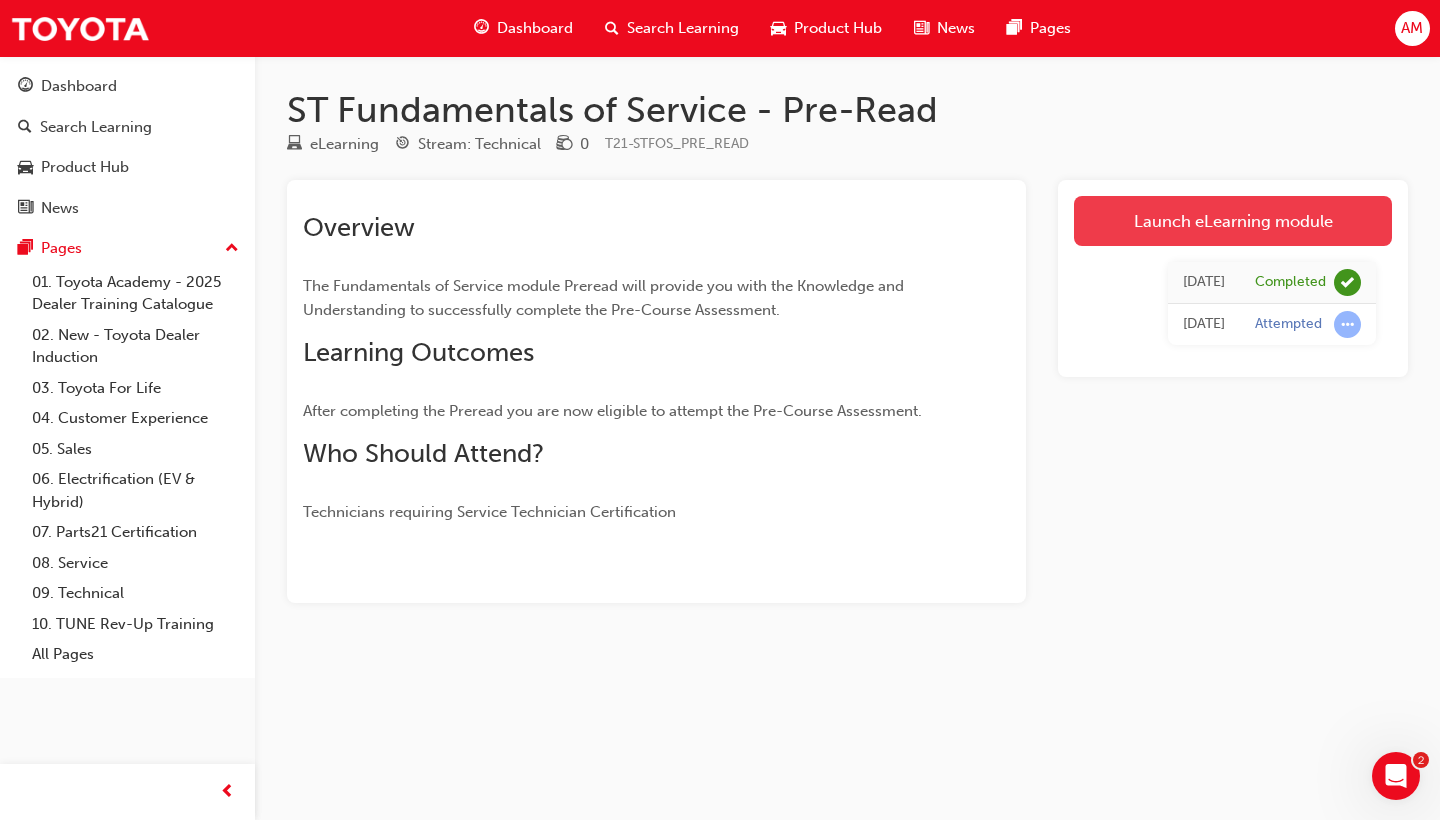 click on "Launch eLearning module" at bounding box center (1233, 221) 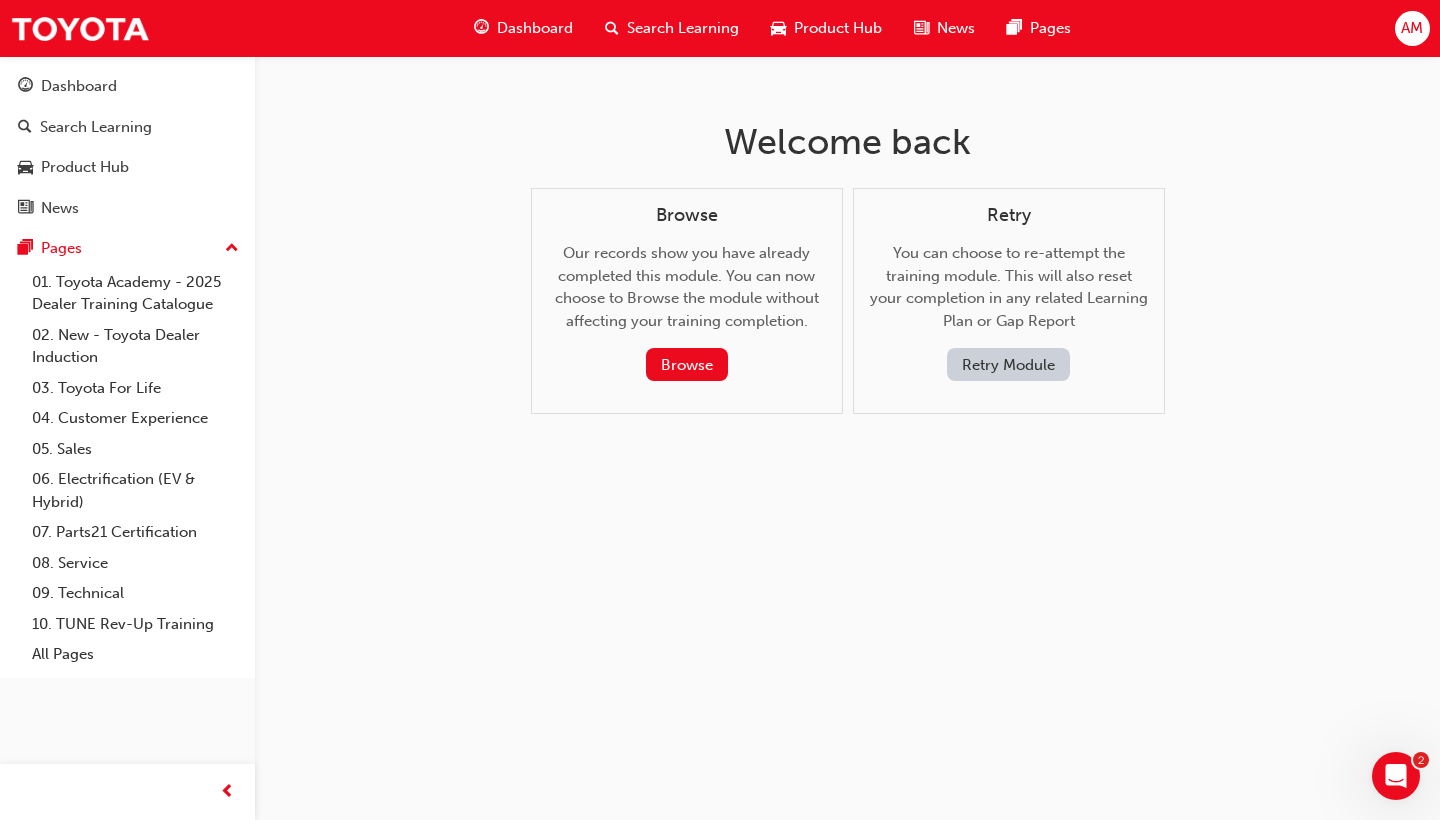 click on "Browse Our records show you have already completed this module. You can now choose to Browse the module without affecting your training completion. Browse" at bounding box center (687, 293) 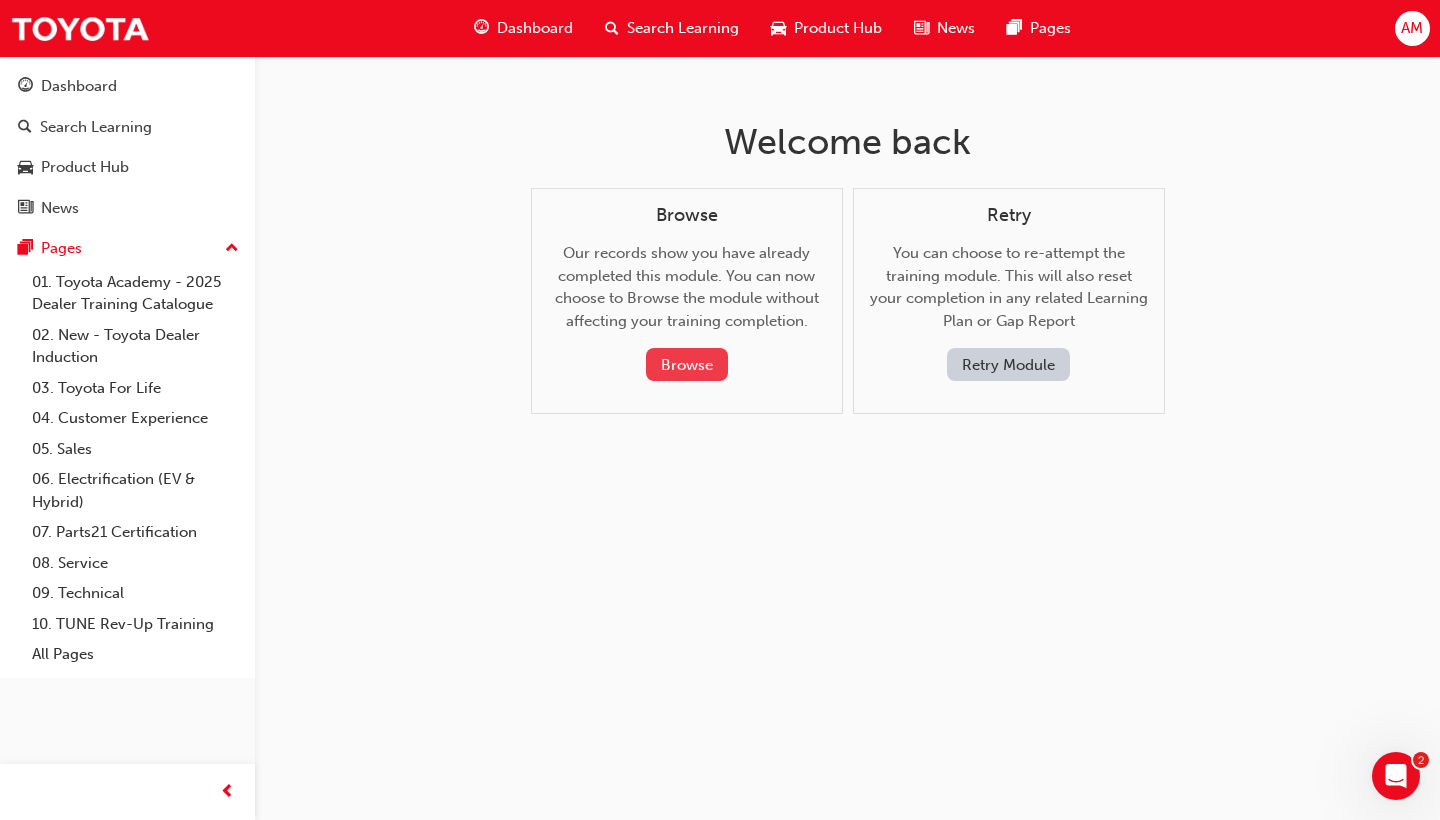click on "Browse" at bounding box center (687, 364) 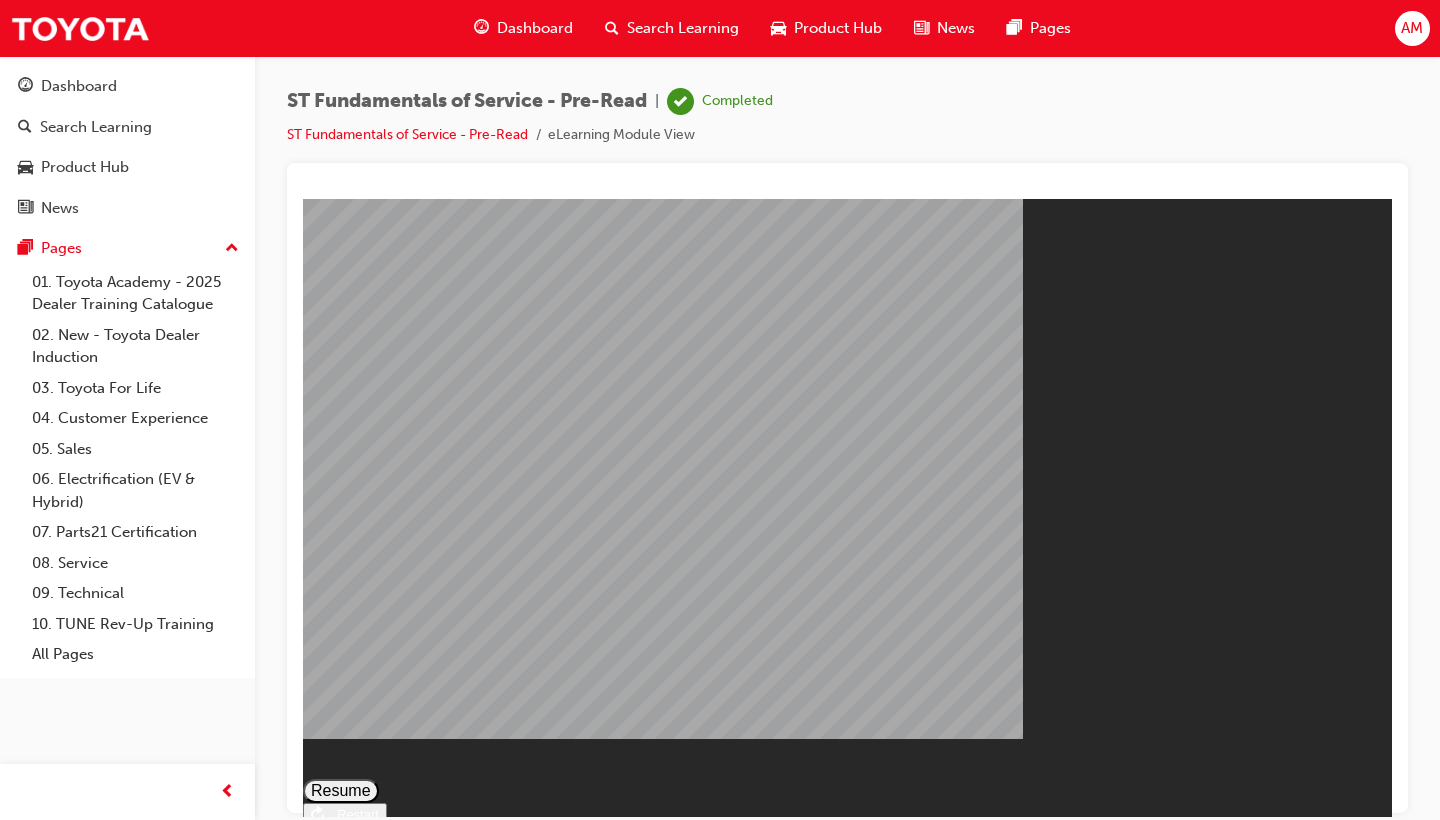 scroll, scrollTop: 0, scrollLeft: 0, axis: both 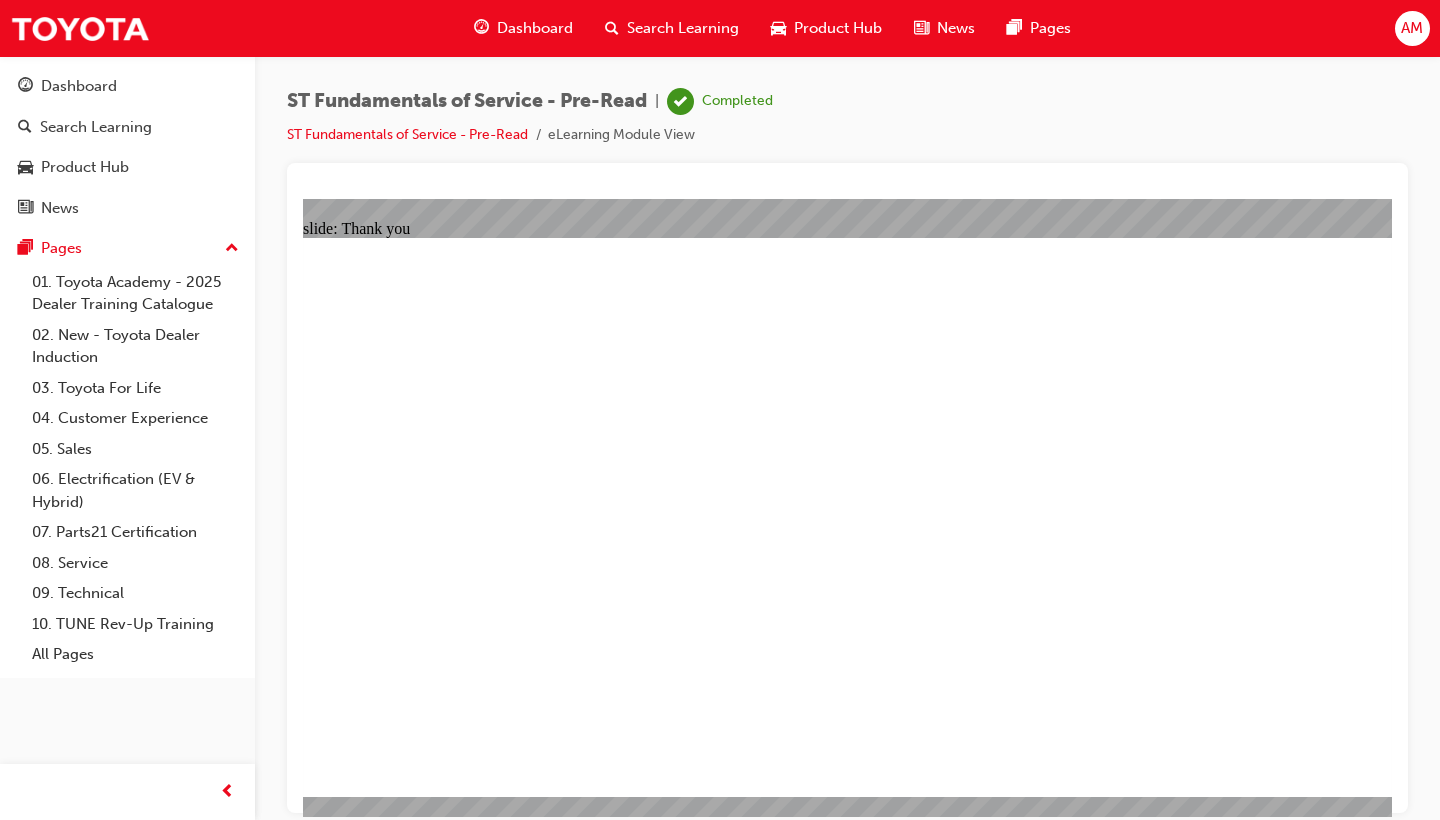click 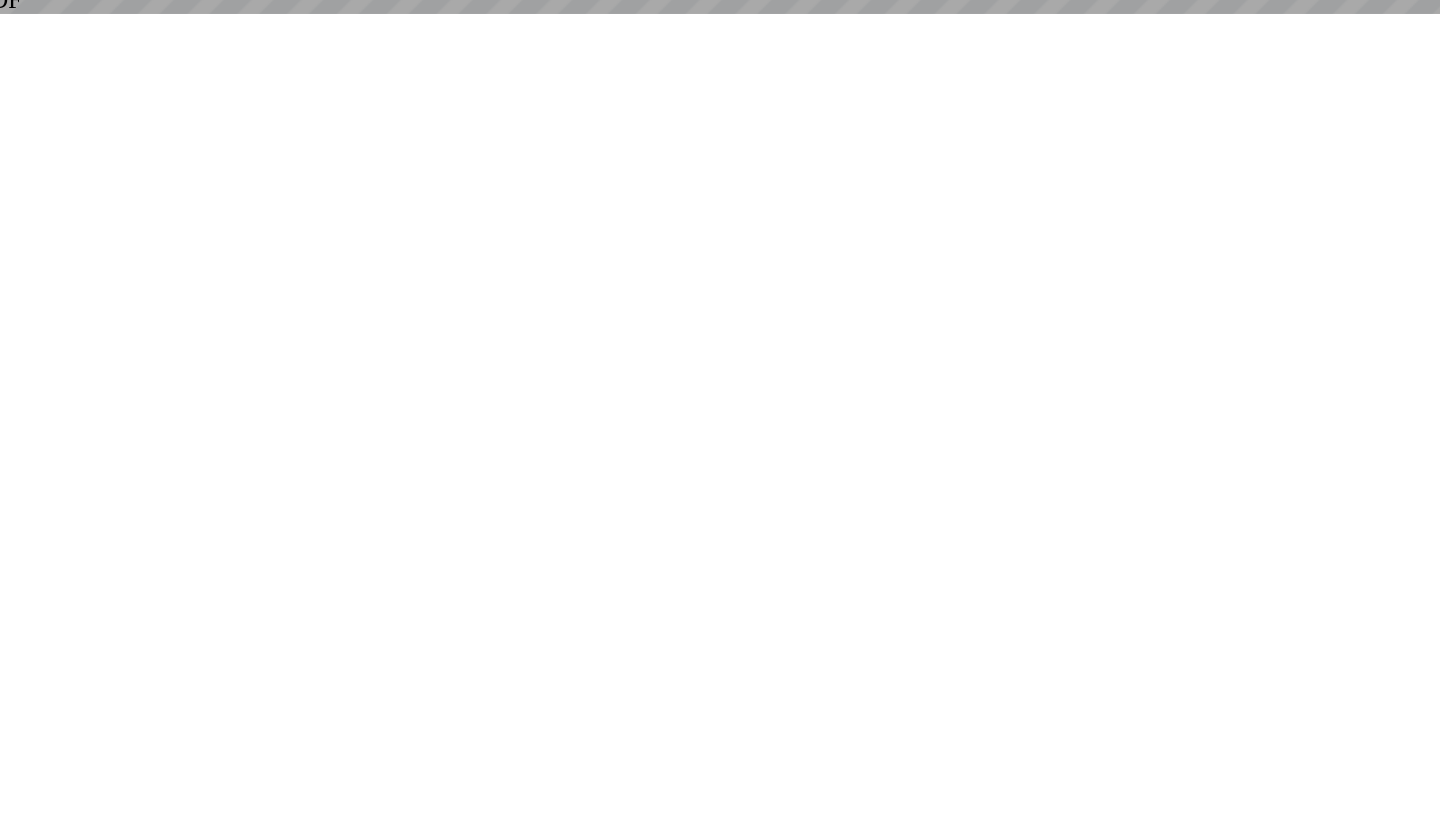 click 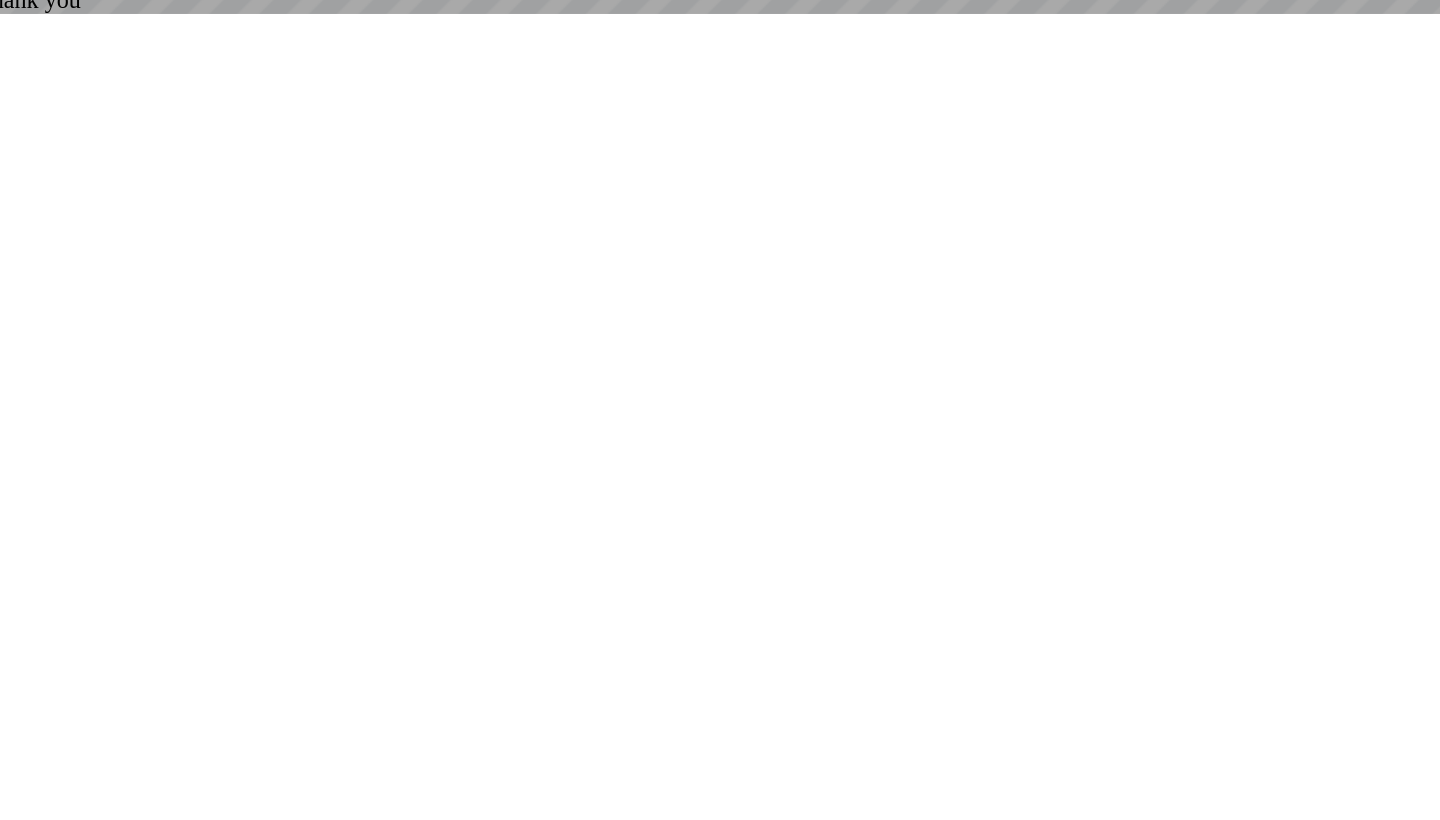 click 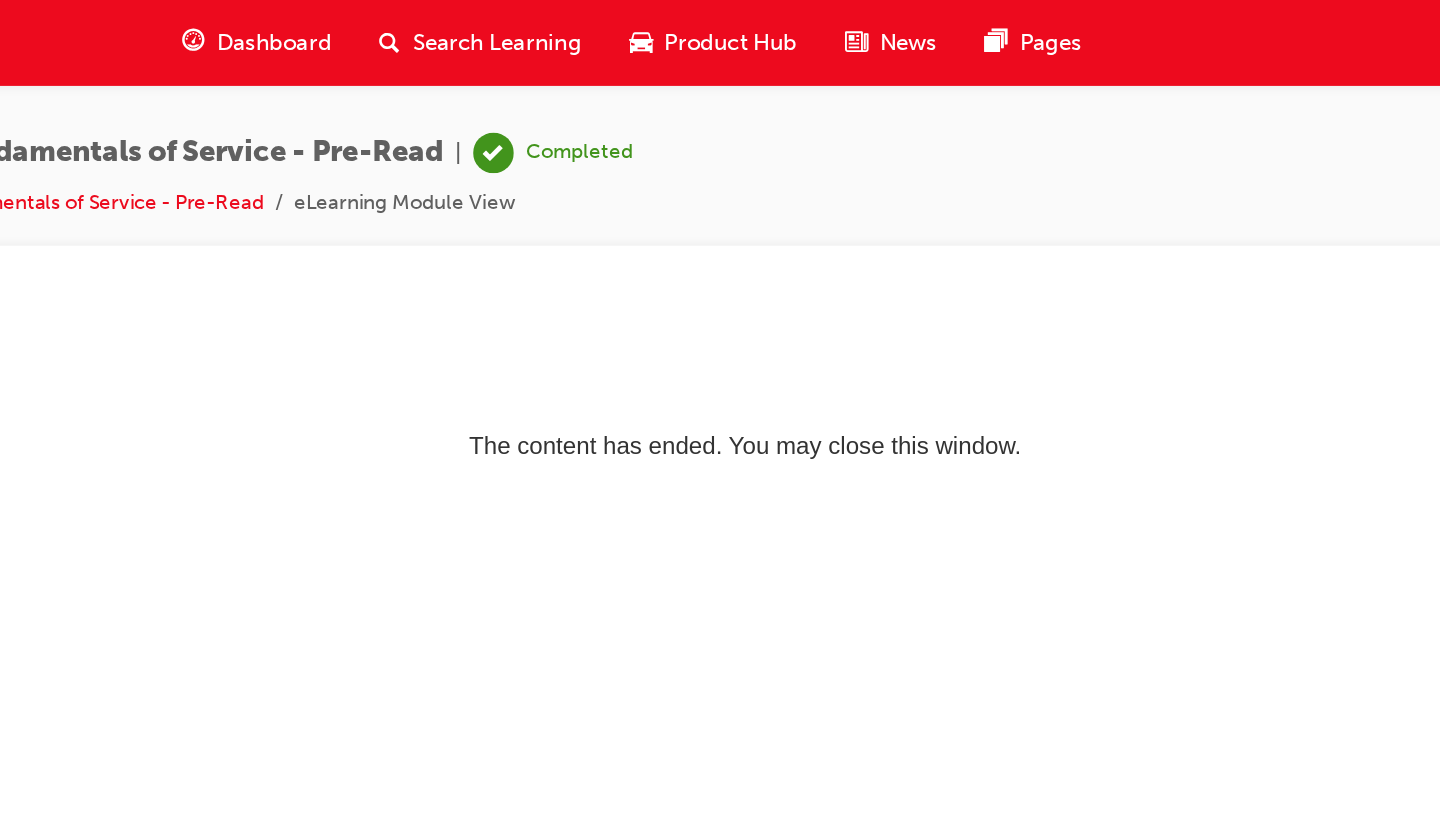 scroll, scrollTop: 0, scrollLeft: 0, axis: both 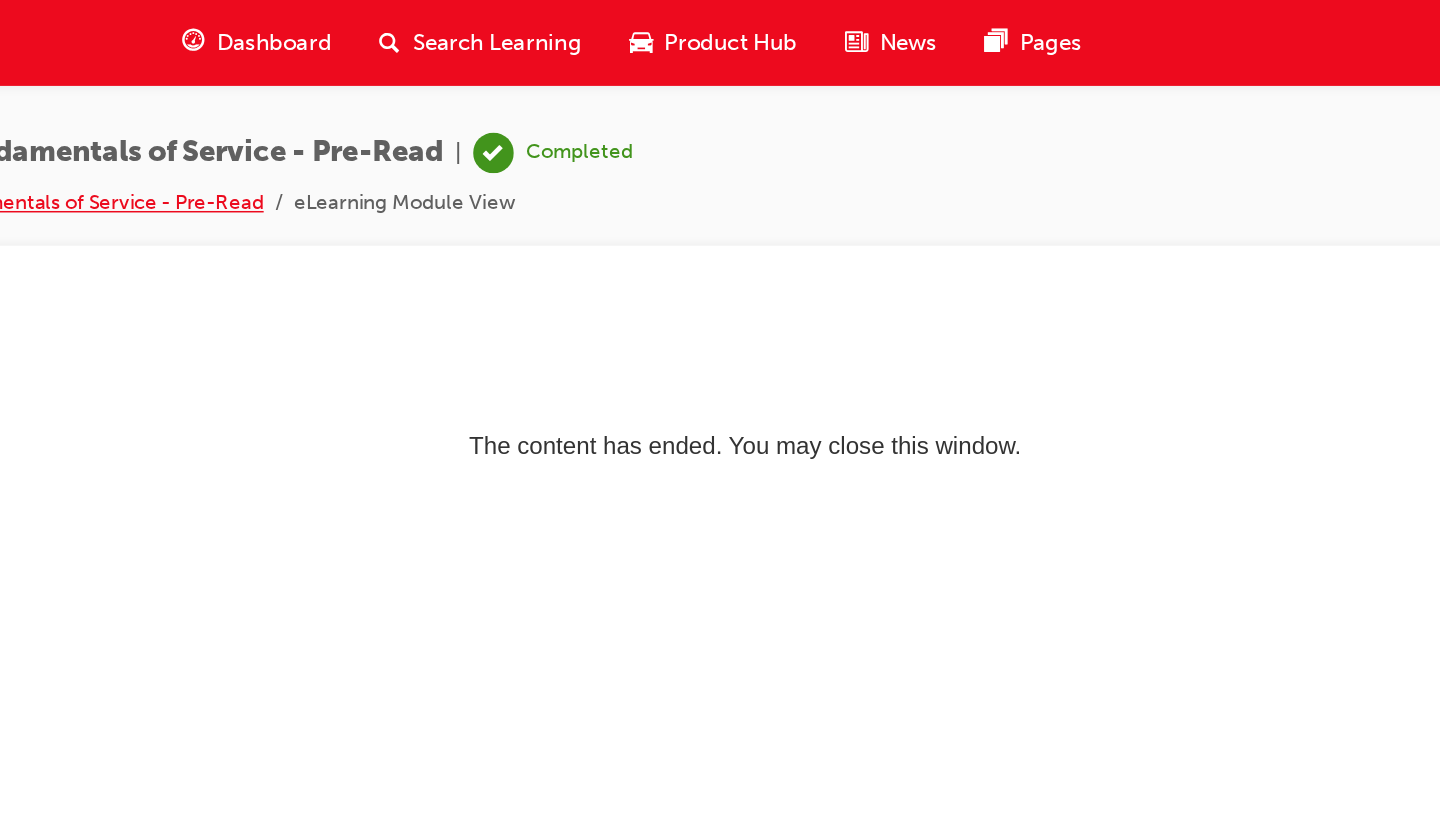 click on "ST Fundamentals of Service - Pre-Read" at bounding box center (407, 134) 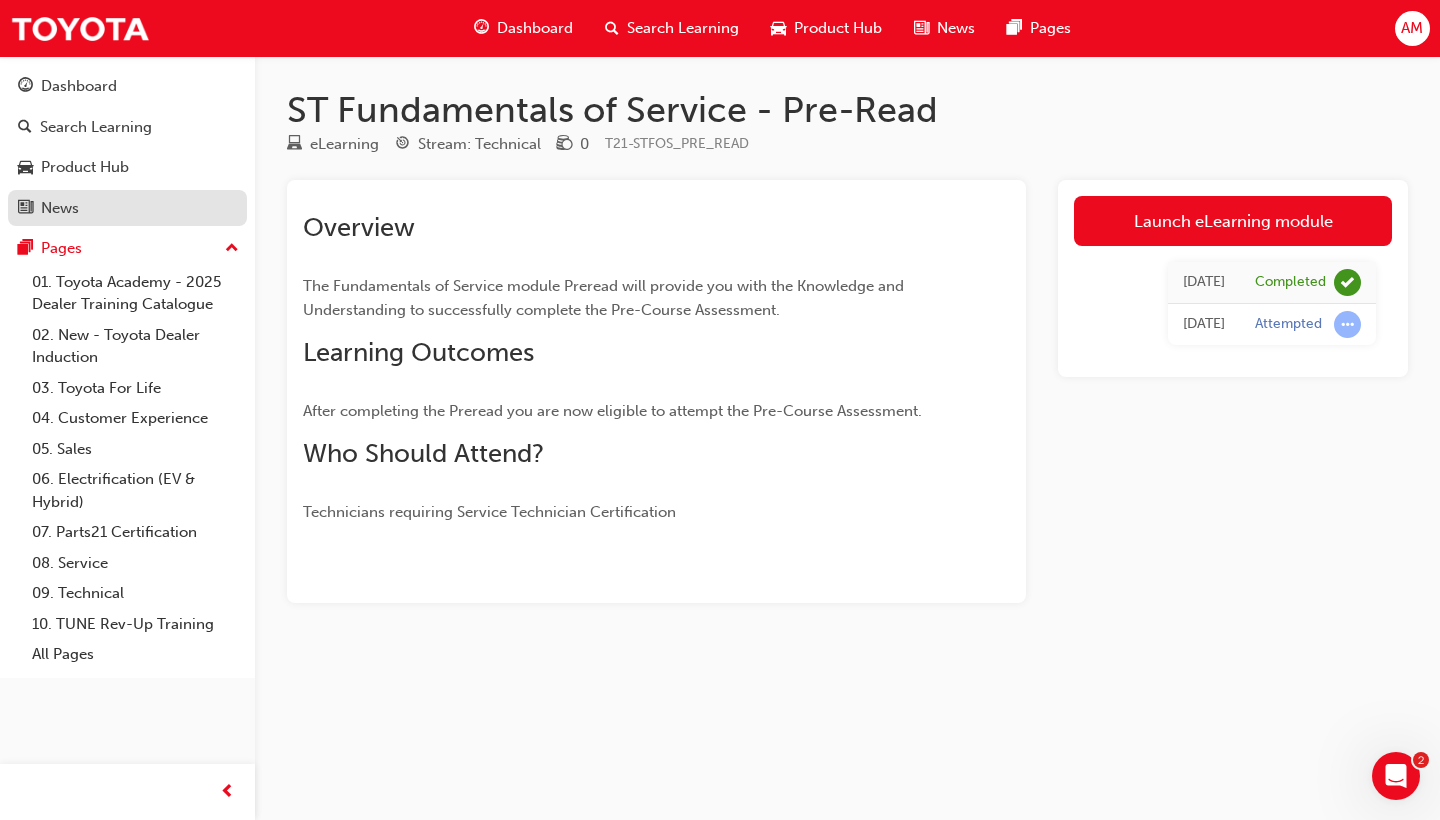 scroll, scrollTop: 0, scrollLeft: 0, axis: both 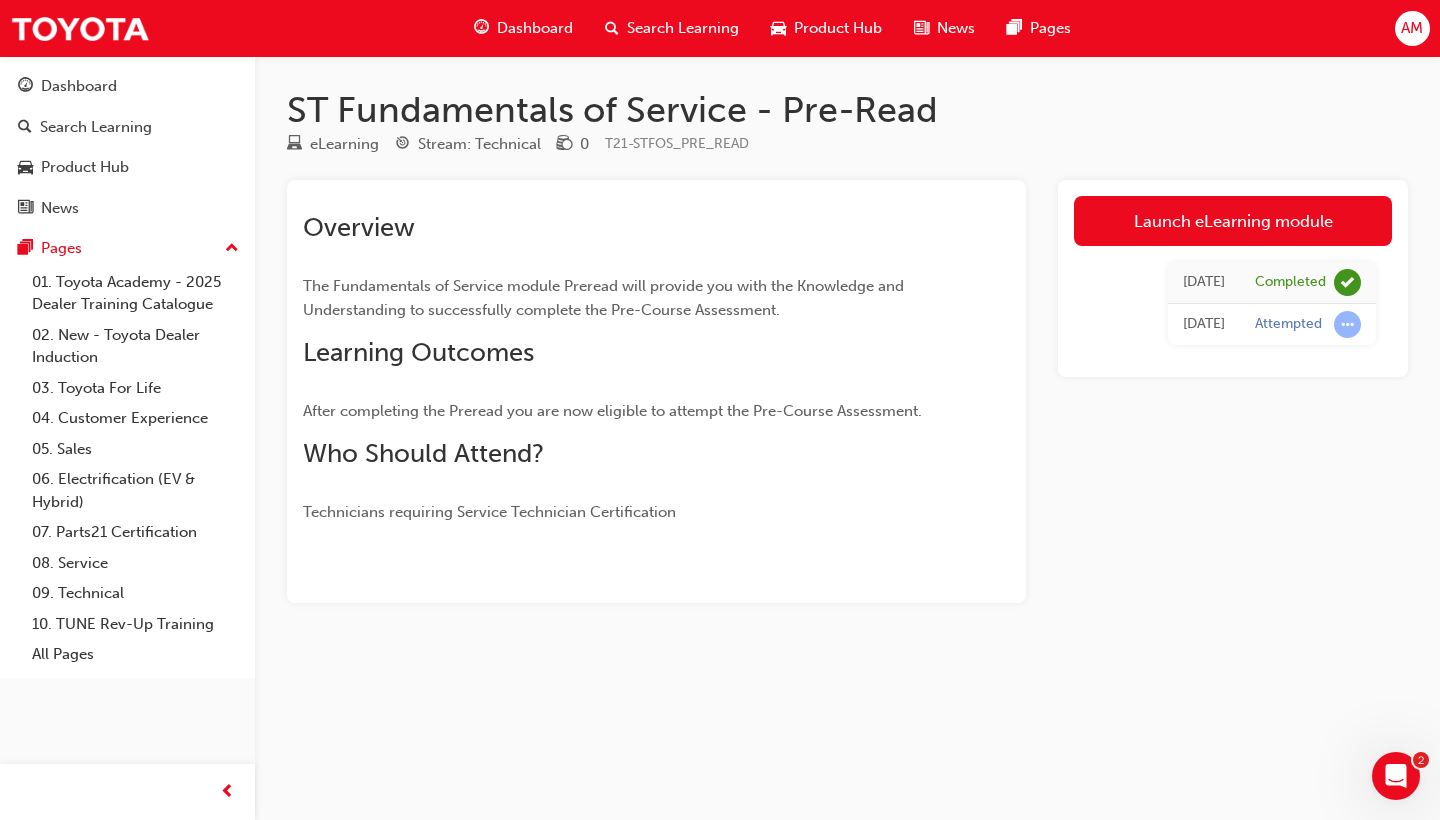 click on "Dashboard" at bounding box center [535, 28] 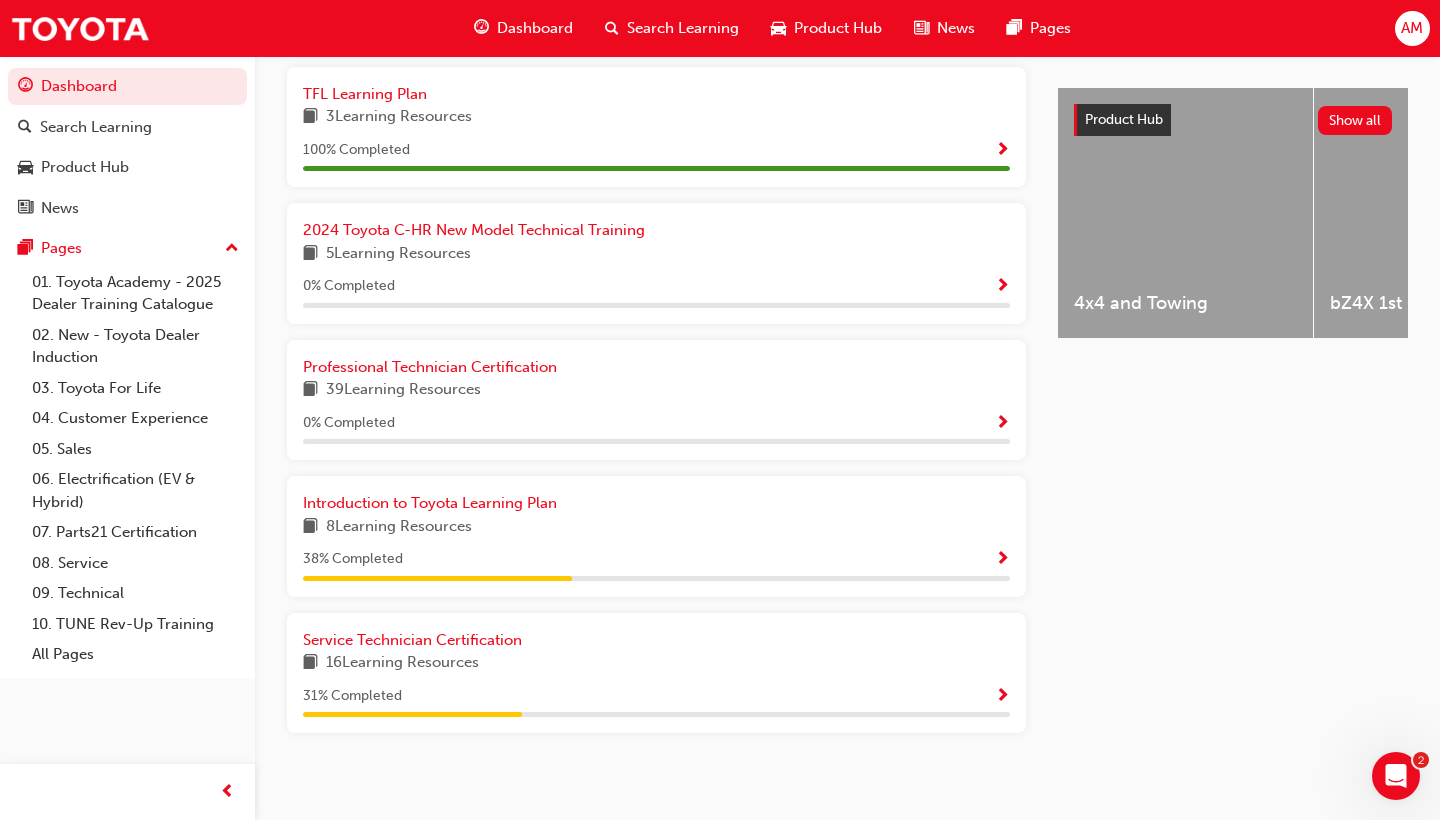 scroll, scrollTop: 753, scrollLeft: 0, axis: vertical 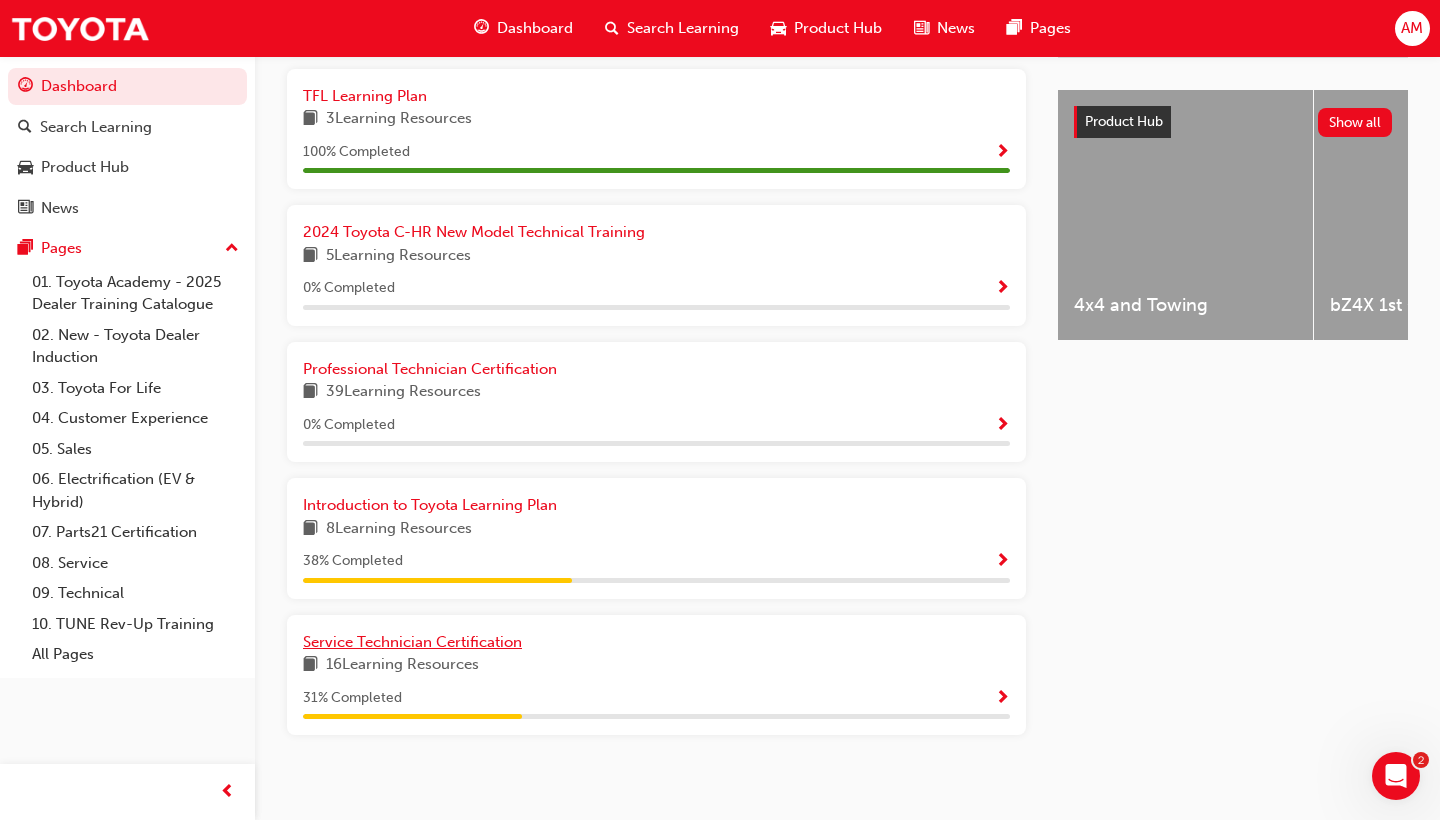 click on "Service Technician Certification" at bounding box center [412, 642] 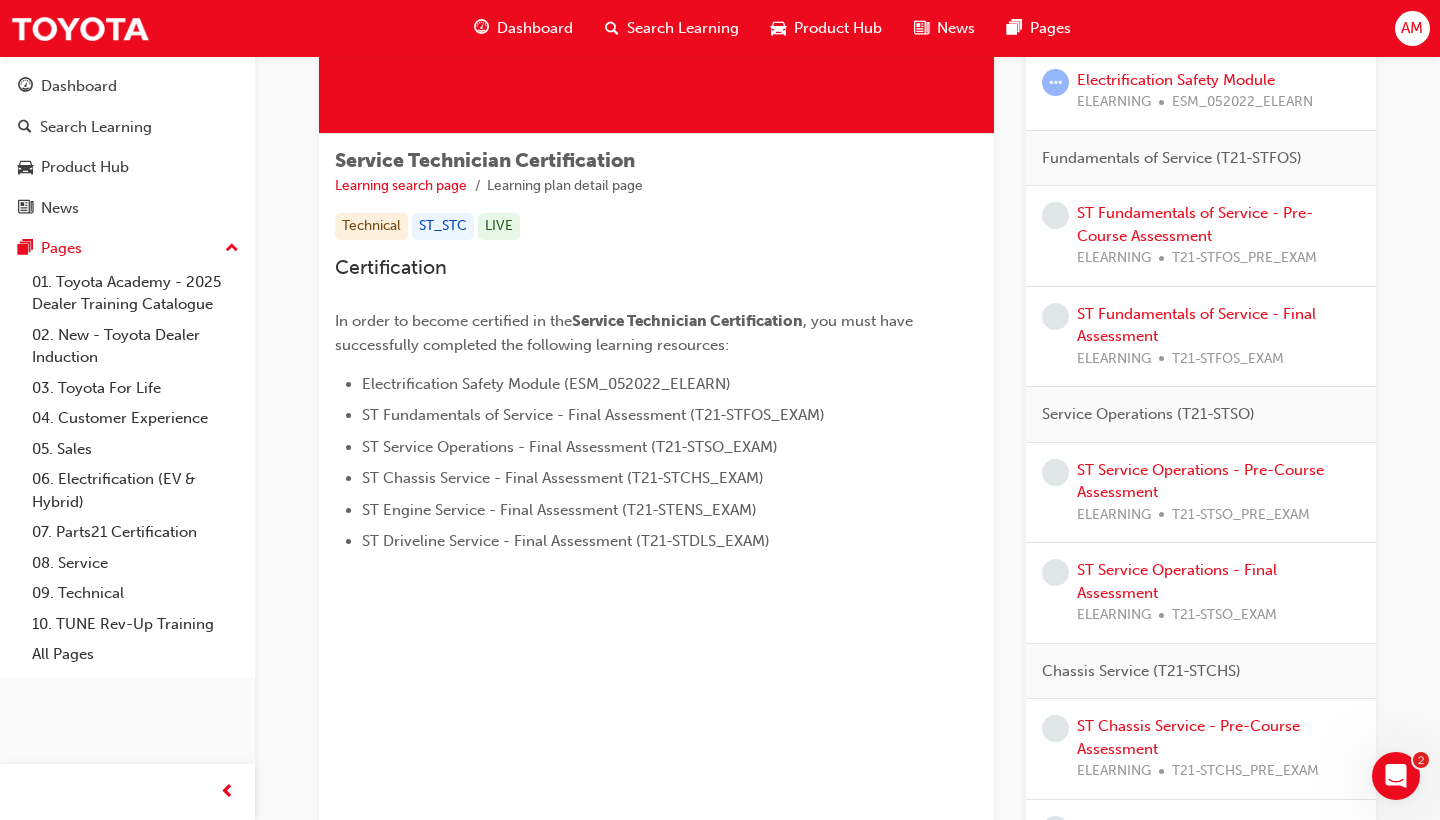 scroll, scrollTop: 268, scrollLeft: 0, axis: vertical 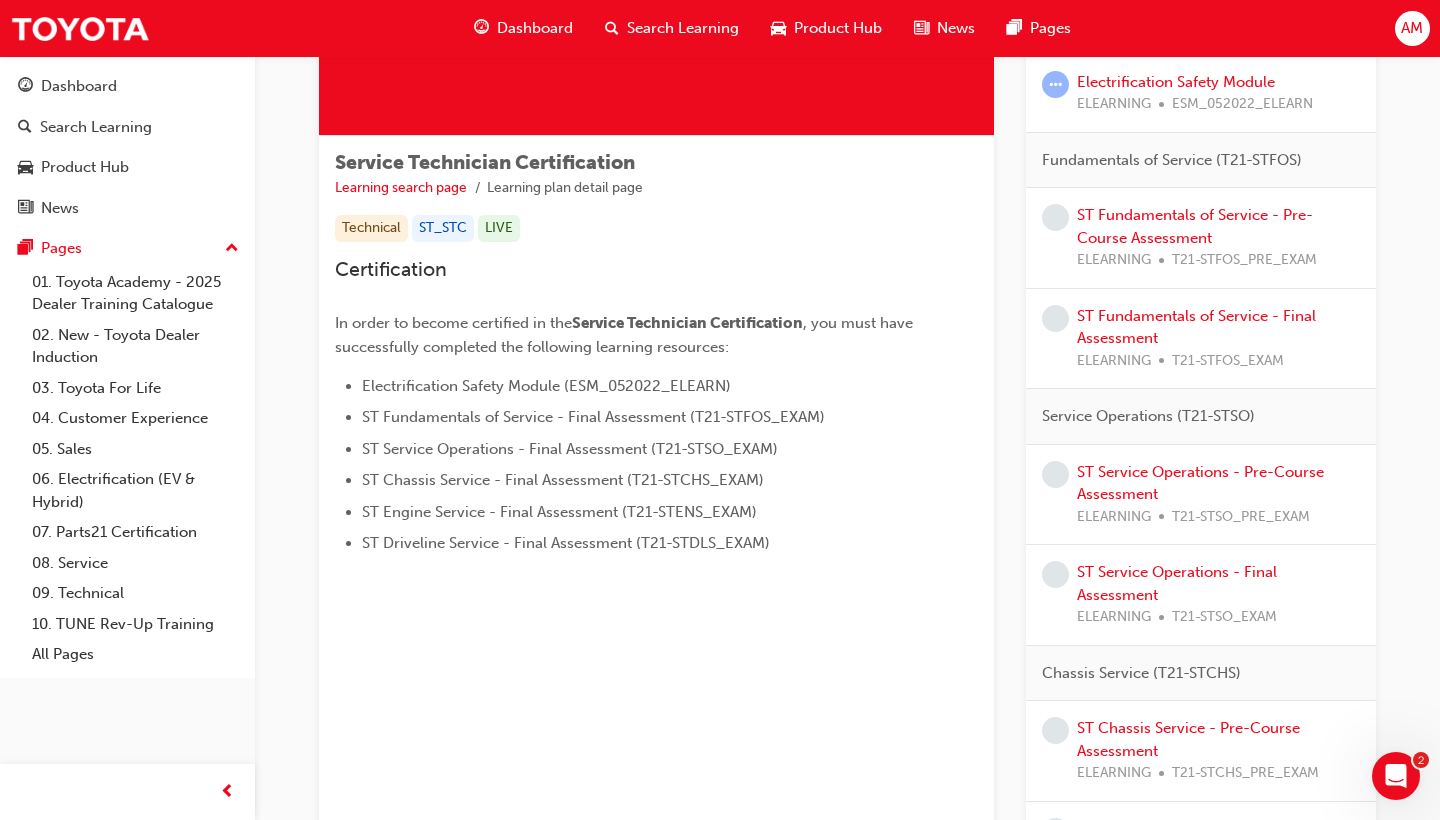 click on "Electrification Safety Module (ESM_052022_ELEARN) ST Fundamentals of Service - Final Assessment (T21-STFOS_EXAM) ST Service Operations - Final Assessment (T21-STSO_EXAM) ST Chassis Service - Final Assessment (T21-STCHS_EXAM) ST Engine Service - Final Assessment (T21-STENS_EXAM) ST Driveline Service - Final Assessment (T21-STDLS_EXAM)" at bounding box center (656, 465) 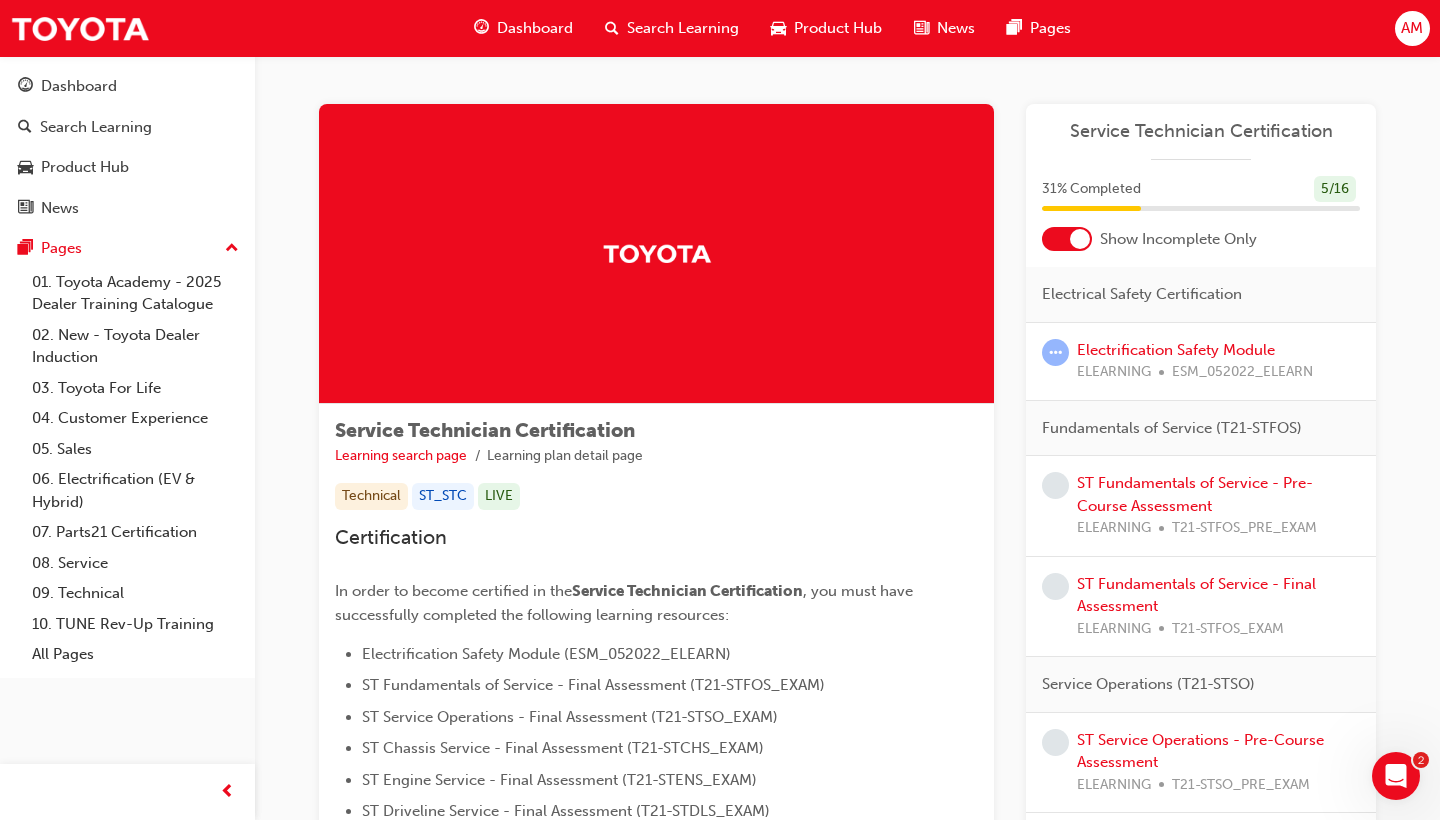 scroll, scrollTop: 0, scrollLeft: 0, axis: both 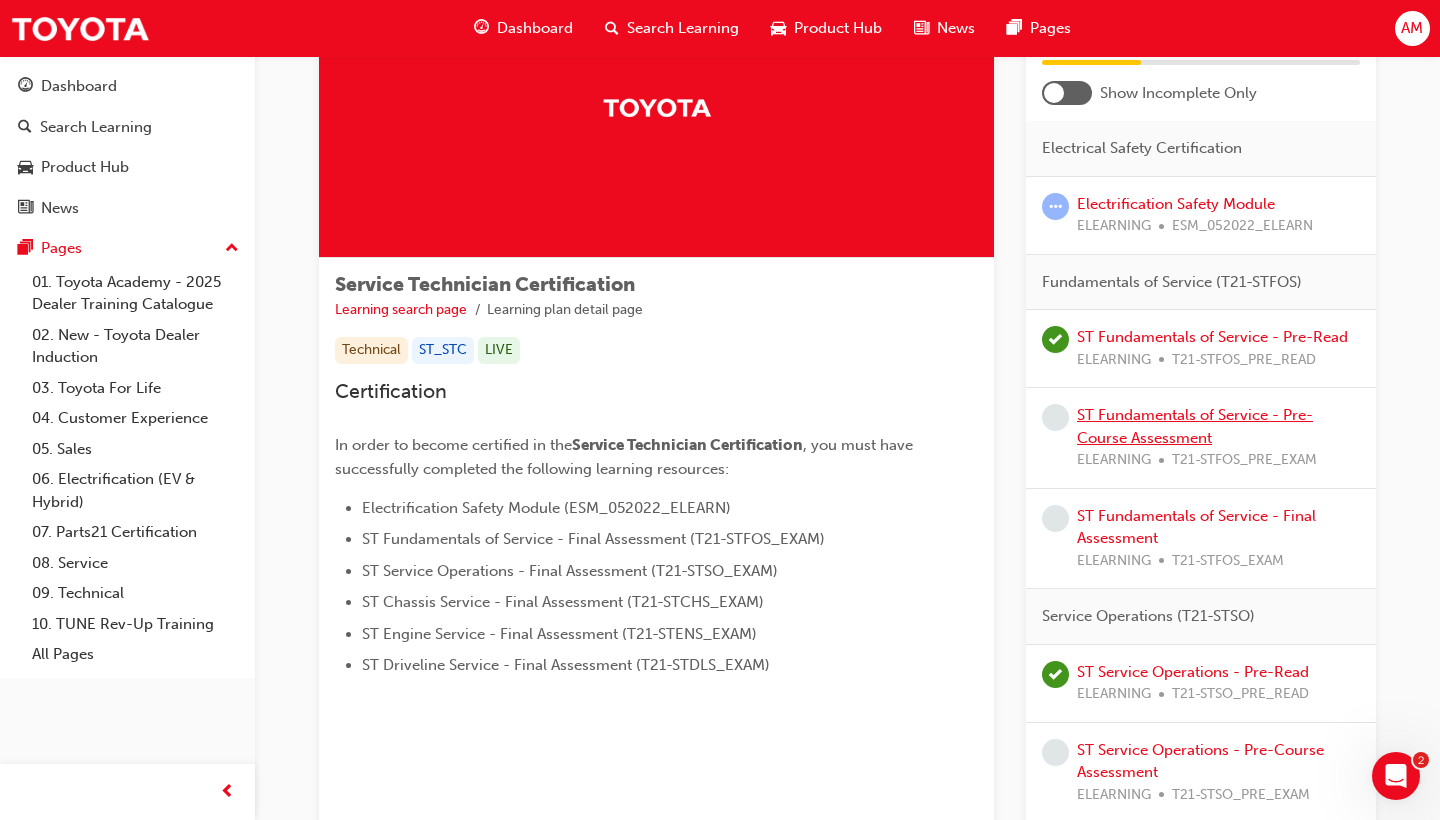 click on "ST Fundamentals of Service - Pre-Course Assessment" at bounding box center (1195, 426) 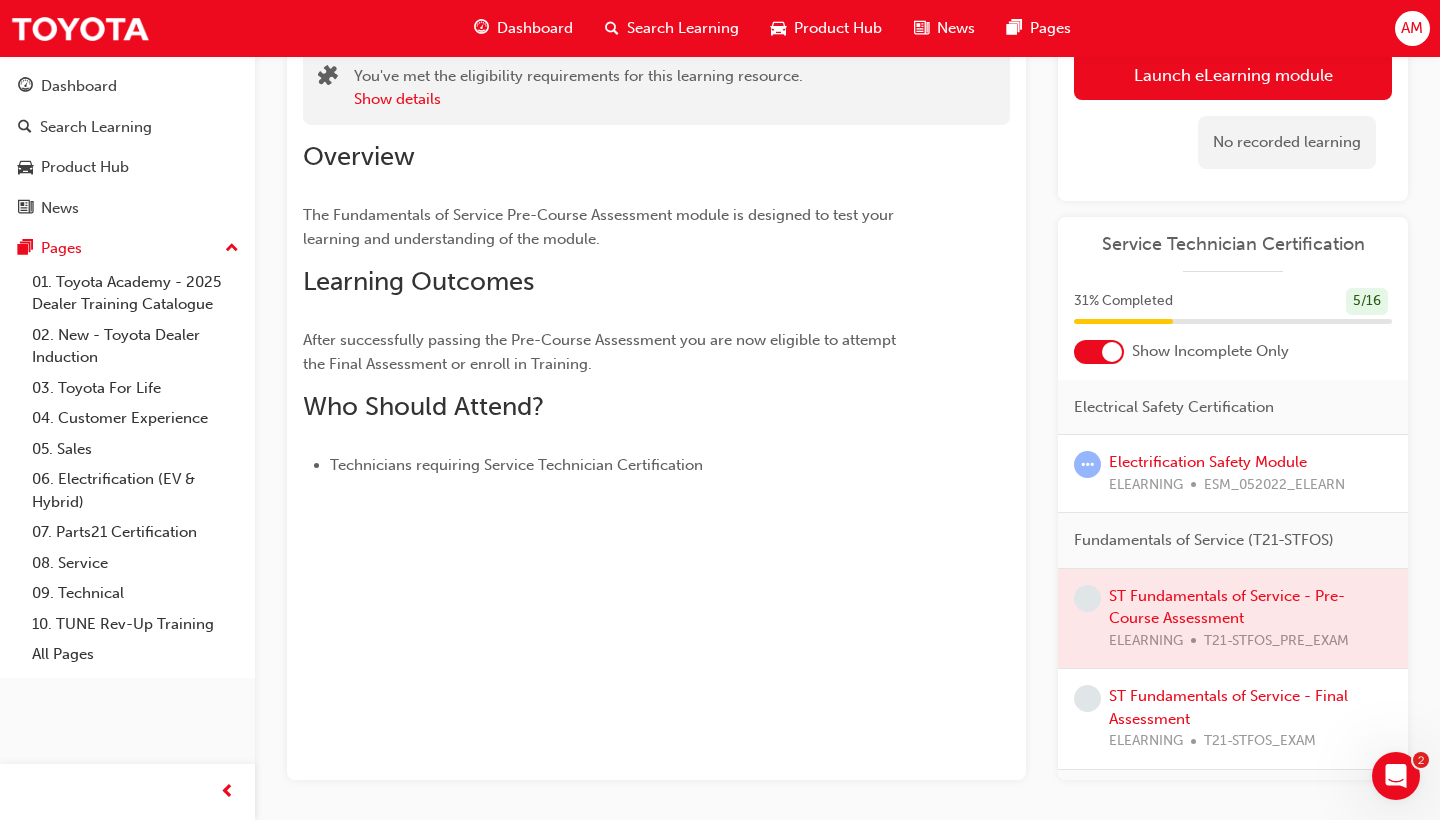 click at bounding box center (1099, 352) 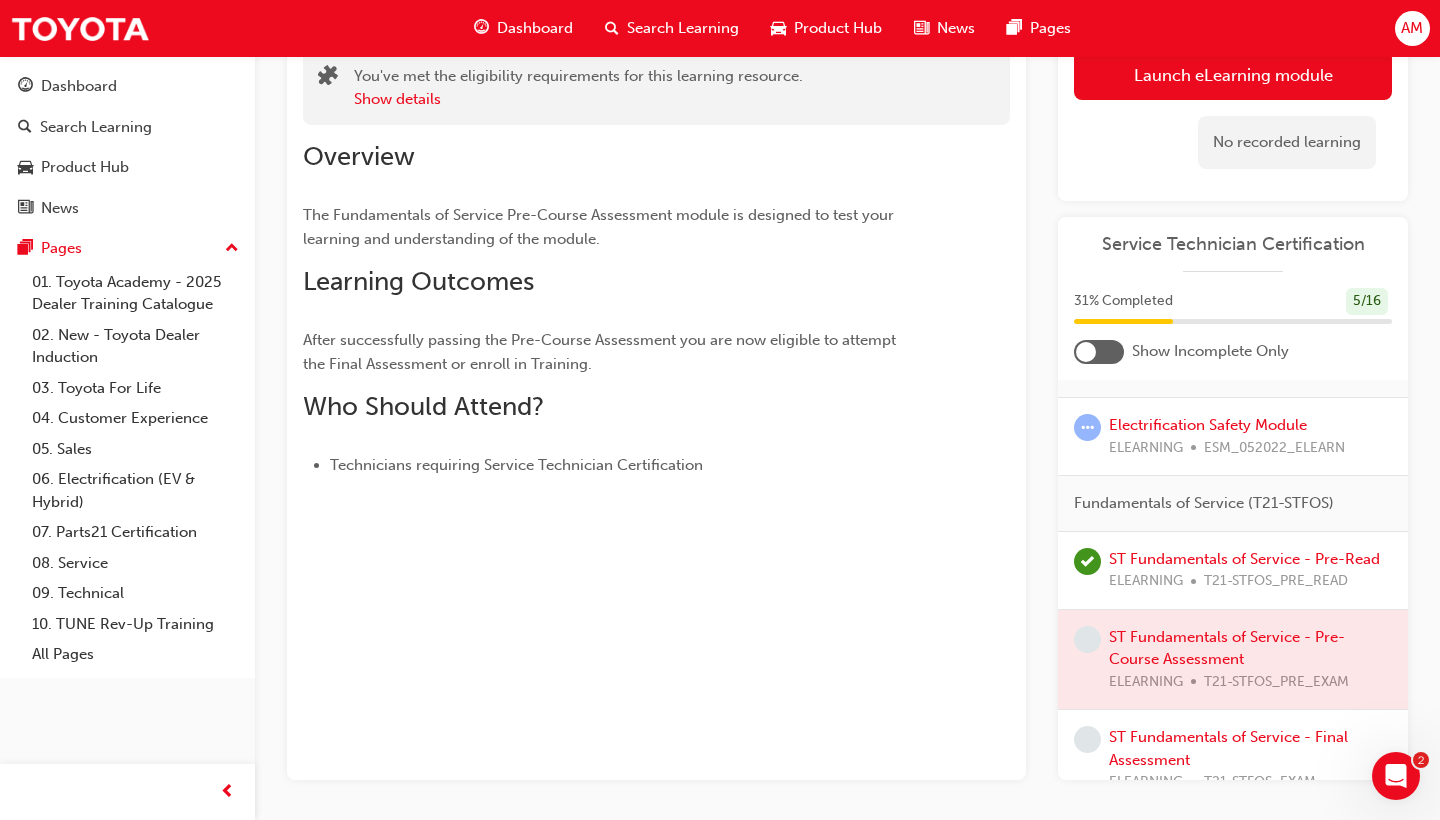 scroll, scrollTop: 8, scrollLeft: 0, axis: vertical 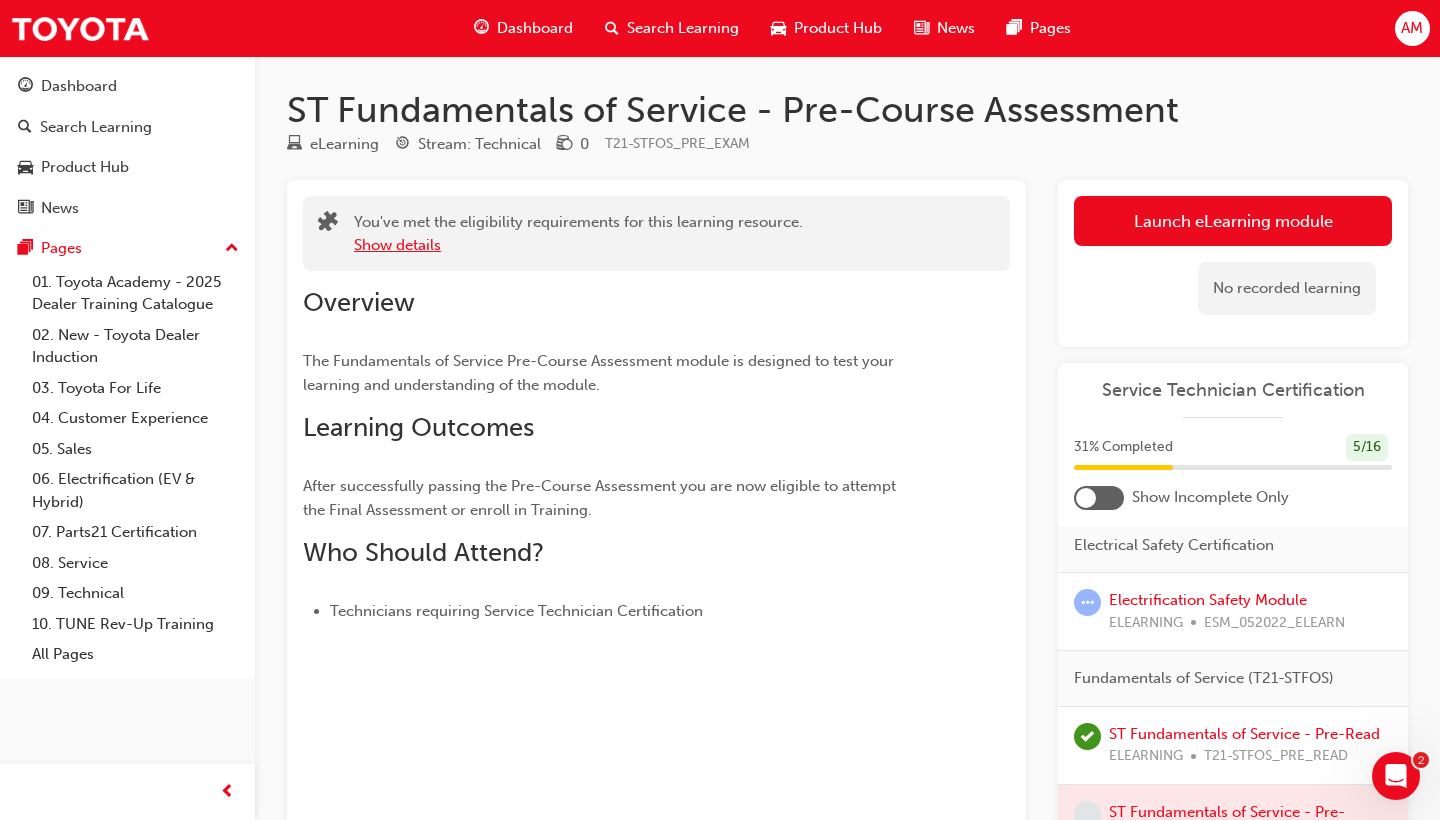 click on "Show details" at bounding box center [397, 245] 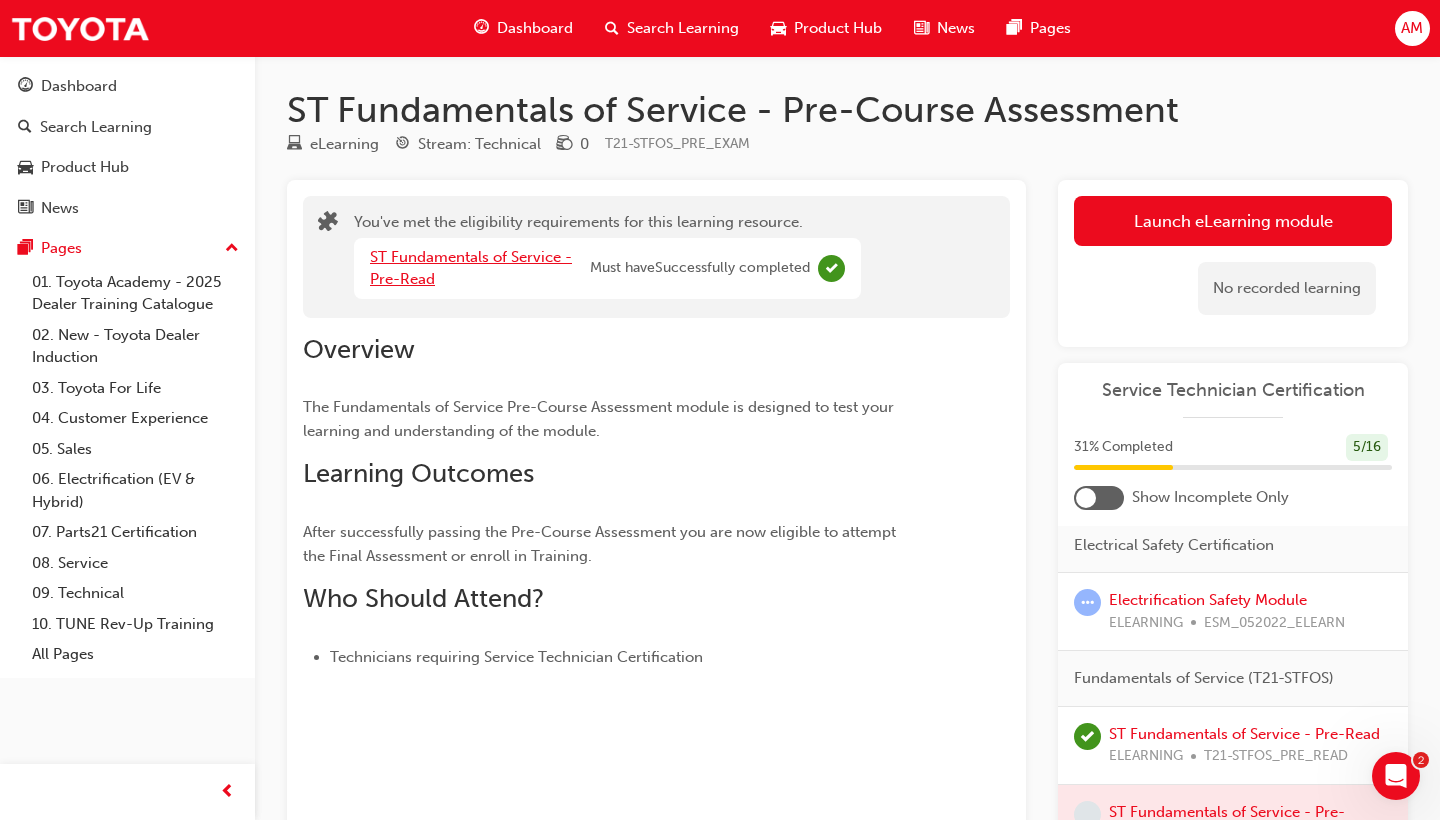 click on "ST Fundamentals of Service - Pre-Read" at bounding box center [471, 268] 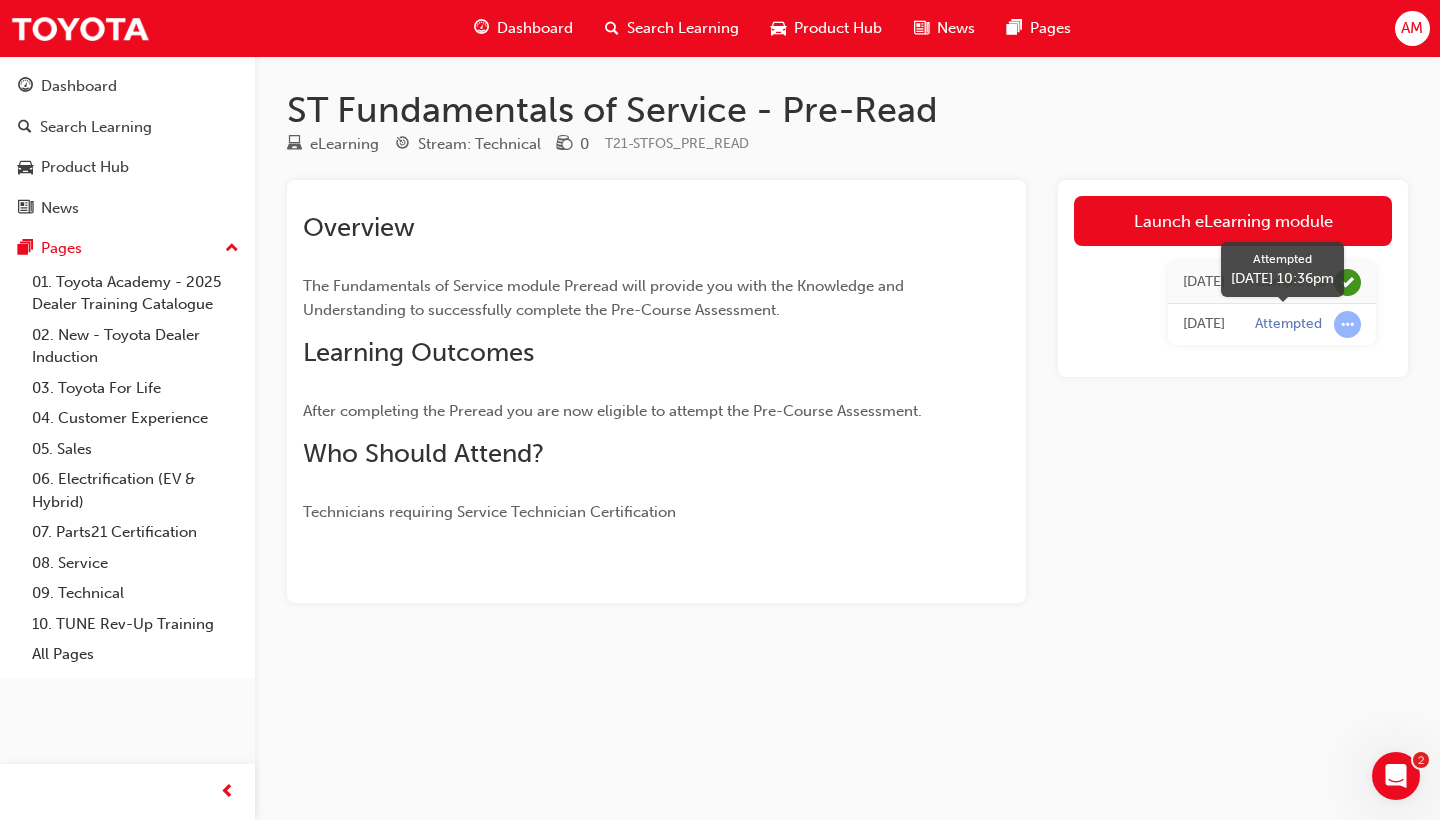 click on "Attempted" at bounding box center [1288, 324] 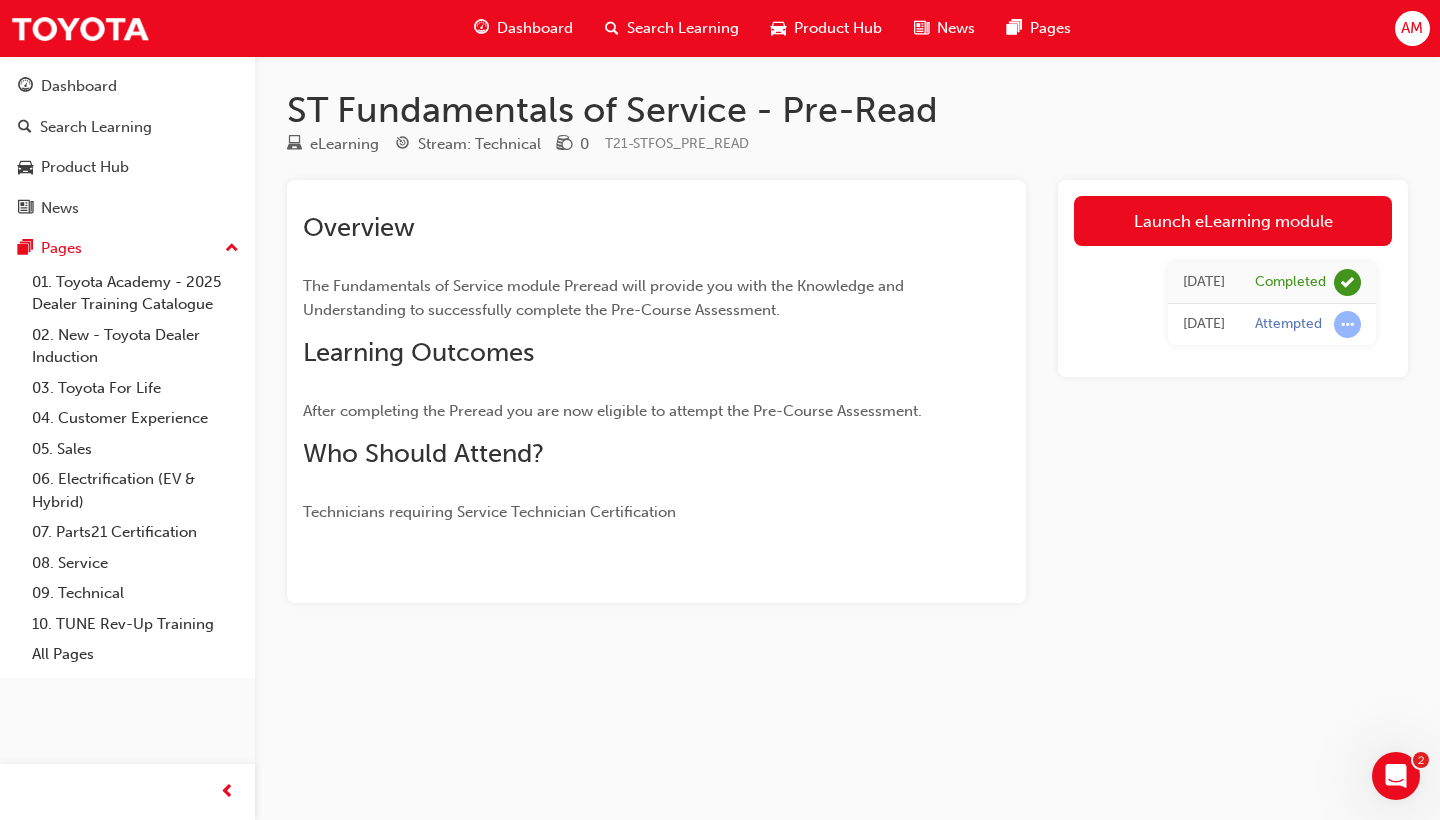 click on "[DATE]" at bounding box center [1204, 325] 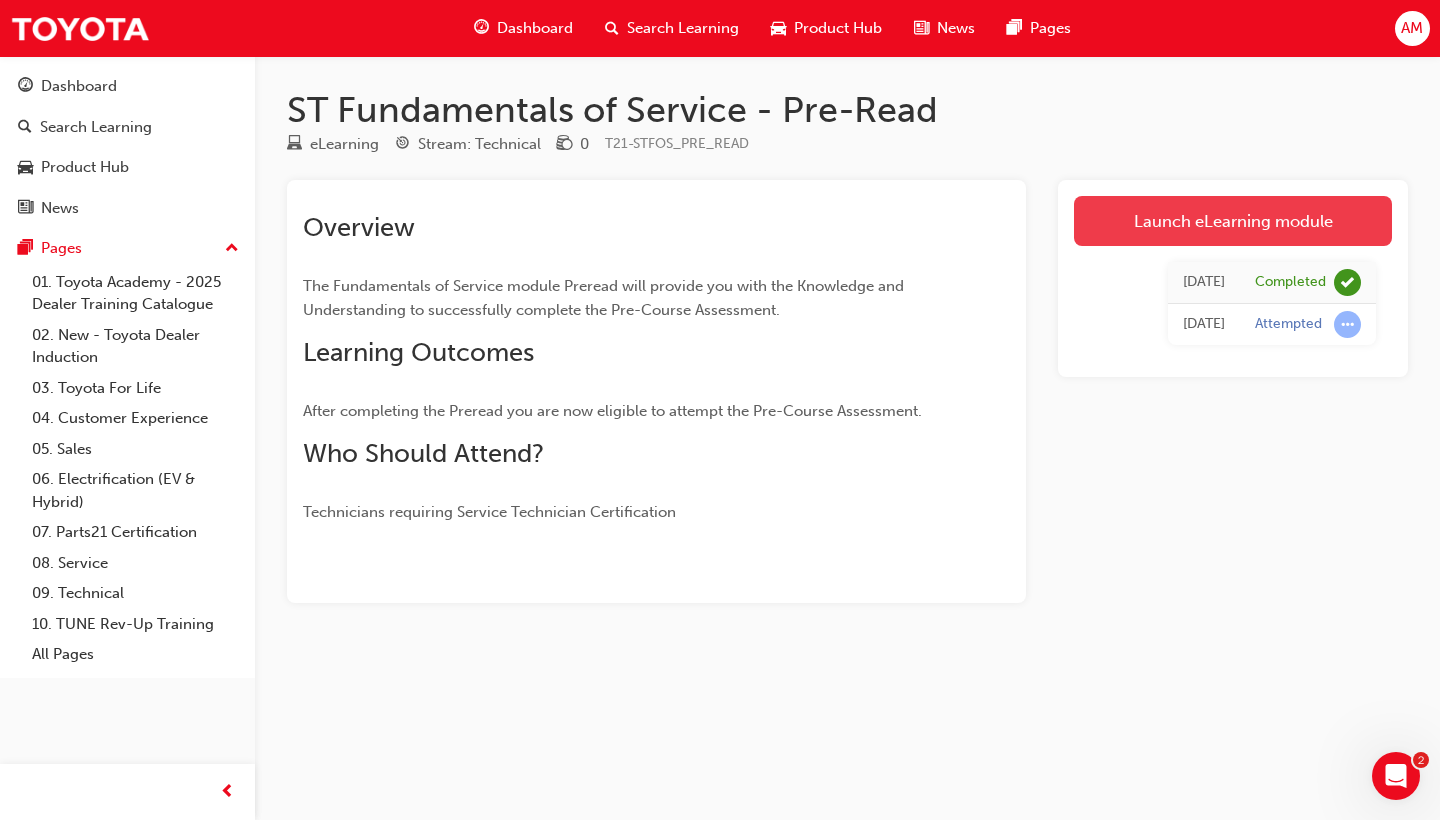 click on "Launch eLearning module" at bounding box center [1233, 221] 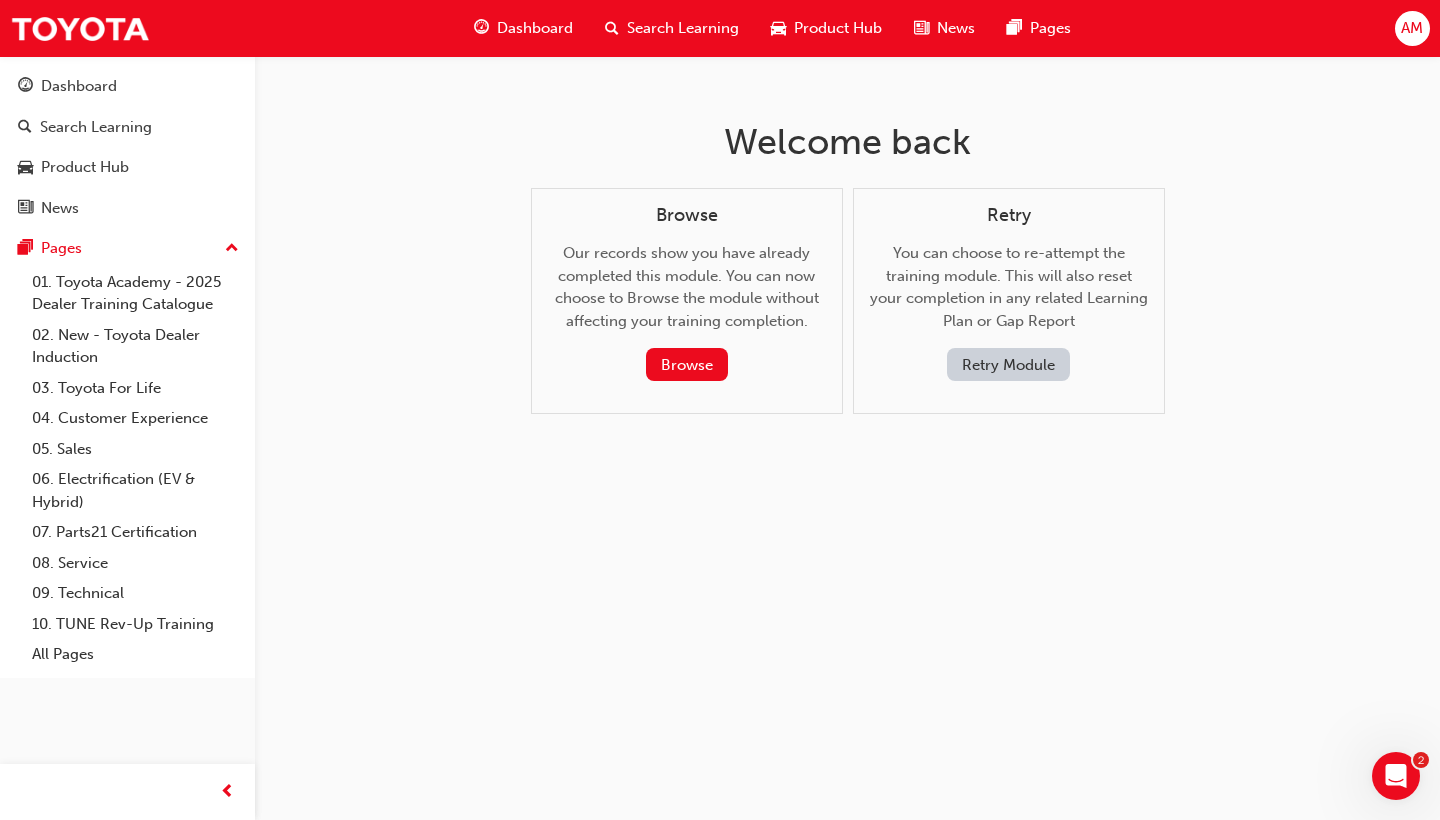 click on "Retry Module" at bounding box center [1008, 364] 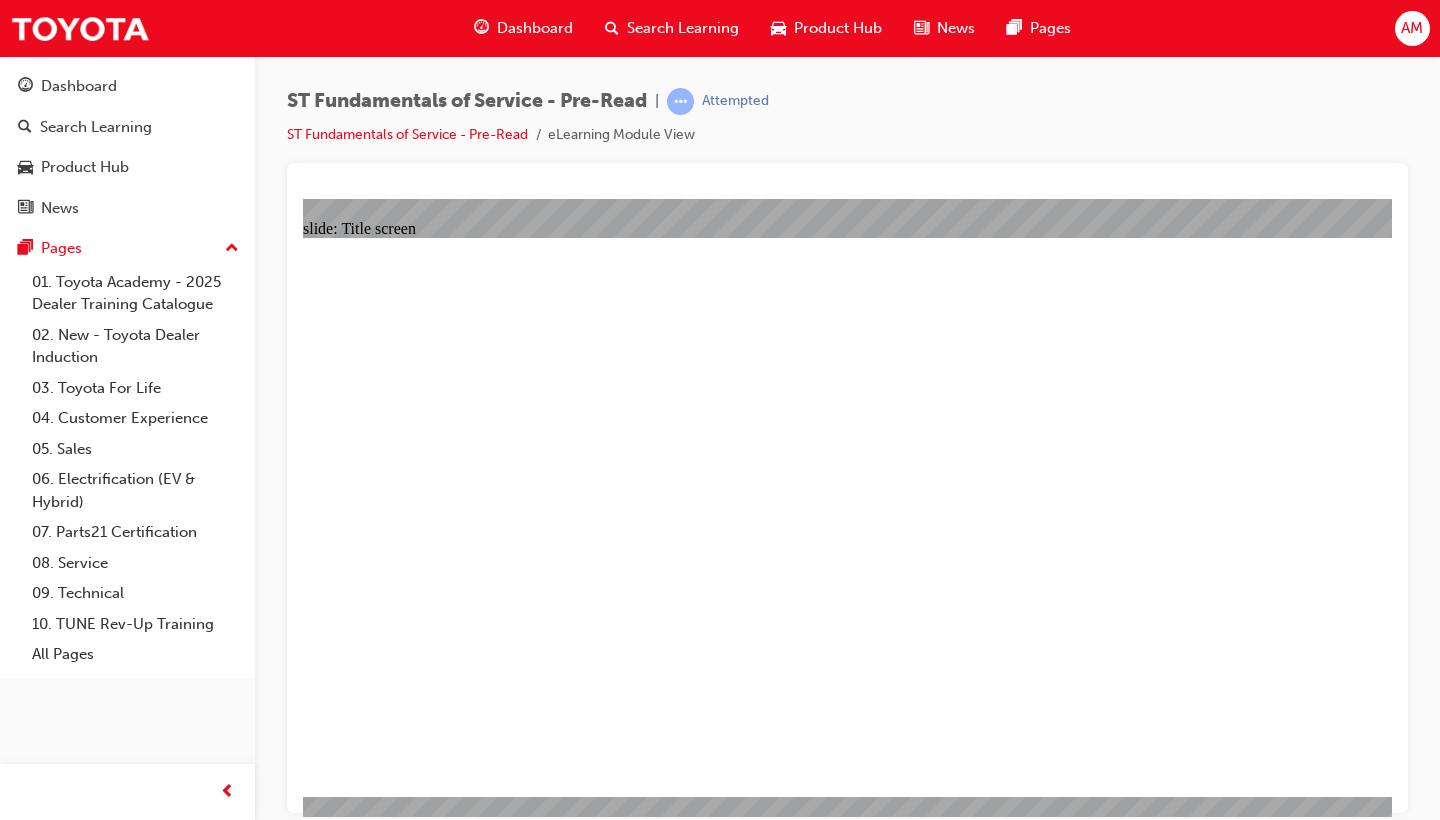 scroll, scrollTop: 0, scrollLeft: 0, axis: both 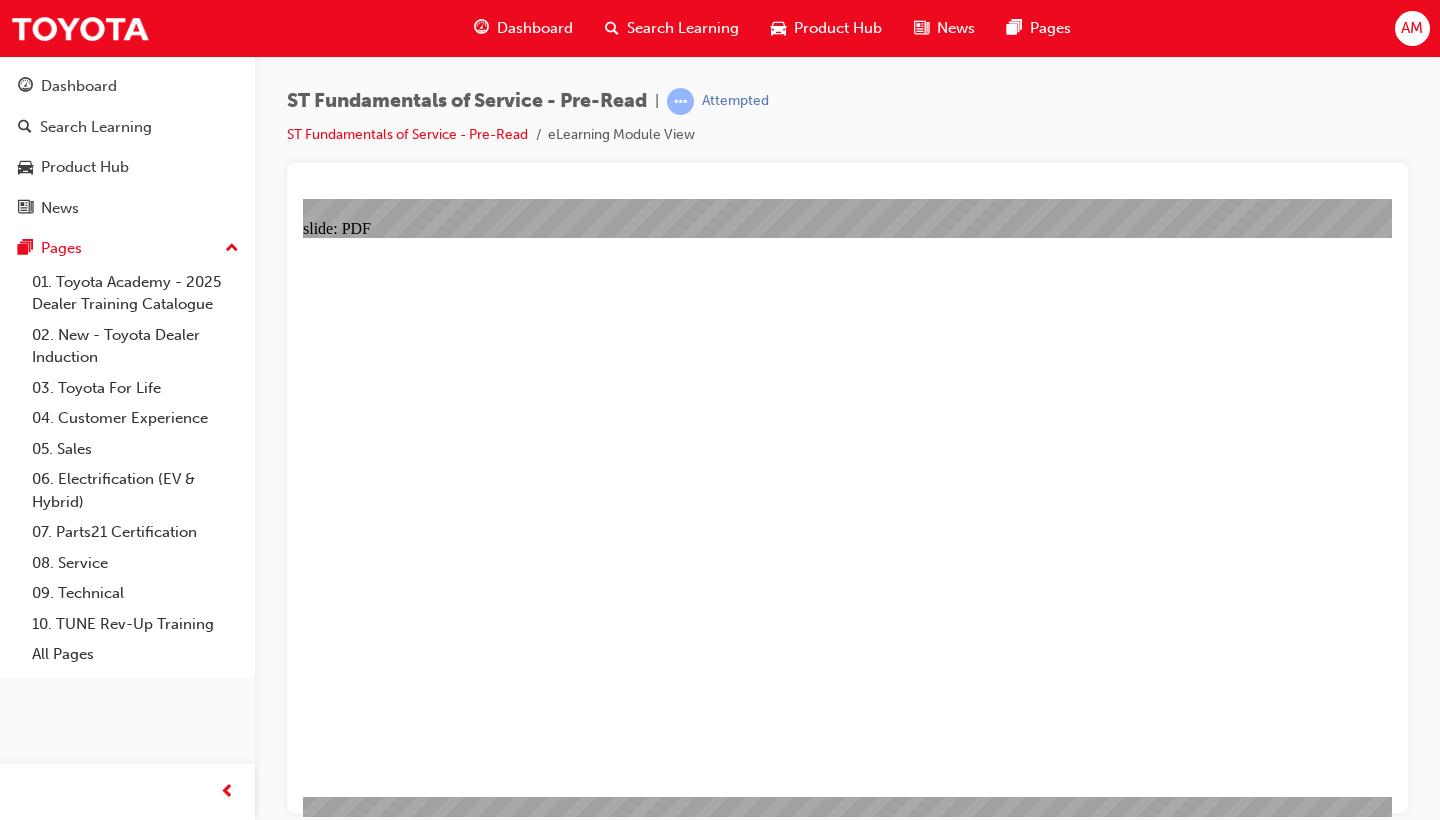 click 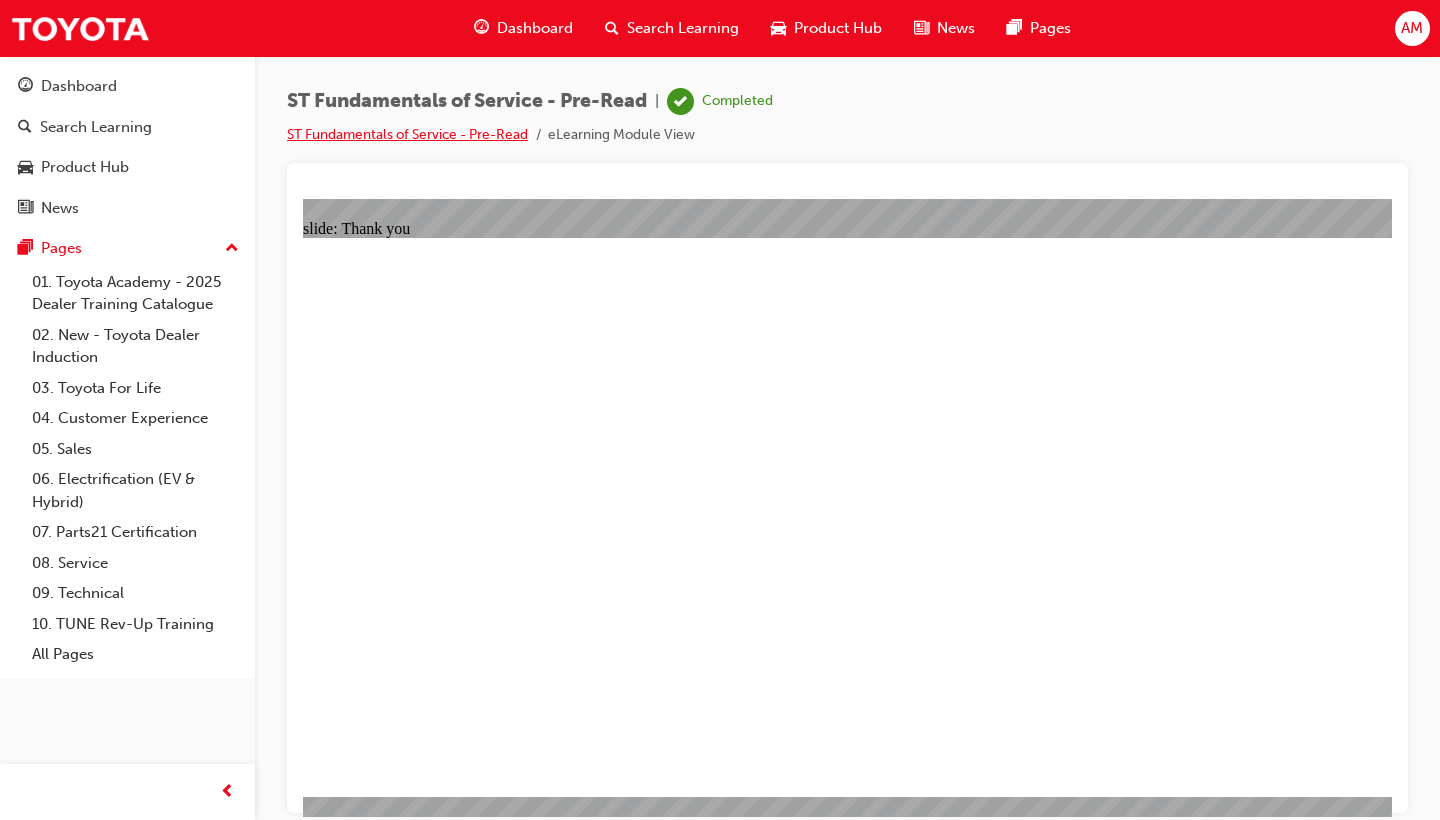 click on "ST Fundamentals of Service - Pre-Read" at bounding box center (407, 134) 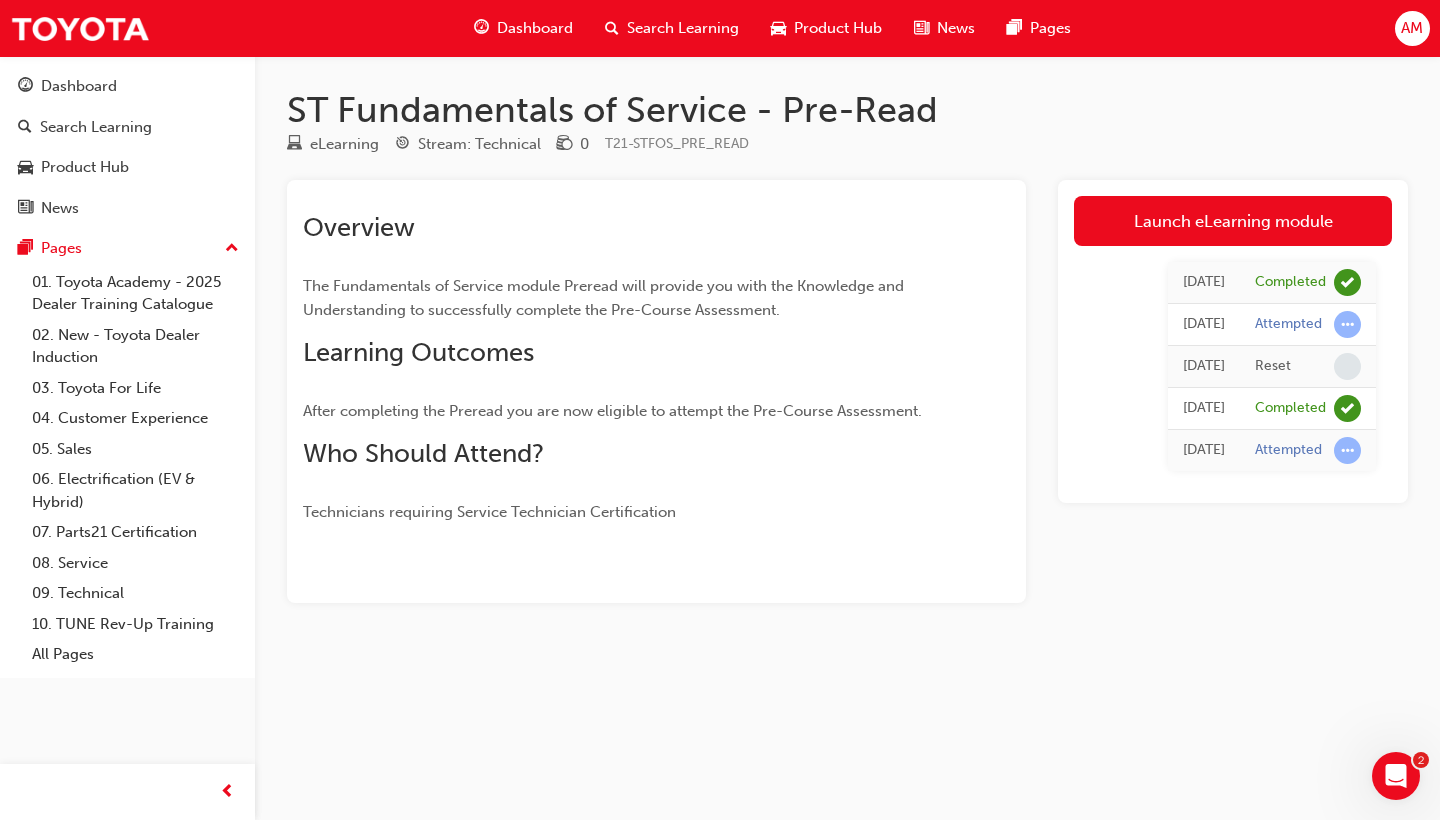 click on "[DATE]" at bounding box center [1204, 450] 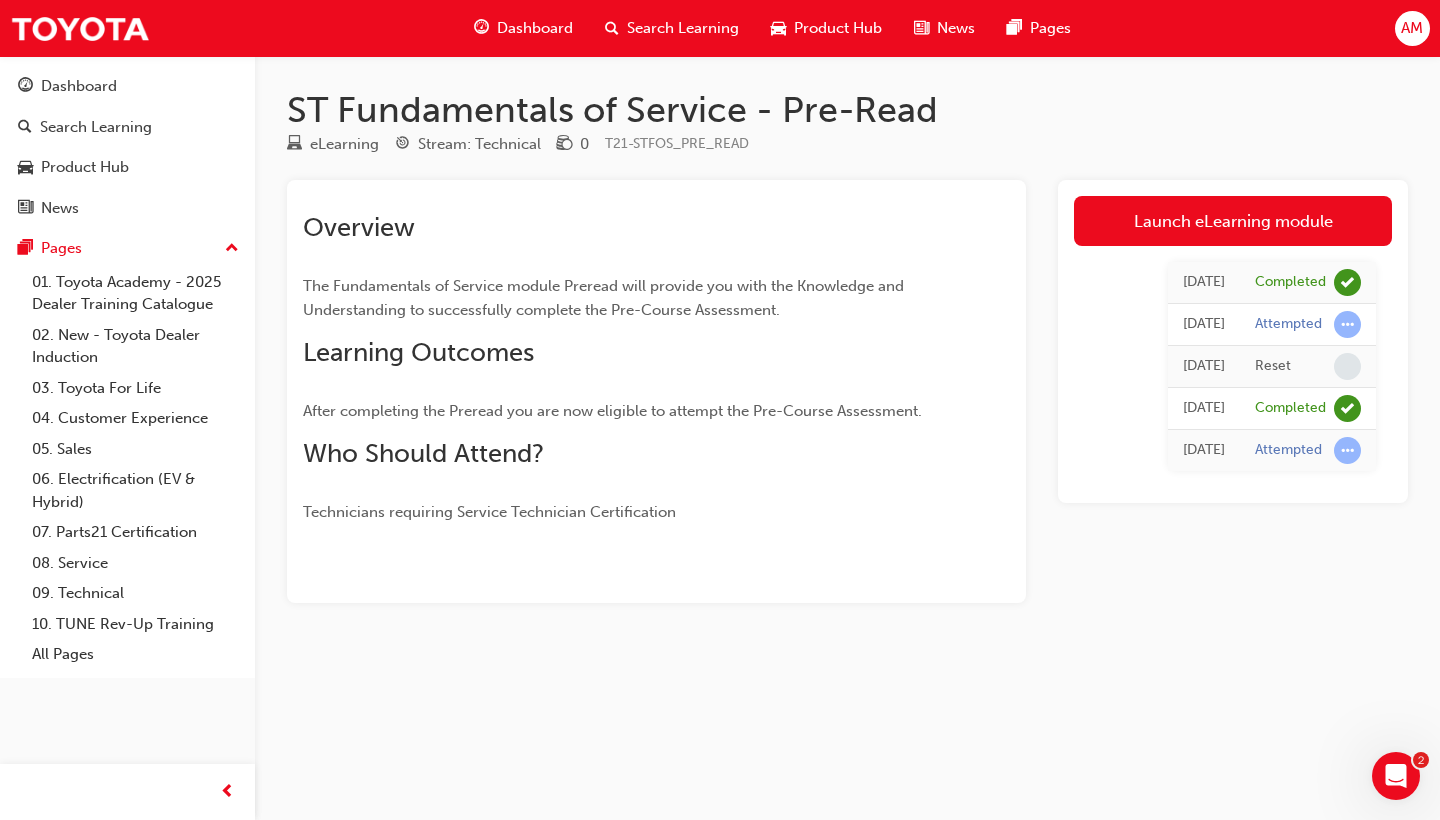 scroll, scrollTop: 0, scrollLeft: 0, axis: both 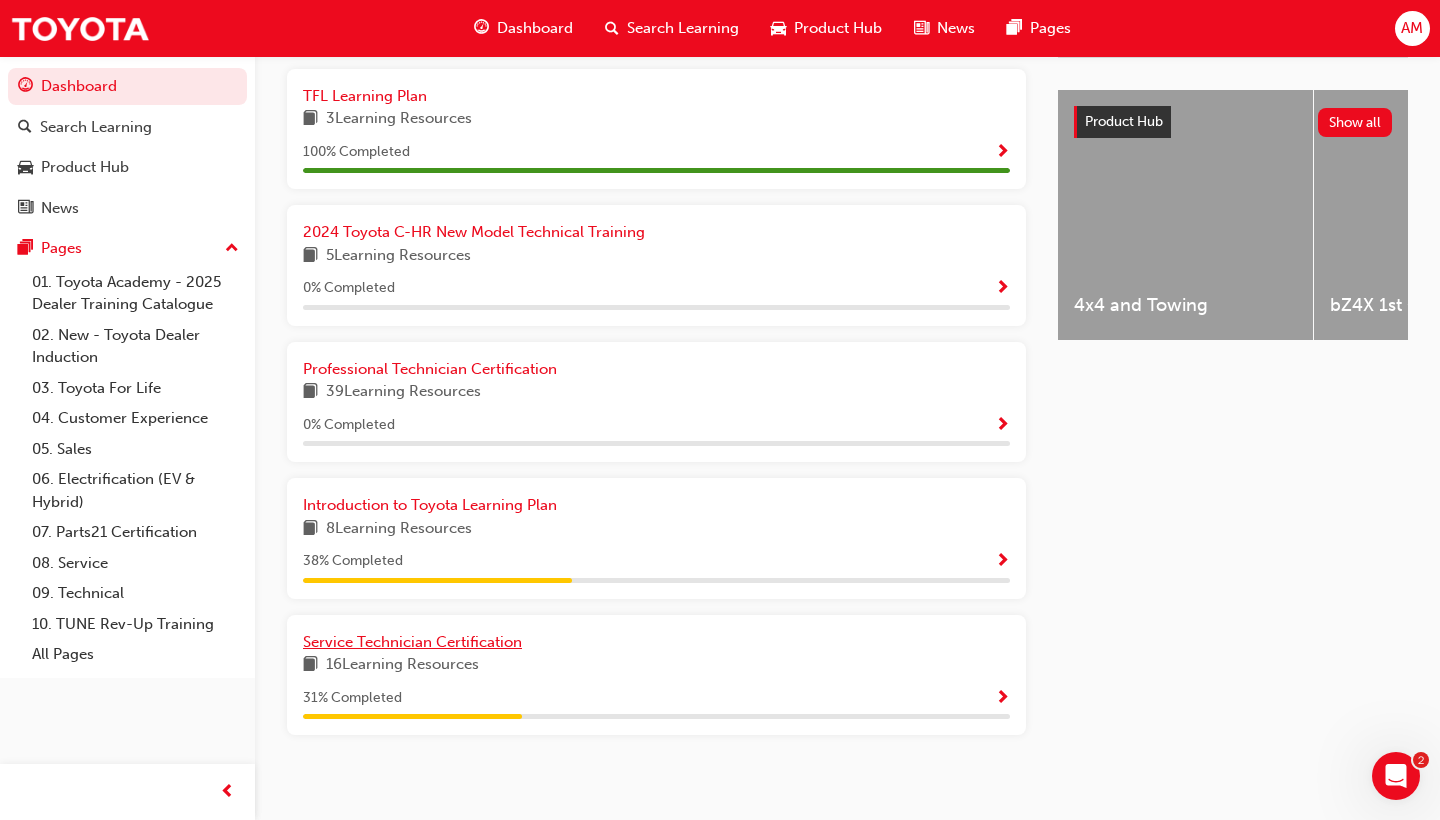 click on "Service Technician Certification" at bounding box center [412, 642] 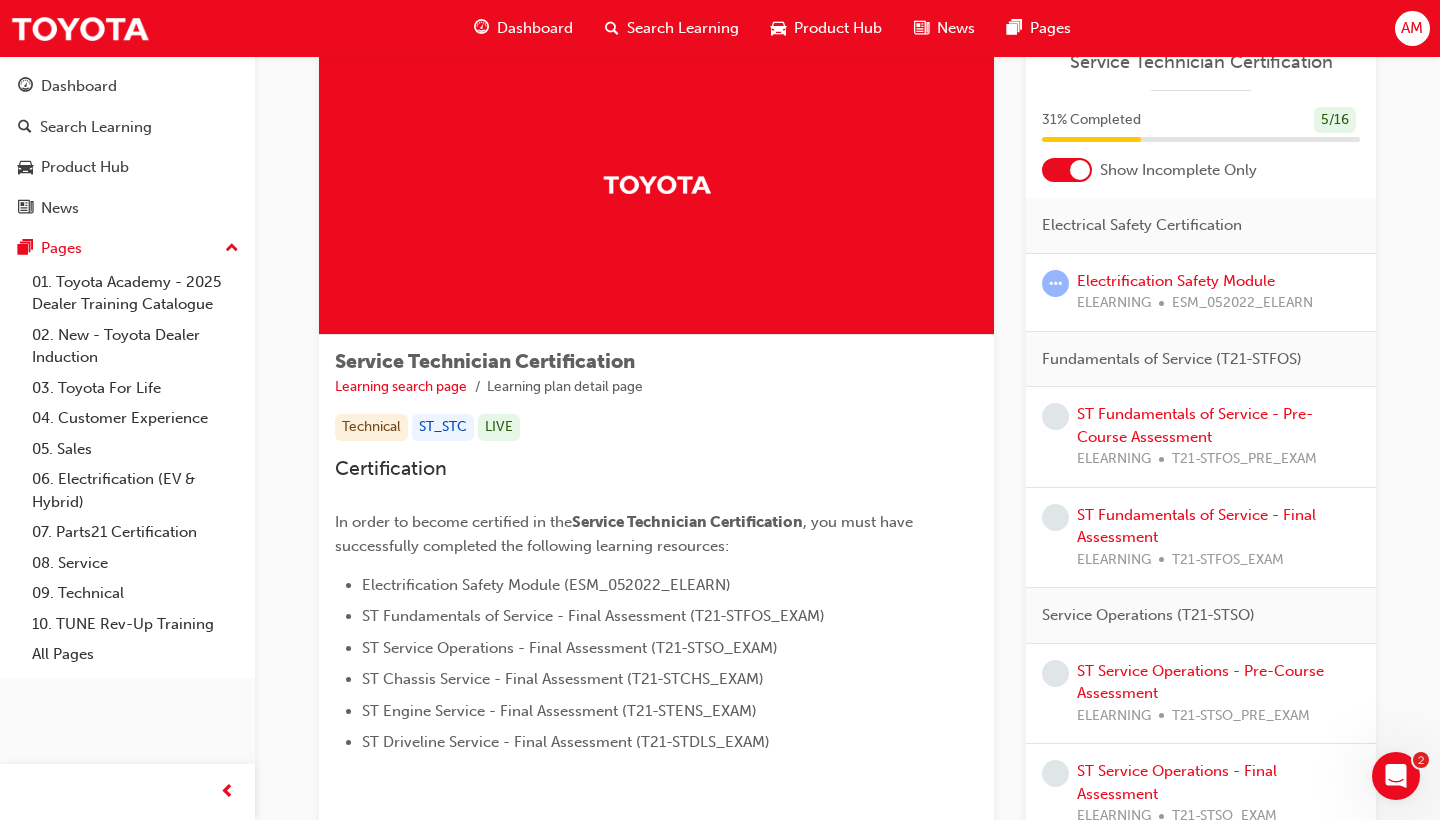 scroll, scrollTop: 71, scrollLeft: 0, axis: vertical 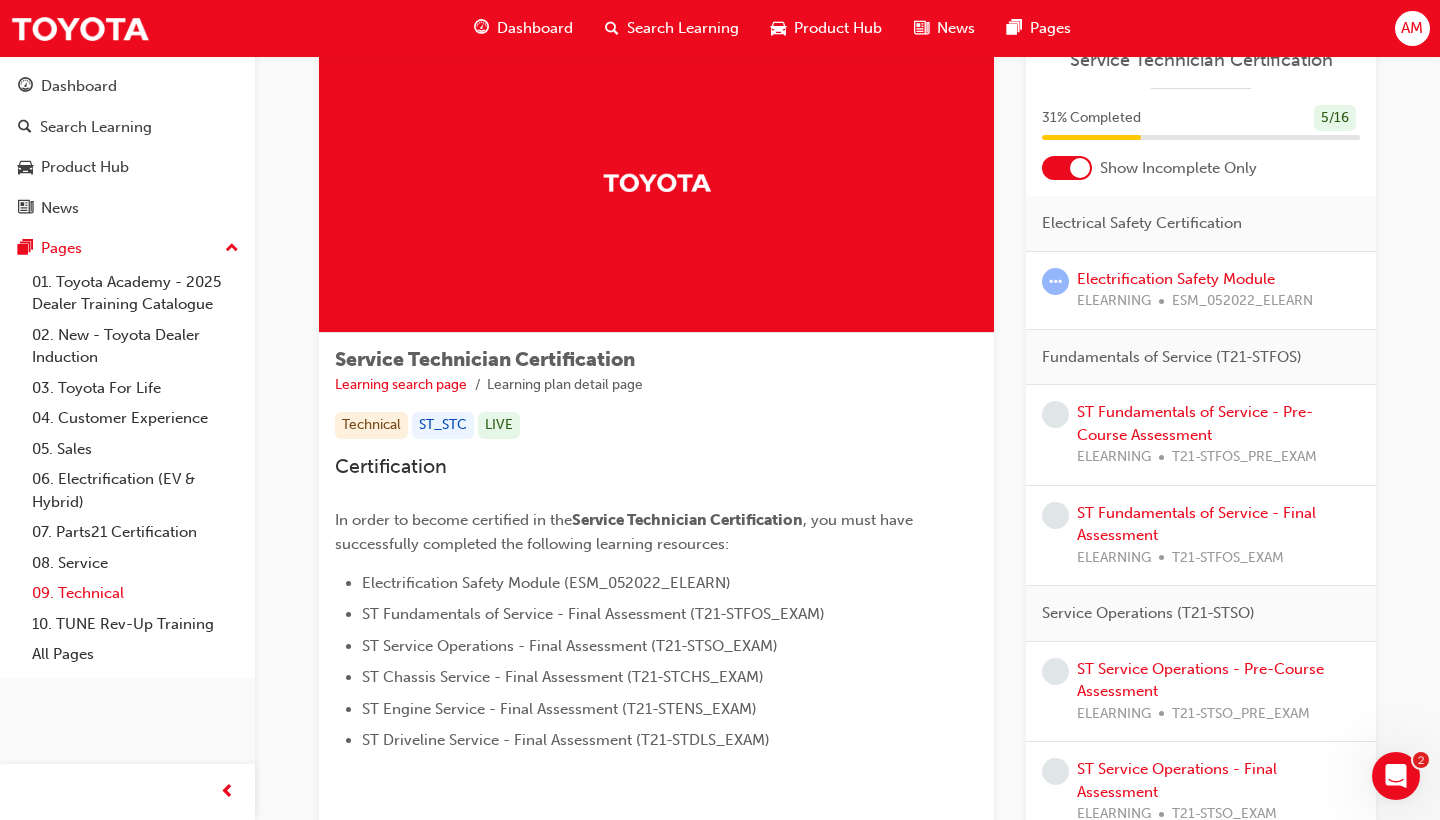click on "09. Technical" at bounding box center [135, 593] 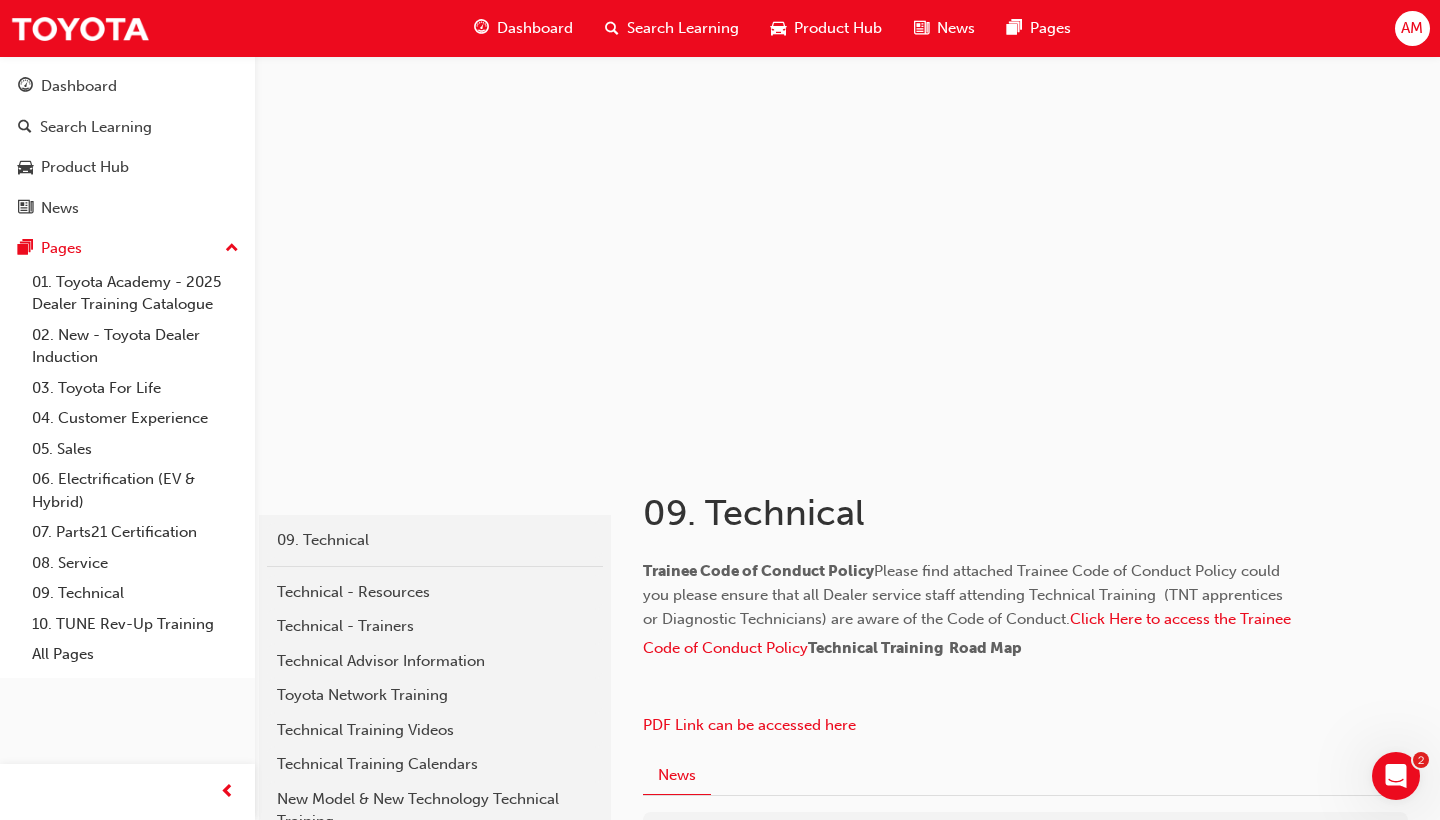 scroll, scrollTop: 0, scrollLeft: 0, axis: both 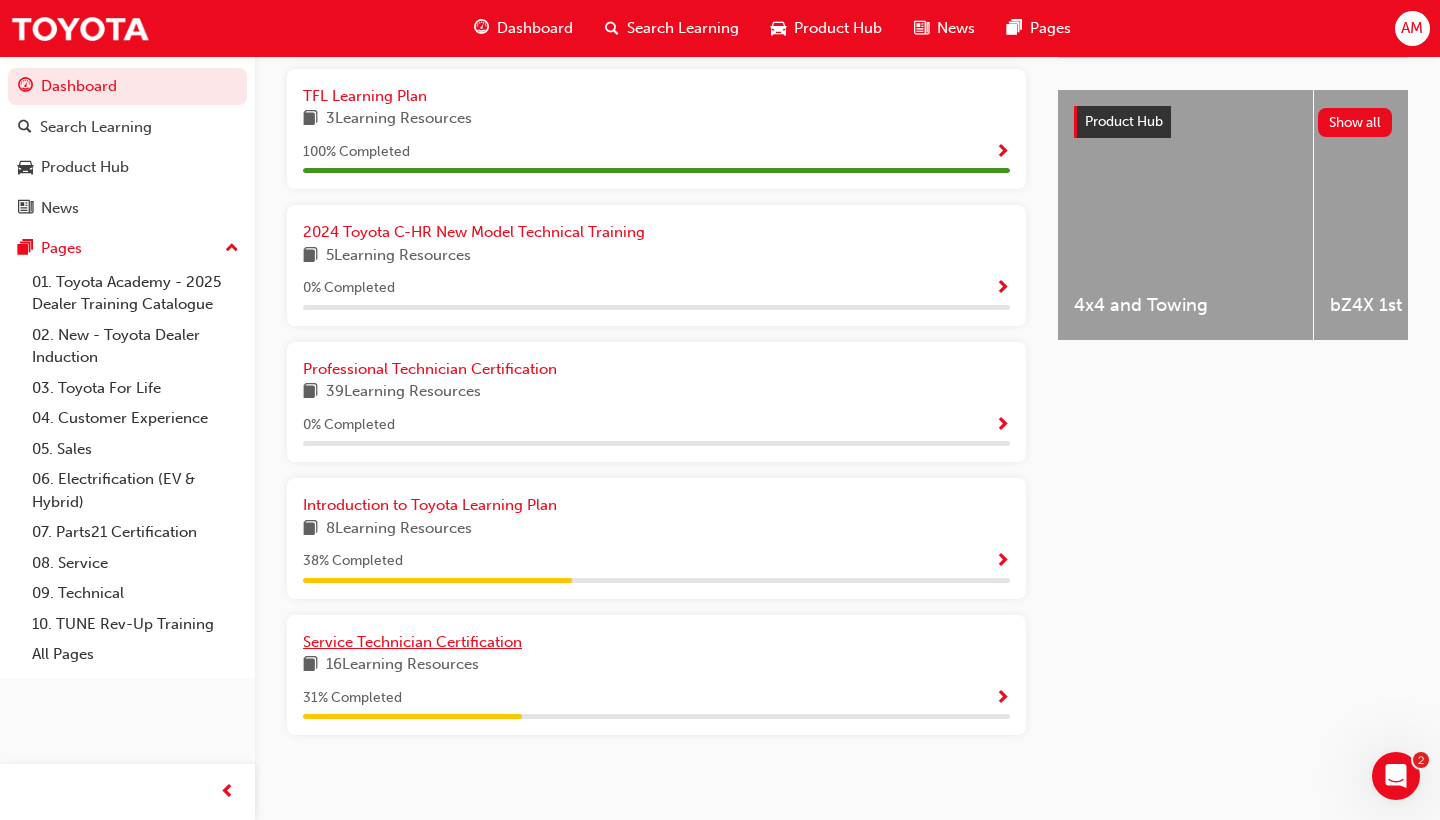 click on "Service Technician Certification" at bounding box center [412, 642] 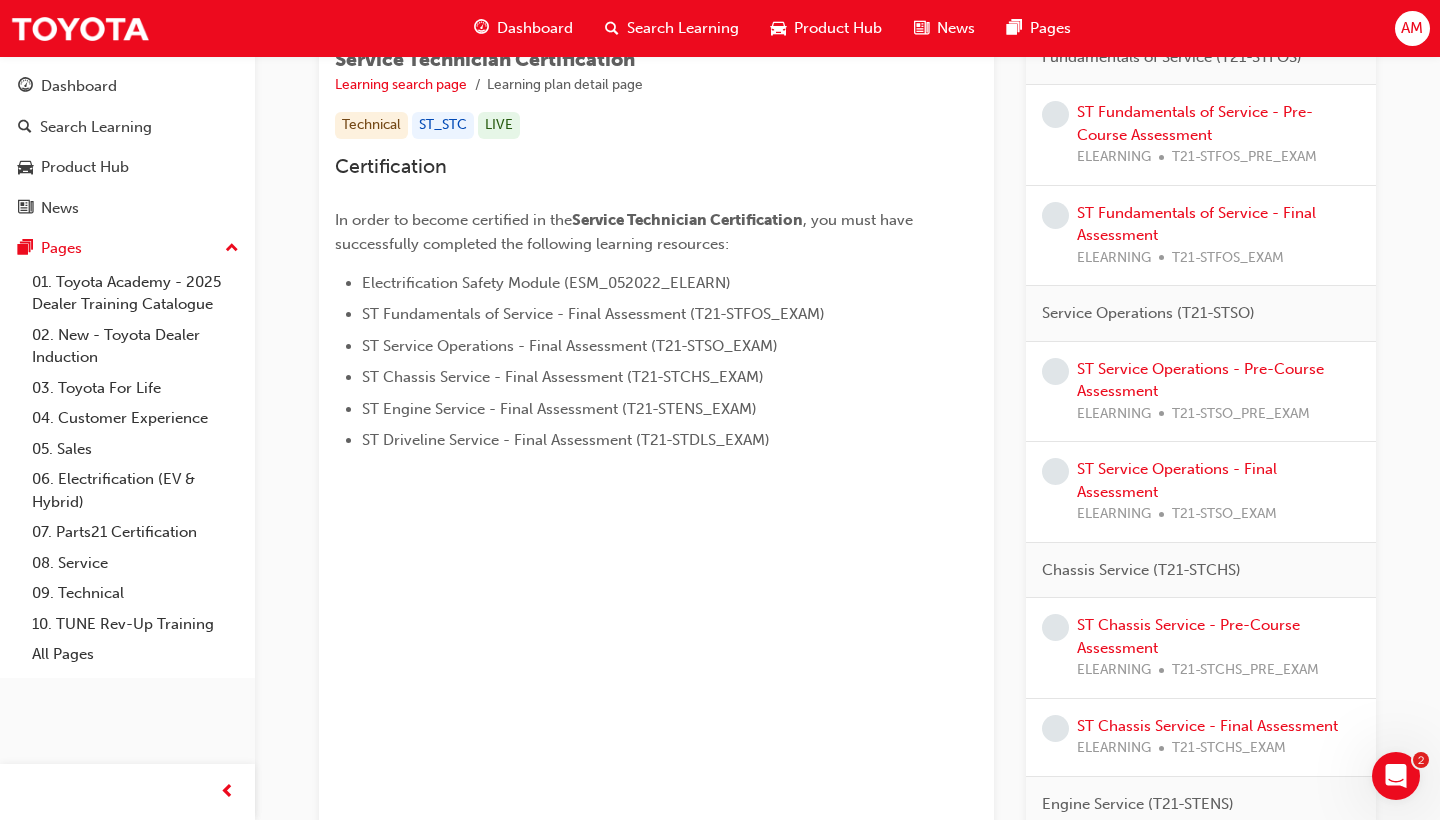 scroll, scrollTop: 366, scrollLeft: 0, axis: vertical 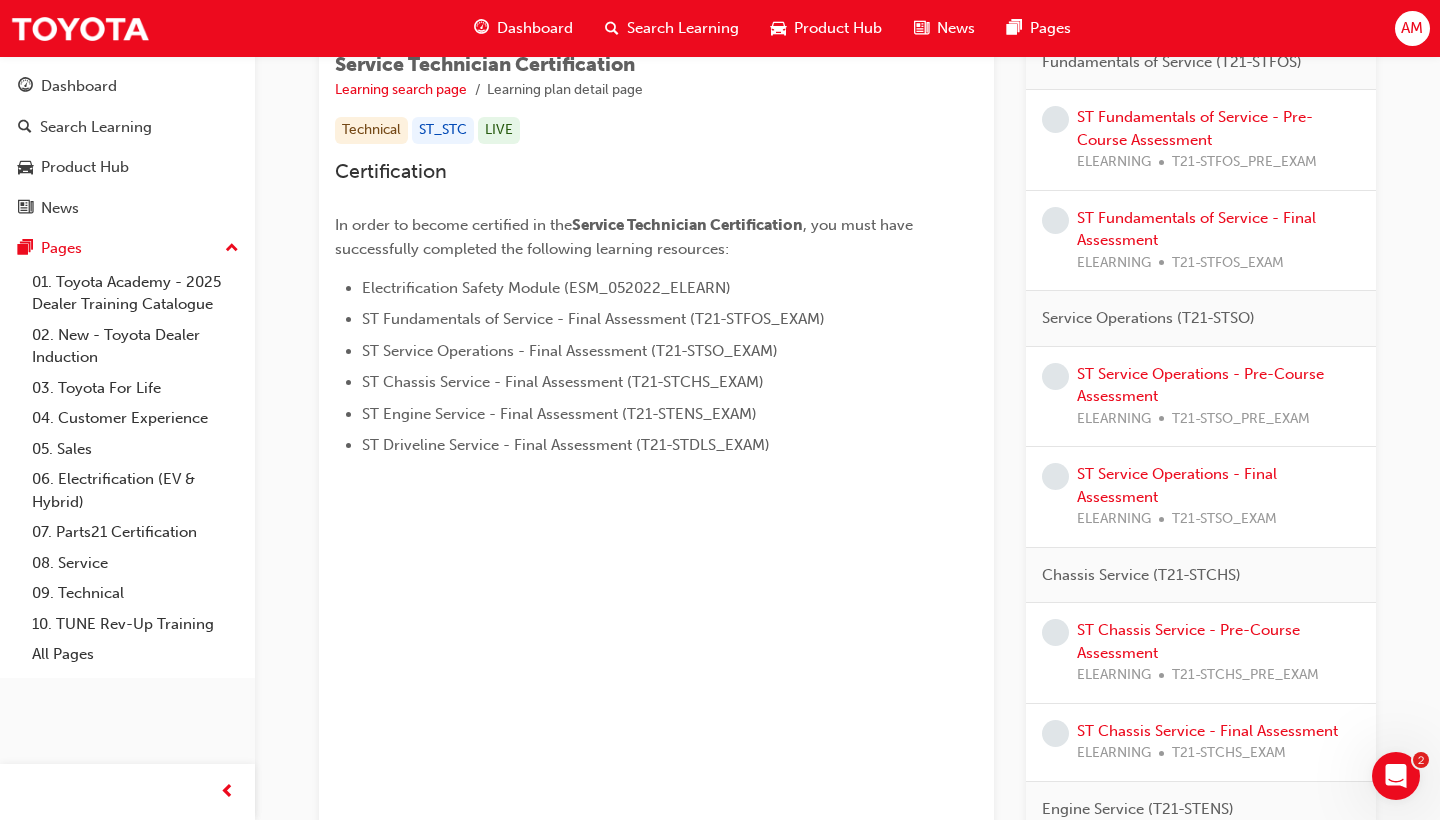 click on "ST Engine Service - Final Assessment (T21-STENS_EXAM)" at bounding box center [559, 414] 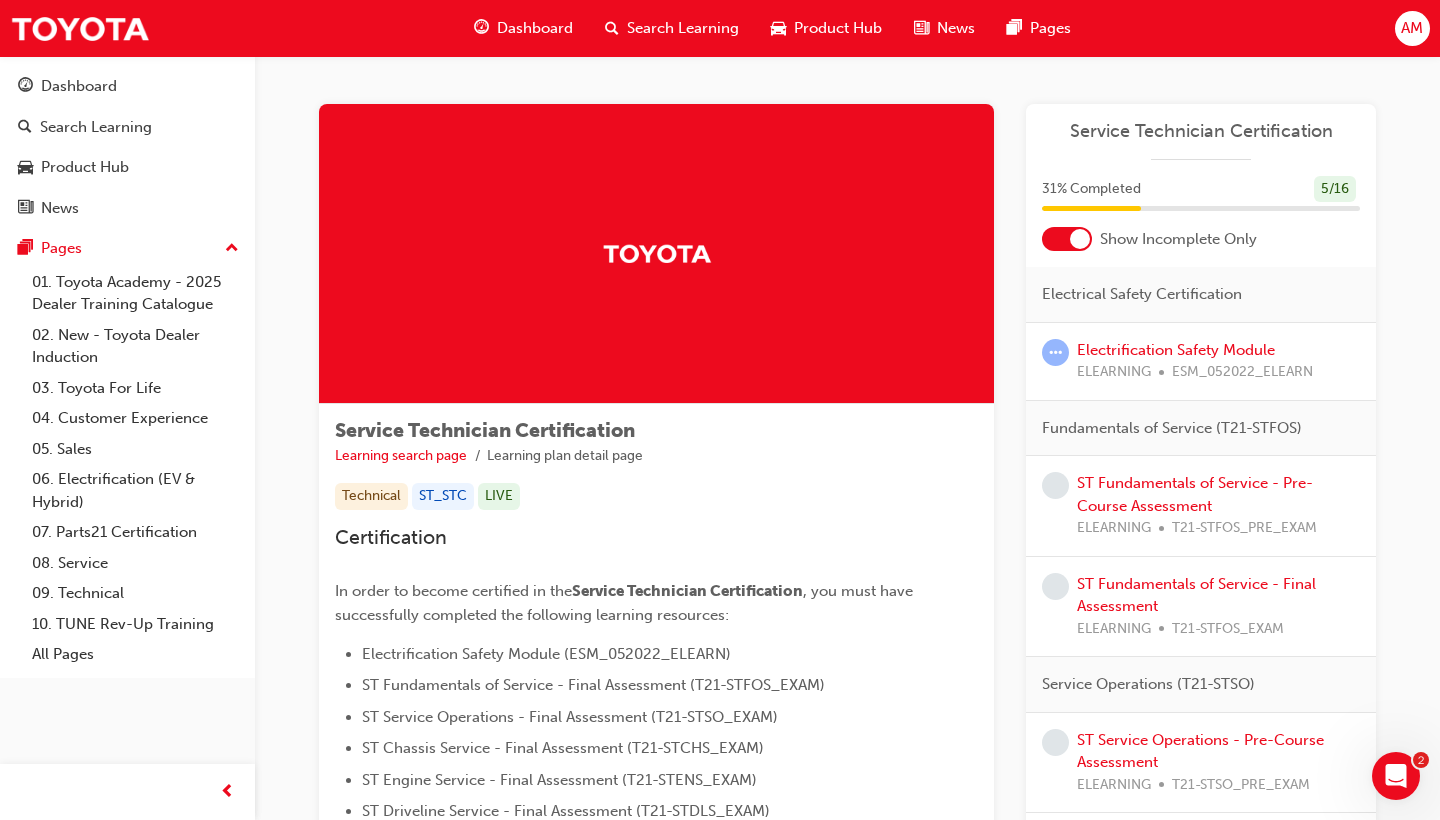 scroll, scrollTop: 0, scrollLeft: 0, axis: both 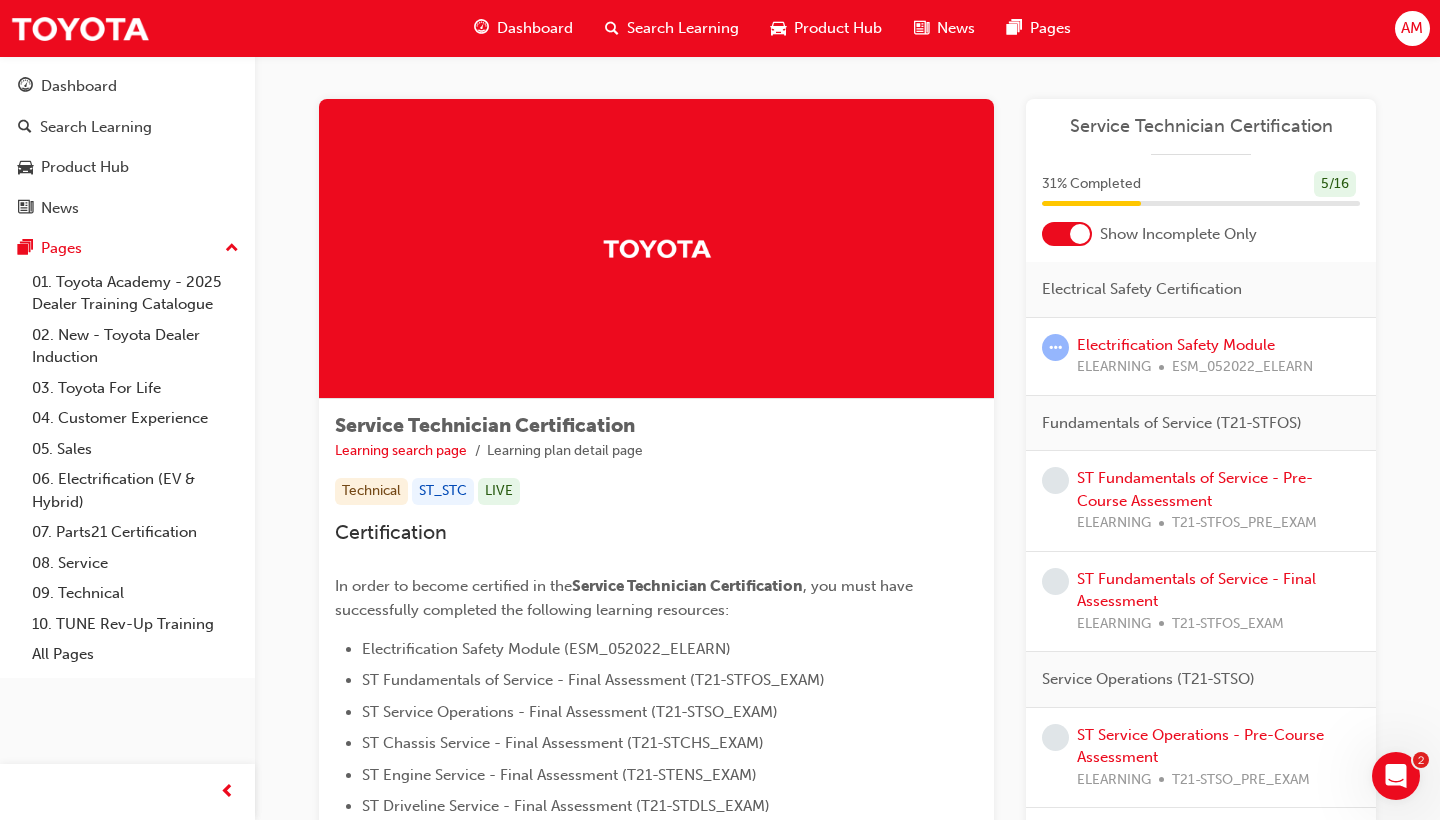 click on "AM" at bounding box center (1412, 28) 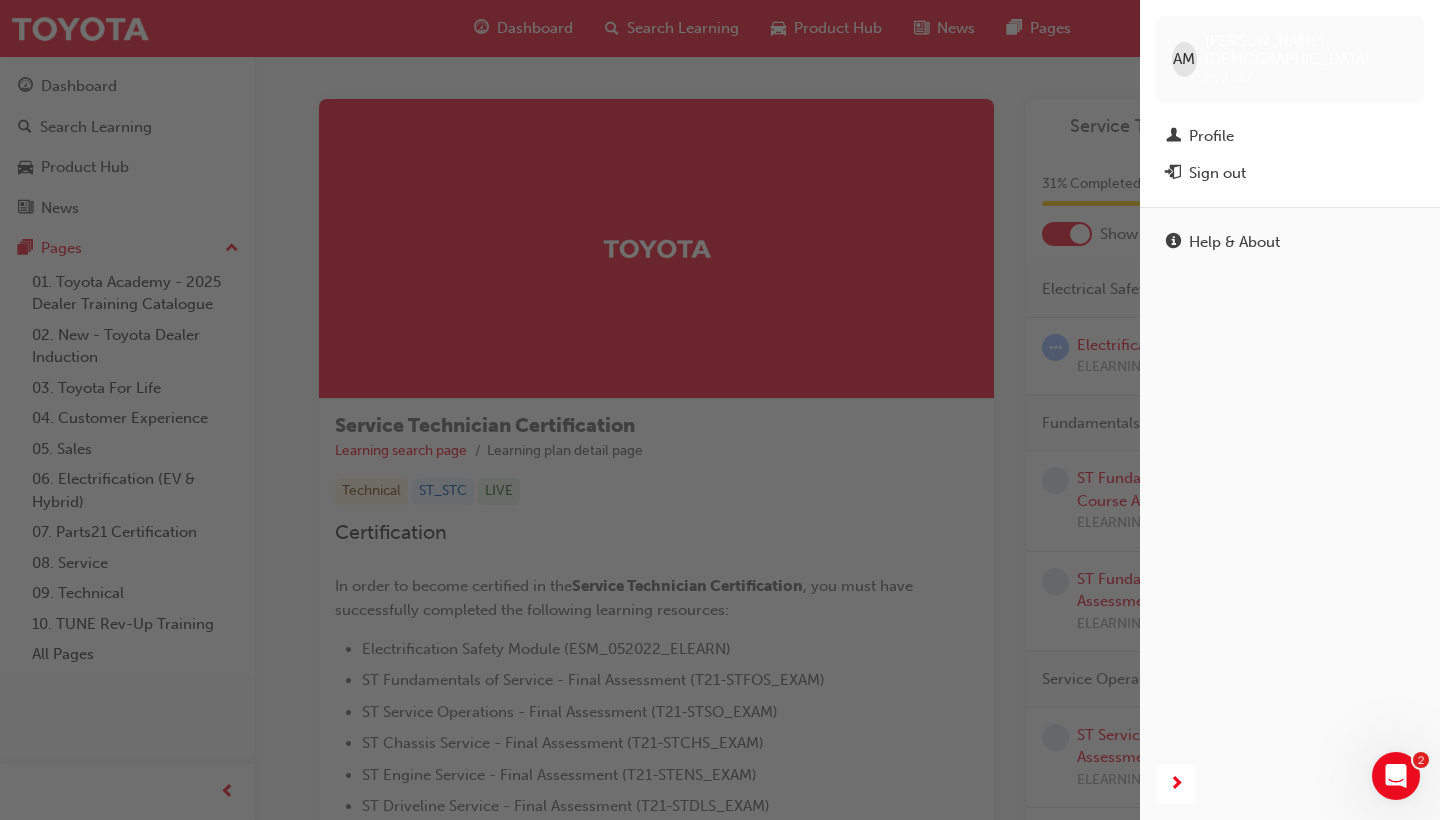 click at bounding box center [570, 410] 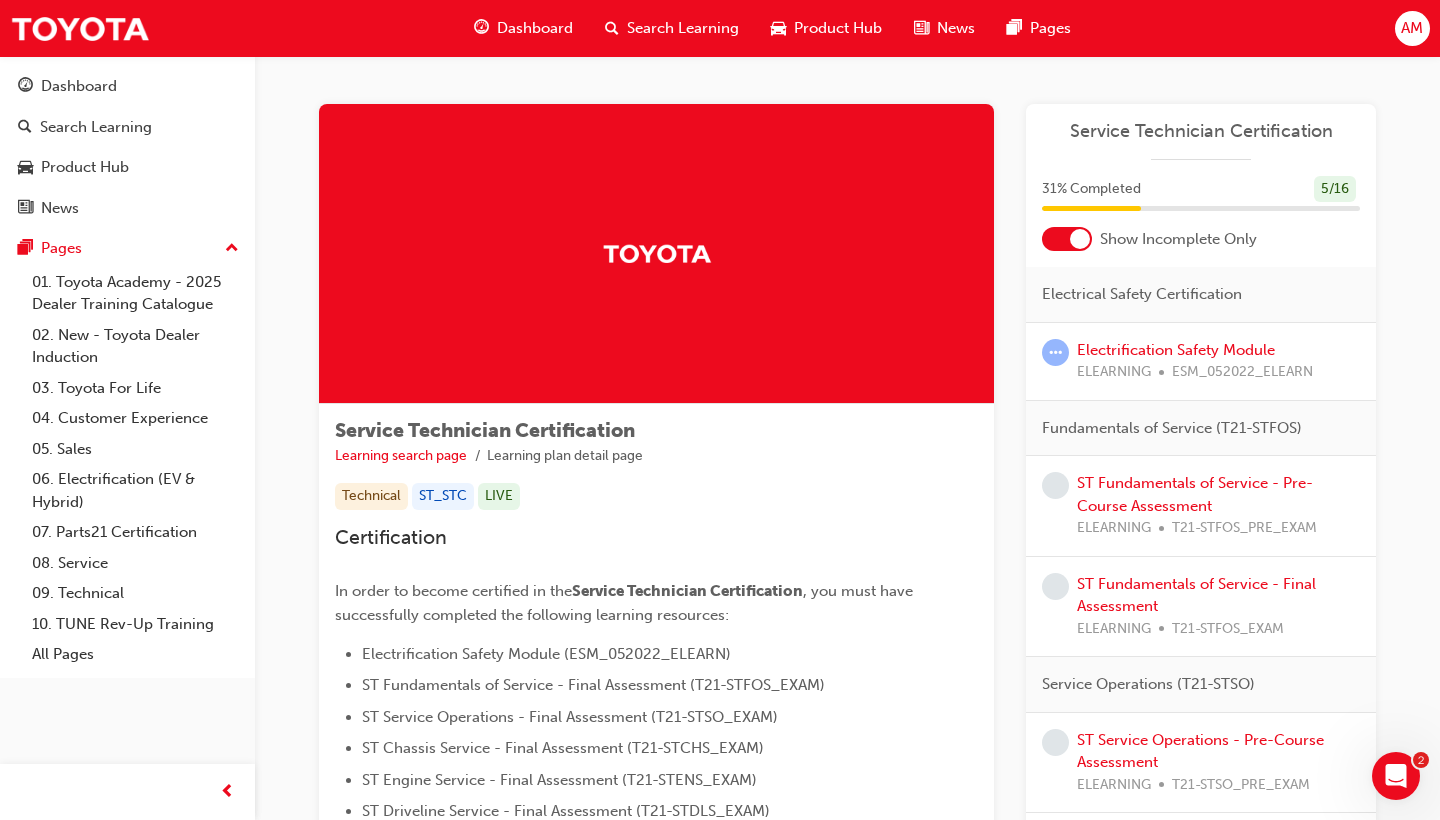 scroll, scrollTop: 0, scrollLeft: 0, axis: both 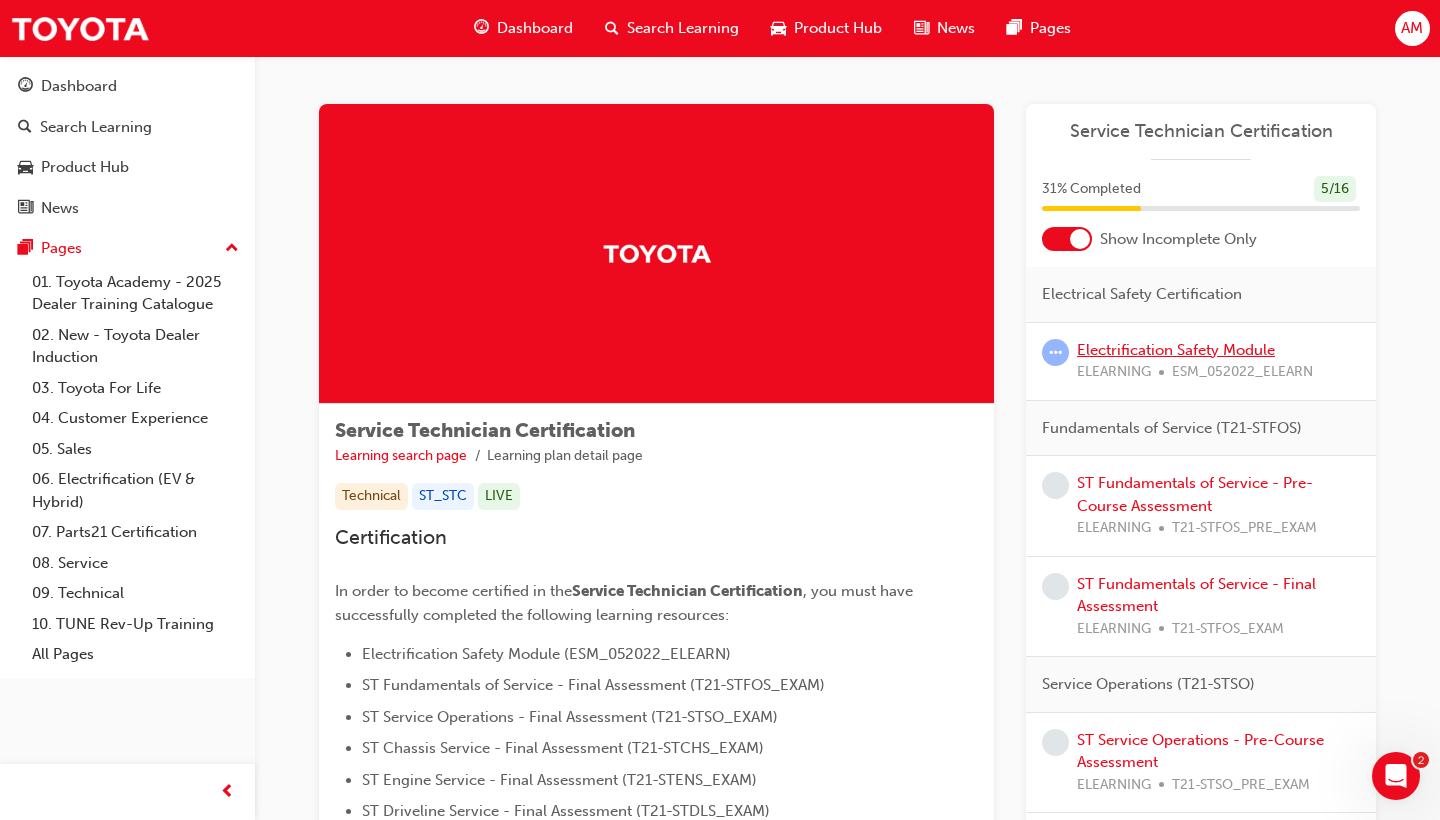 click on "Electrification Safety Module" at bounding box center (1176, 350) 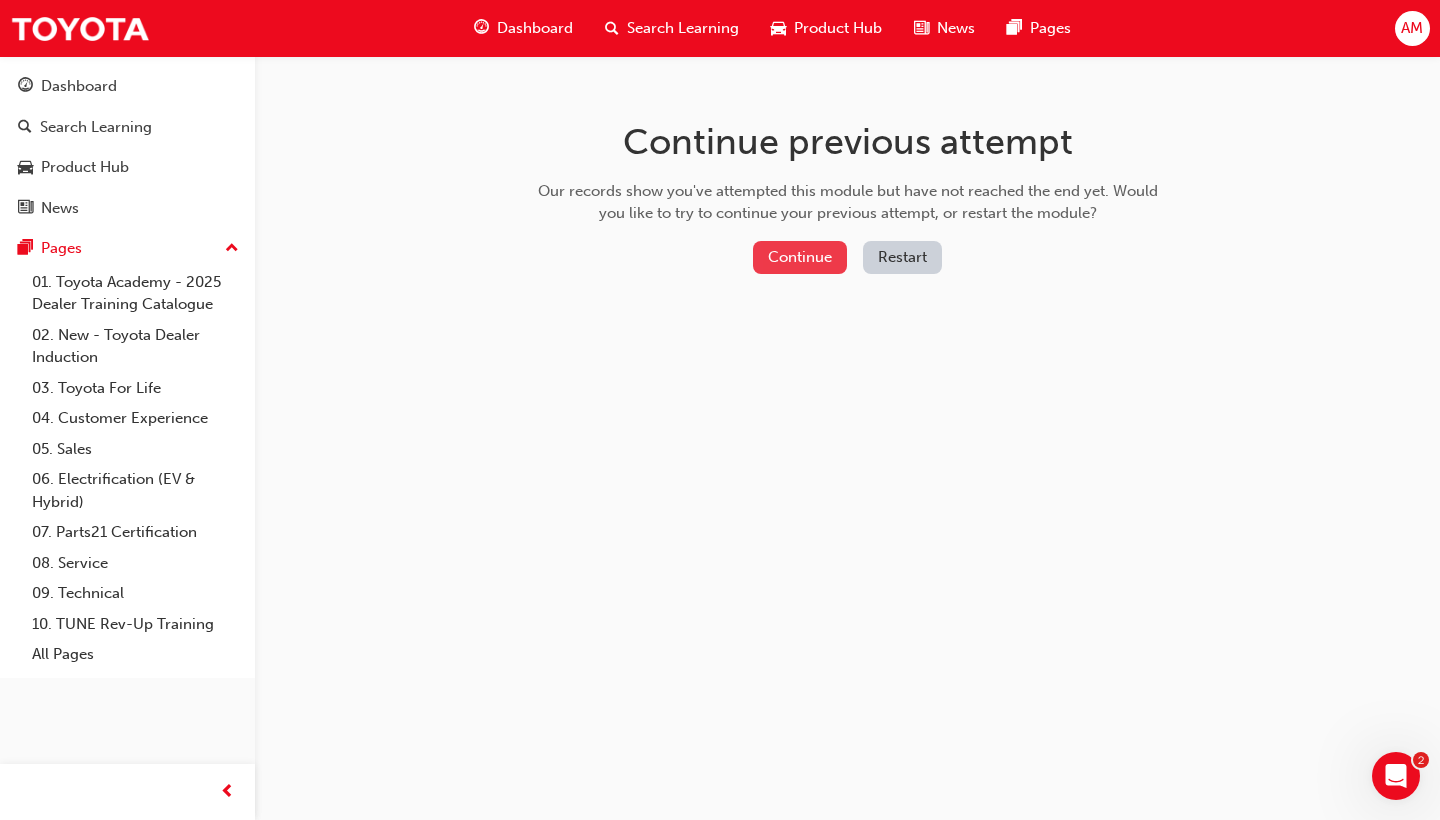 click on "Continue" at bounding box center [800, 257] 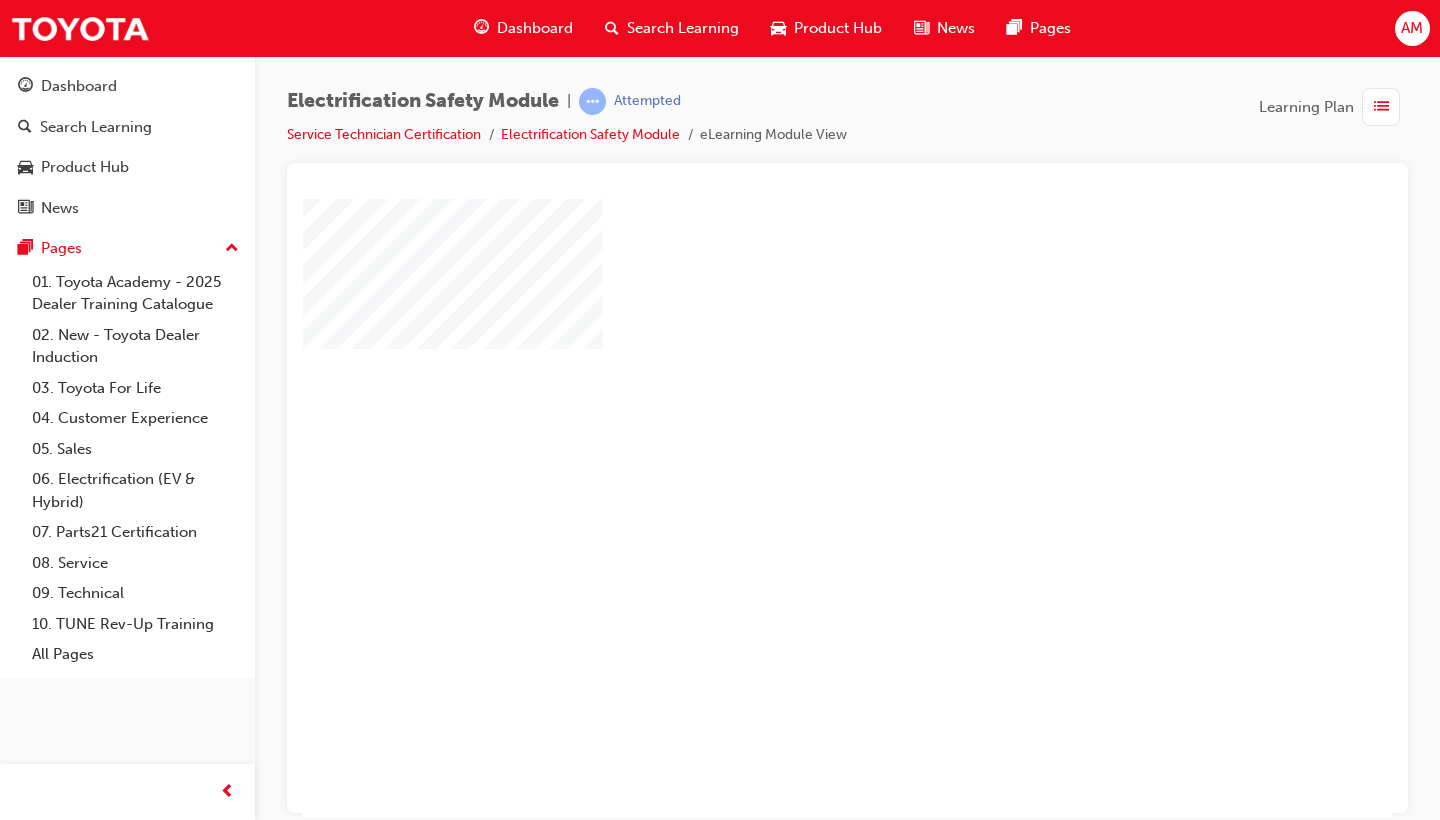 scroll, scrollTop: 0, scrollLeft: 0, axis: both 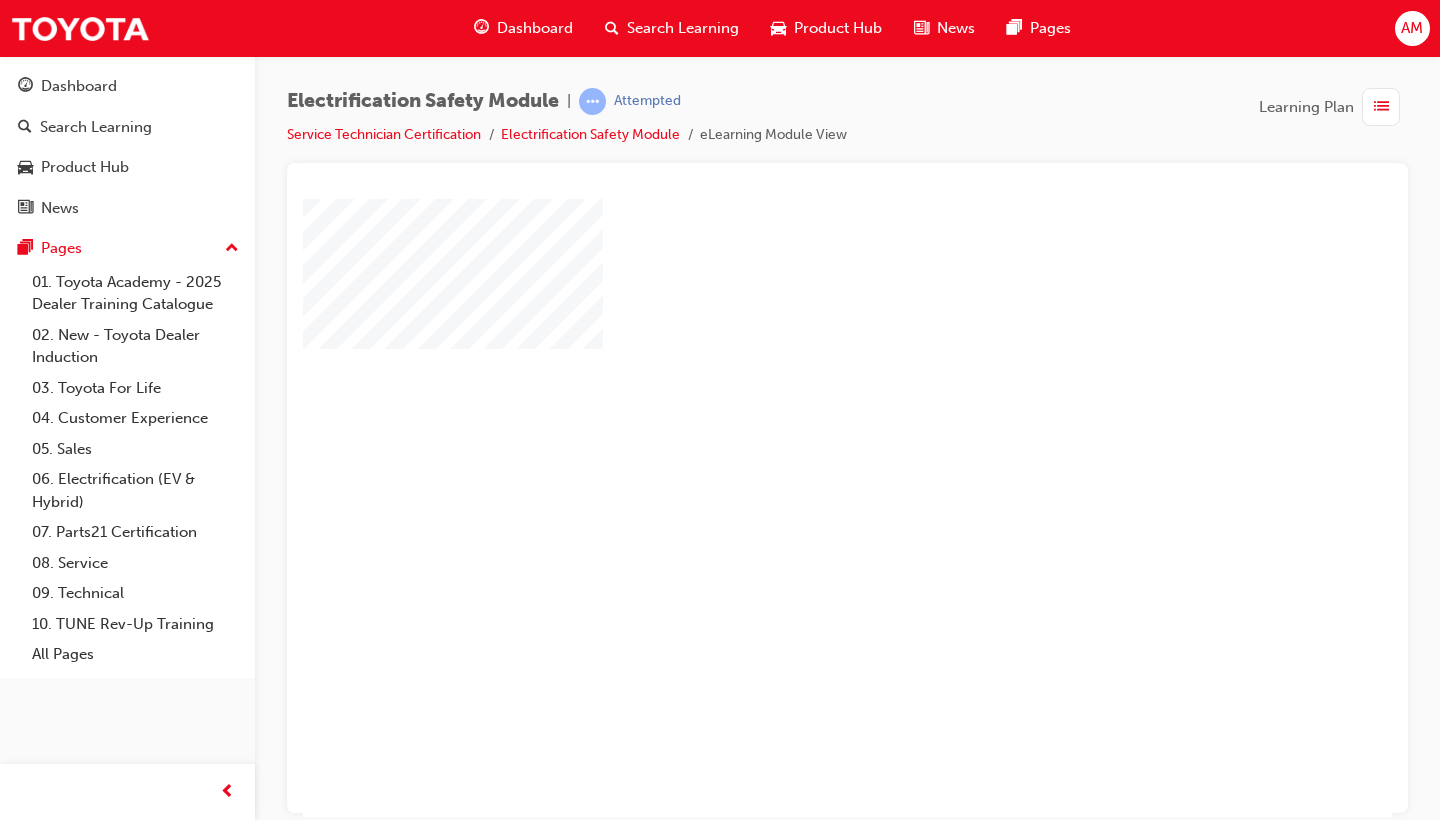 click at bounding box center (790, 449) 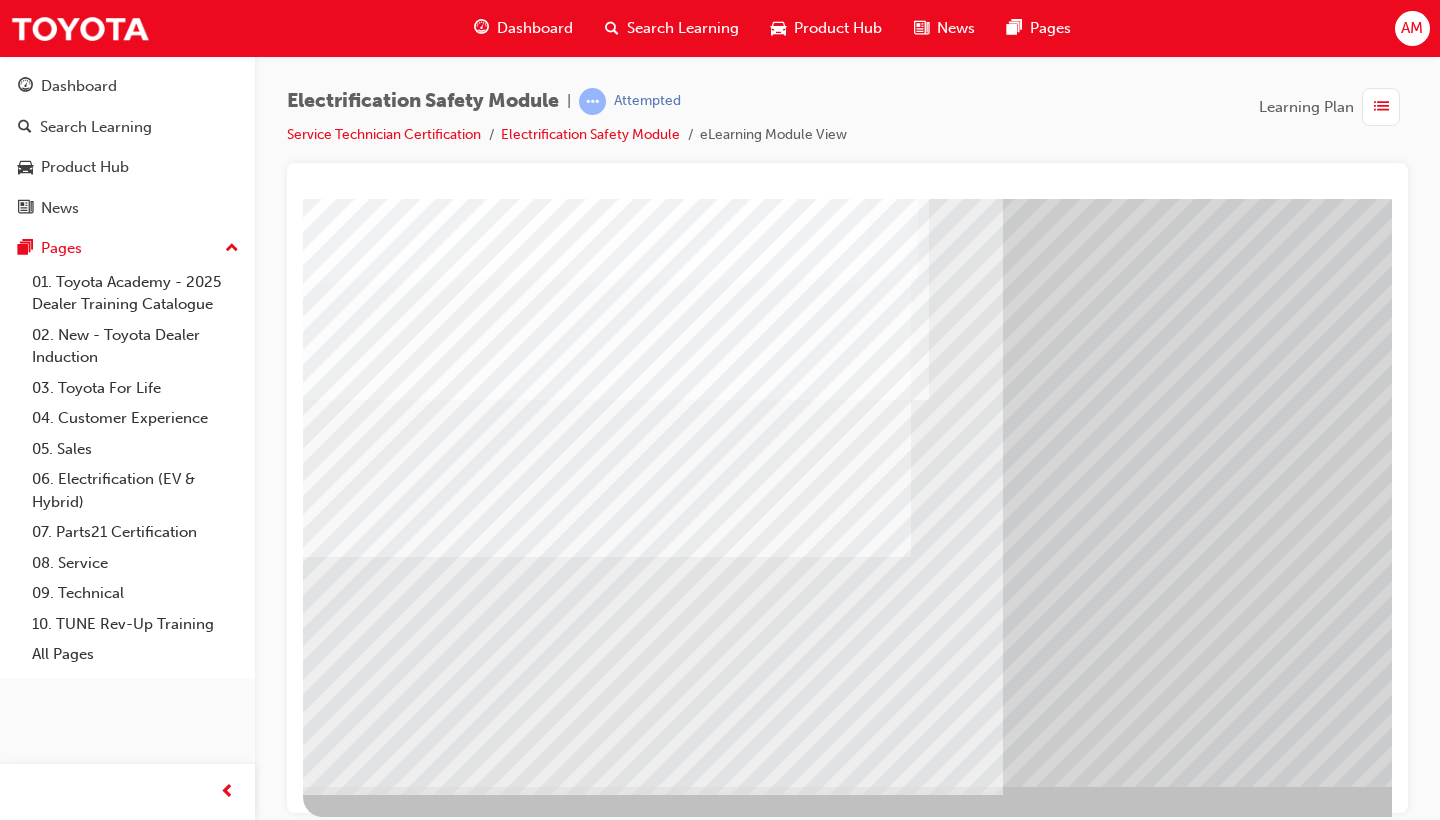 scroll, scrollTop: 0, scrollLeft: 0, axis: both 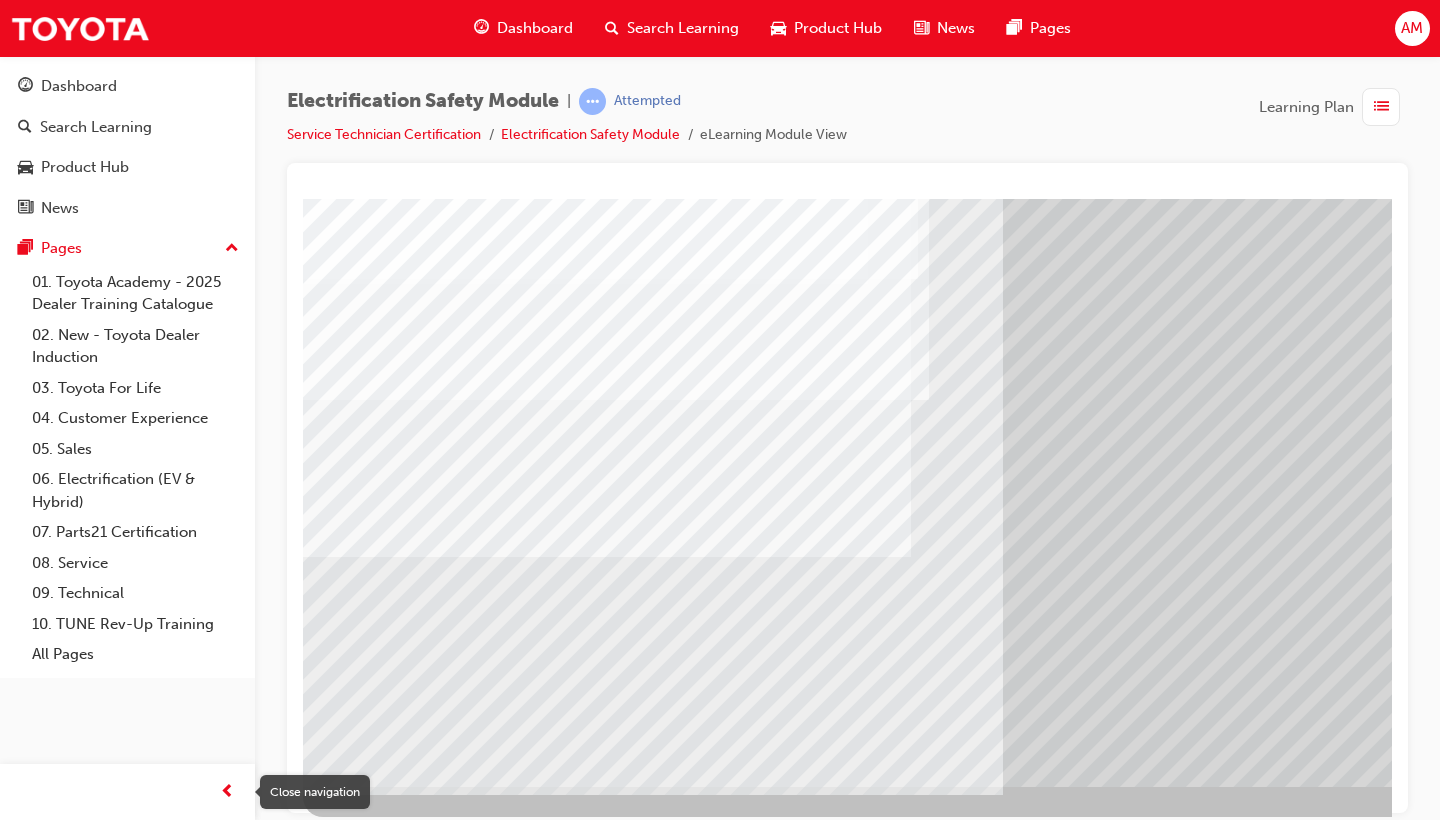 click at bounding box center (227, 792) 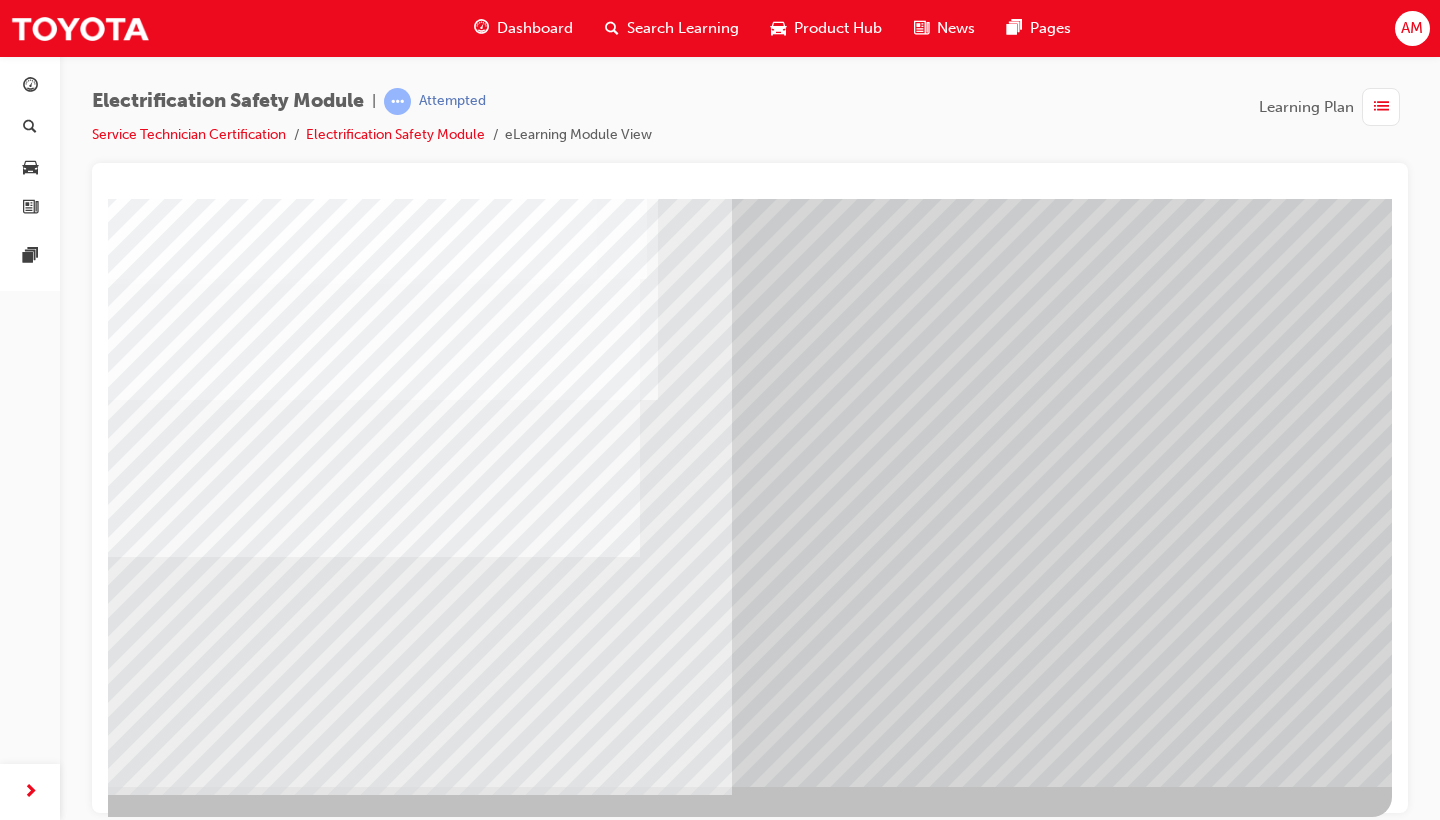 scroll, scrollTop: 132, scrollLeft: 76, axis: both 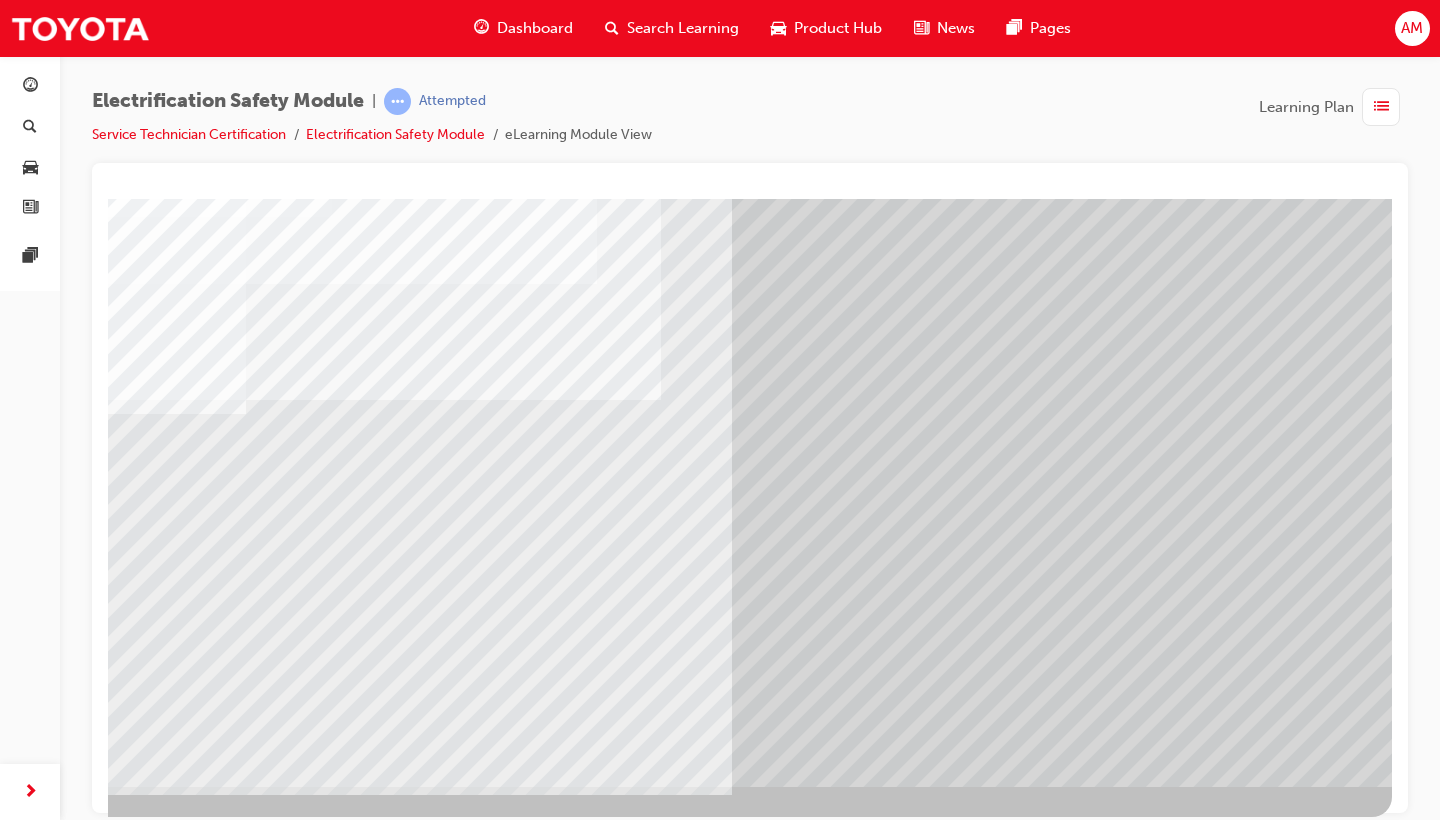click at bounding box center (52, 5778) 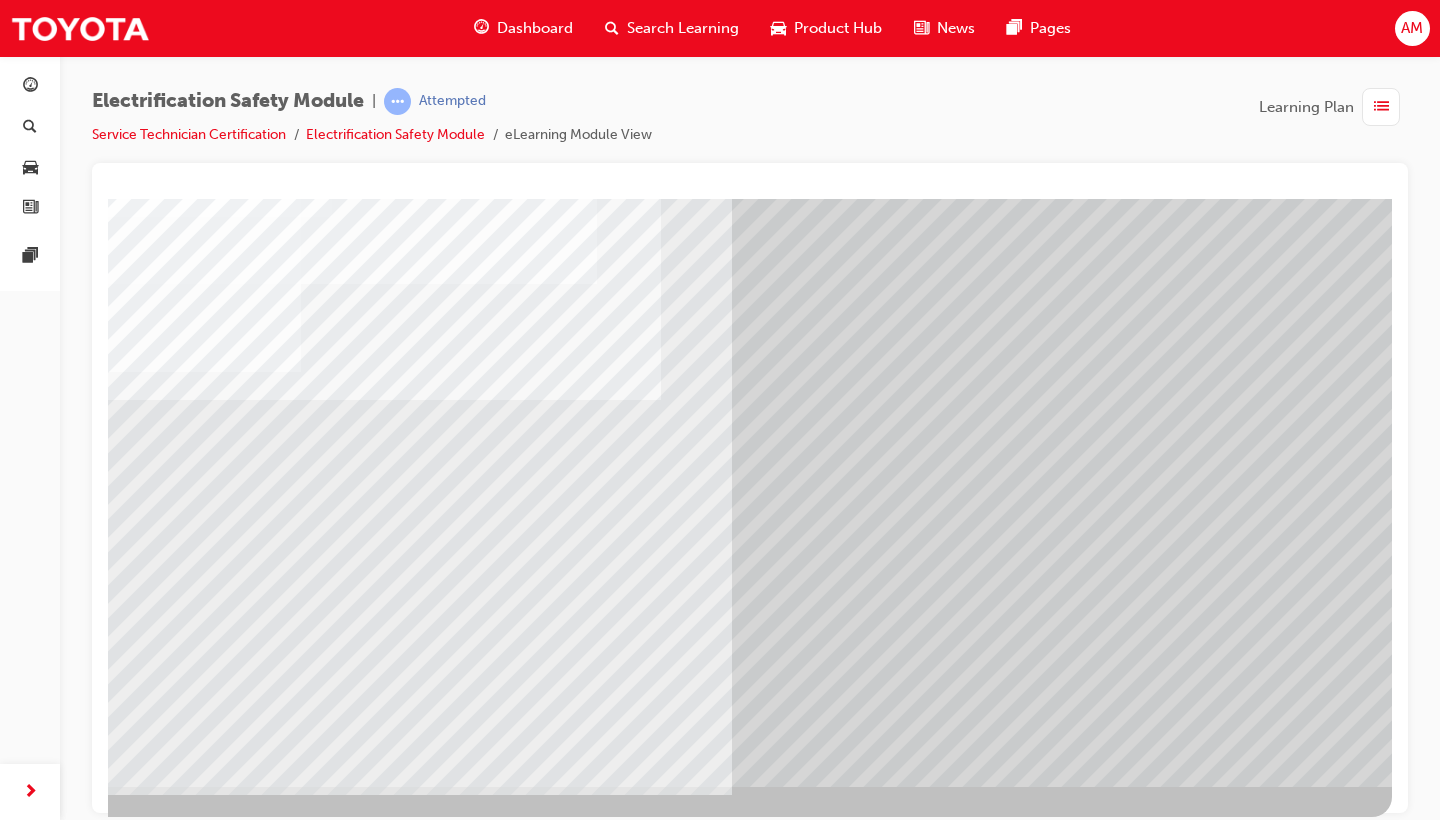 click at bounding box center [52, 5818] 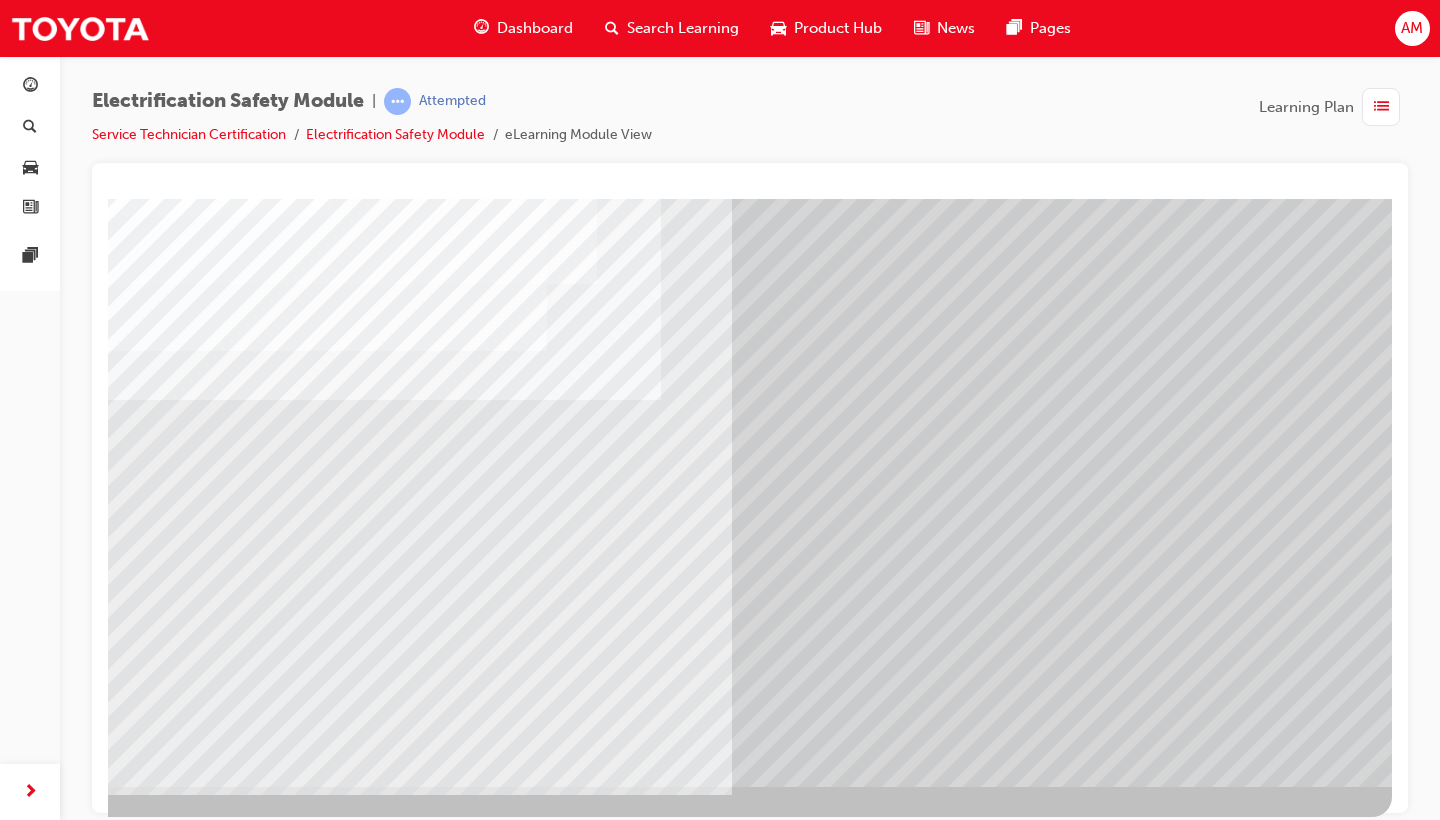 click at bounding box center [95, 5700] 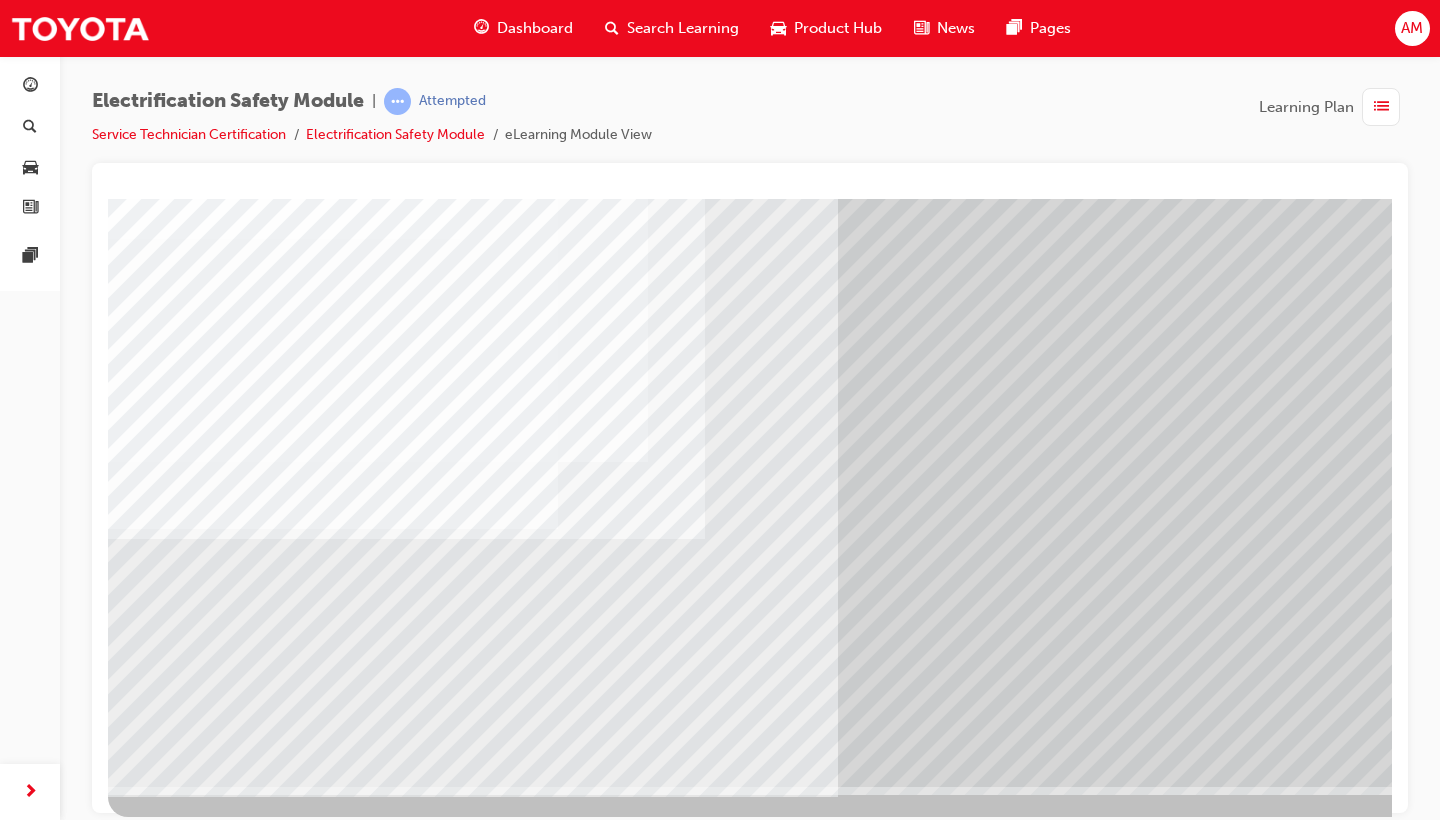 scroll, scrollTop: 0, scrollLeft: 0, axis: both 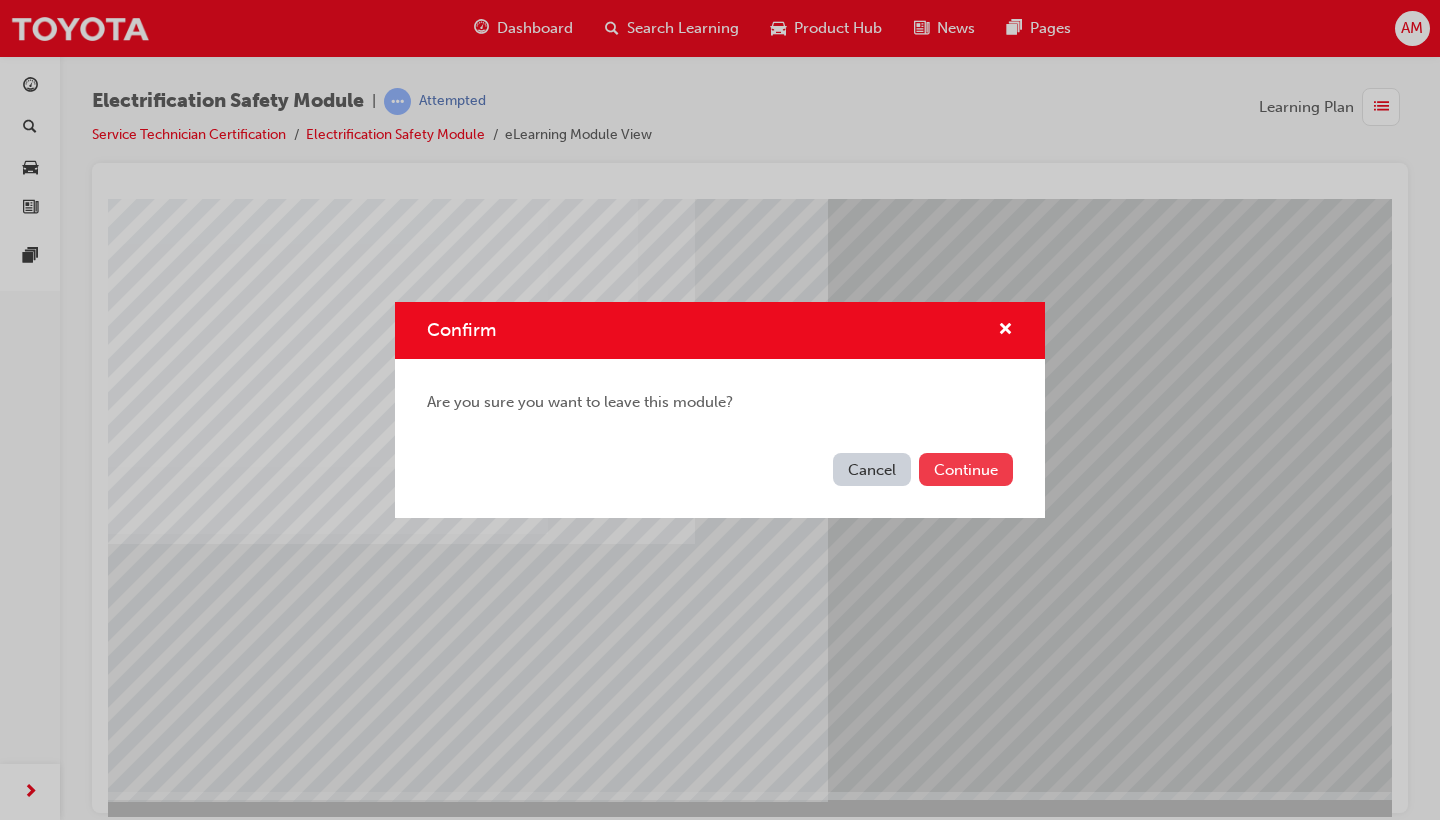 click on "Continue" at bounding box center (966, 469) 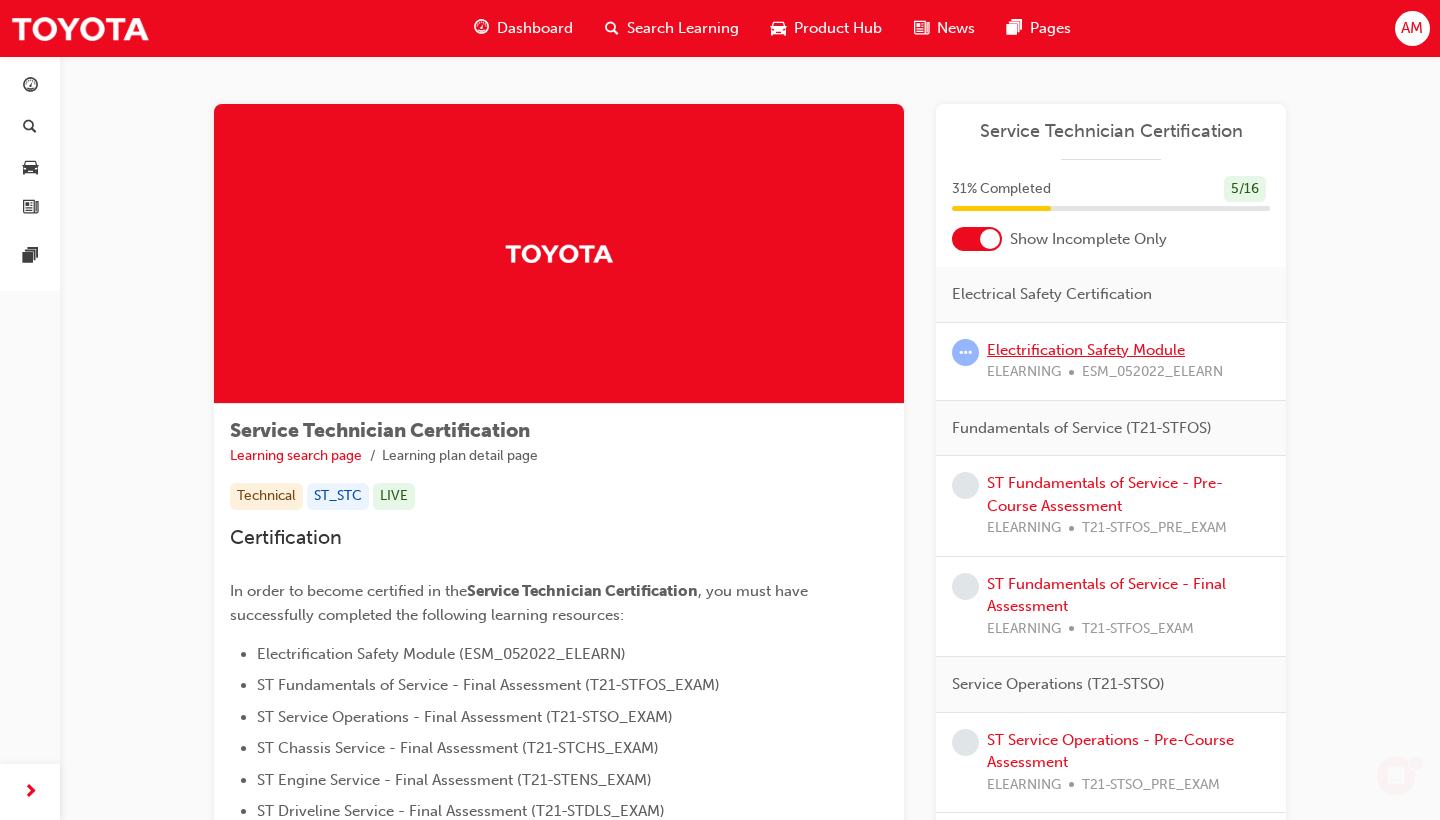 click on "Electrification Safety Module" at bounding box center (1086, 350) 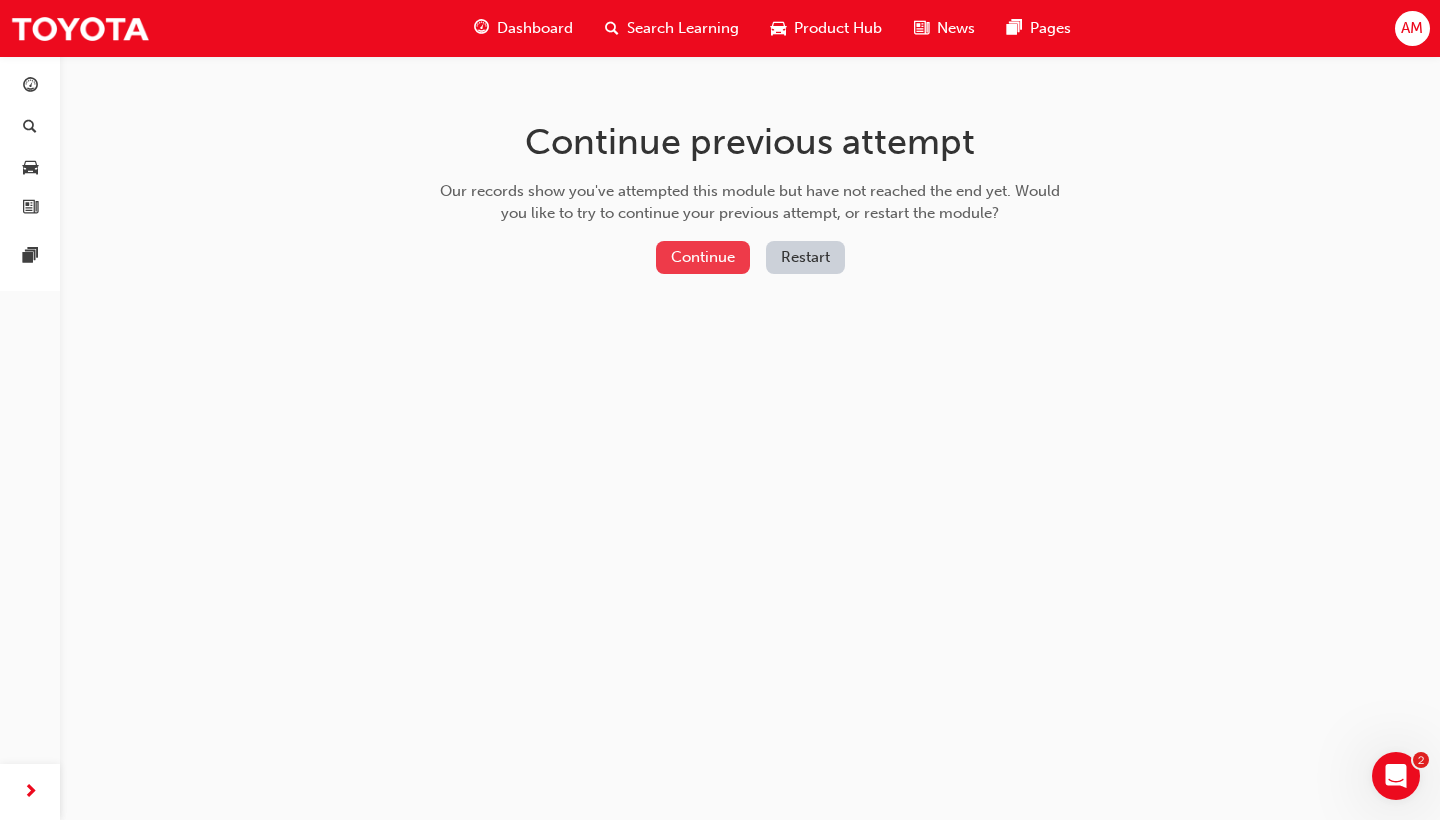 click on "Continue" at bounding box center (703, 257) 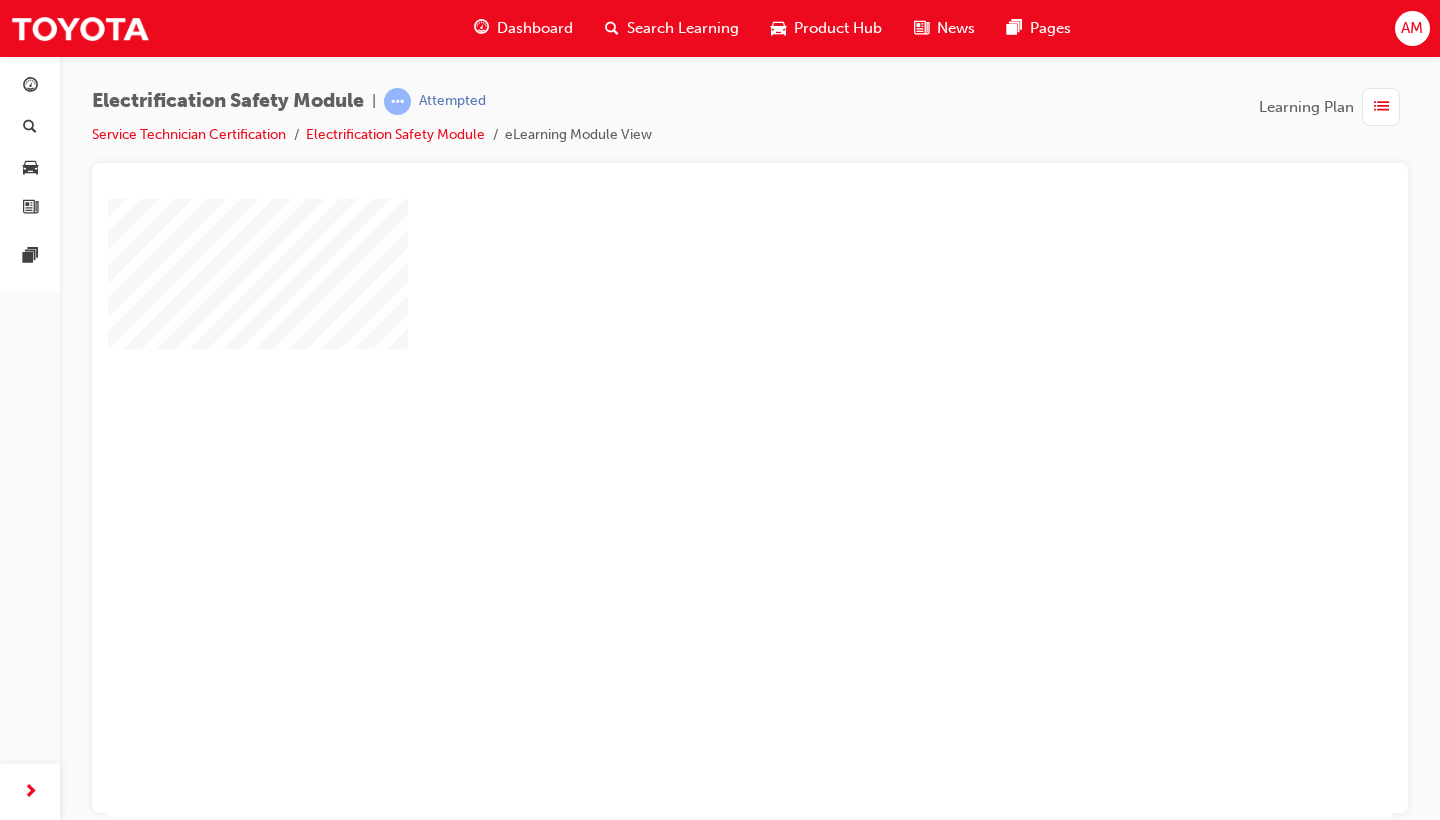scroll, scrollTop: 0, scrollLeft: 0, axis: both 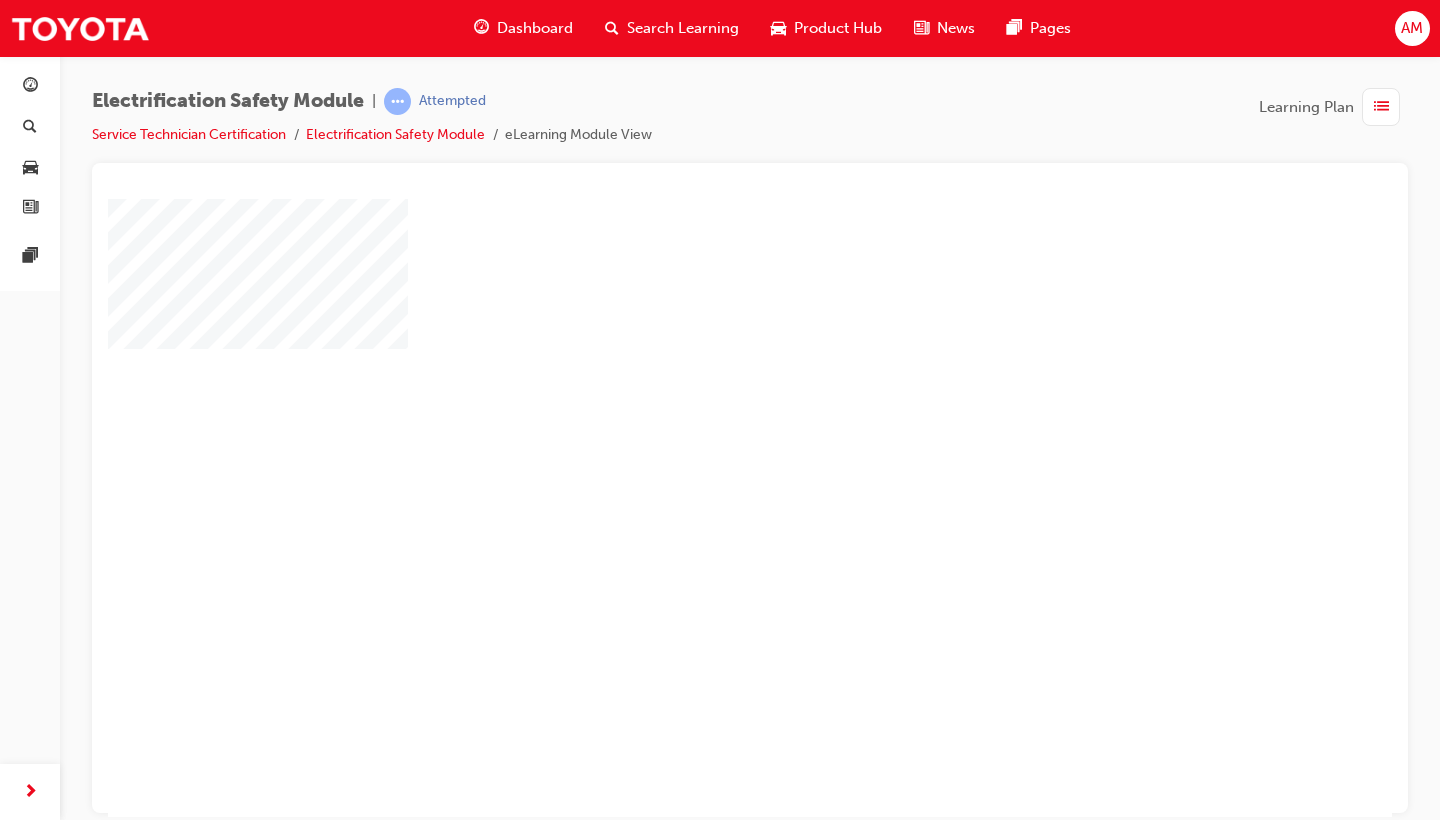 click at bounding box center (692, 449) 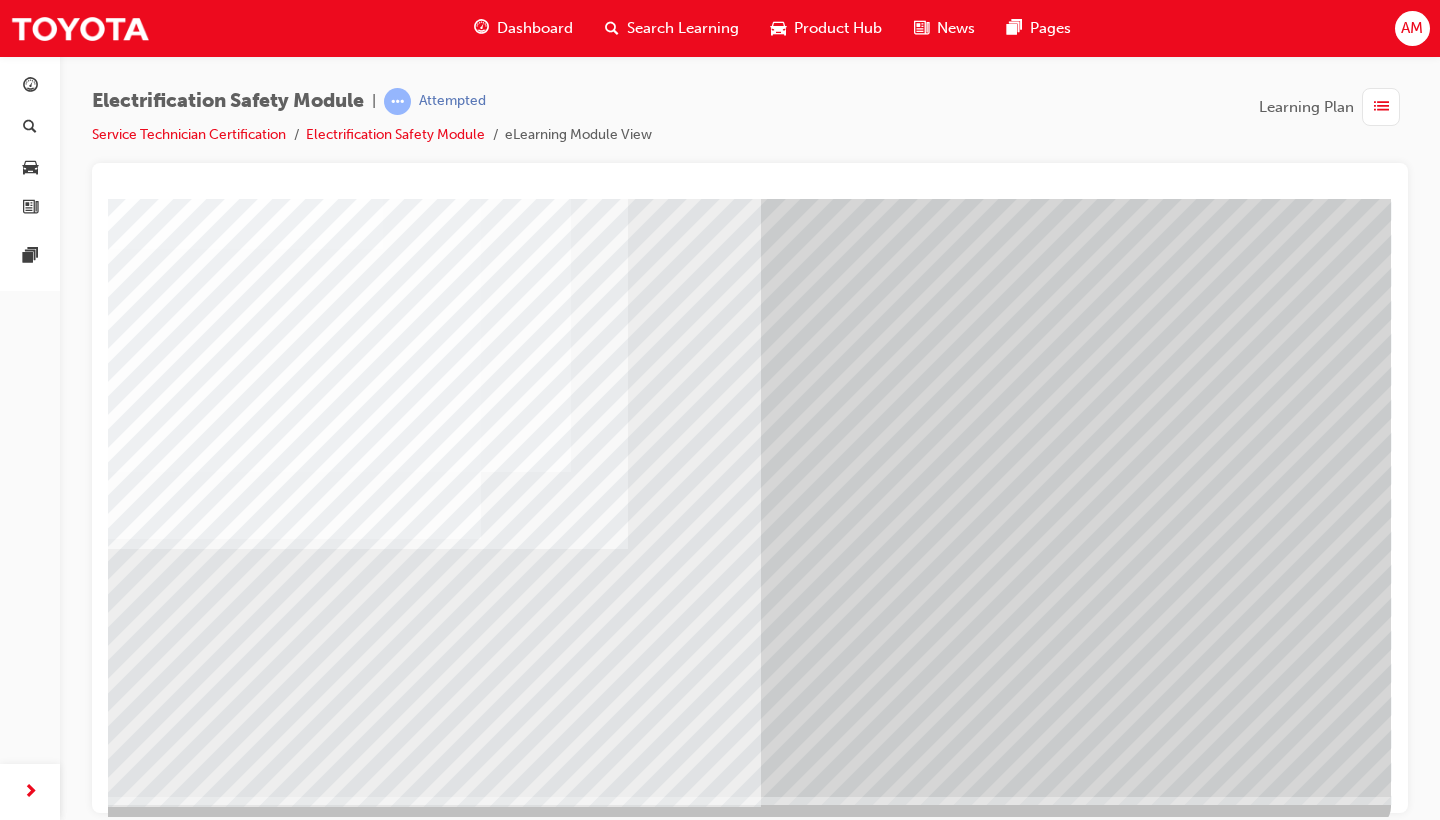 scroll, scrollTop: 122, scrollLeft: 76, axis: both 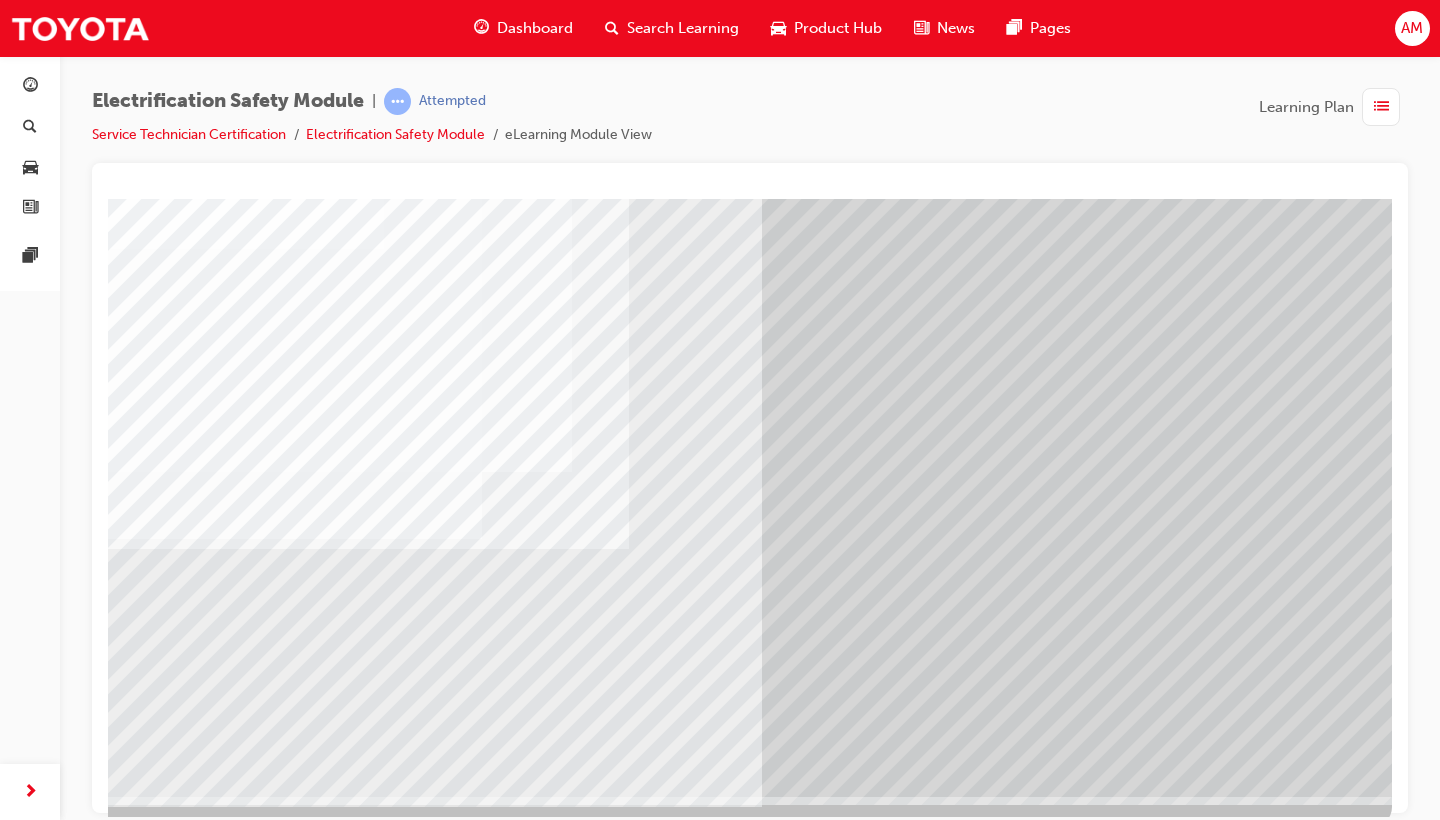 click at bounding box center [95, 3110] 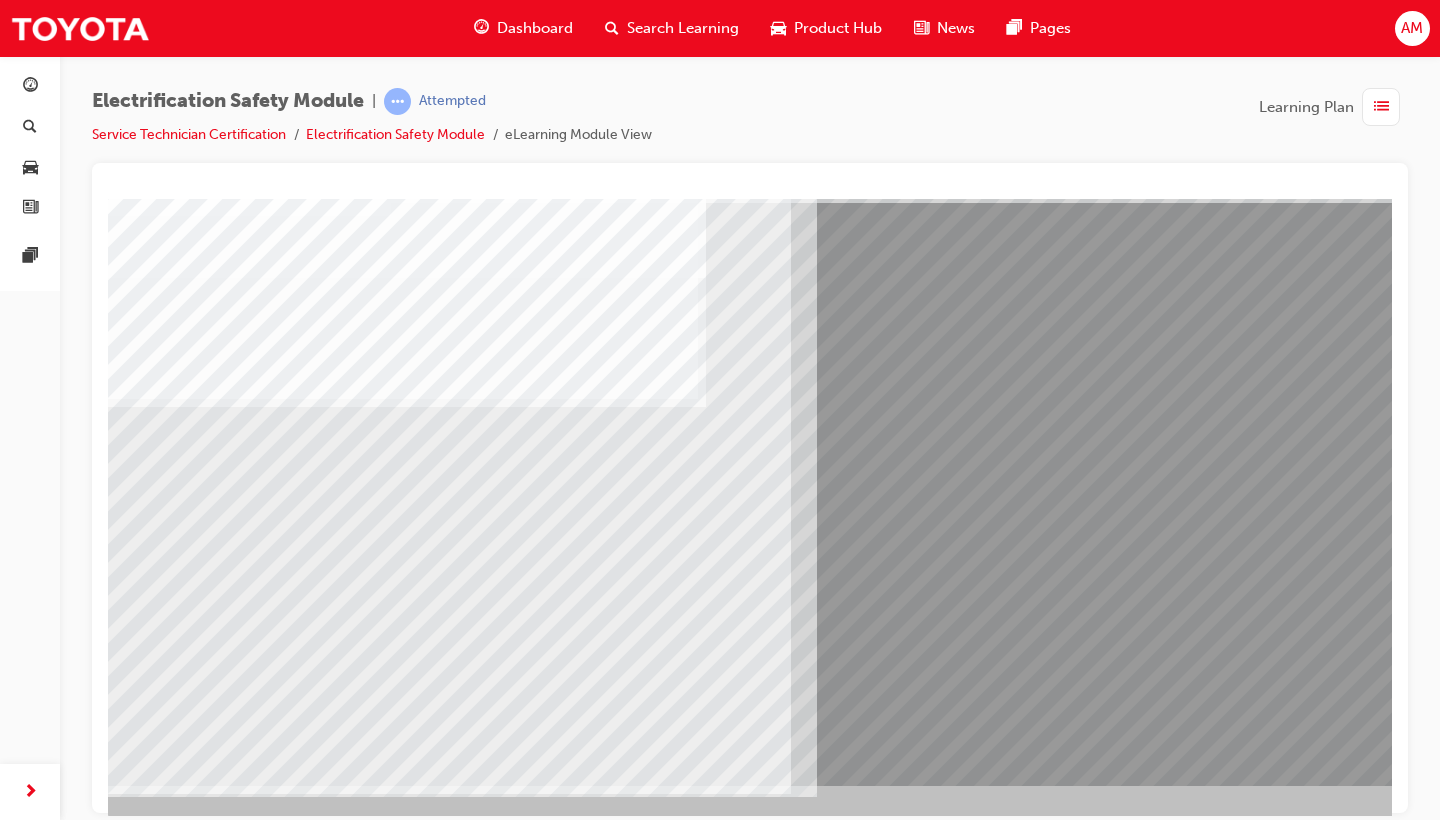 scroll, scrollTop: 132, scrollLeft: 17, axis: both 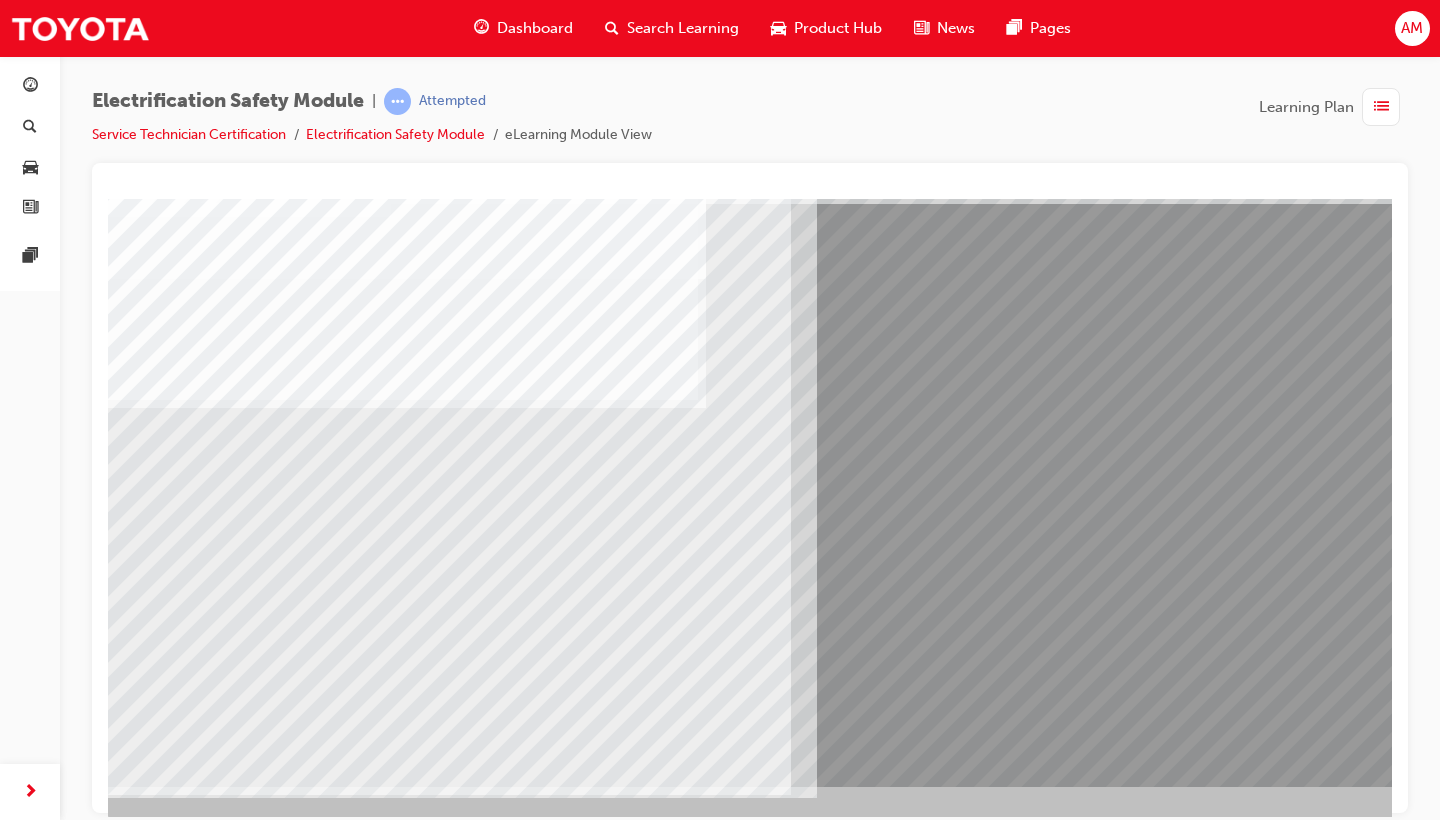 click at bounding box center [156, 9122] 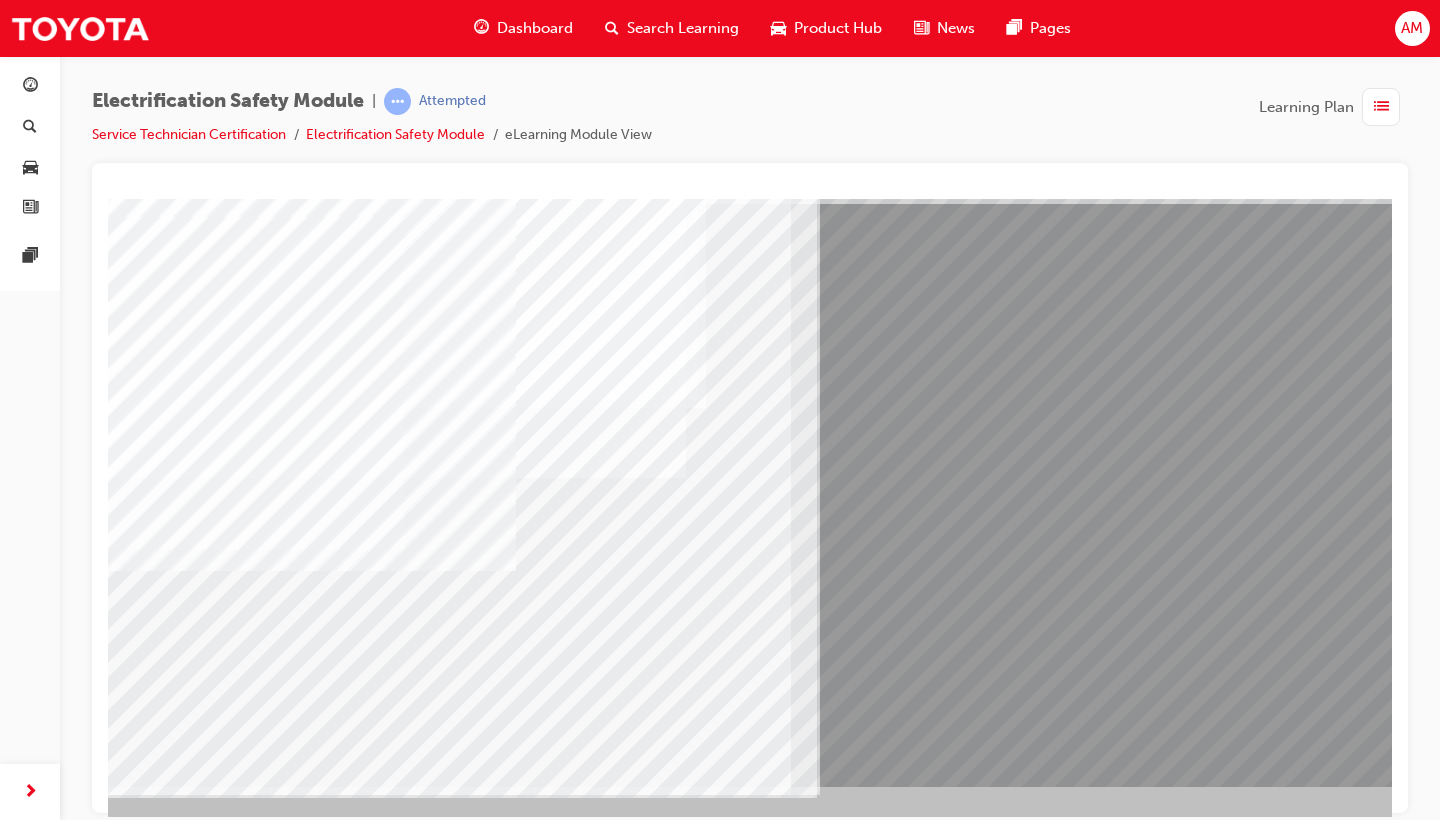 scroll, scrollTop: 0, scrollLeft: 0, axis: both 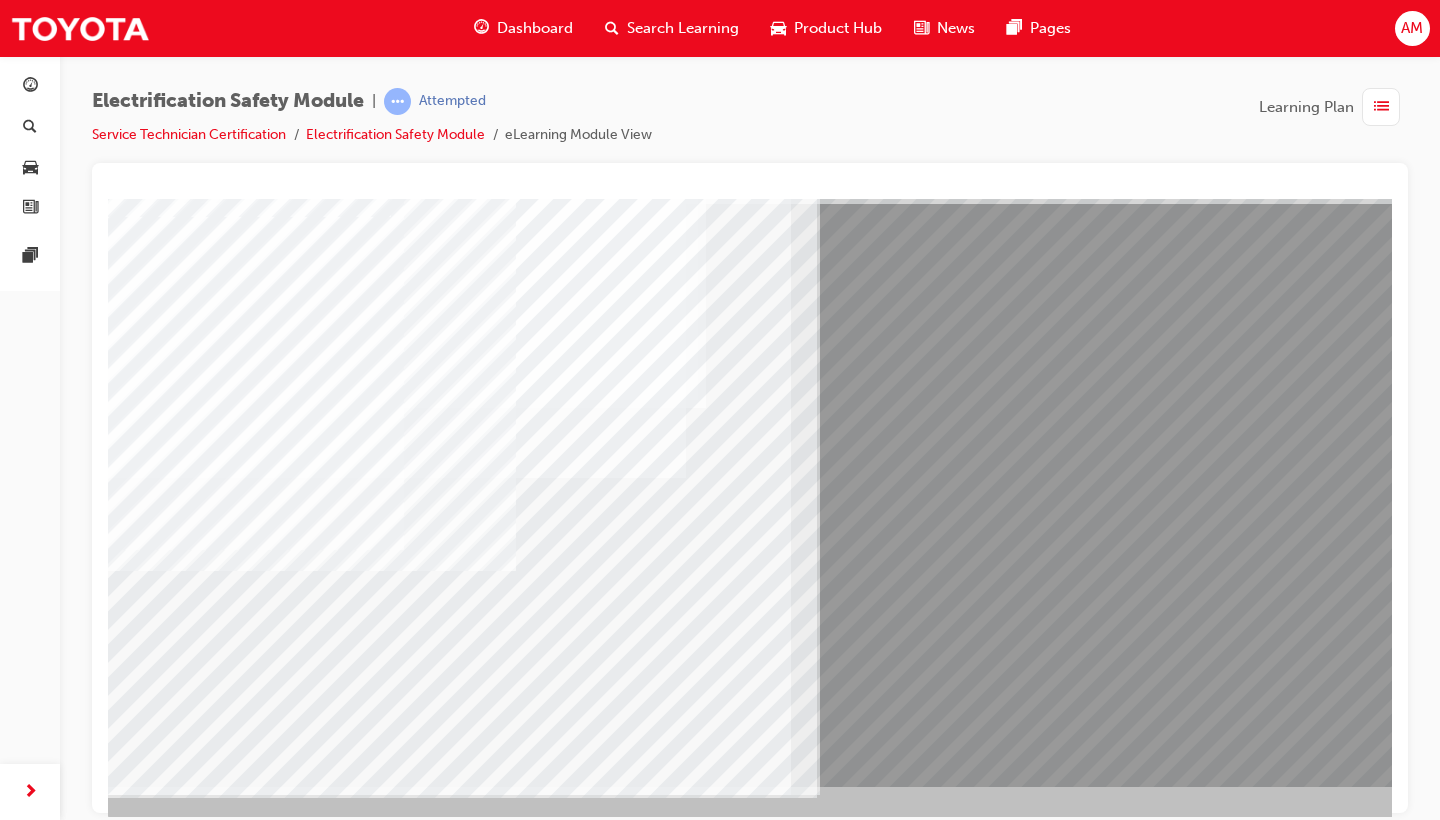 click at bounding box center (156, 9290) 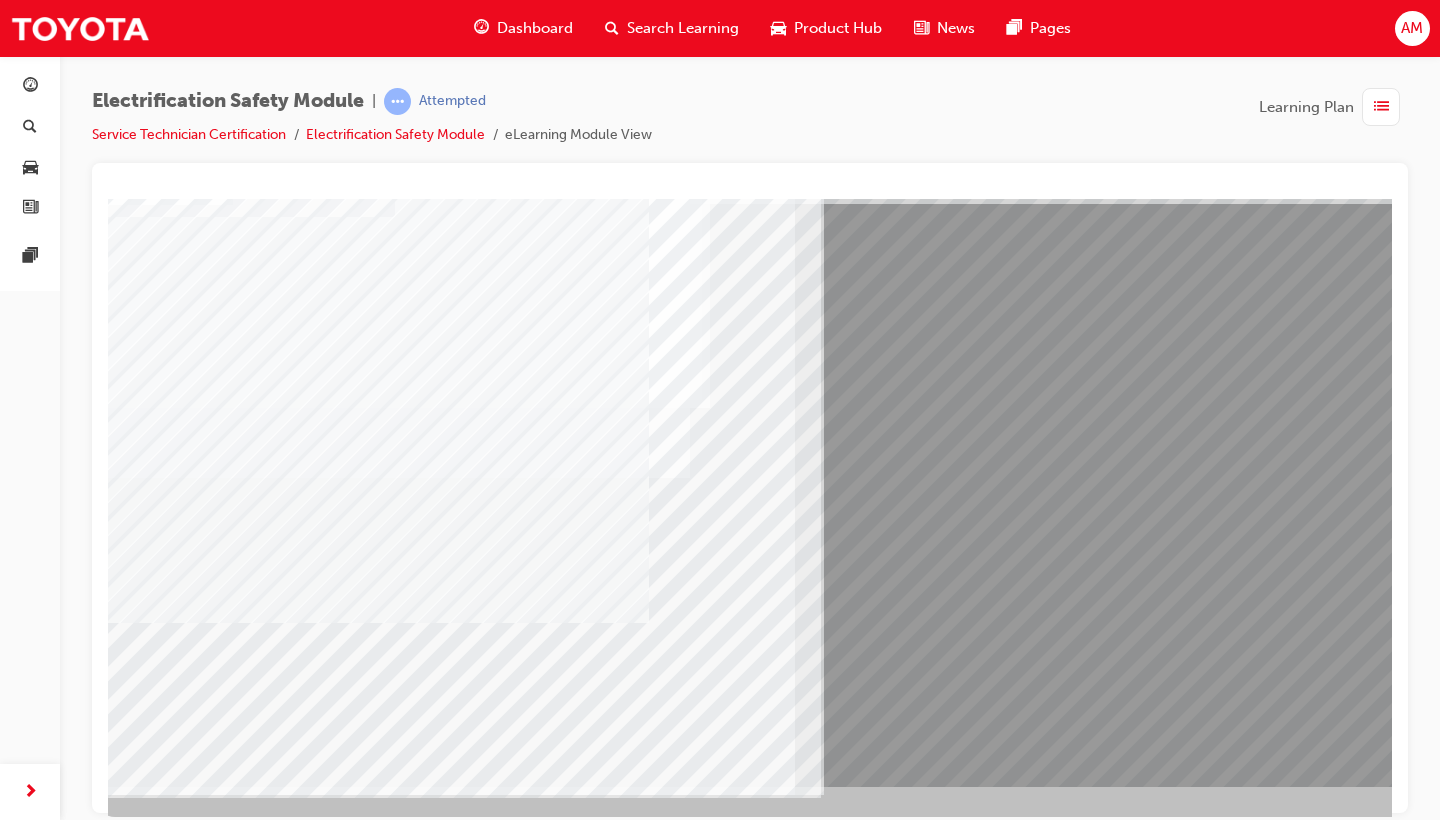 scroll, scrollTop: 0, scrollLeft: 0, axis: both 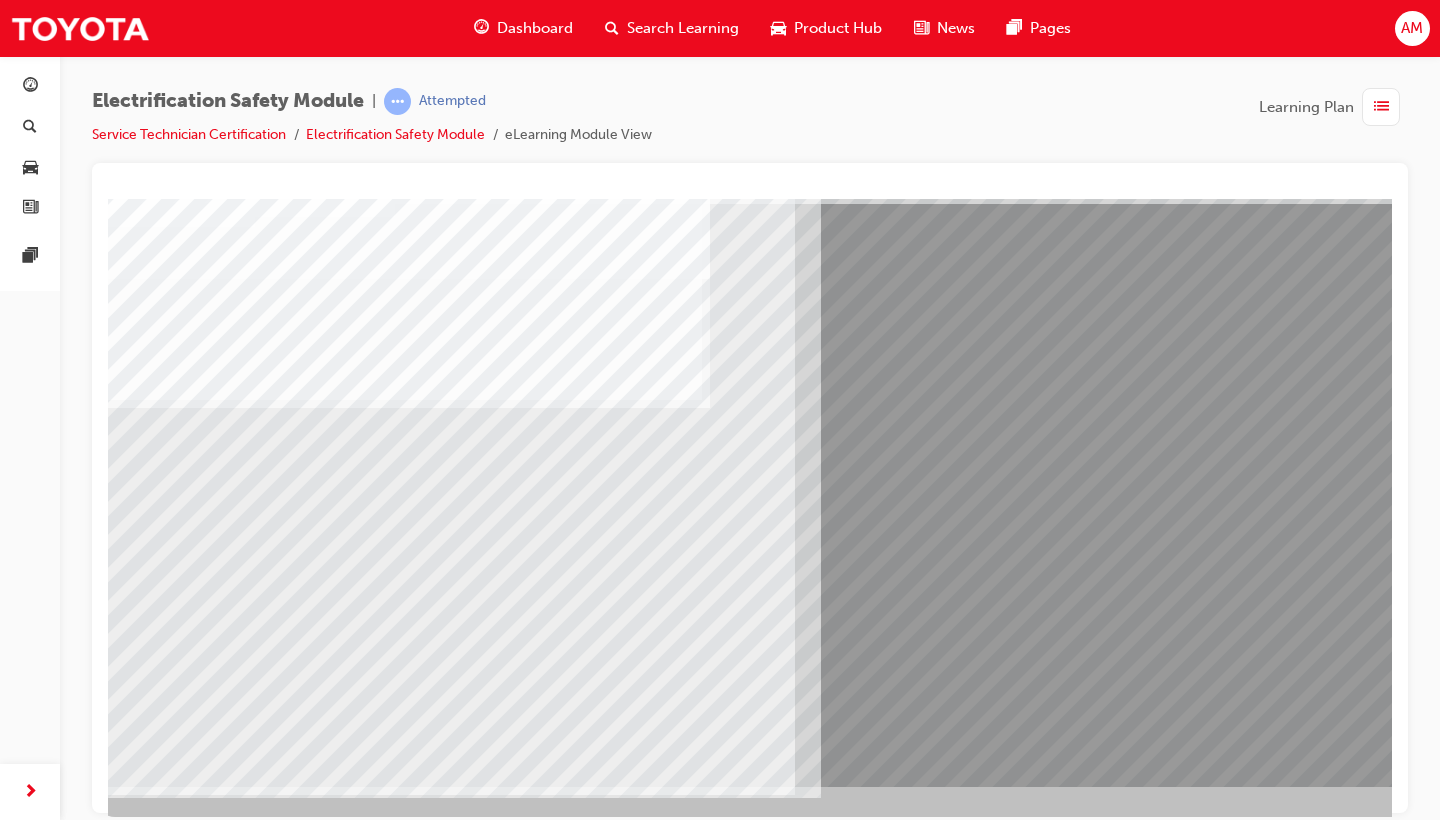 click at bounding box center (160, 10584) 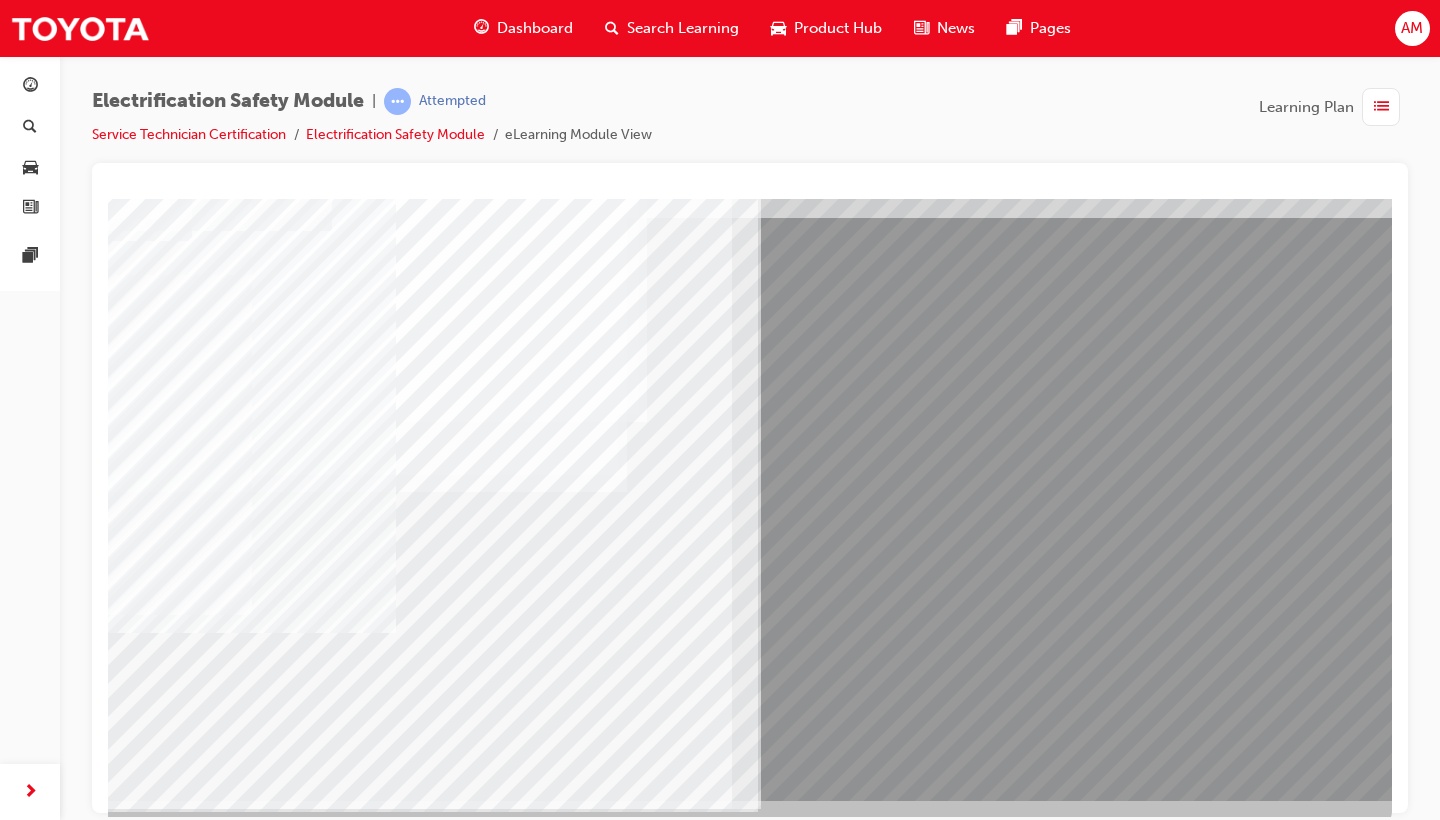 scroll, scrollTop: 116, scrollLeft: 76, axis: both 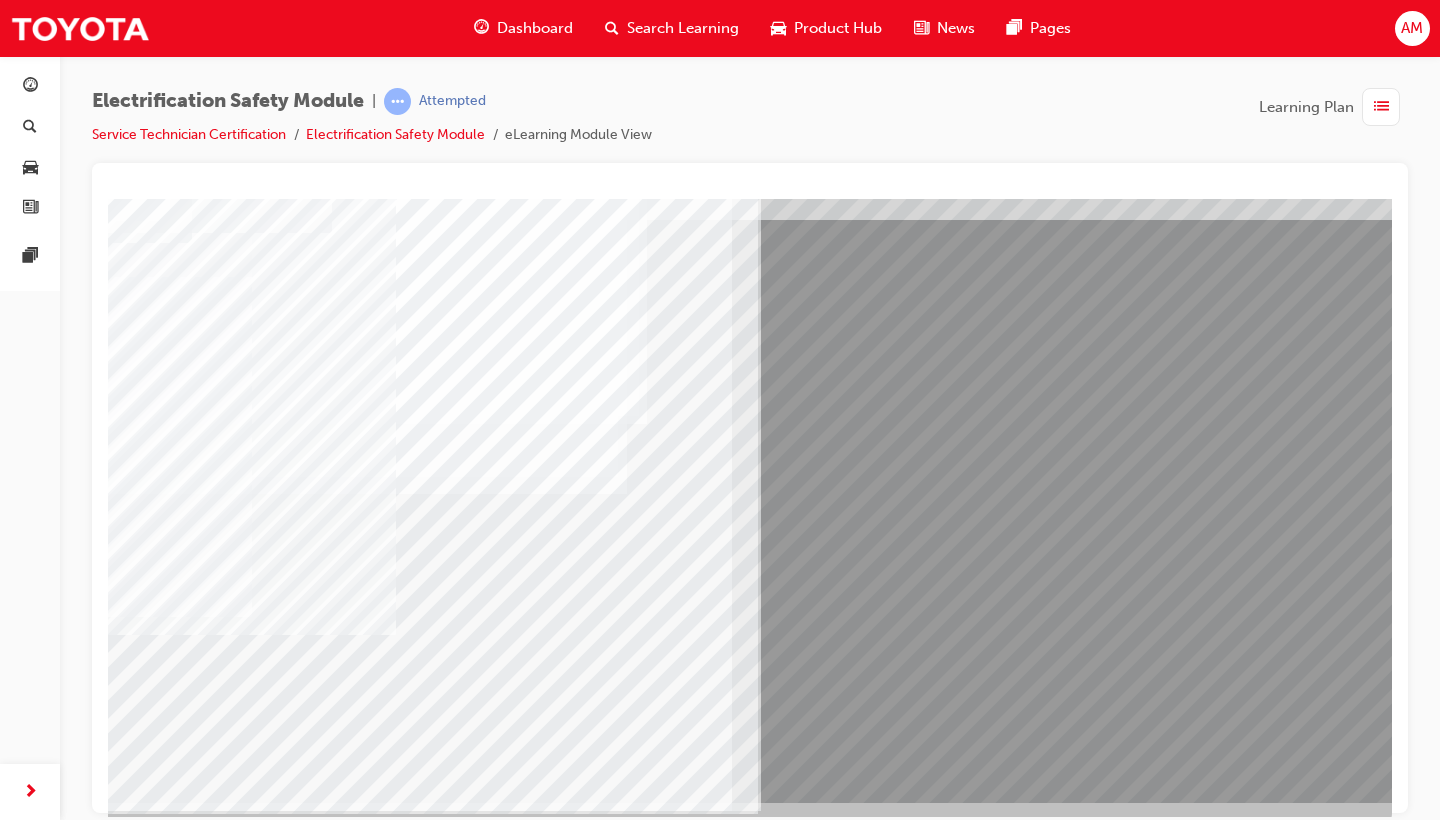 click at bounding box center (97, 10954) 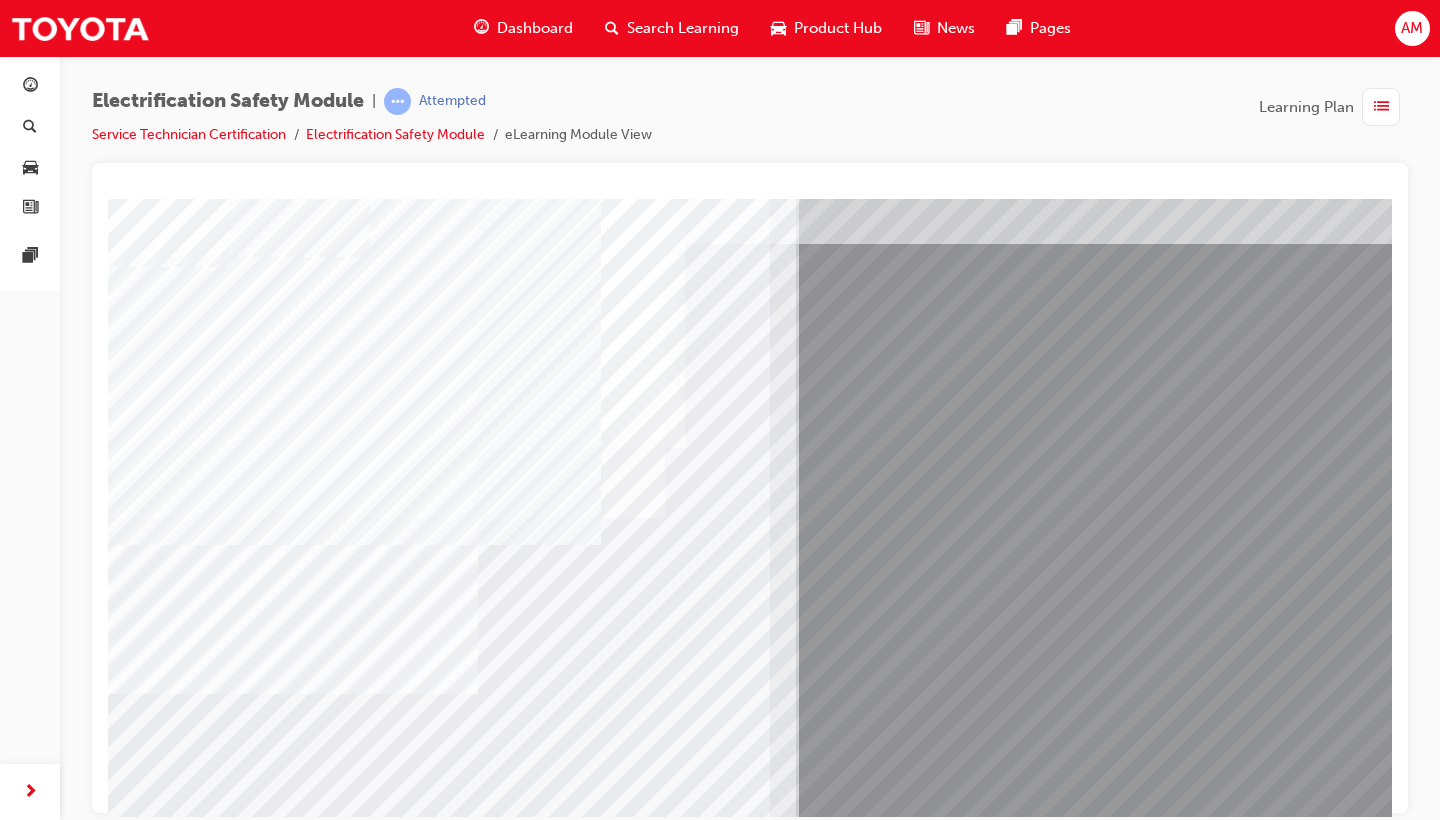 scroll, scrollTop: 93, scrollLeft: 41, axis: both 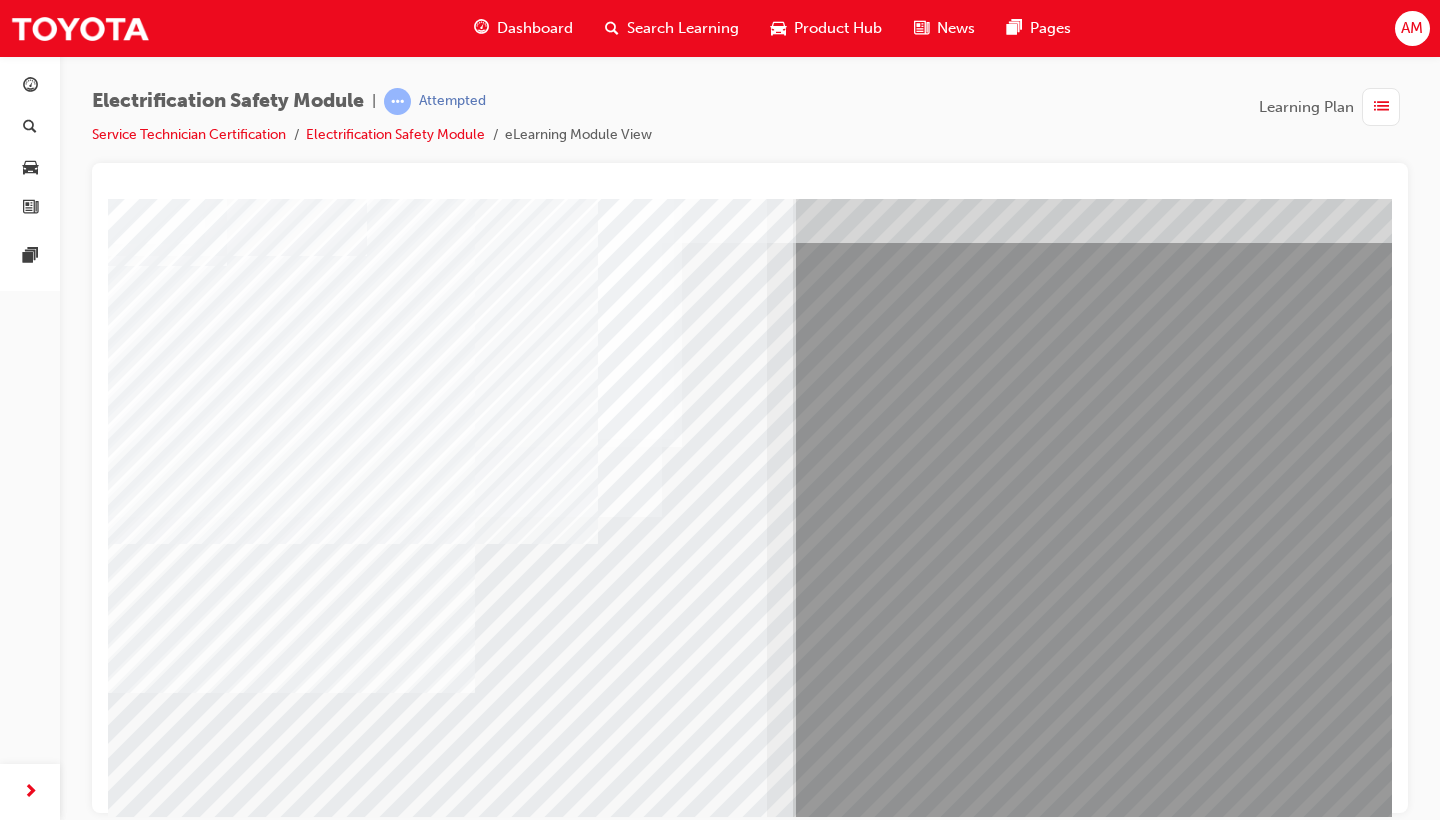 click at bounding box center (132, 10753) 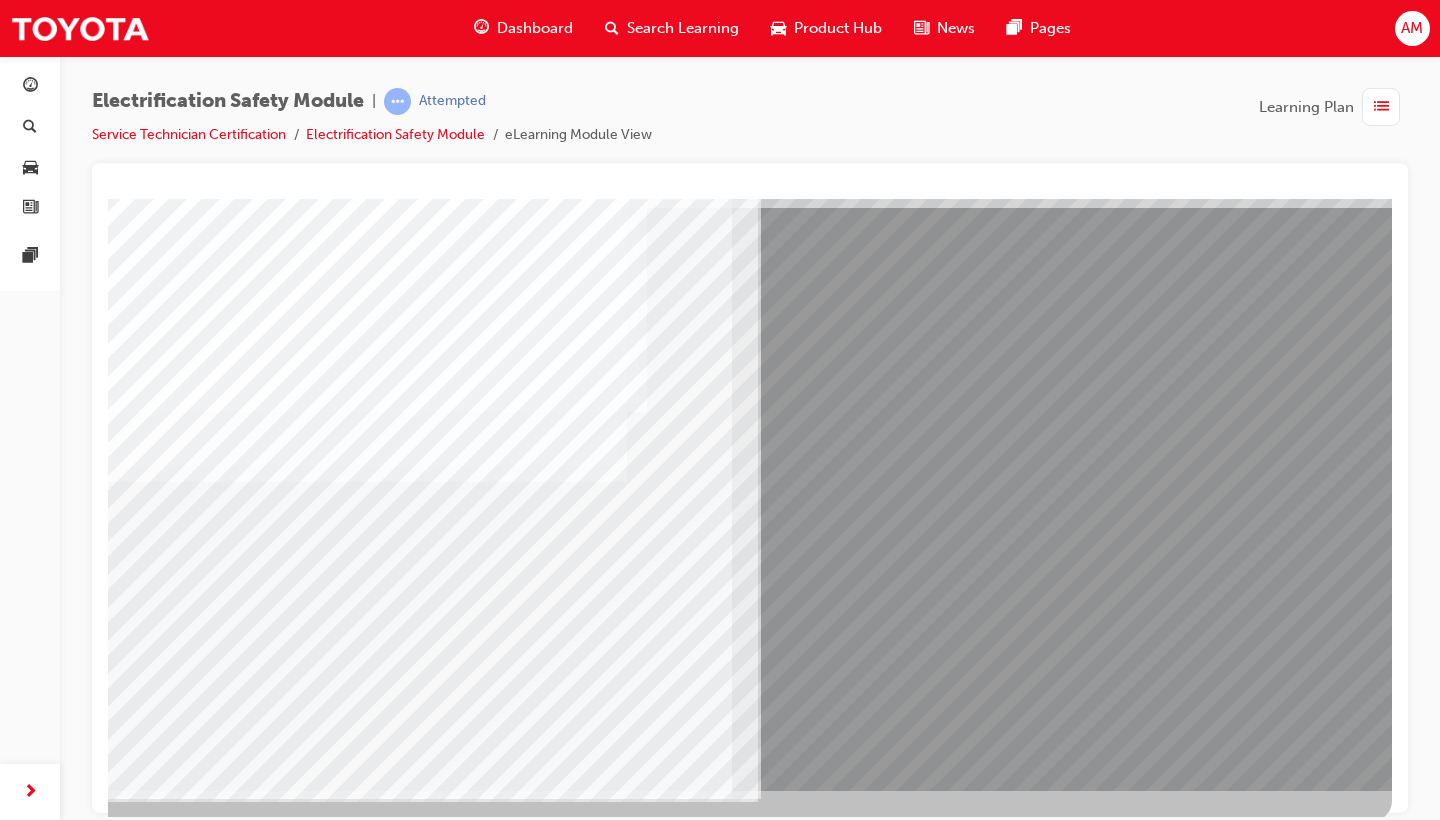 scroll, scrollTop: 128, scrollLeft: 76, axis: both 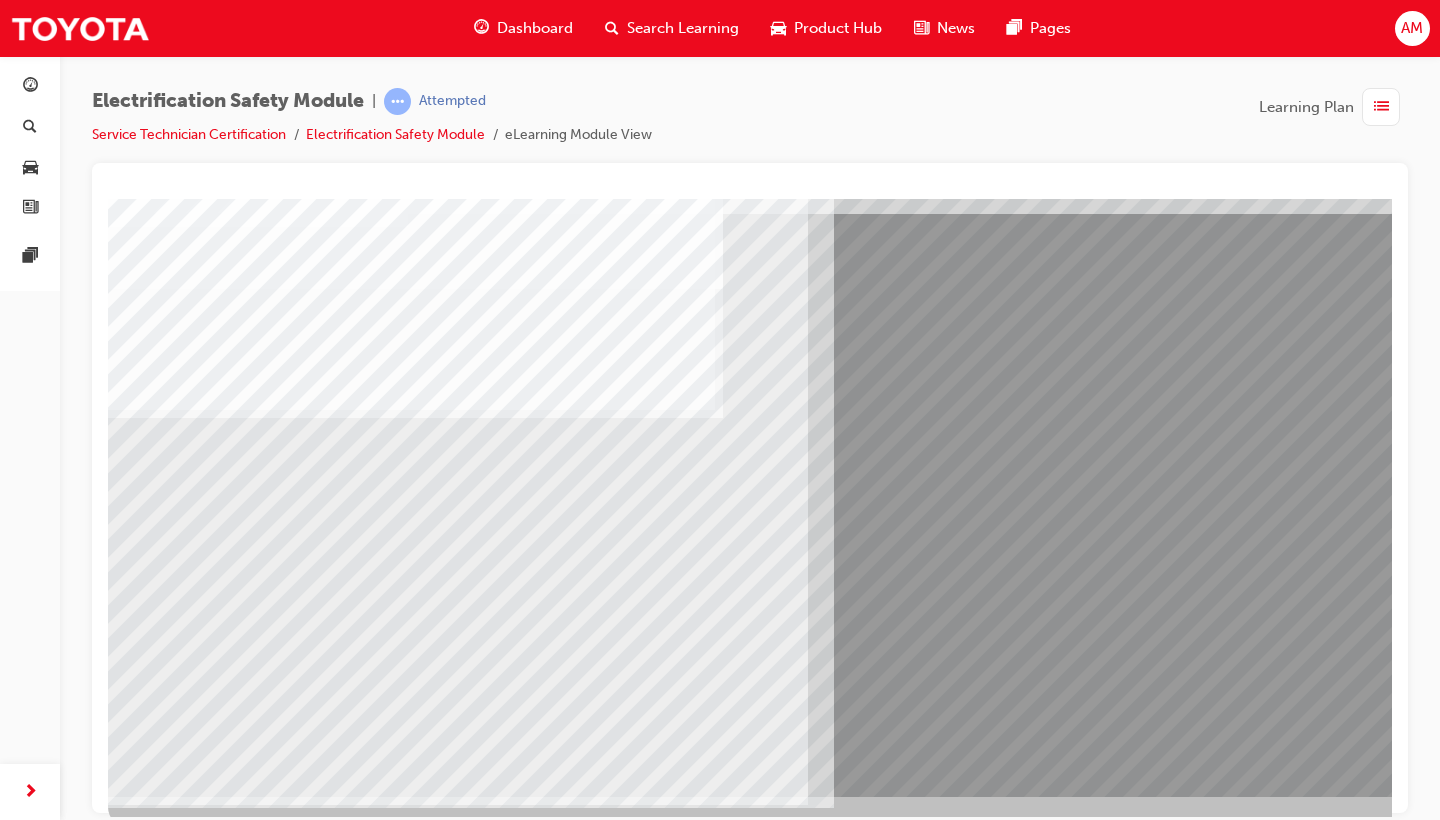 click at bounding box center [173, 8439] 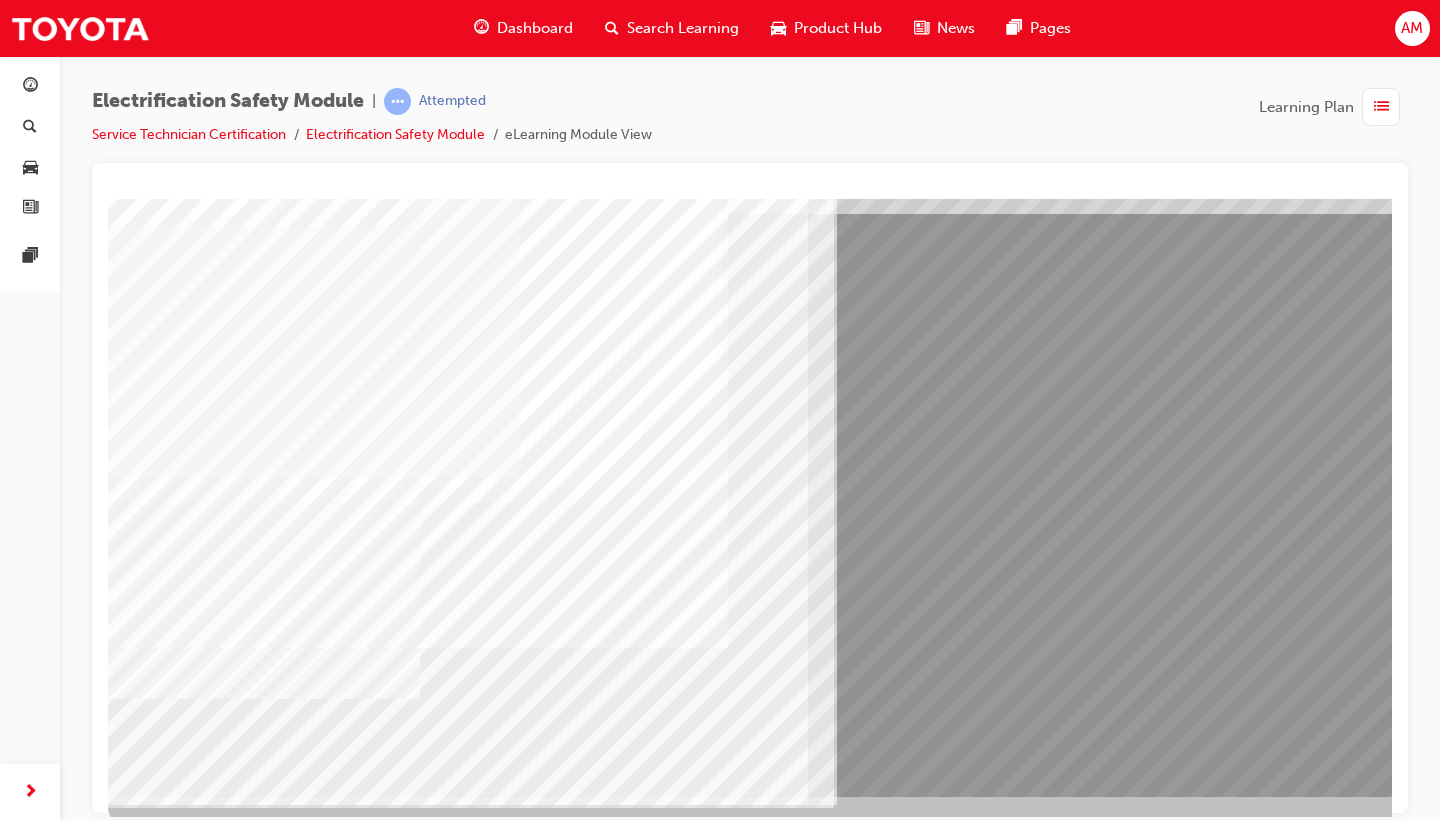 click at bounding box center [173, 13186] 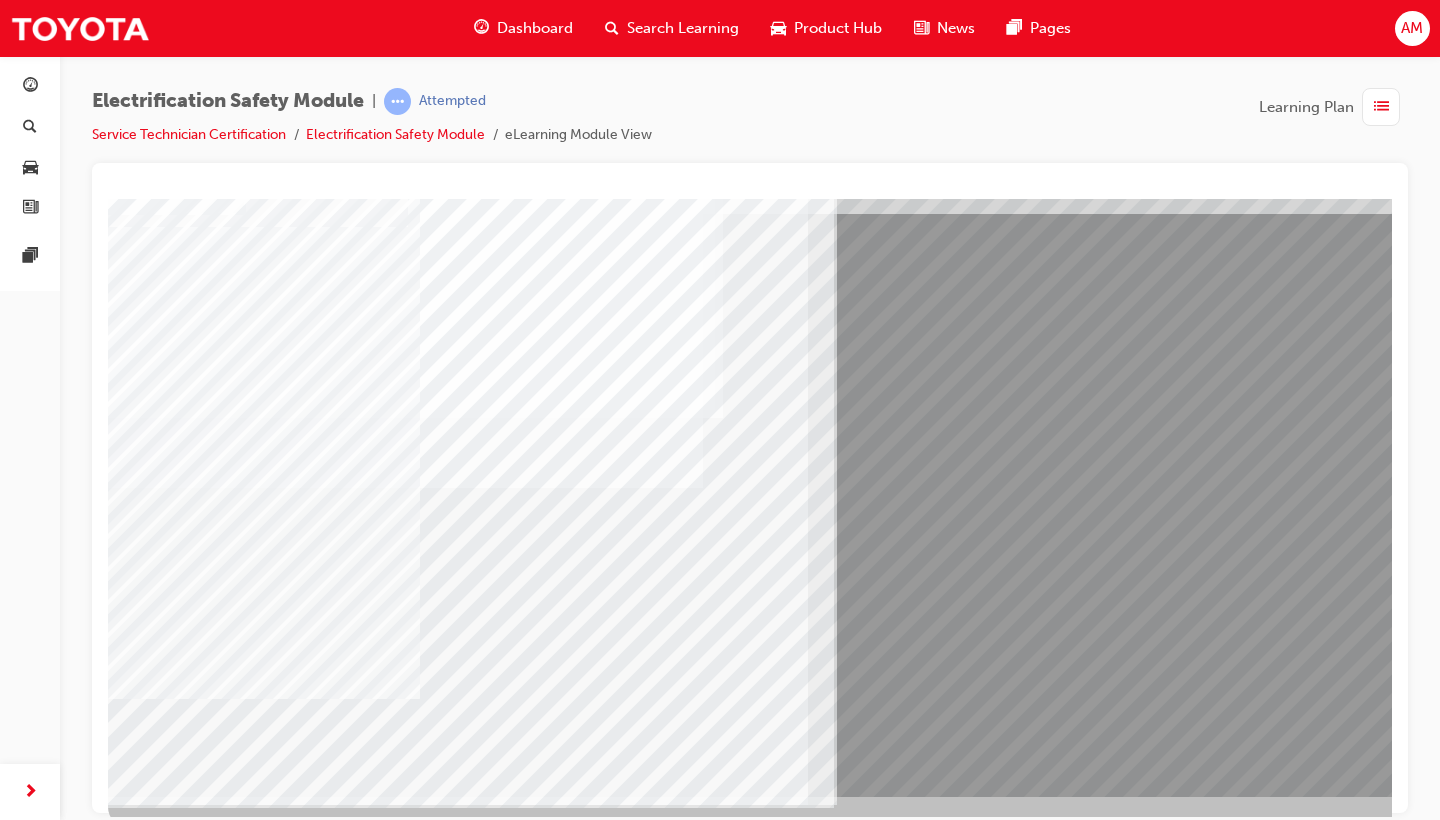 click at bounding box center [173, 13316] 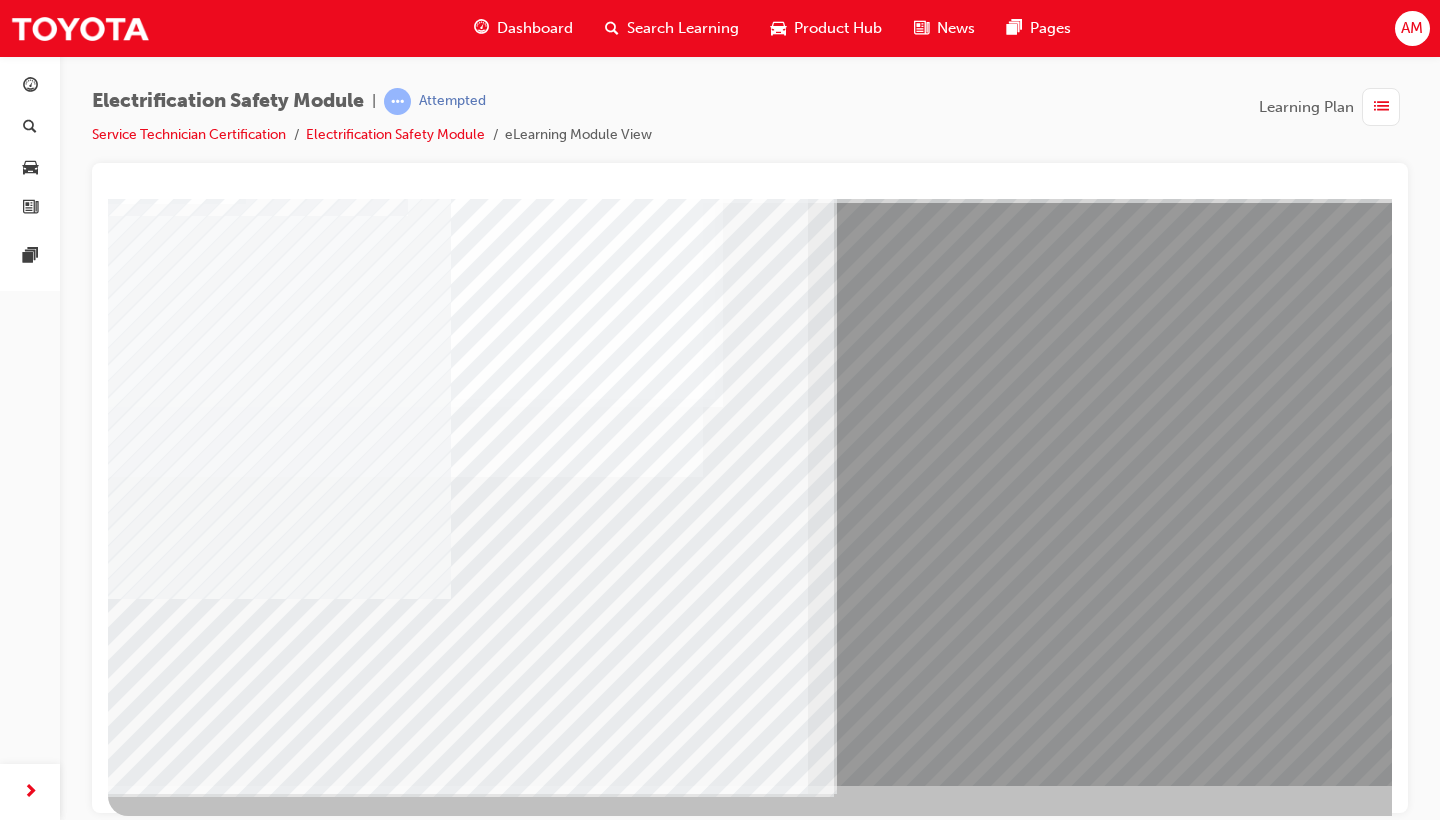 scroll, scrollTop: 132, scrollLeft: 0, axis: vertical 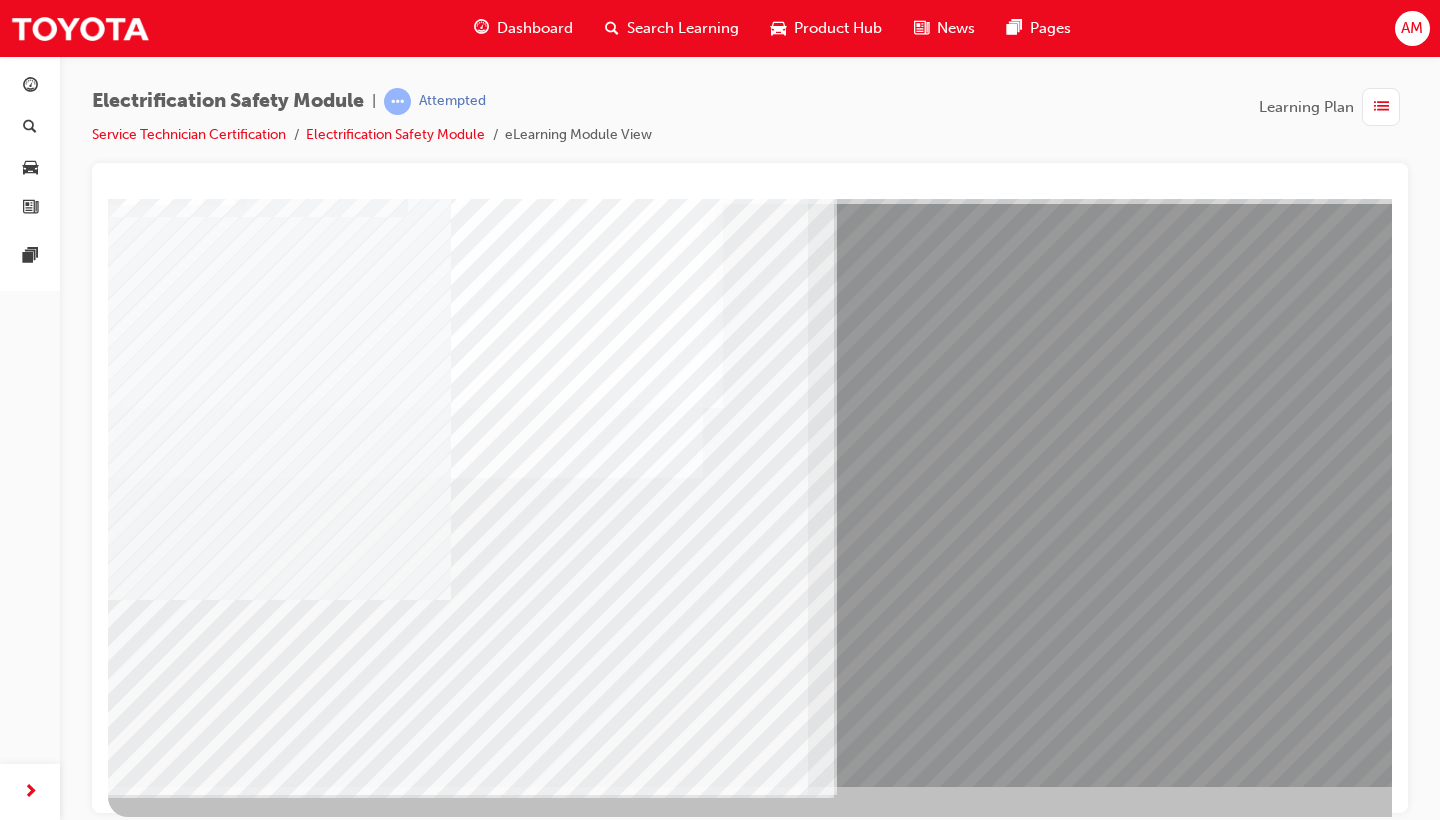 click at bounding box center [173, 13852] 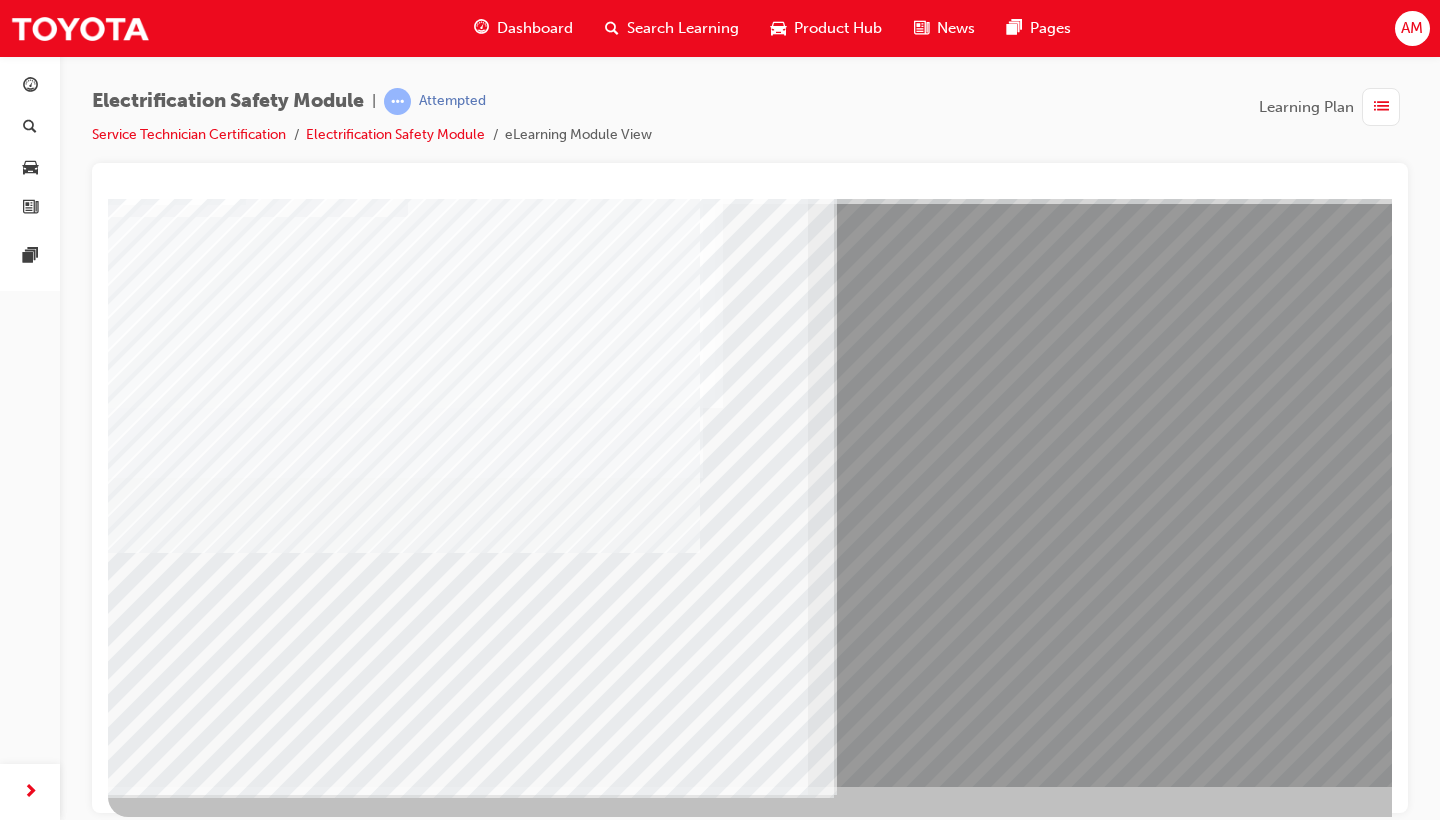 scroll, scrollTop: 0, scrollLeft: 0, axis: both 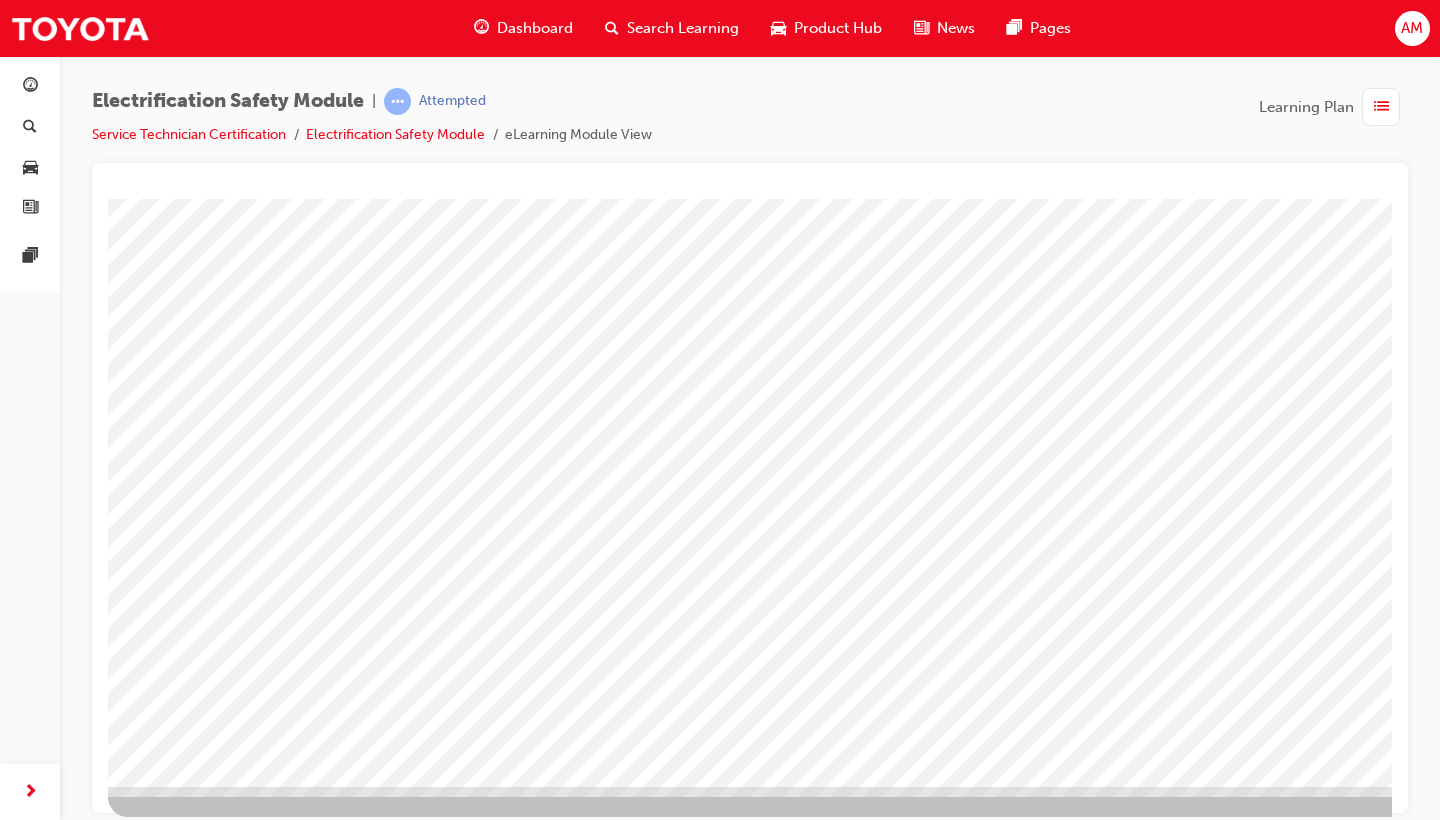 click at bounding box center [171, 3572] 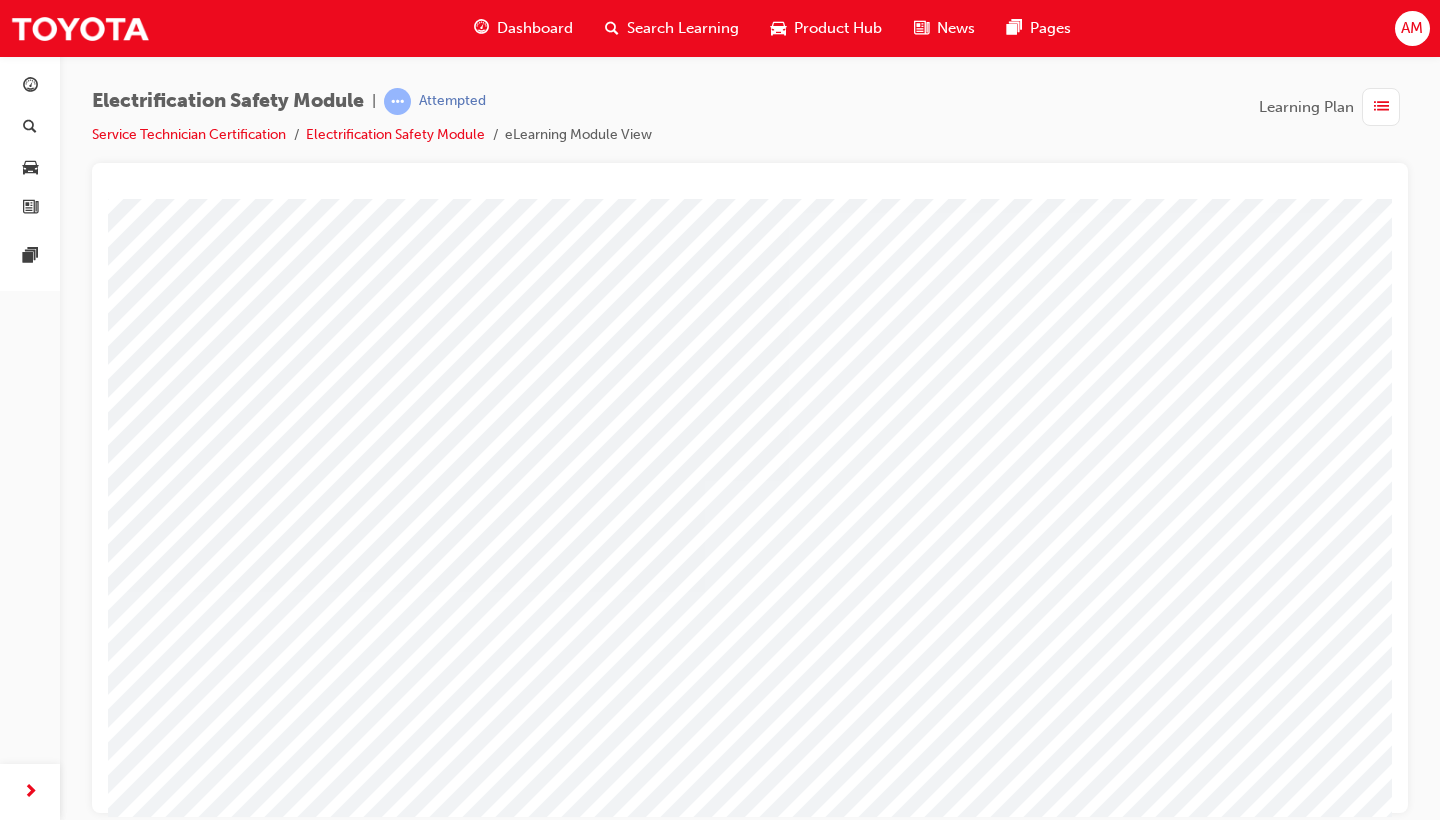 scroll, scrollTop: 85, scrollLeft: 0, axis: vertical 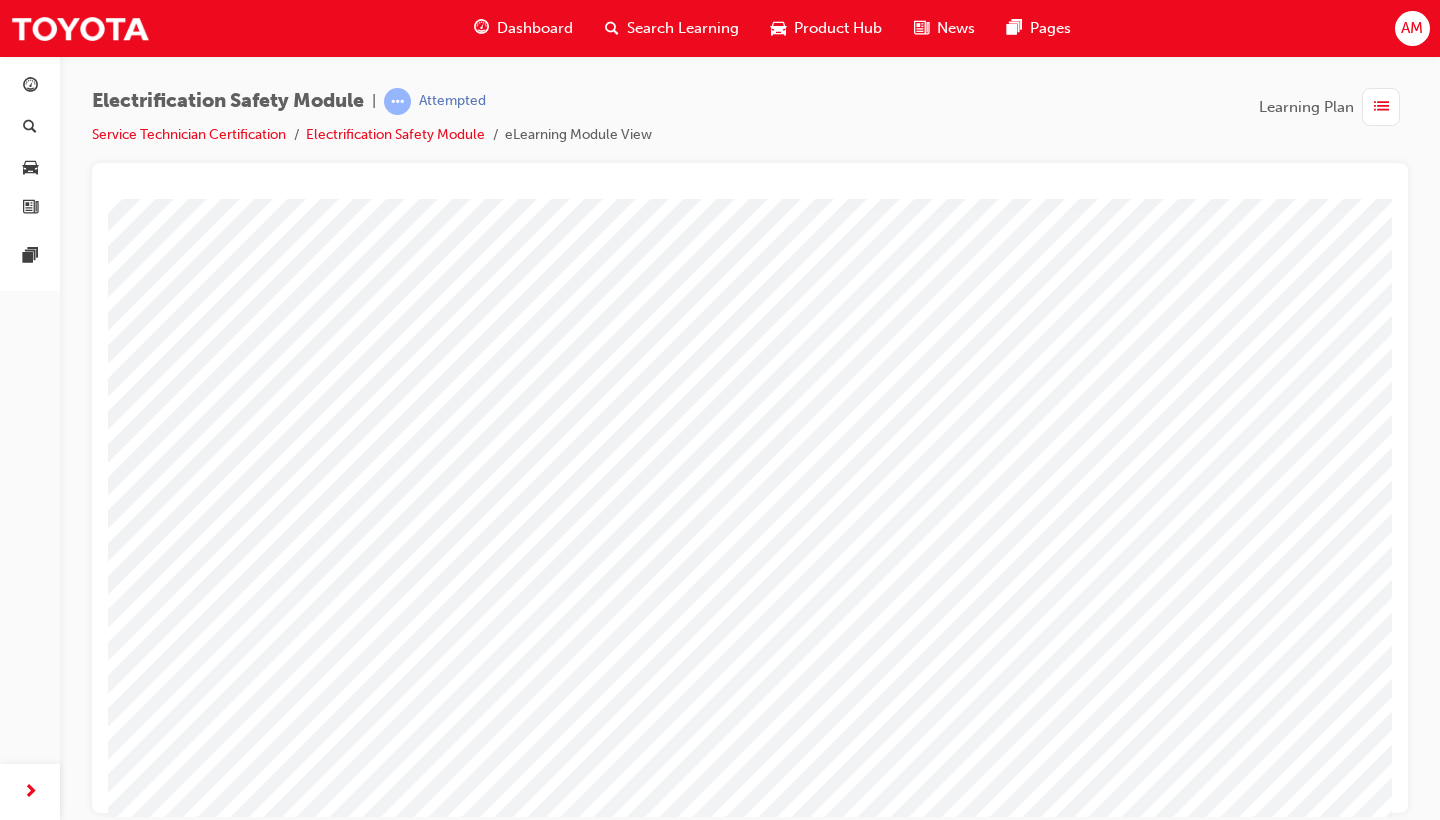 click at bounding box center (137, 3825) 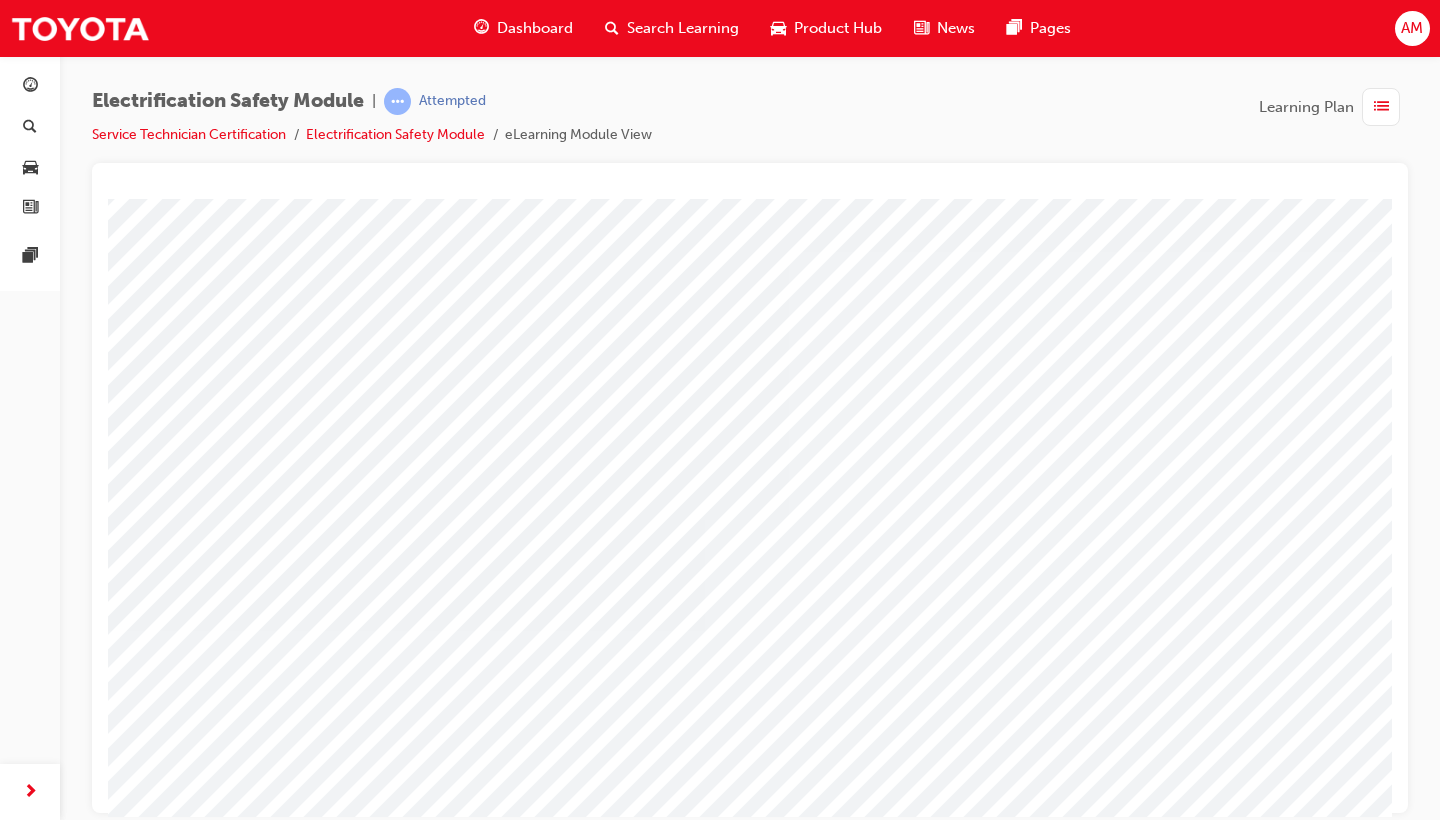 scroll, scrollTop: 44, scrollLeft: 0, axis: vertical 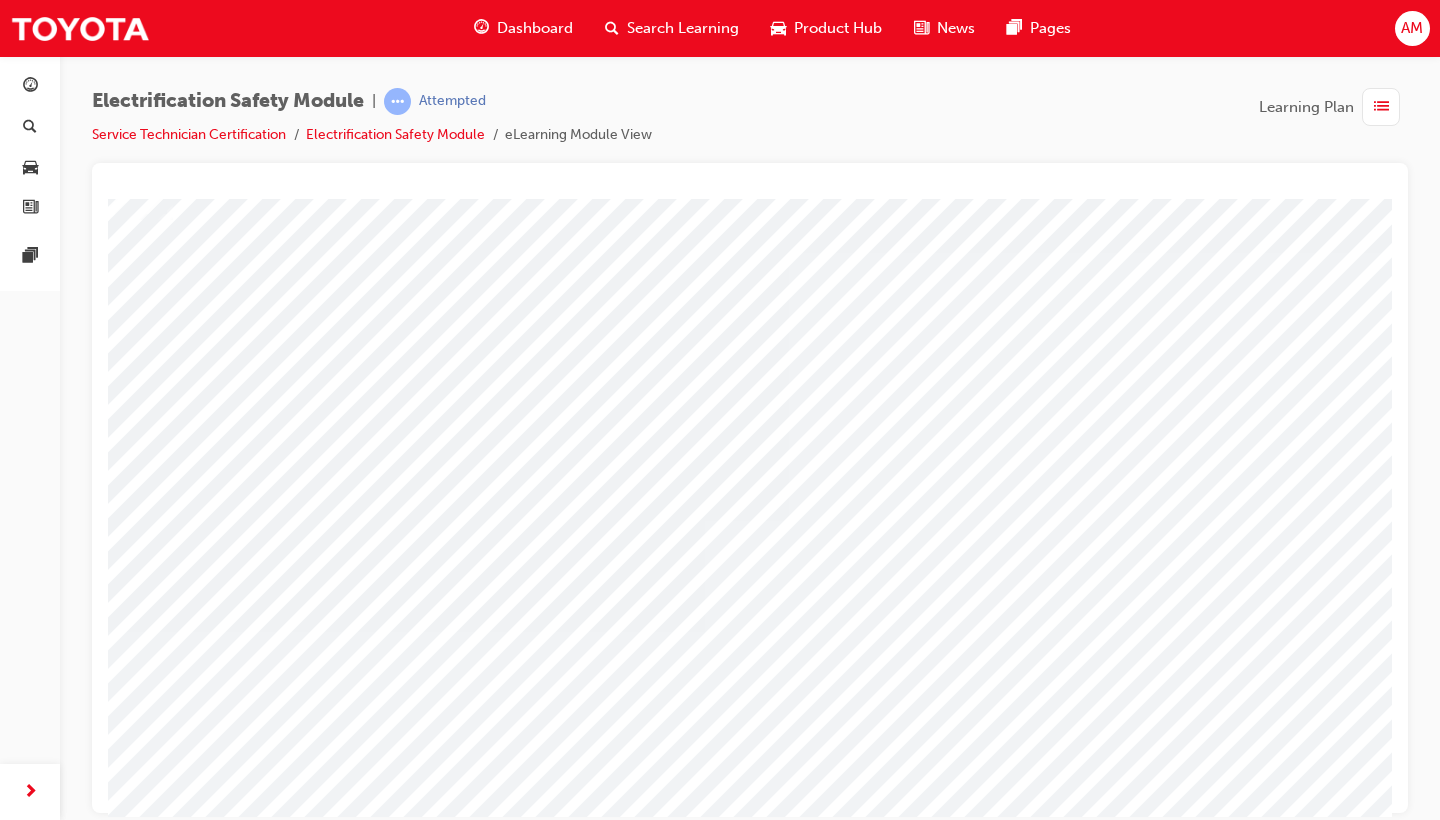 click at bounding box center [137, 3925] 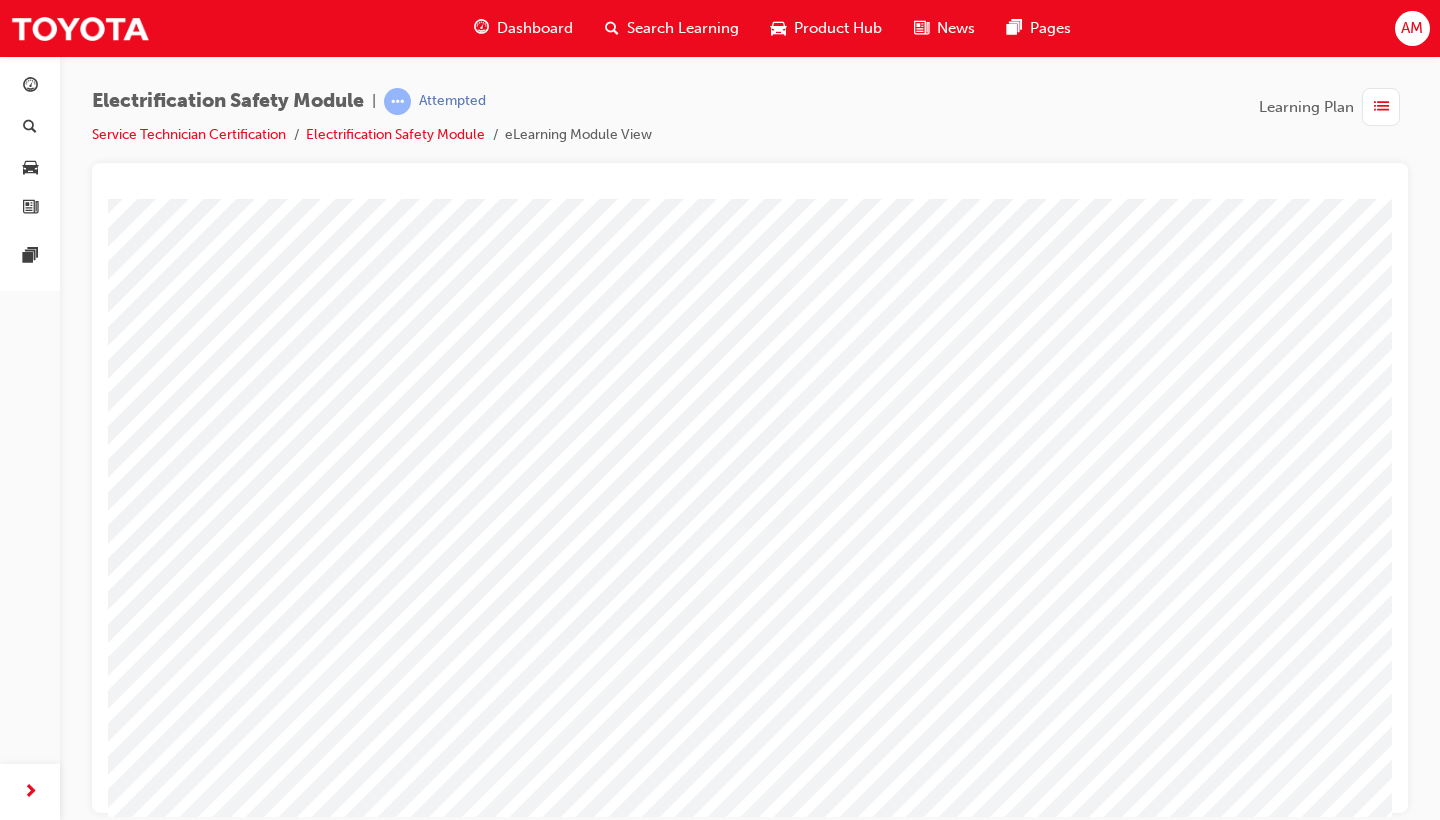 scroll, scrollTop: 32, scrollLeft: 0, axis: vertical 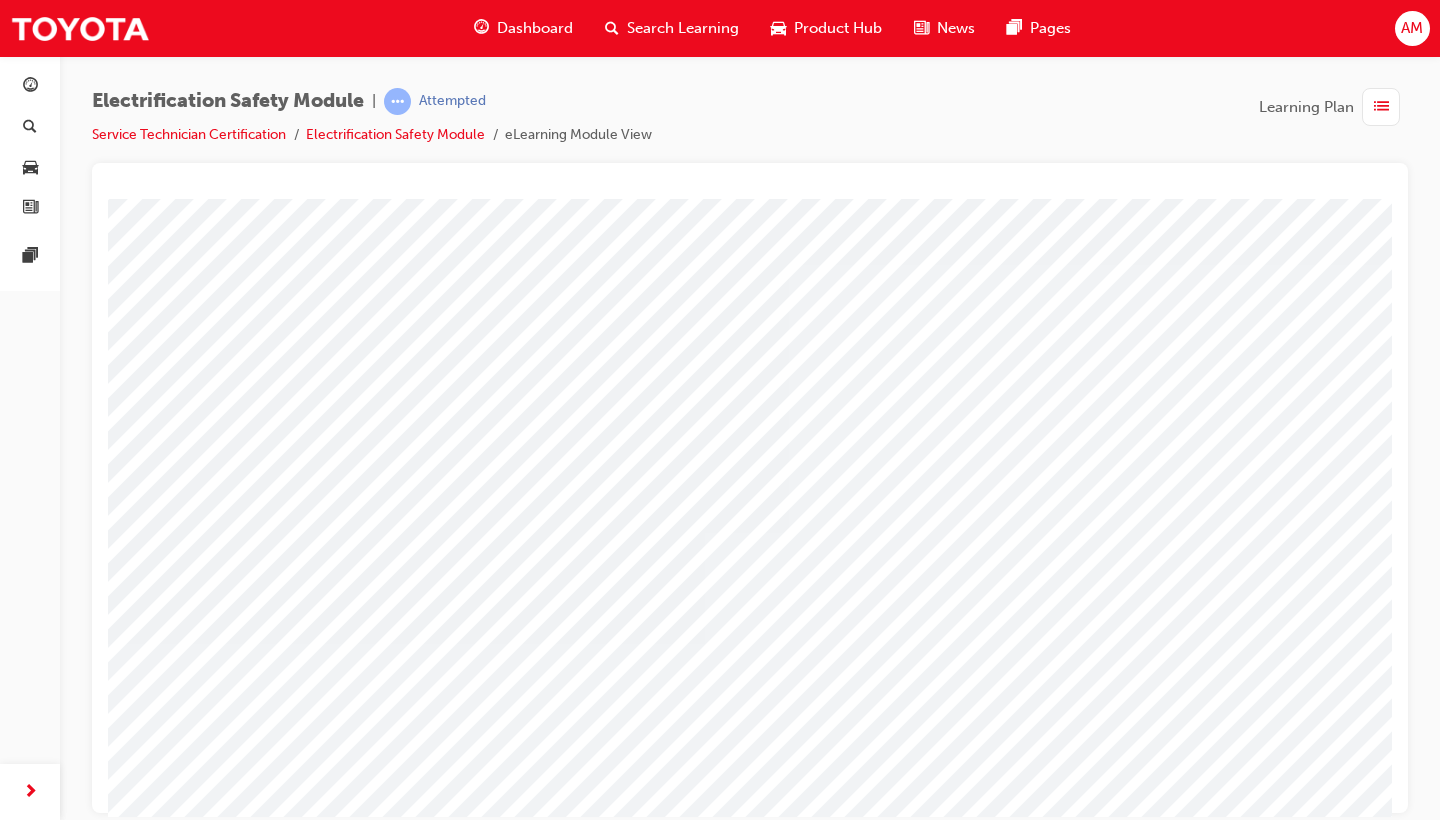 click at bounding box center (137, 3996) 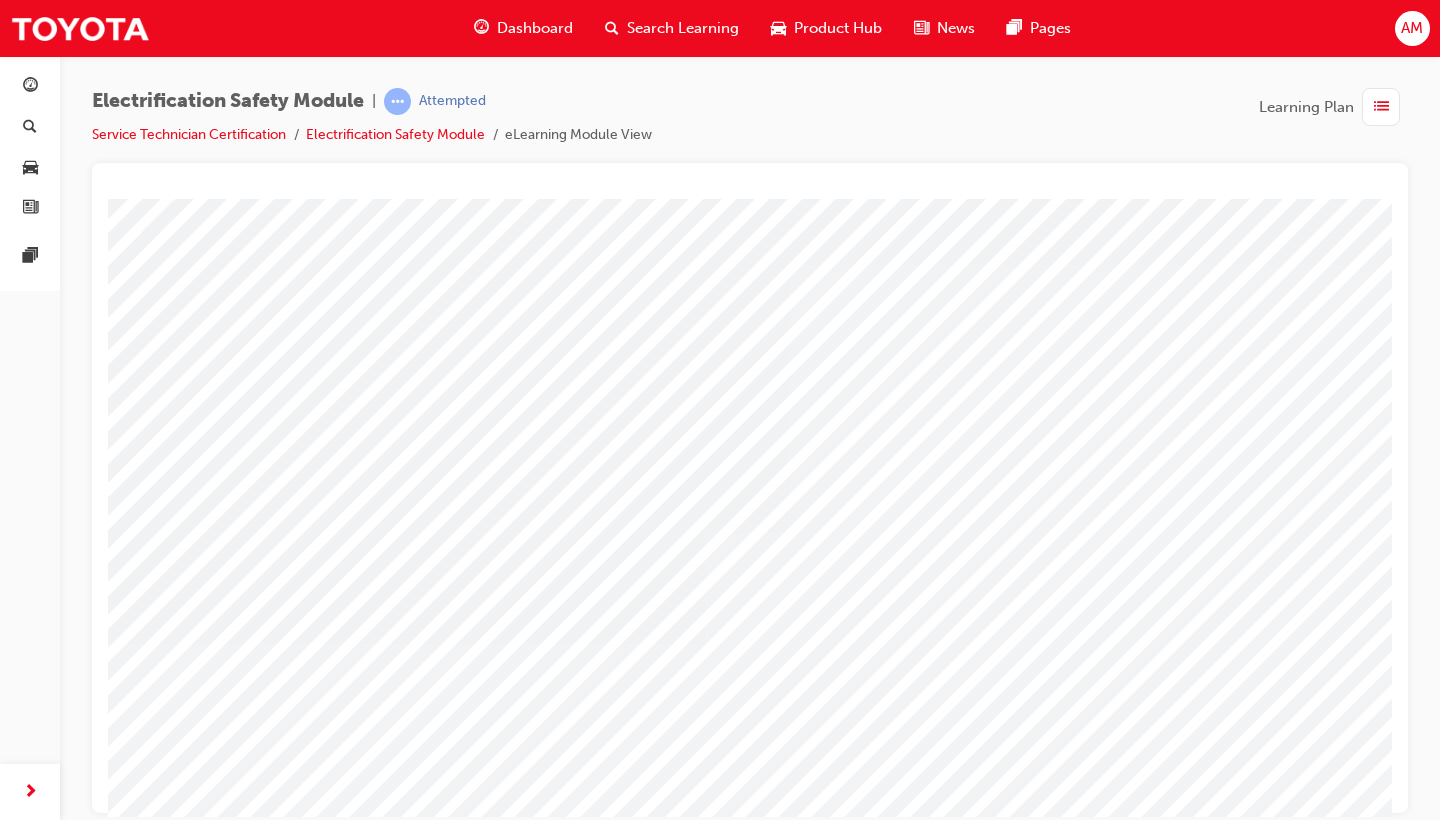 click at bounding box center [137, 4055] 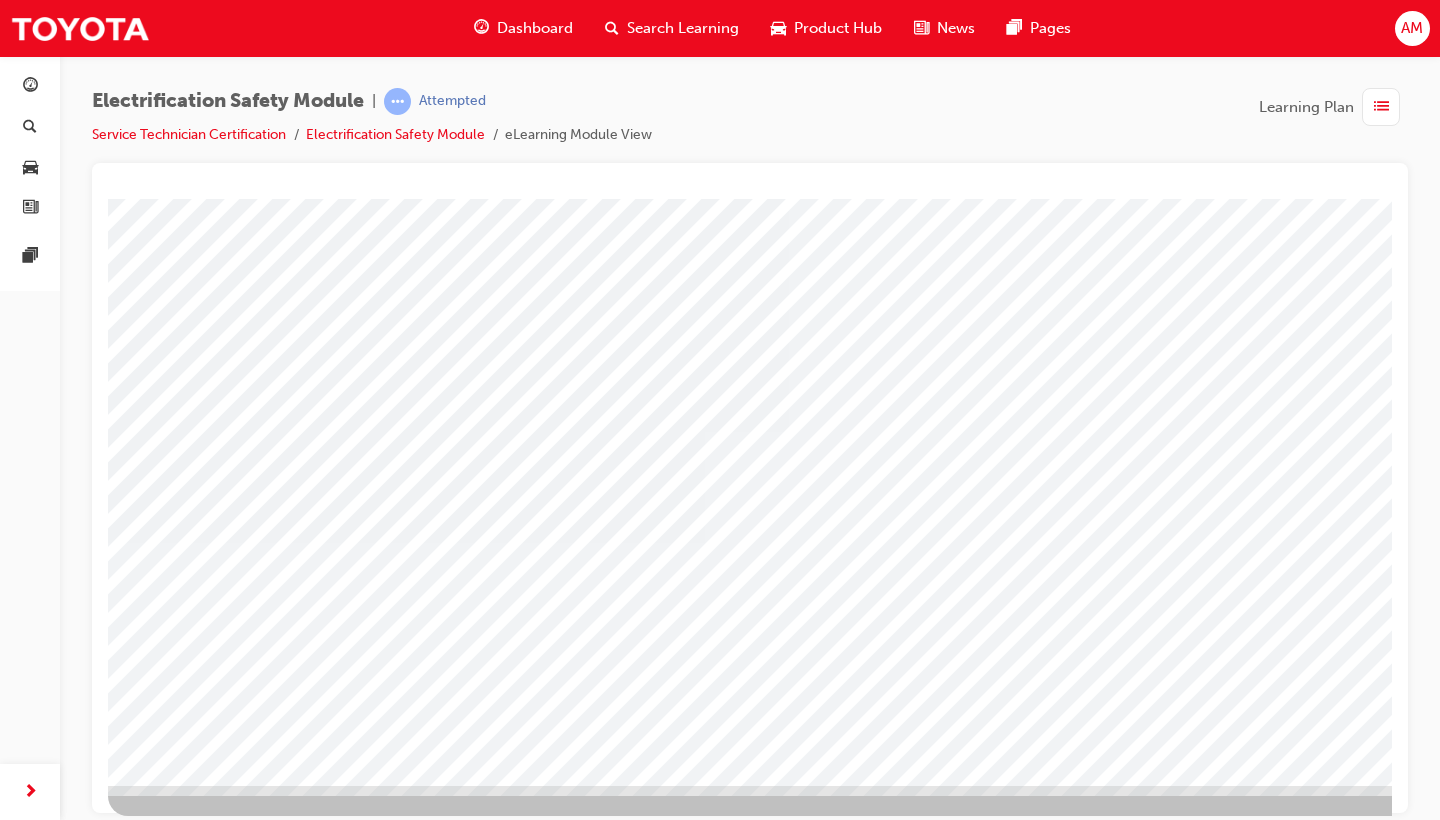 scroll, scrollTop: 132, scrollLeft: 0, axis: vertical 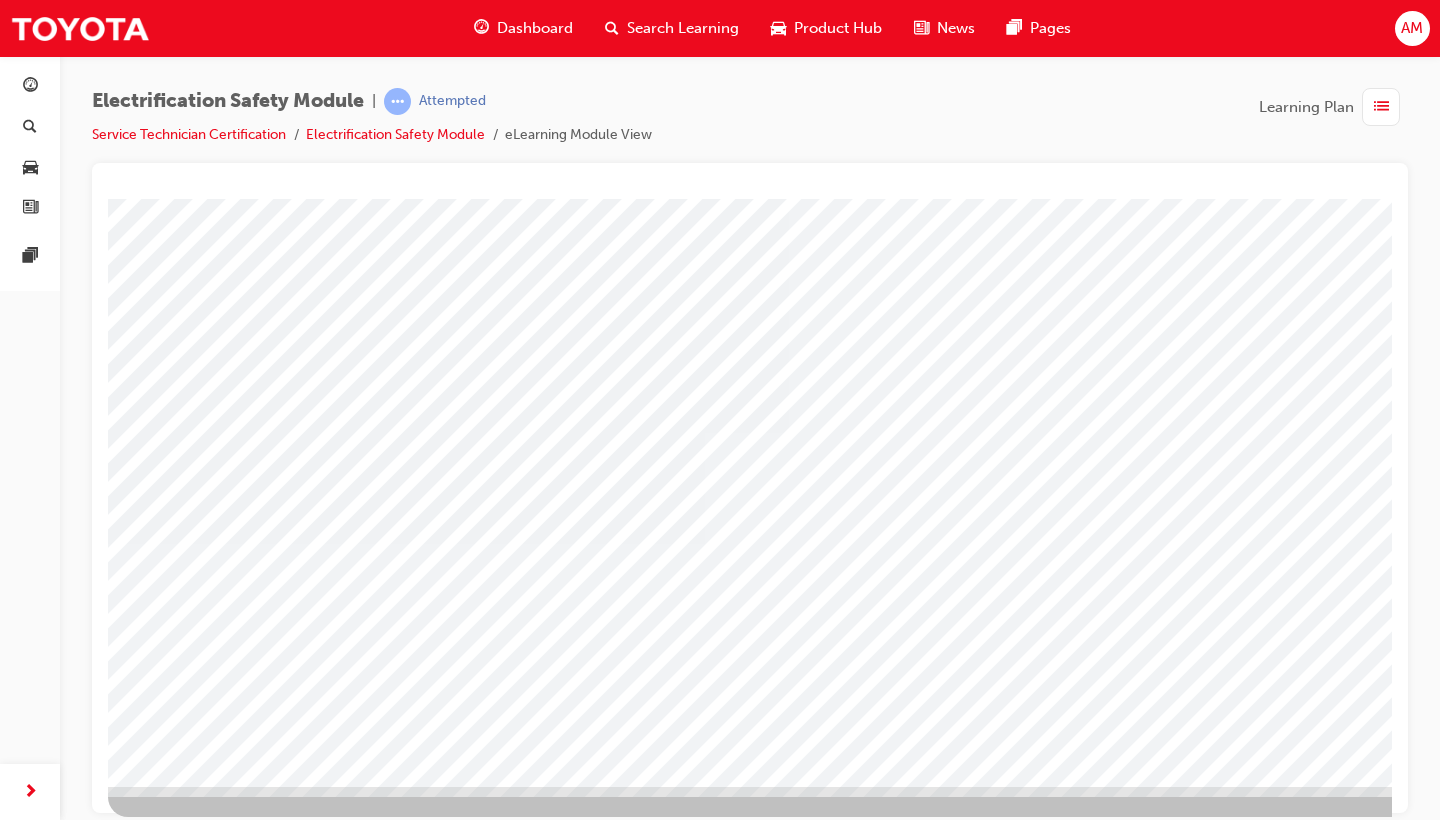 click at bounding box center (171, 2852) 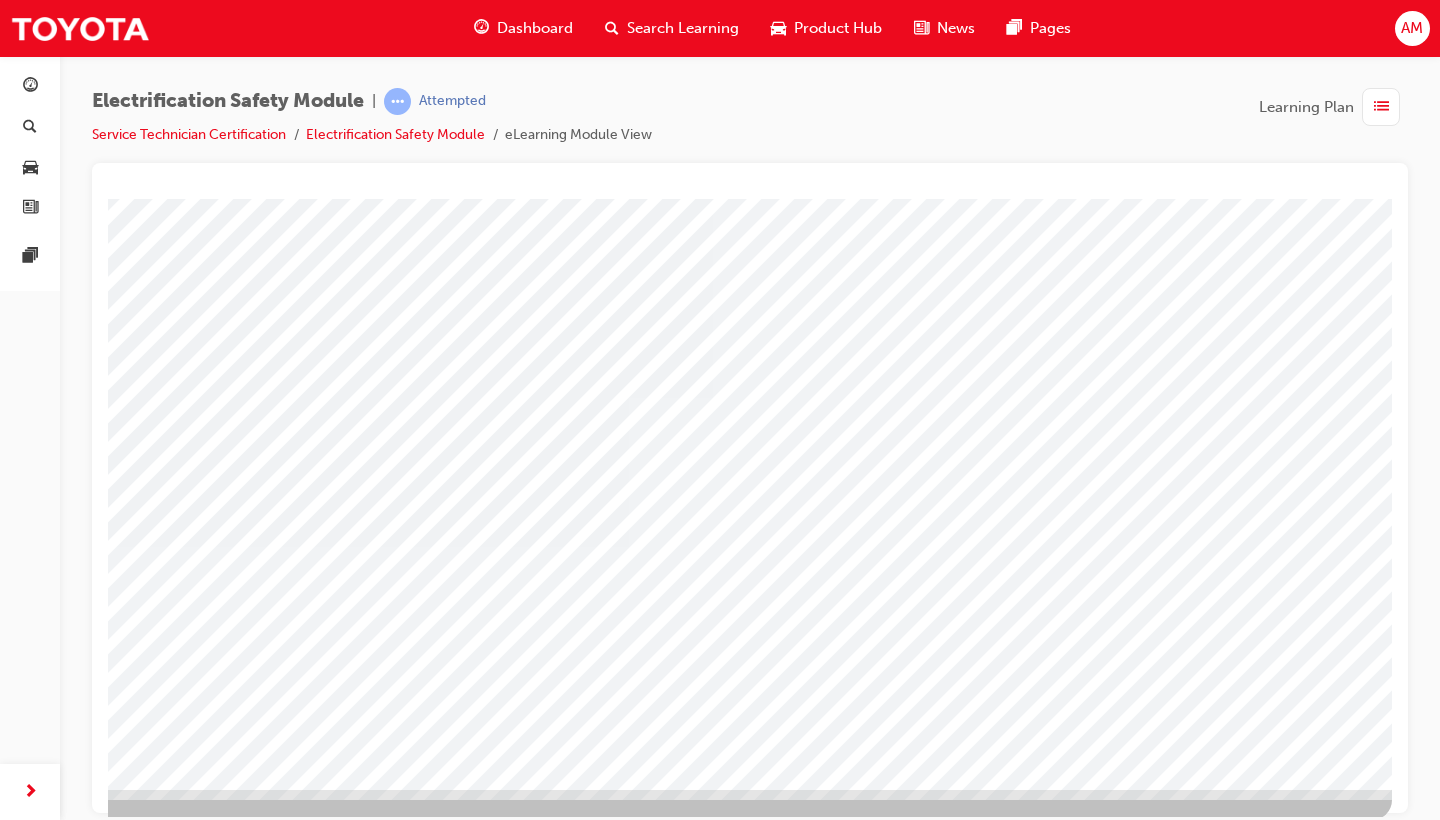 scroll, scrollTop: 0, scrollLeft: 0, axis: both 